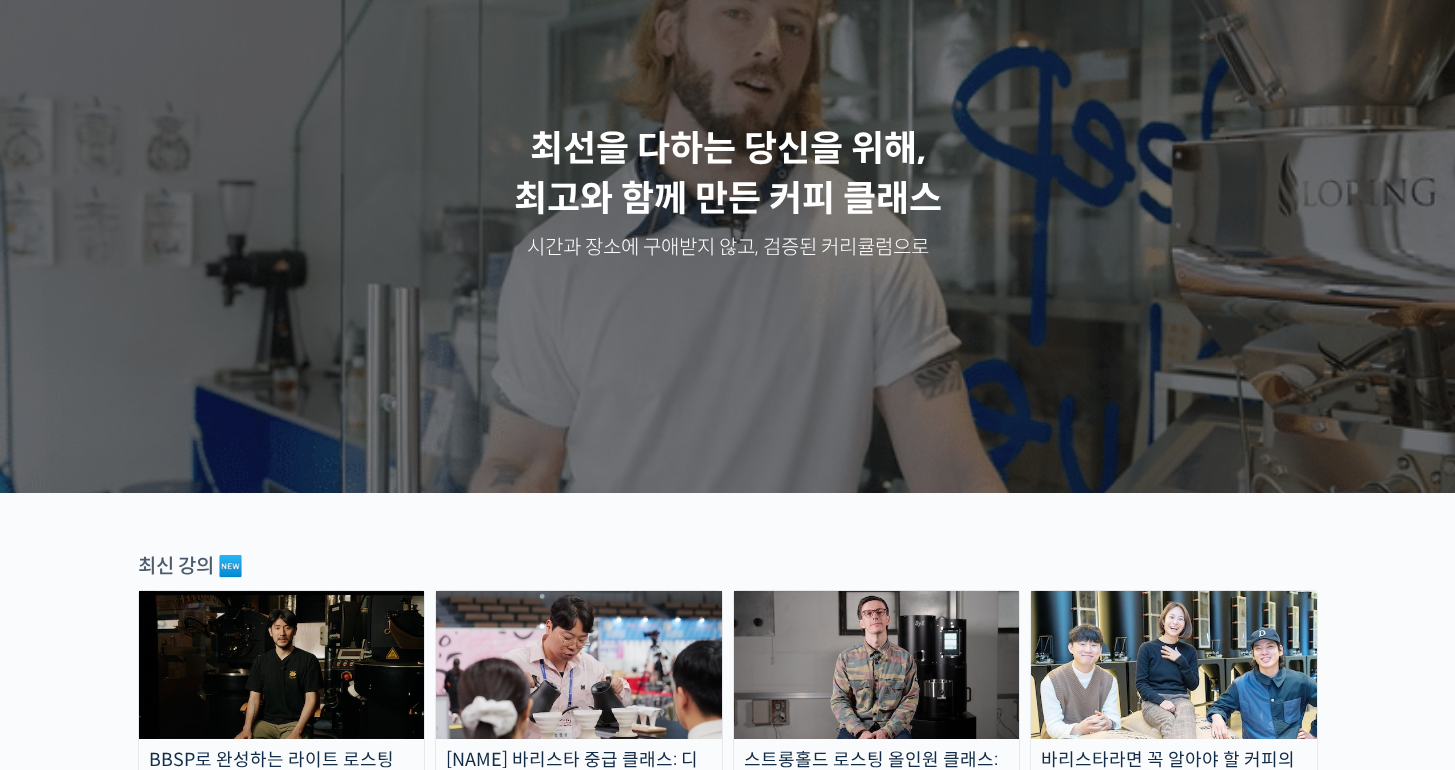 scroll, scrollTop: 0, scrollLeft: 0, axis: both 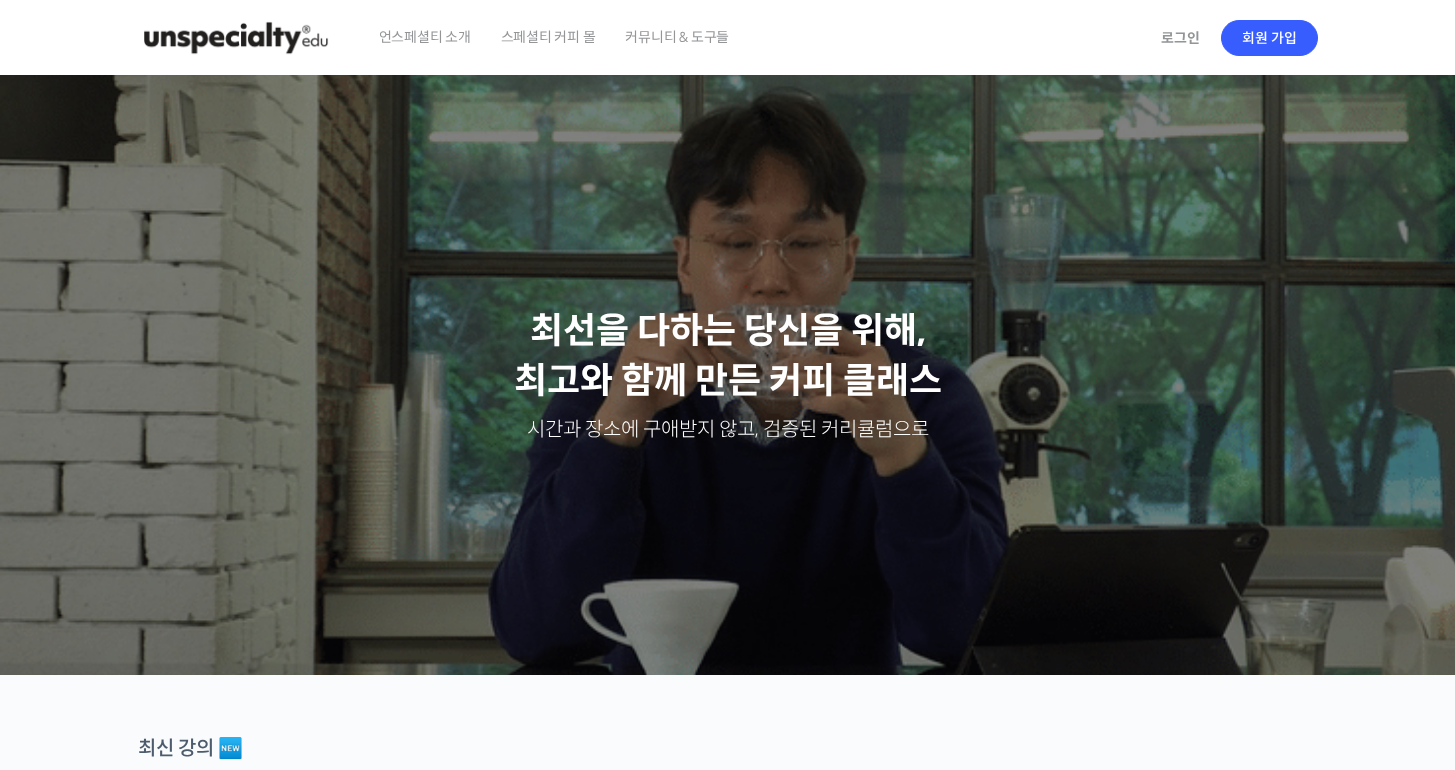 click on "스페셜티 커피 몰" at bounding box center [548, 37] 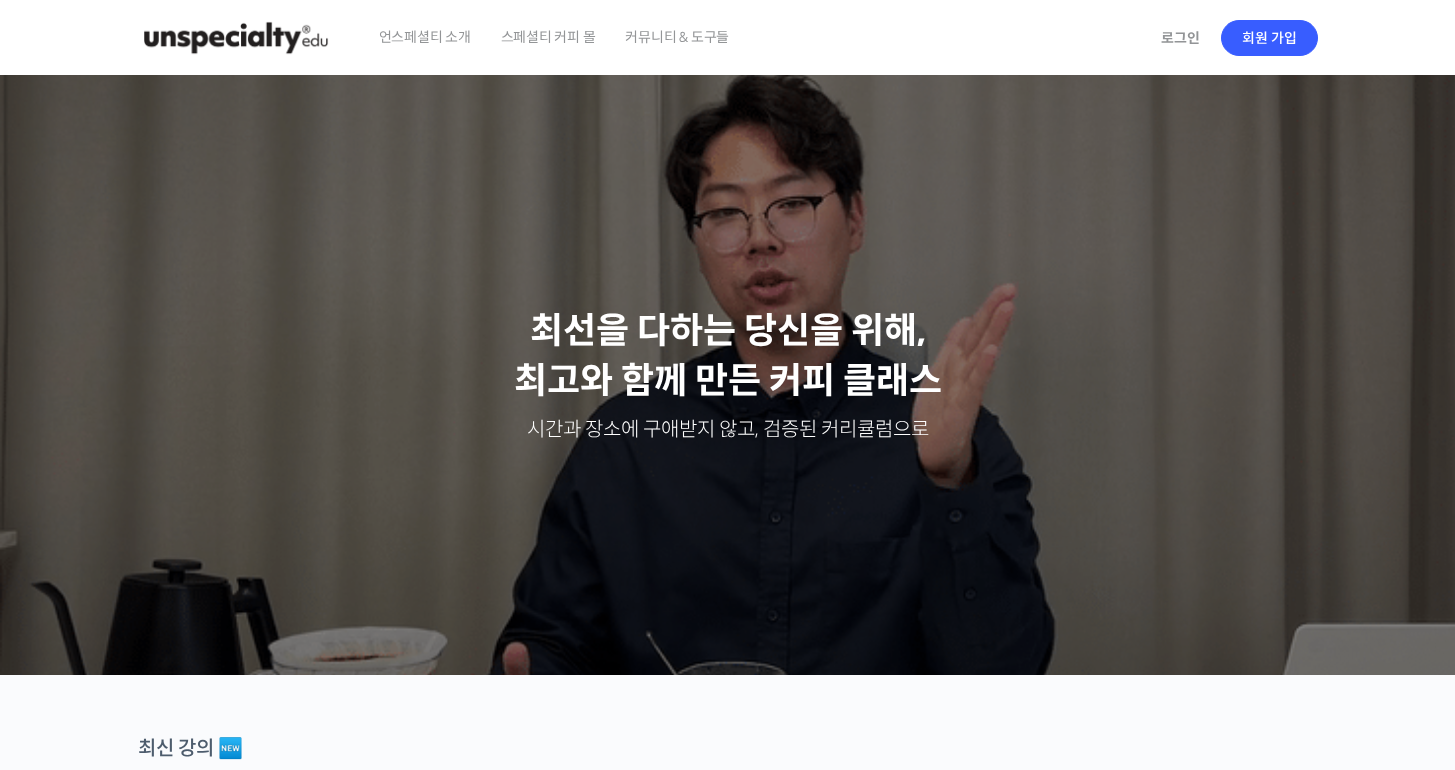 scroll, scrollTop: 429, scrollLeft: 0, axis: vertical 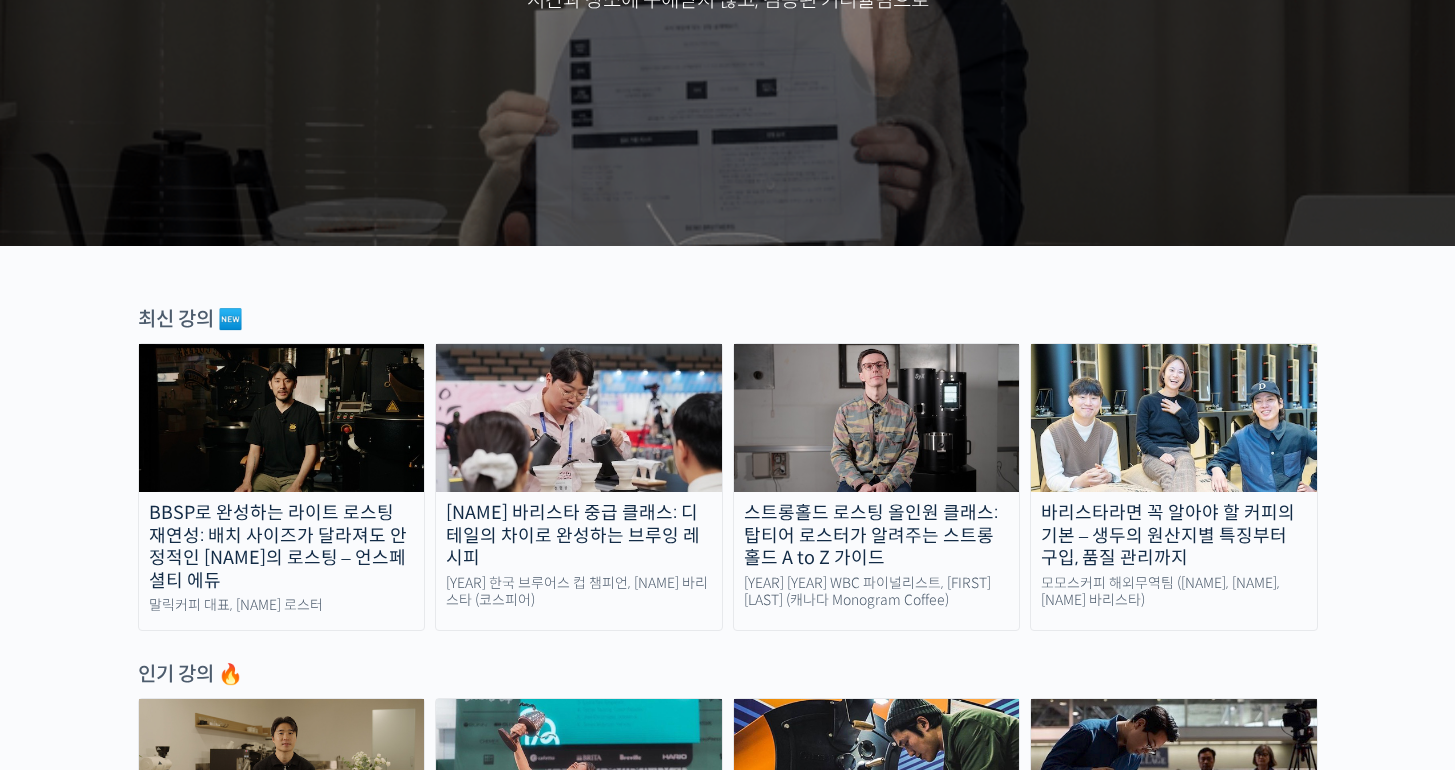 click at bounding box center [877, 418] 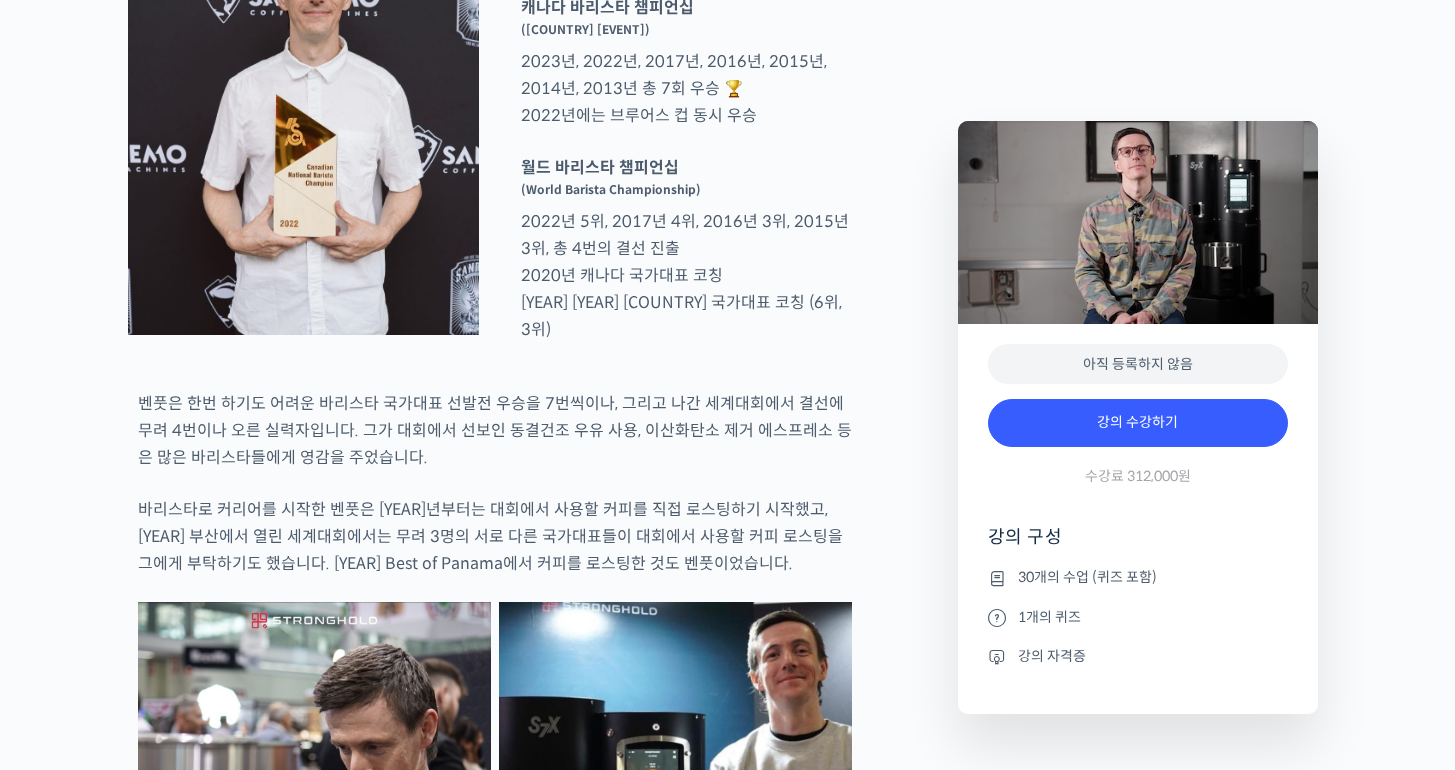 scroll, scrollTop: 883, scrollLeft: 0, axis: vertical 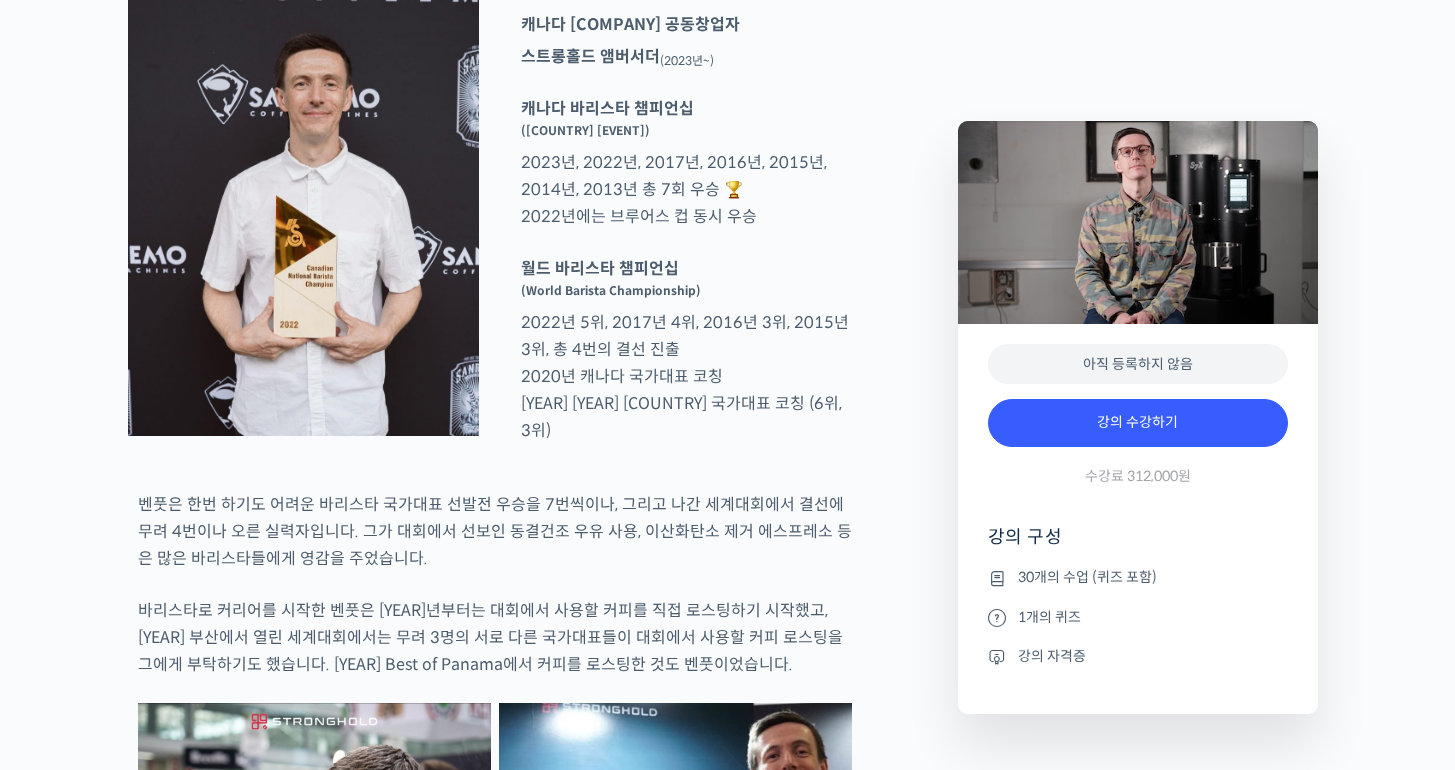 click on "캐나다 바리스타 챔피언십 (Canadian National Barista Championship)  2023년, 2022년, 2017년, 2016년, 2015년, 2014년, 2013년 총 7회 우승 🏆 2022년에는 브루어스 컵 동시 우승" at bounding box center (686, 162) 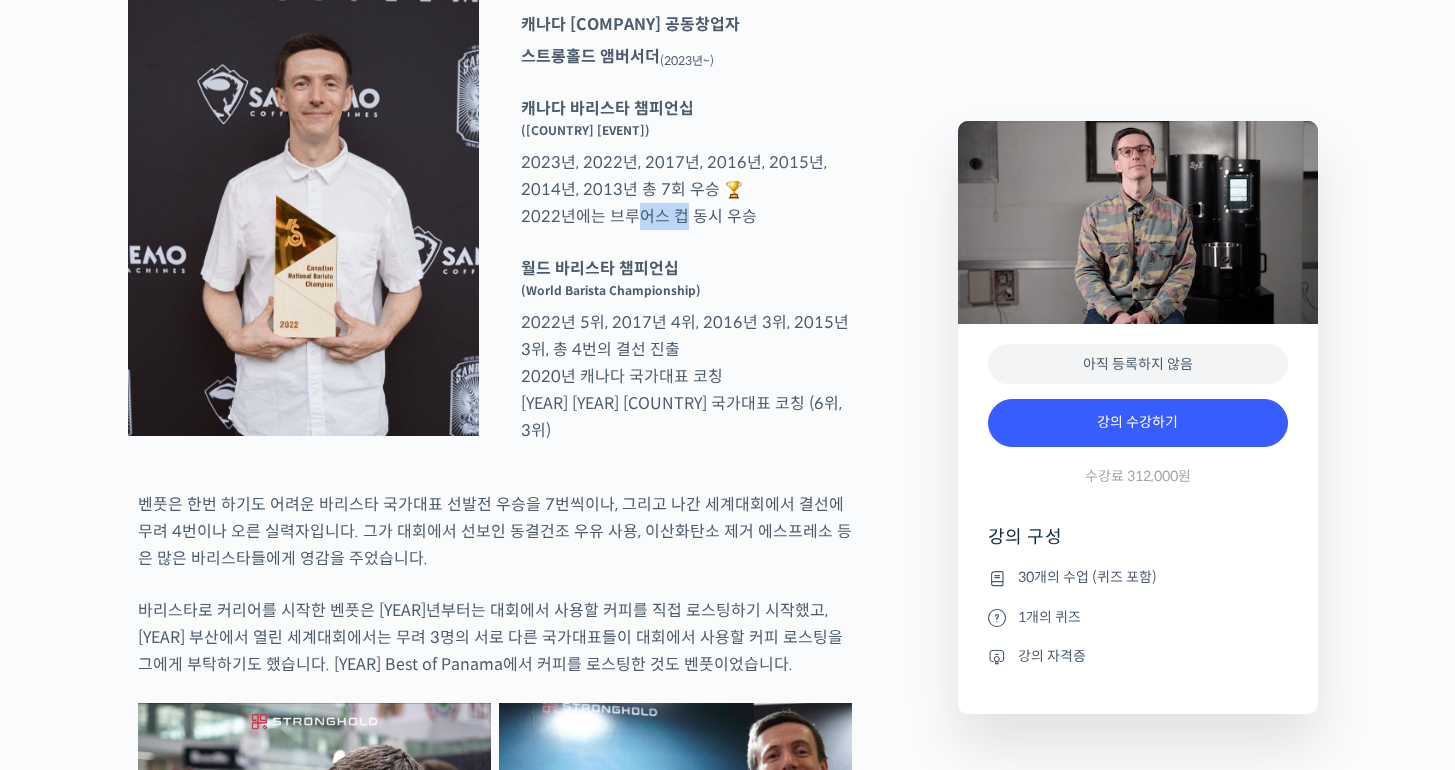 drag, startPoint x: 636, startPoint y: 305, endPoint x: 681, endPoint y: 310, distance: 45.276924 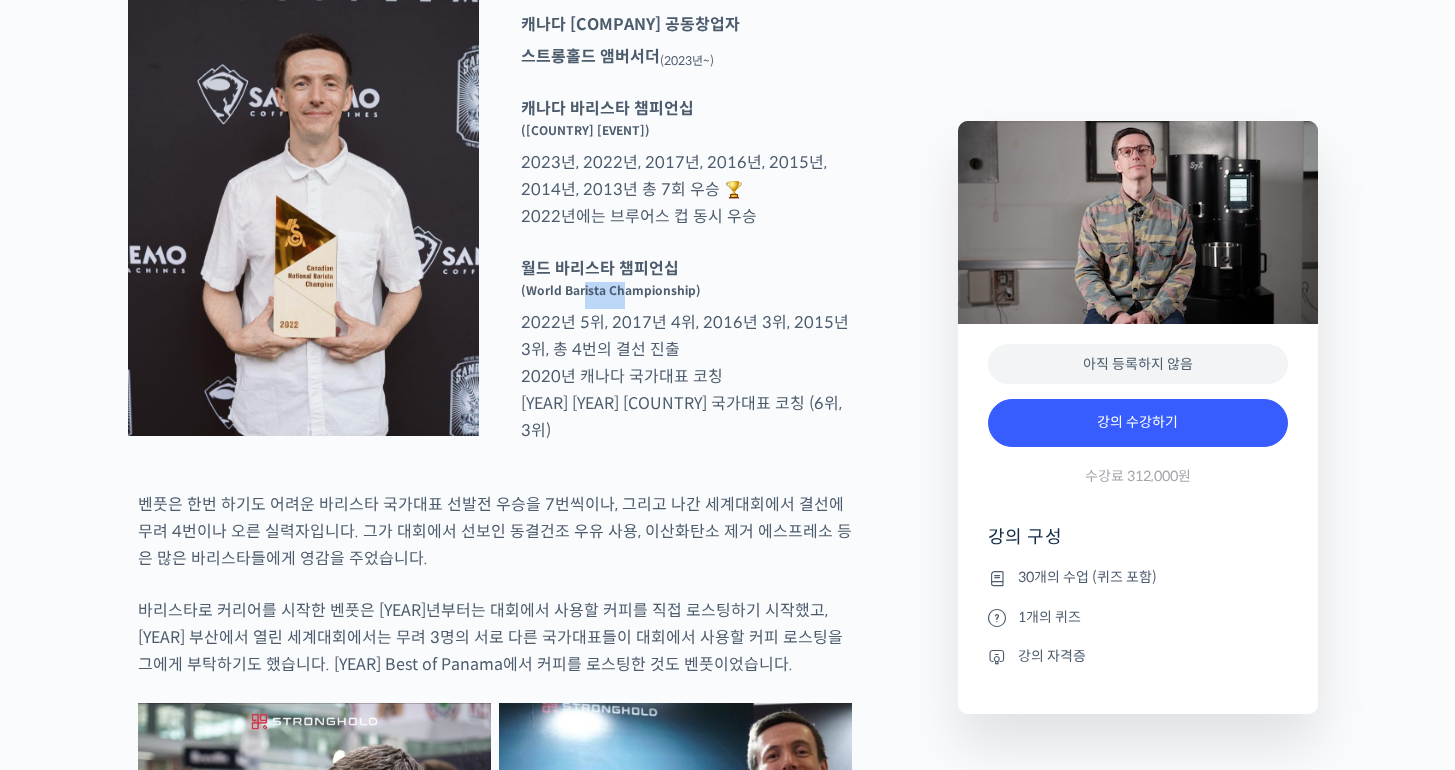 drag, startPoint x: 582, startPoint y: 390, endPoint x: 722, endPoint y: 404, distance: 140.69826 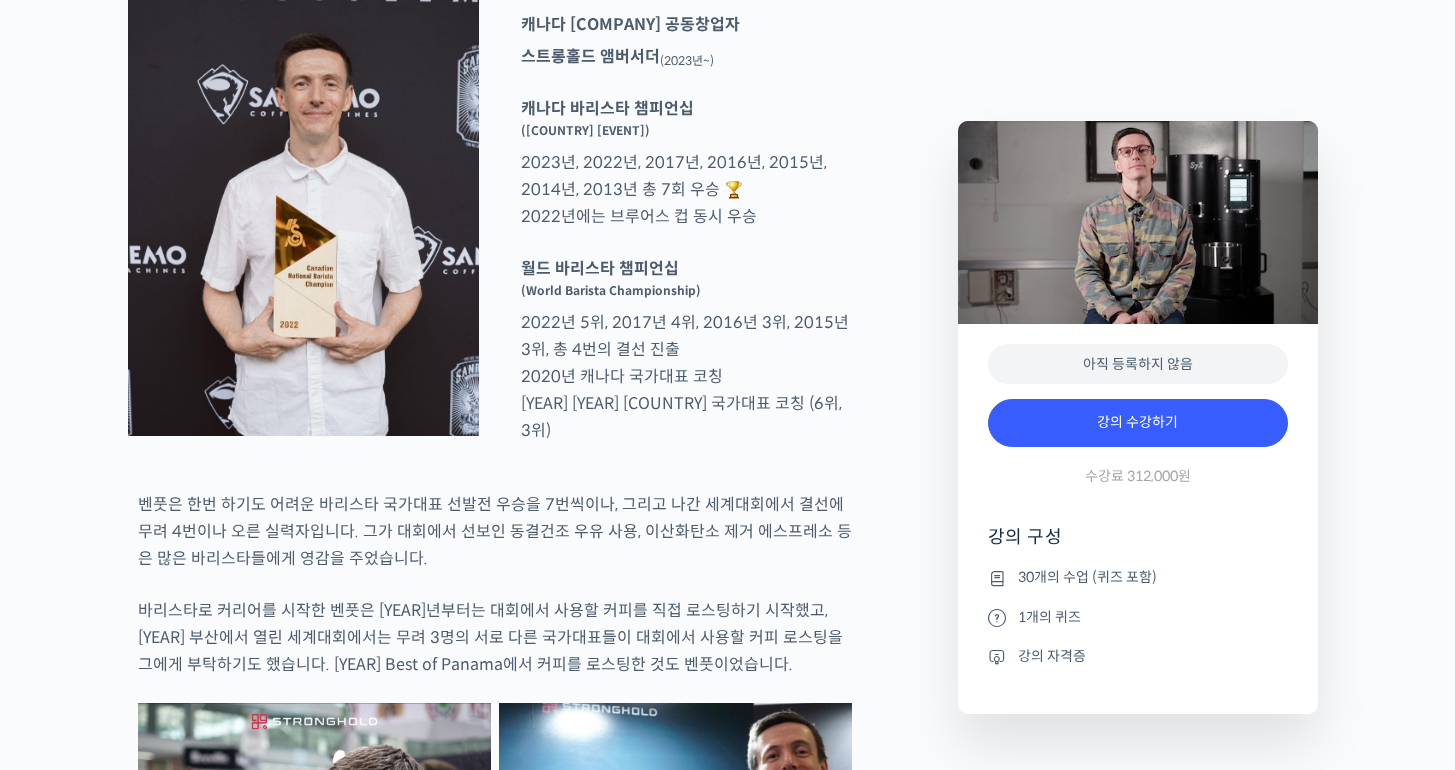 click on "월드 바리스타 챔피언십  (World Barista Championship) 2022년 5위, 2017년 4위, 2016년 3위, 2015년 3위, 총 4번의 결선 진출 2020년 캐나다 국가대표 코칭 2019년 2018년 스위스 국가대표 코칭 (6위, 3위)" at bounding box center [686, 349] 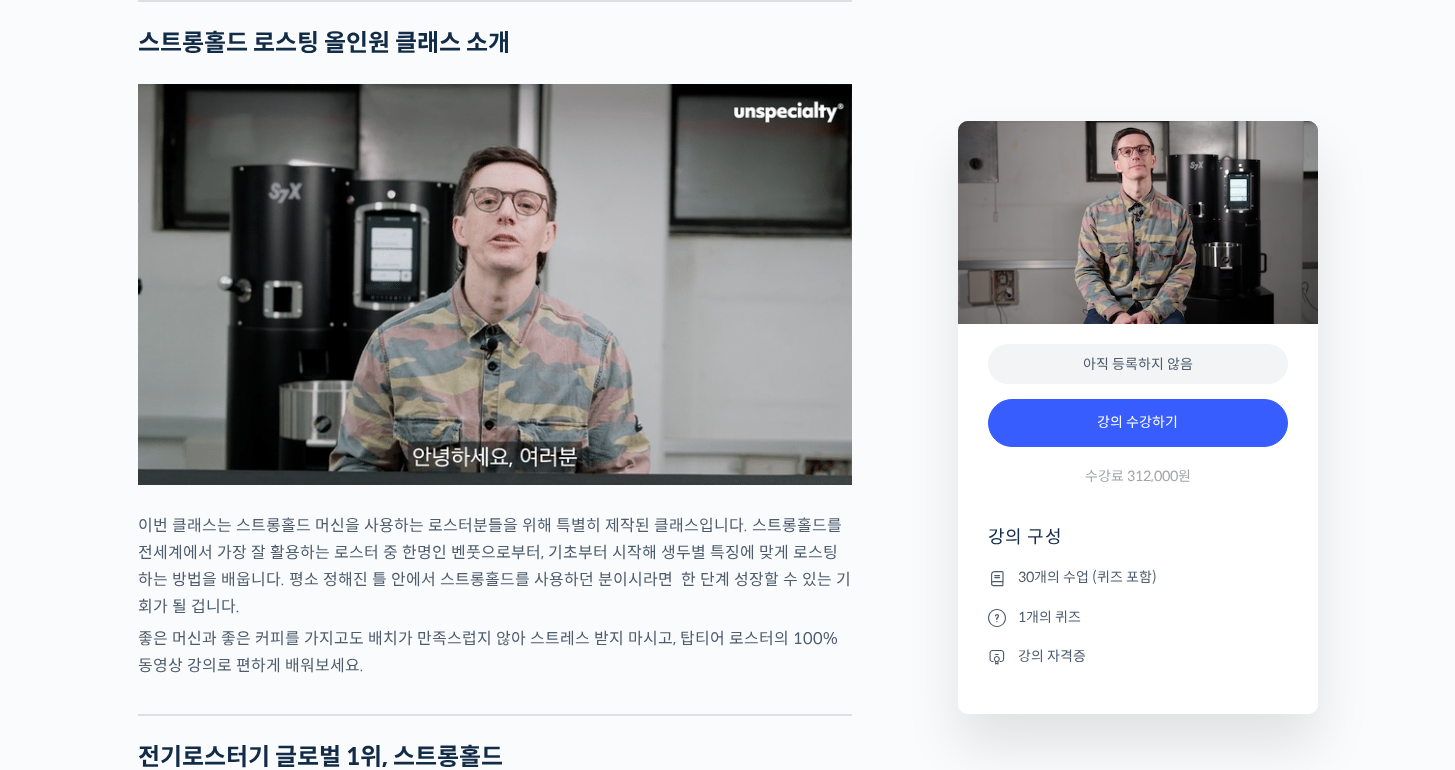 scroll, scrollTop: 2002, scrollLeft: 0, axis: vertical 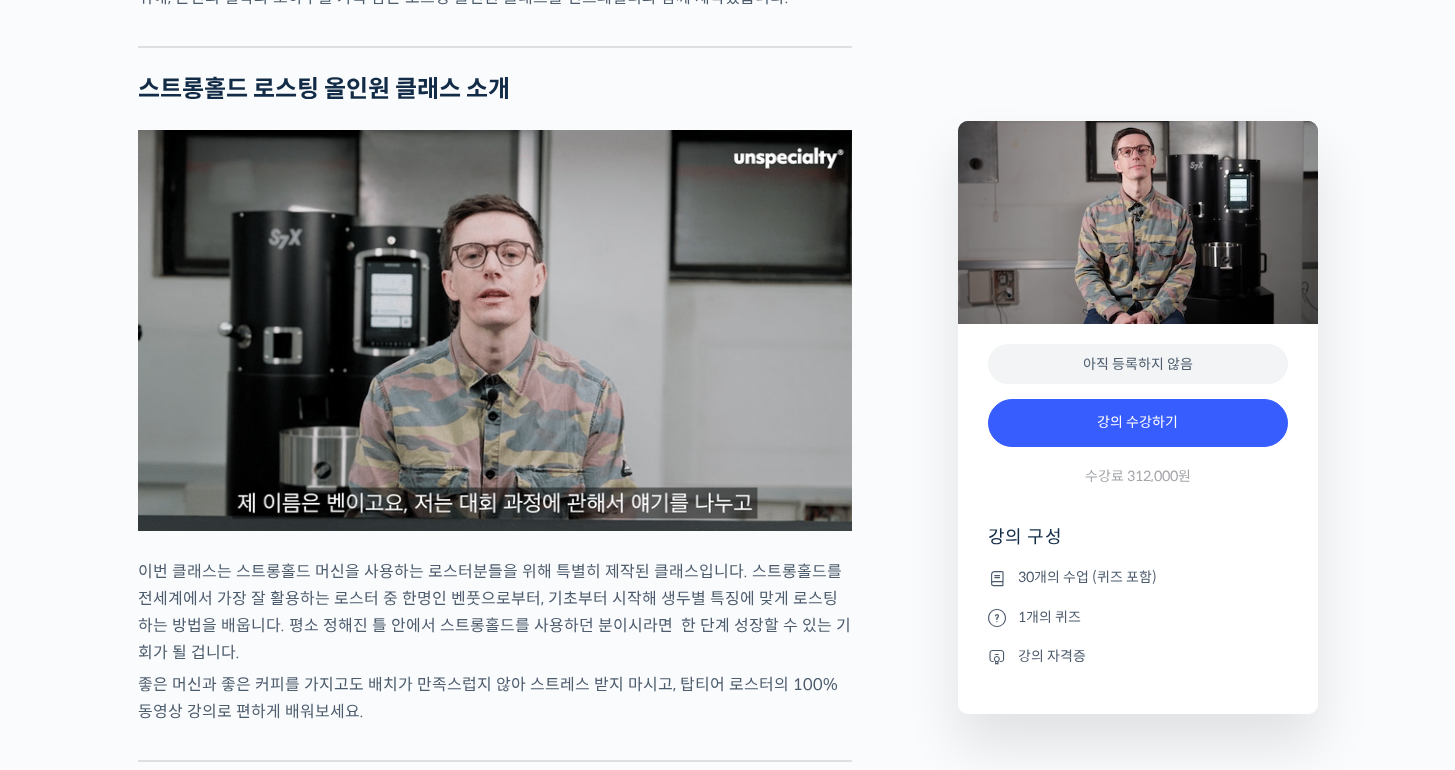 click at bounding box center [495, 330] 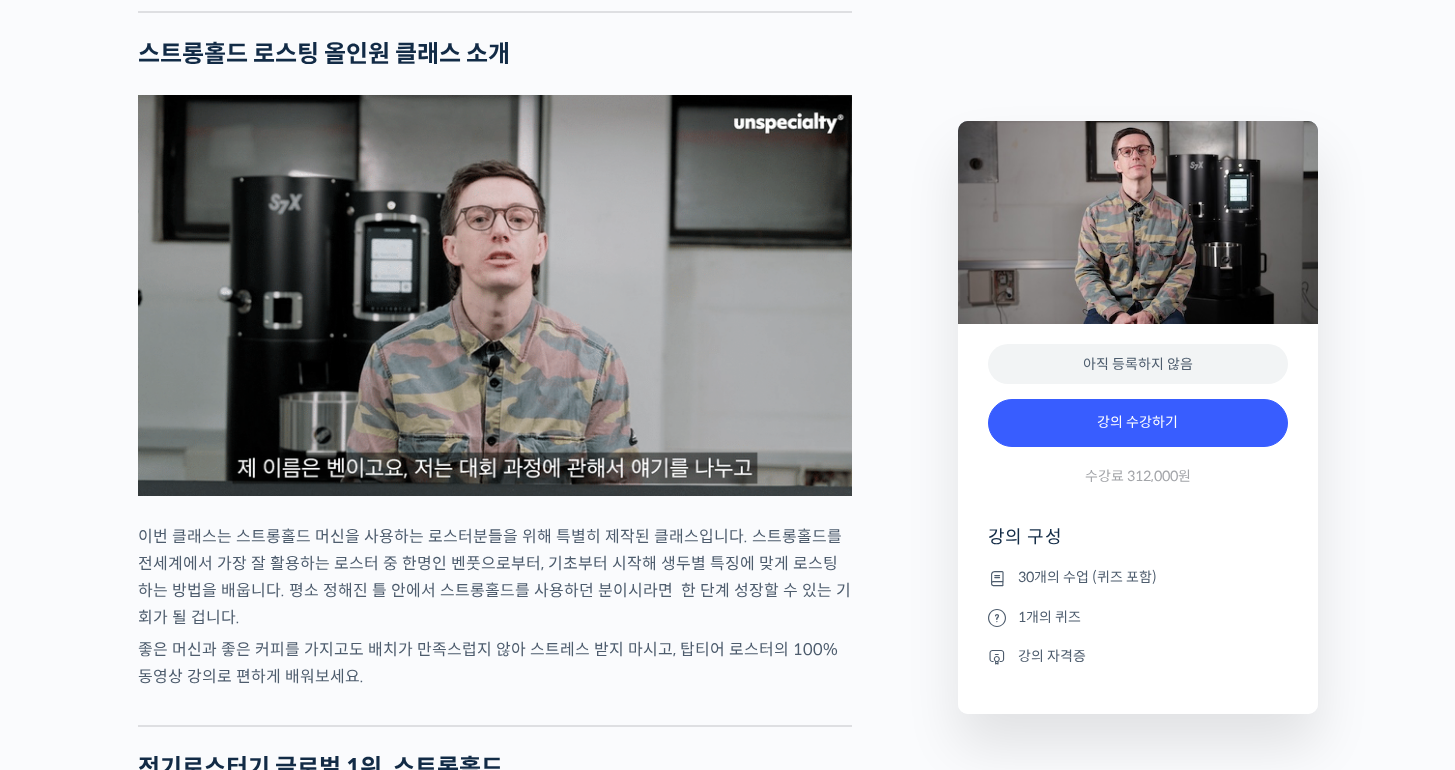scroll, scrollTop: 2039, scrollLeft: 0, axis: vertical 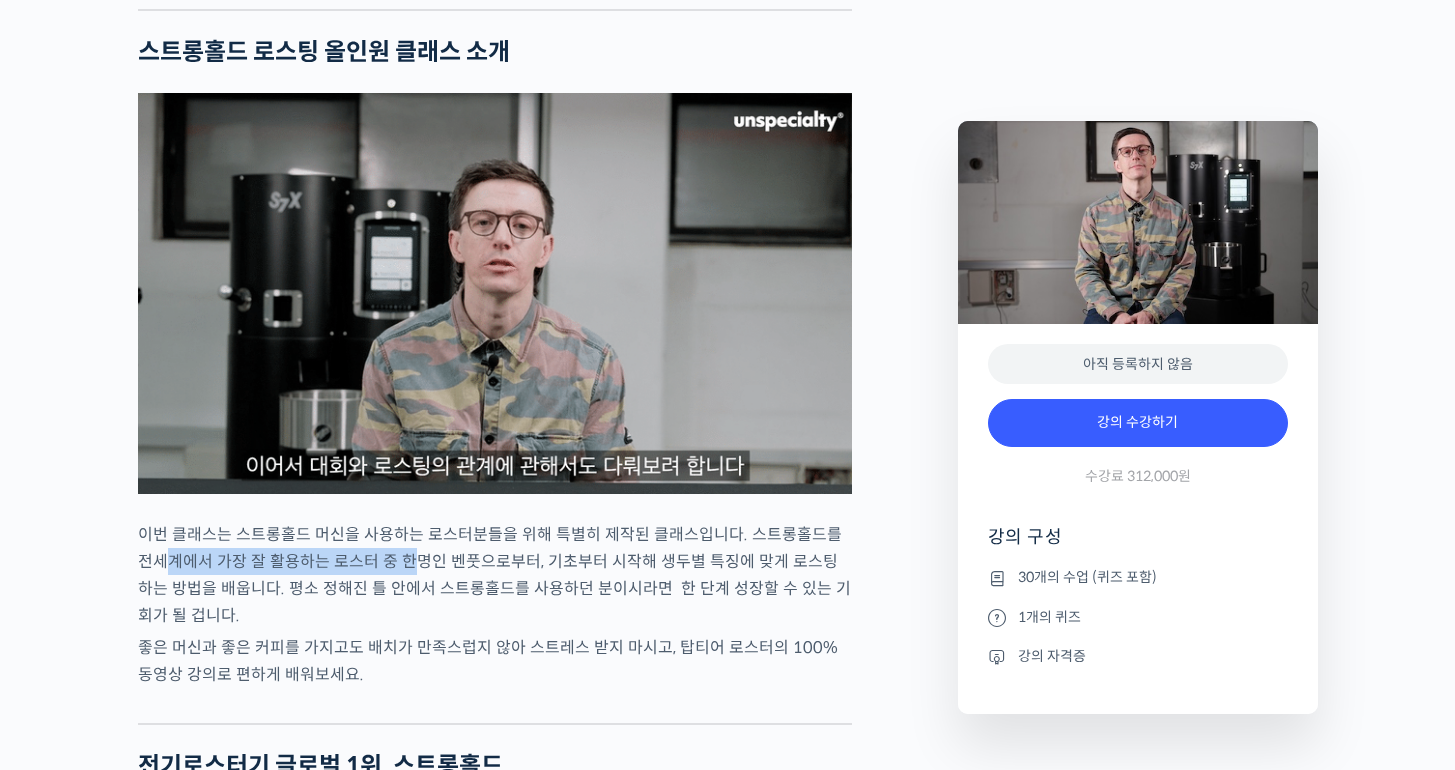 drag, startPoint x: 146, startPoint y: 623, endPoint x: 433, endPoint y: 626, distance: 287.0157 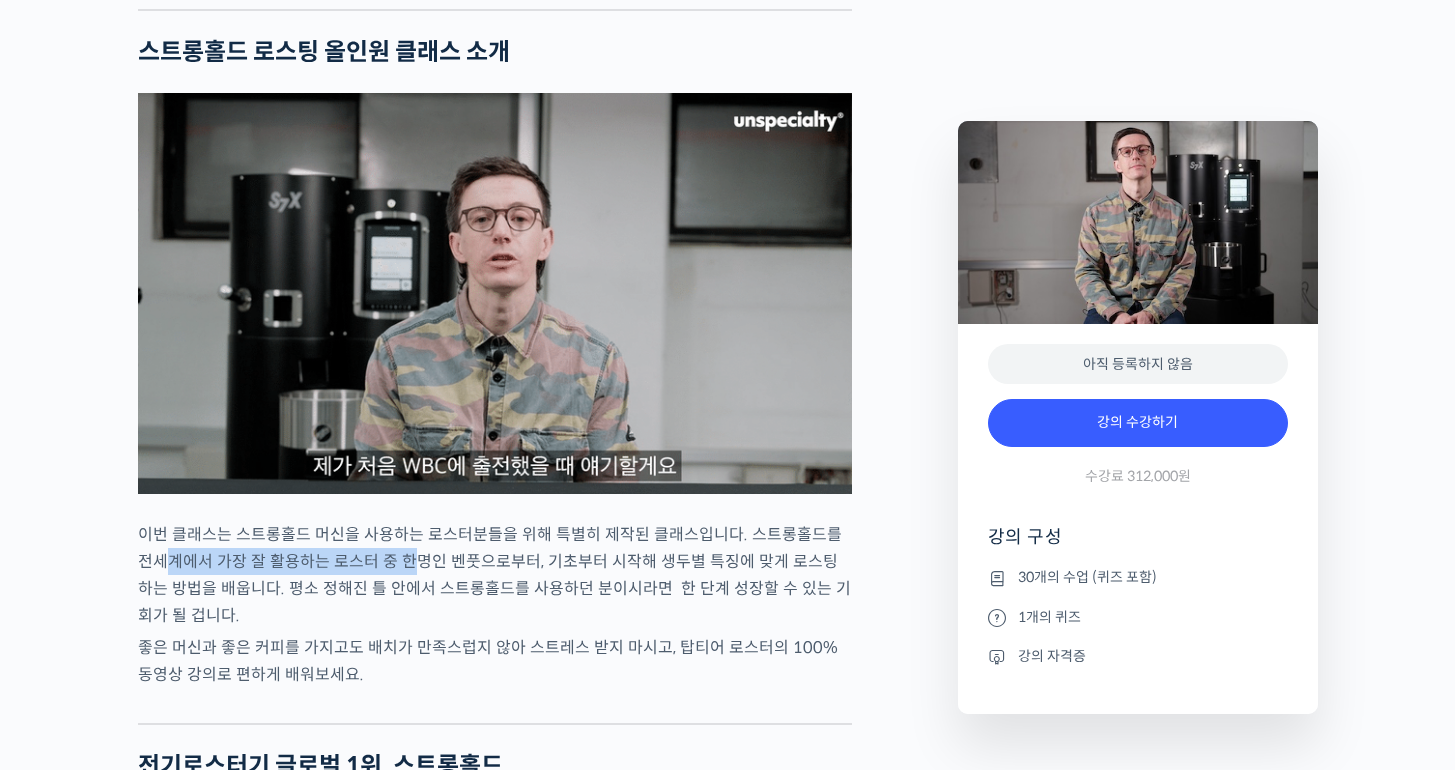 click on "이번 클래스는 스트롱홀드 머신을 사용하는 로스터분들을 위해 특별히 제작된 클래스입니다. 스트롱홀드를 전세계에서 가장 잘 활용하는 로스터 중 한명인 벤풋으로부터, 기초부터 시작해 생두별 특징에 맞게 로스팅 하는 방법을 배웁니다. 평소 정해진 틀 안에서 스트롱홀드를 사용하던 분이시라면 한 단계 성장할 수 있는 기회가 될 겁니다." at bounding box center (495, 575) 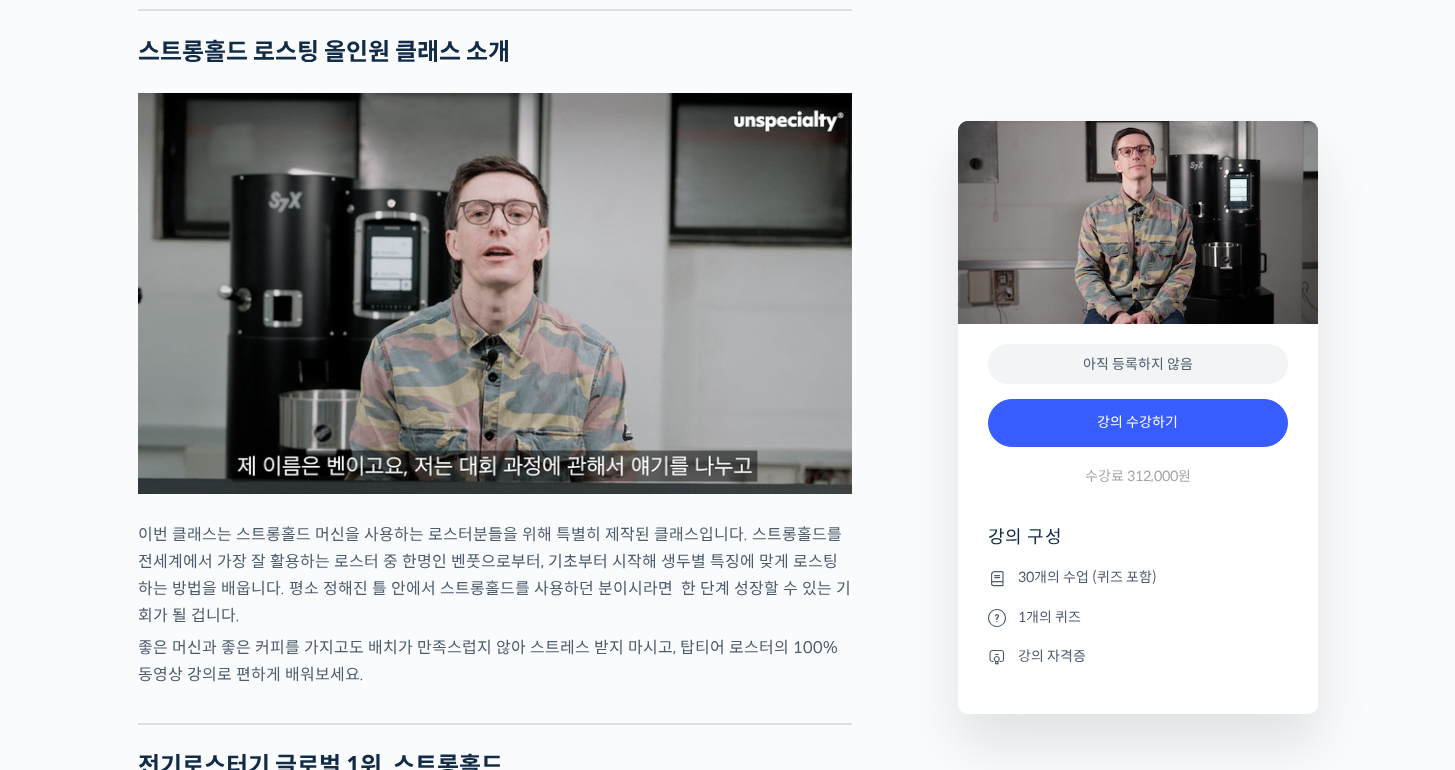 click on "이번 클래스는 스트롱홀드 머신을 사용하는 로스터분들을 위해 특별히 제작된 클래스입니다. 스트롱홀드를 전세계에서 가장 잘 활용하는 로스터 중 한명인 벤풋으로부터, 기초부터 시작해 생두별 특징에 맞게 로스팅 하는 방법을 배웁니다. 평소 정해진 틀 안에서 스트롱홀드를 사용하던 분이시라면 한 단계 성장할 수 있는 기회가 될 겁니다." at bounding box center [495, 575] 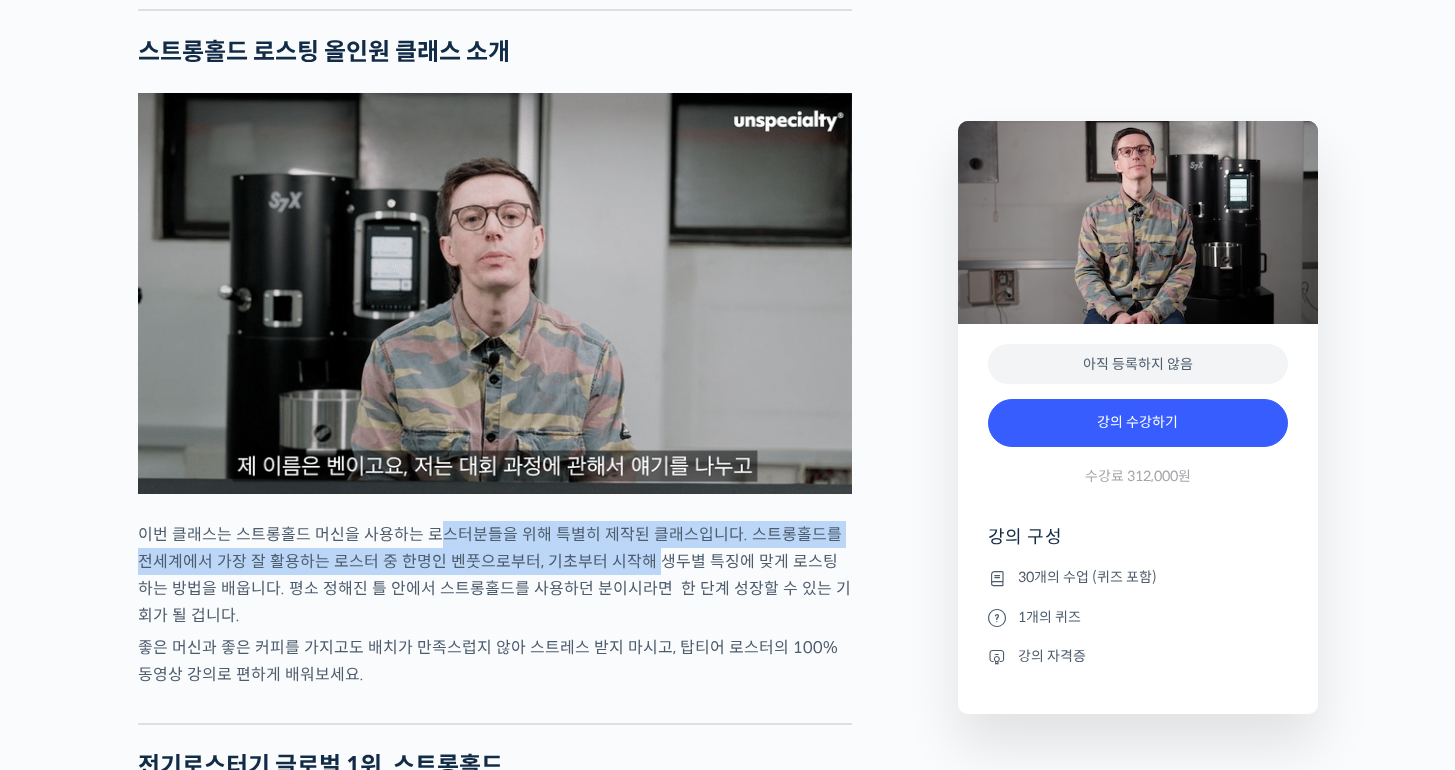 drag, startPoint x: 433, startPoint y: 614, endPoint x: 635, endPoint y: 624, distance: 202.24738 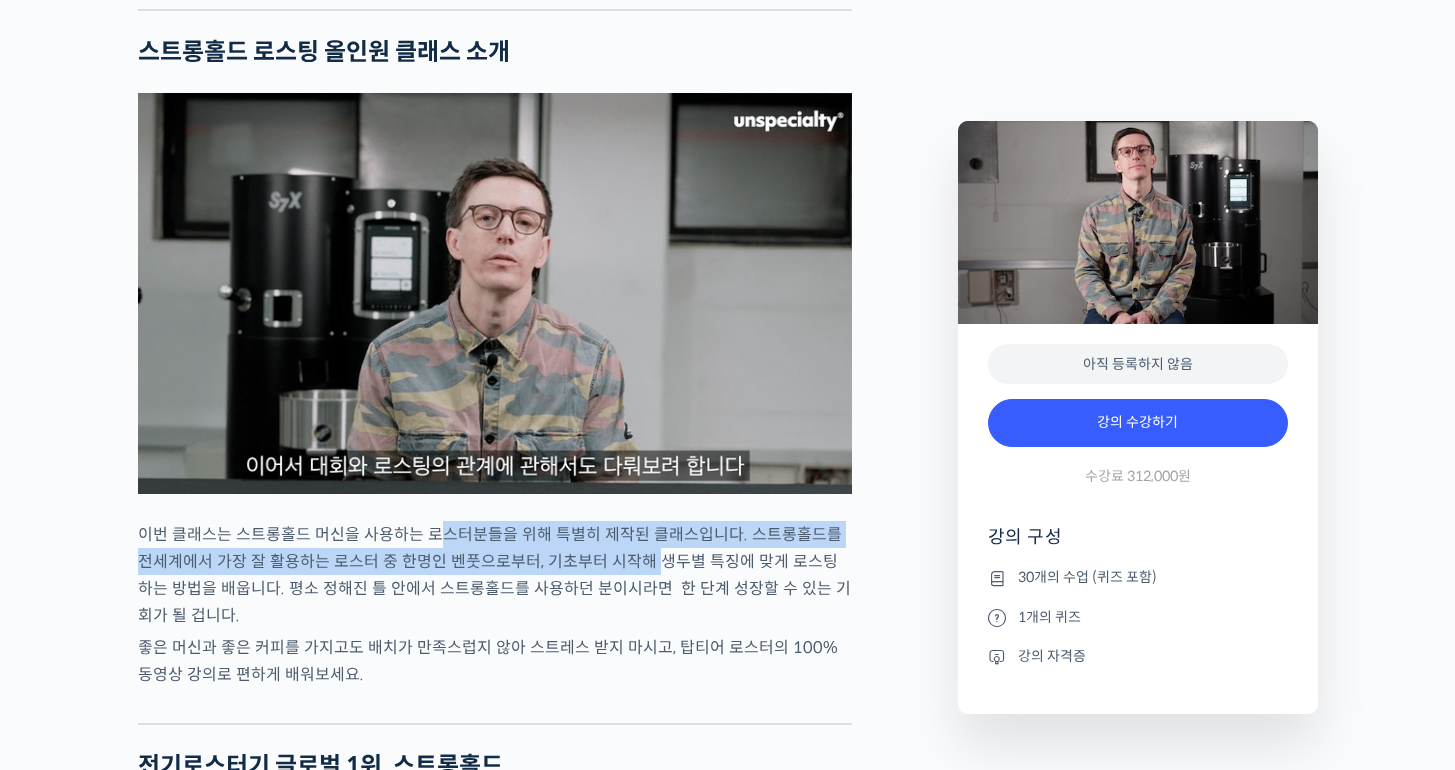 click on "이번 클래스는 스트롱홀드 머신을 사용하는 로스터분들을 위해 특별히 제작된 클래스입니다. 스트롱홀드를 전세계에서 가장 잘 활용하는 로스터 중 한명인 벤풋으로부터, 기초부터 시작해 생두별 특징에 맞게 로스팅 하는 방법을 배웁니다. 평소 정해진 틀 안에서 스트롱홀드를 사용하던 분이시라면 한 단계 성장할 수 있는 기회가 될 겁니다." at bounding box center [495, 575] 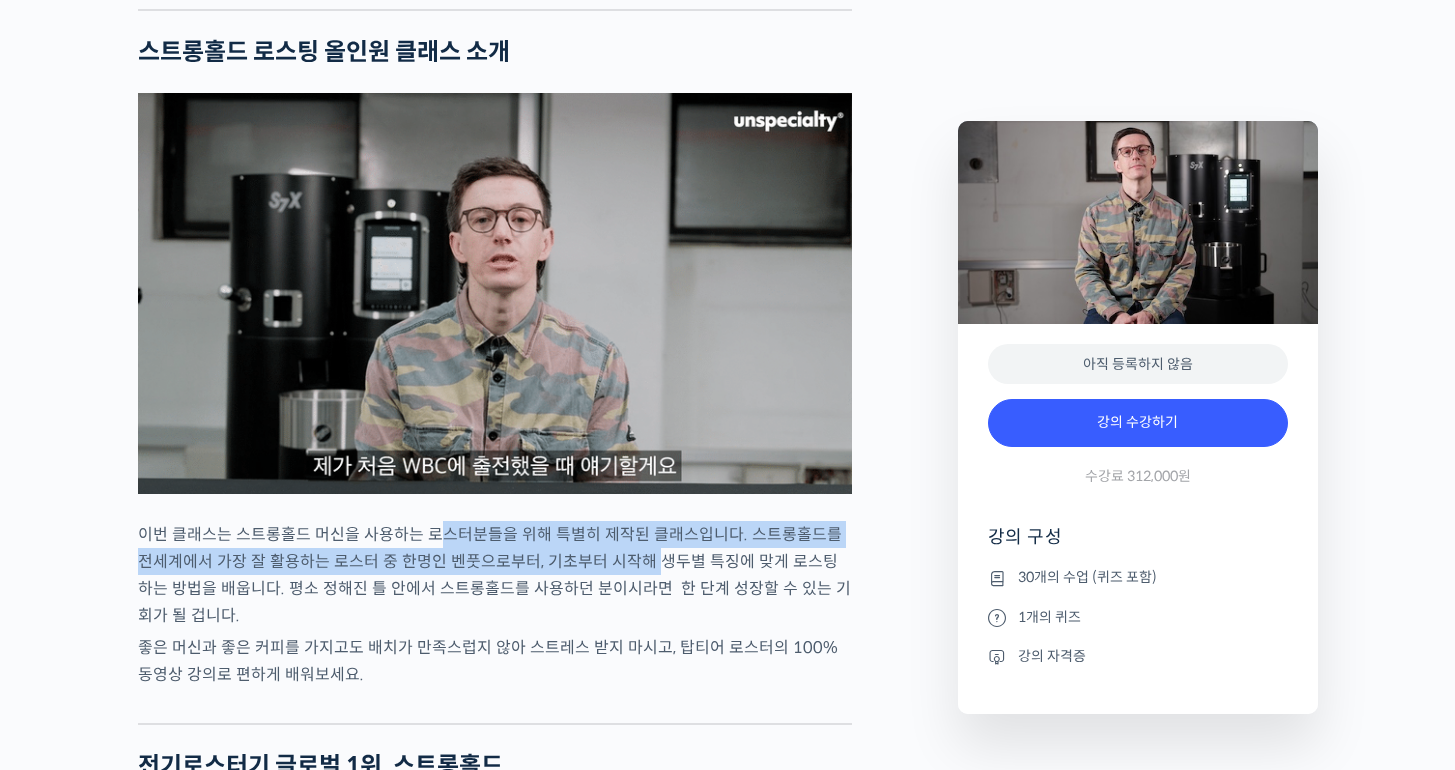 click on "이번 클래스는 스트롱홀드 머신을 사용하는 로스터분들을 위해 특별히 제작된 클래스입니다. 스트롱홀드를 전세계에서 가장 잘 활용하는 로스터 중 한명인 벤풋으로부터, 기초부터 시작해 생두별 특징에 맞게 로스팅 하는 방법을 배웁니다. 평소 정해진 틀 안에서 스트롱홀드를 사용하던 분이시라면 한 단계 성장할 수 있는 기회가 될 겁니다." at bounding box center (495, 575) 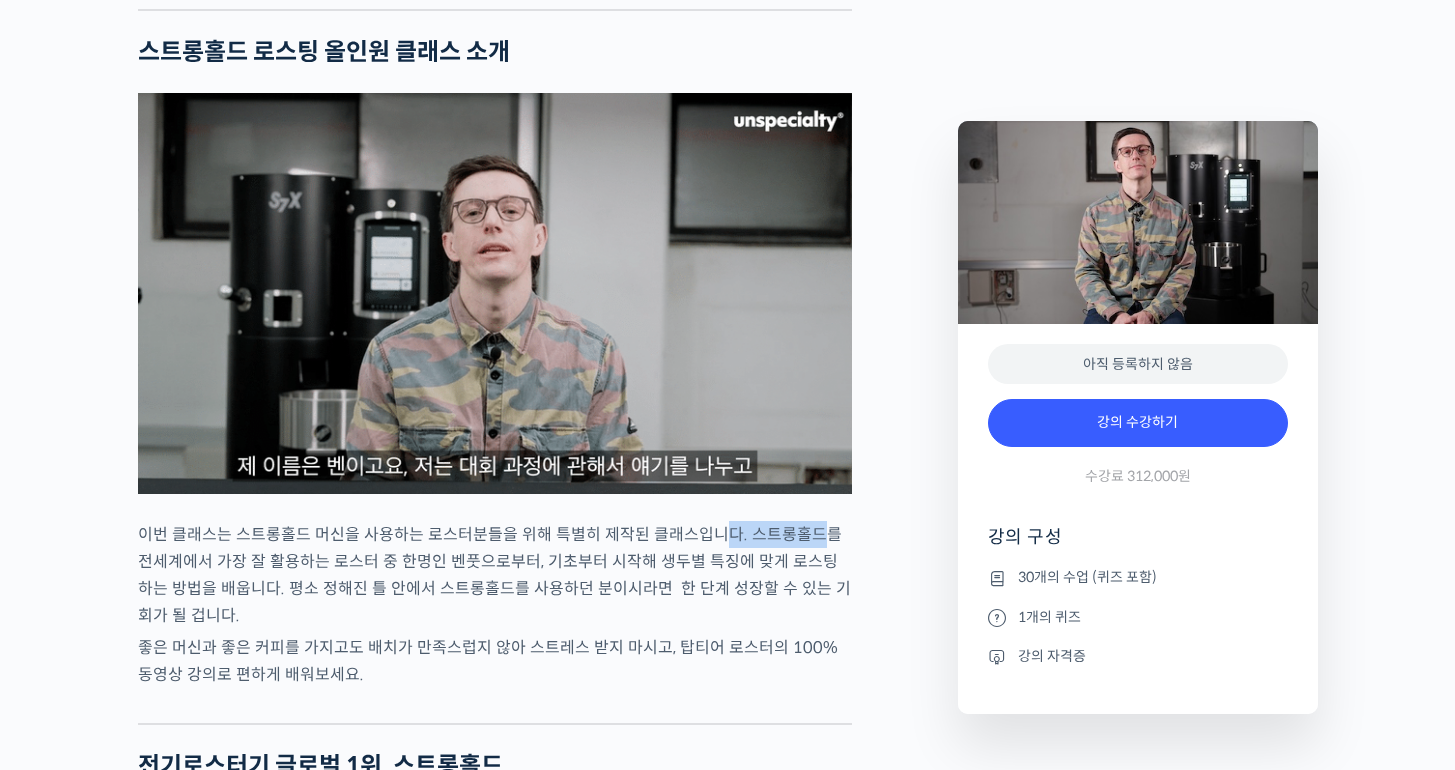 drag, startPoint x: 715, startPoint y: 609, endPoint x: 805, endPoint y: 621, distance: 90.79648 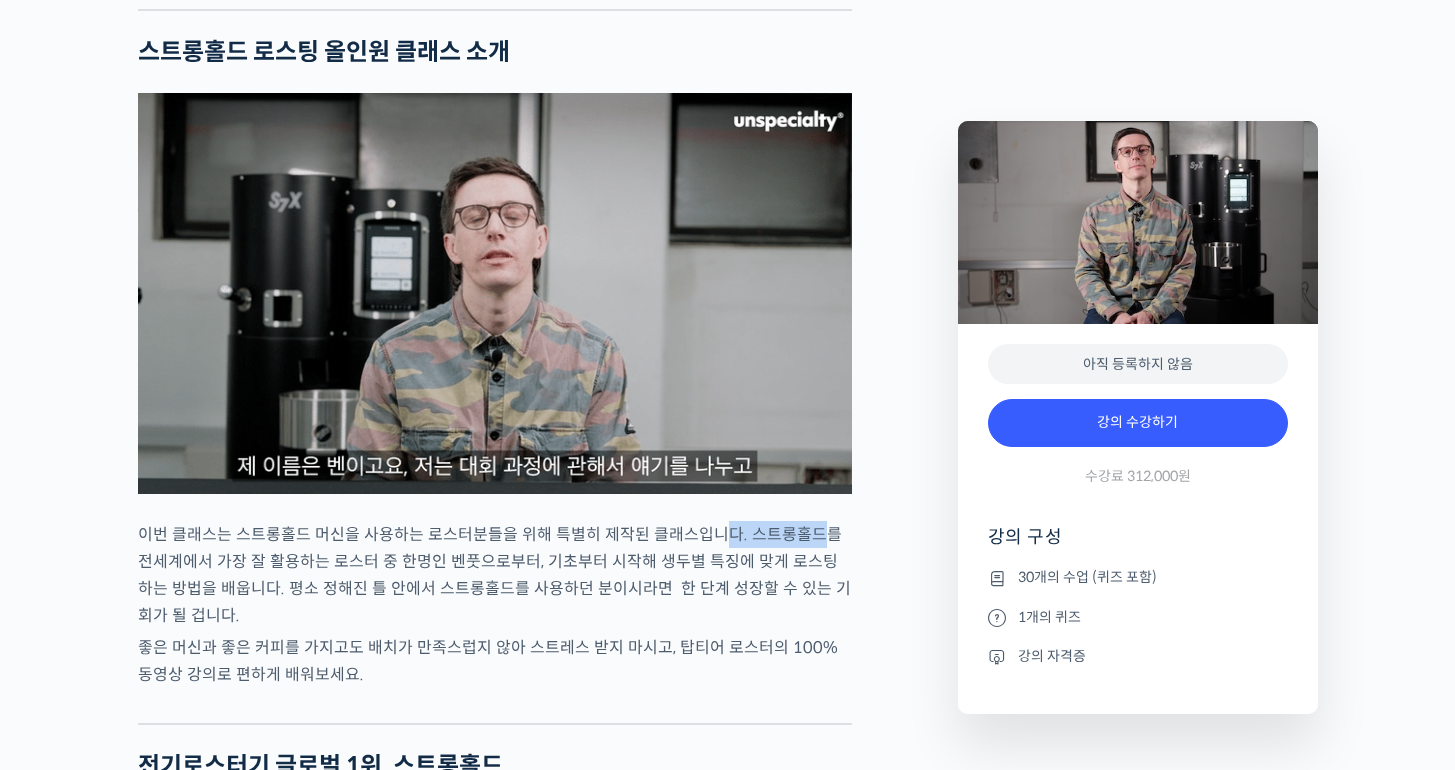 click on "이번 클래스는 스트롱홀드 머신을 사용하는 로스터분들을 위해 특별히 제작된 클래스입니다. 스트롱홀드를 전세계에서 가장 잘 활용하는 로스터 중 한명인 벤풋으로부터, 기초부터 시작해 생두별 특징에 맞게 로스팅 하는 방법을 배웁니다. 평소 정해진 틀 안에서 스트롱홀드를 사용하던 분이시라면 한 단계 성장할 수 있는 기회가 될 겁니다." at bounding box center (495, 575) 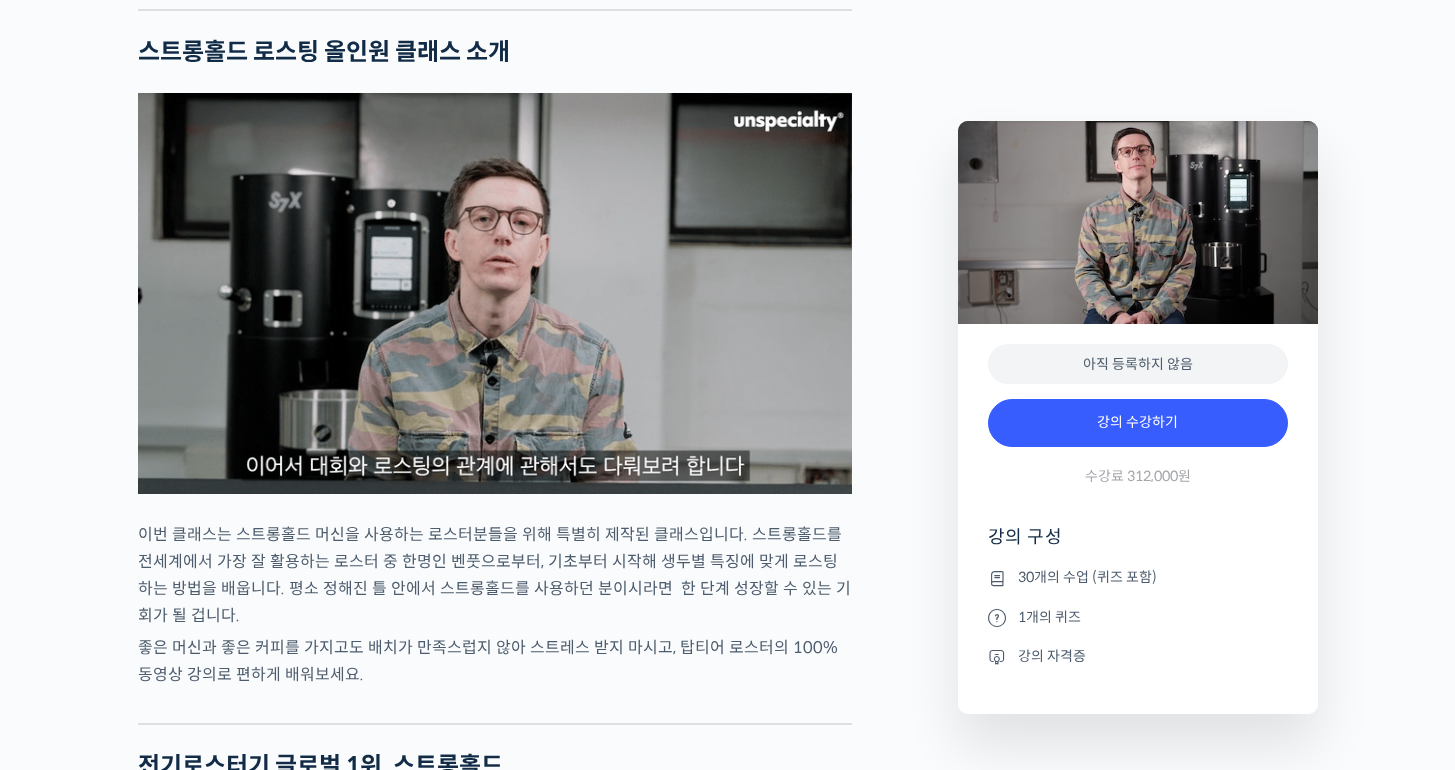 click on "이번 클래스는 스트롱홀드 머신을 사용하는 로스터분들을 위해 특별히 제작된 클래스입니다. 스트롱홀드를 전세계에서 가장 잘 활용하는 로스터 중 한명인 벤풋으로부터, 기초부터 시작해 생두별 특징에 맞게 로스팅 하는 방법을 배웁니다. 평소 정해진 틀 안에서 스트롱홀드를 사용하던 분이시라면 한 단계 성장할 수 있는 기회가 될 겁니다." at bounding box center (495, 575) 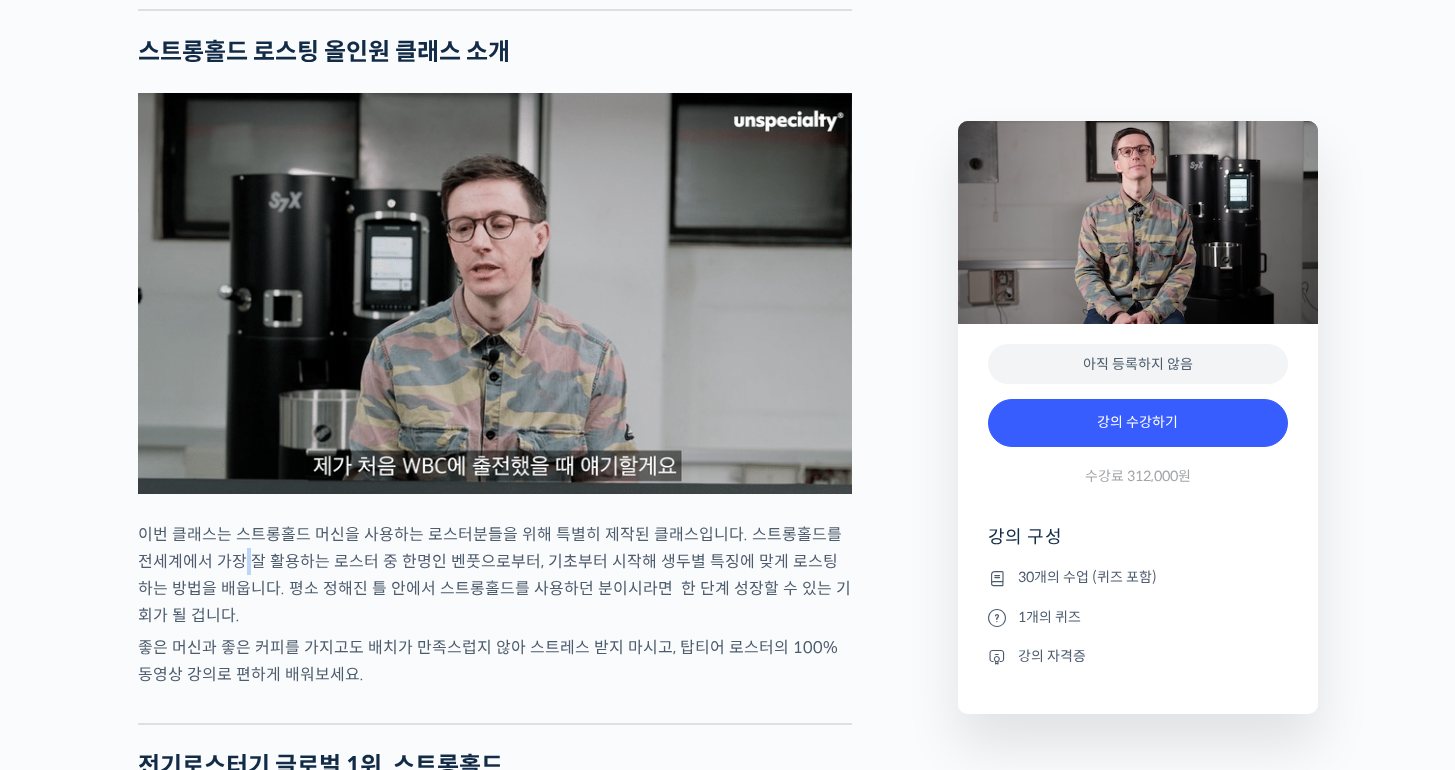 drag, startPoint x: 226, startPoint y: 645, endPoint x: 275, endPoint y: 635, distance: 50.01 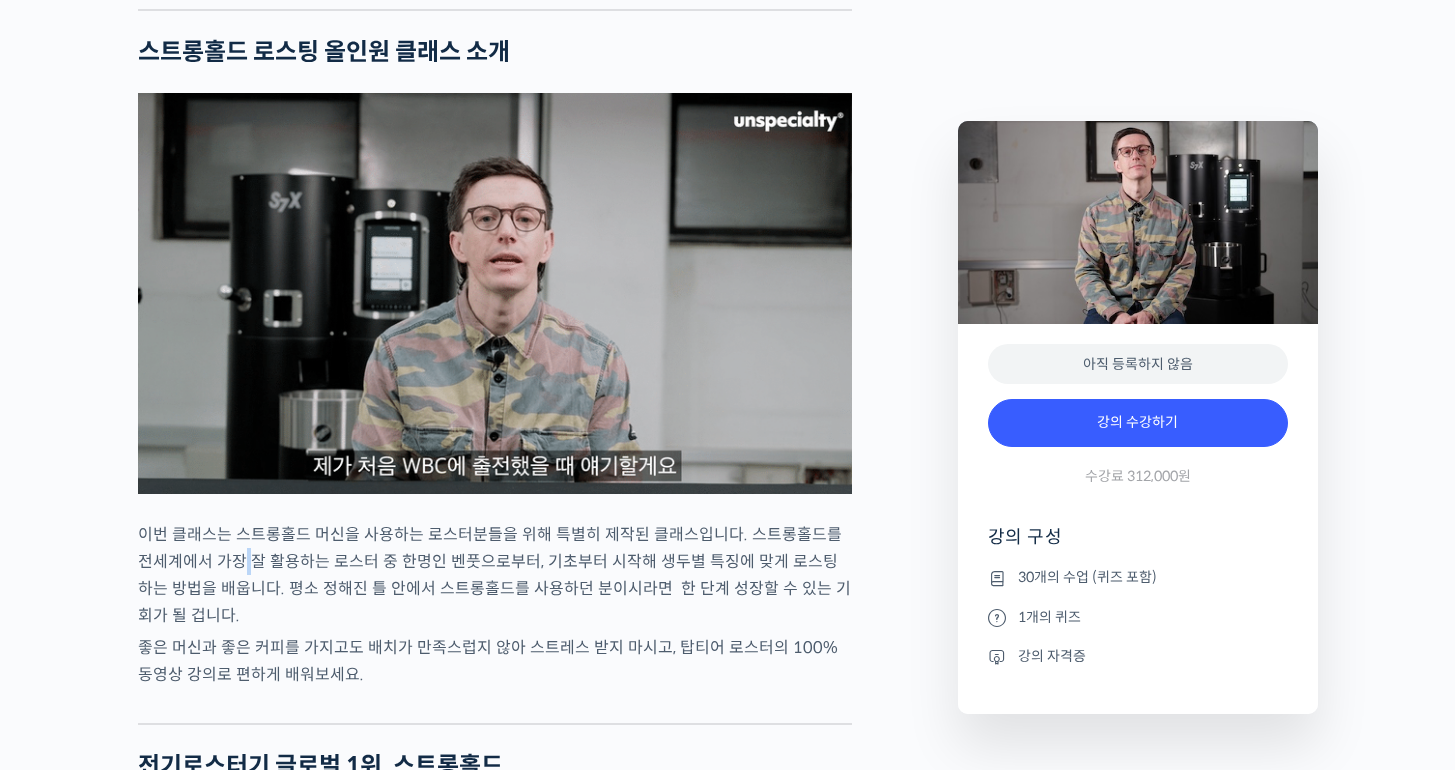 click on "이번 클래스는 스트롱홀드 머신을 사용하는 로스터분들을 위해 특별히 제작된 클래스입니다. 스트롱홀드를 전세계에서 가장 잘 활용하는 로스터 중 한명인 벤풋으로부터, 기초부터 시작해 생두별 특징에 맞게 로스팅 하는 방법을 배웁니다. 평소 정해진 틀 안에서 스트롱홀드를 사용하던 분이시라면 한 단계 성장할 수 있는 기회가 될 겁니다." at bounding box center (495, 575) 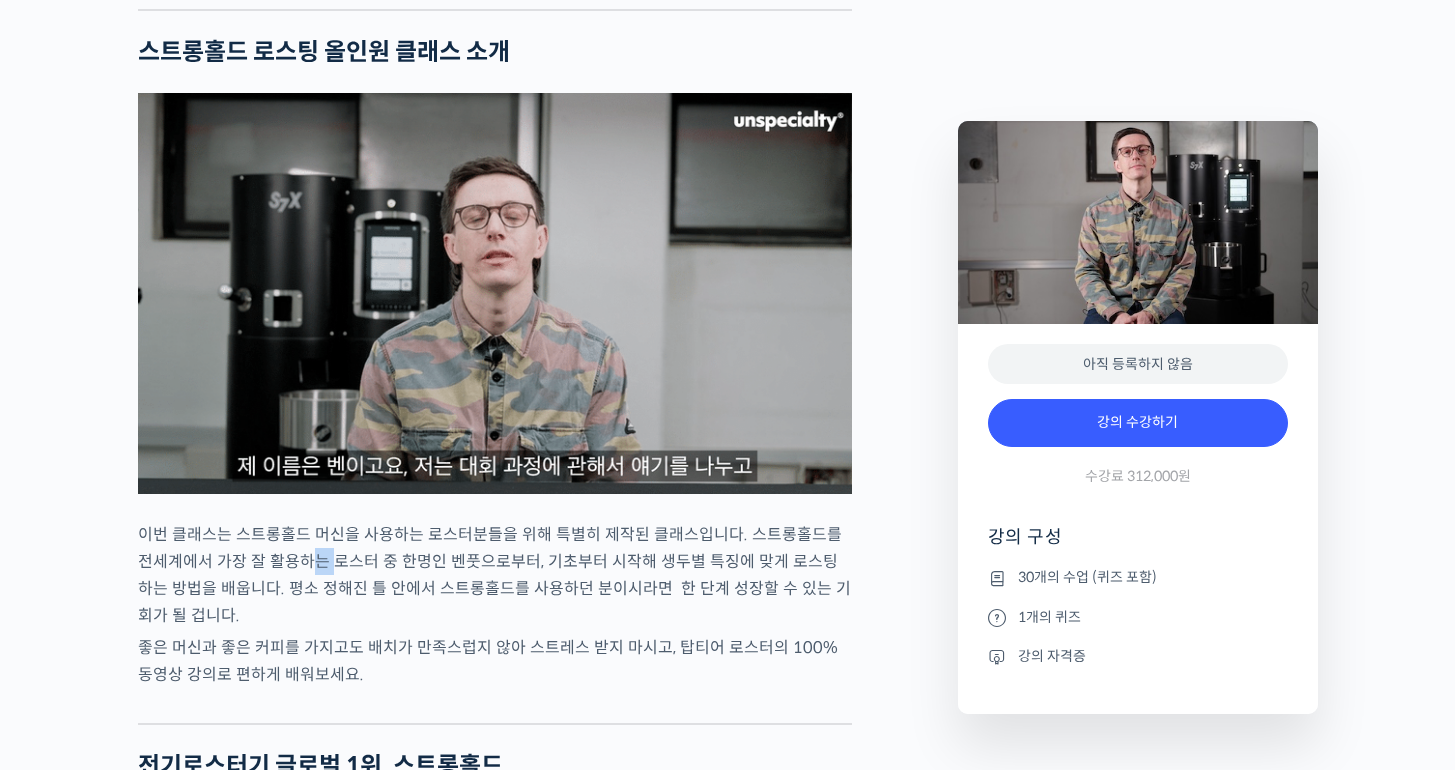 click on "이번 클래스는 스트롱홀드 머신을 사용하는 로스터분들을 위해 특별히 제작된 클래스입니다. 스트롱홀드를 전세계에서 가장 잘 활용하는 로스터 중 한명인 벤풋으로부터, 기초부터 시작해 생두별 특징에 맞게 로스팅 하는 방법을 배웁니다. 평소 정해진 틀 안에서 스트롱홀드를 사용하던 분이시라면 한 단계 성장할 수 있는 기회가 될 겁니다." at bounding box center [495, 575] 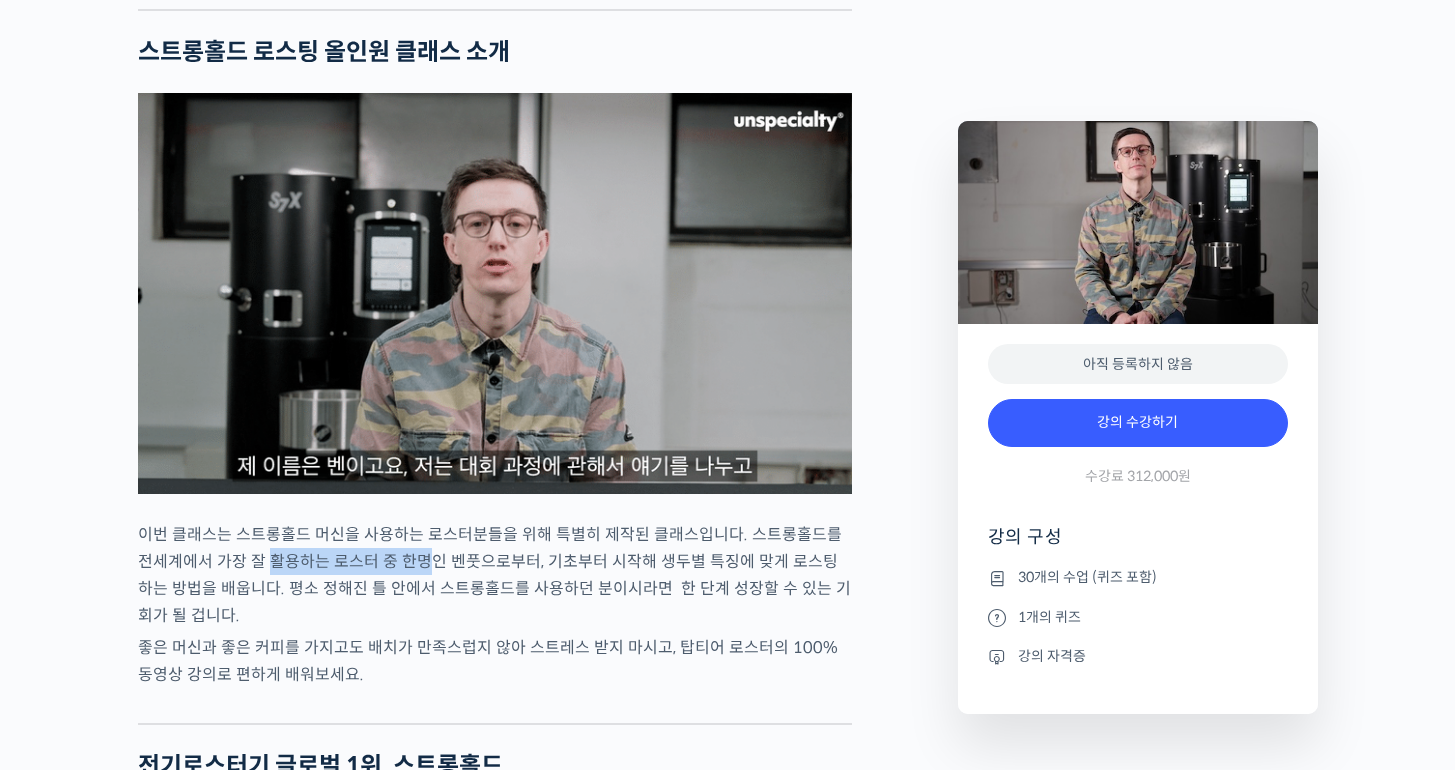 drag, startPoint x: 254, startPoint y: 634, endPoint x: 475, endPoint y: 640, distance: 221.08144 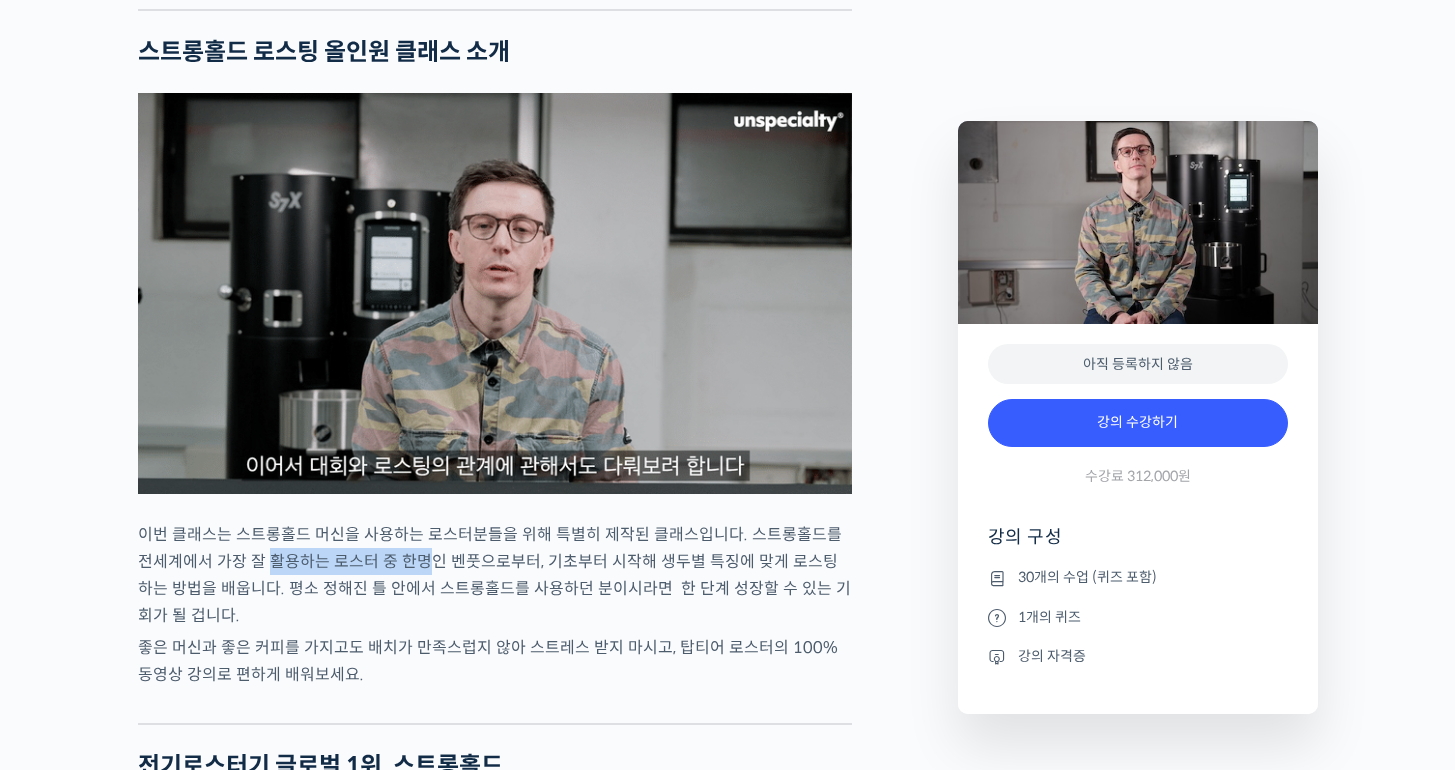 click on "이번 클래스는 스트롱홀드 머신을 사용하는 로스터분들을 위해 특별히 제작된 클래스입니다. 스트롱홀드를 전세계에서 가장 잘 활용하는 로스터 중 한명인 벤풋으로부터, 기초부터 시작해 생두별 특징에 맞게 로스팅 하는 방법을 배웁니다. 평소 정해진 틀 안에서 스트롱홀드를 사용하던 분이시라면 한 단계 성장할 수 있는 기회가 될 겁니다." at bounding box center [495, 575] 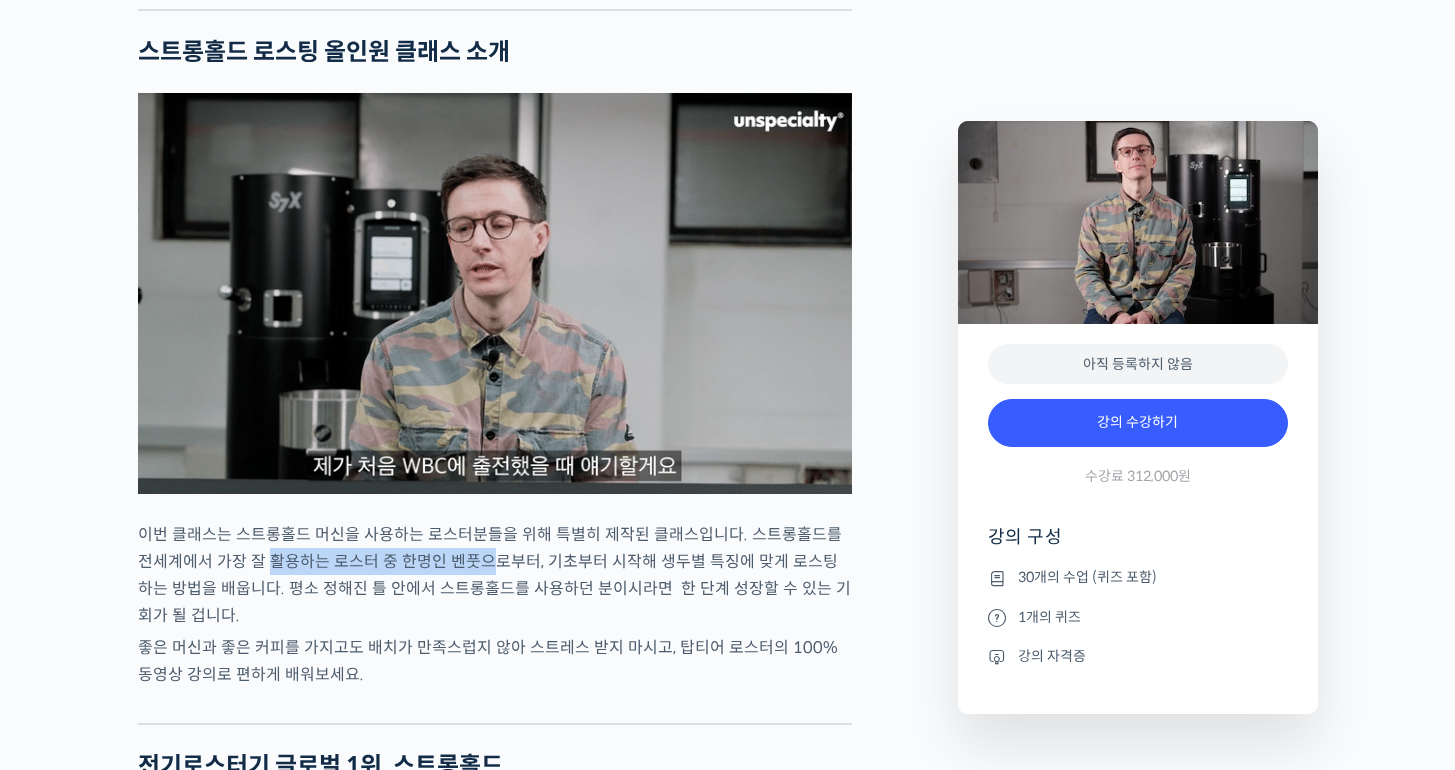 click on "이번 클래스는 스트롱홀드 머신을 사용하는 로스터분들을 위해 특별히 제작된 클래스입니다. 스트롱홀드를 전세계에서 가장 잘 활용하는 로스터 중 한명인 벤풋으로부터, 기초부터 시작해 생두별 특징에 맞게 로스팅 하는 방법을 배웁니다. 평소 정해진 틀 안에서 스트롱홀드를 사용하던 분이시라면 한 단계 성장할 수 있는 기회가 될 겁니다." at bounding box center (495, 575) 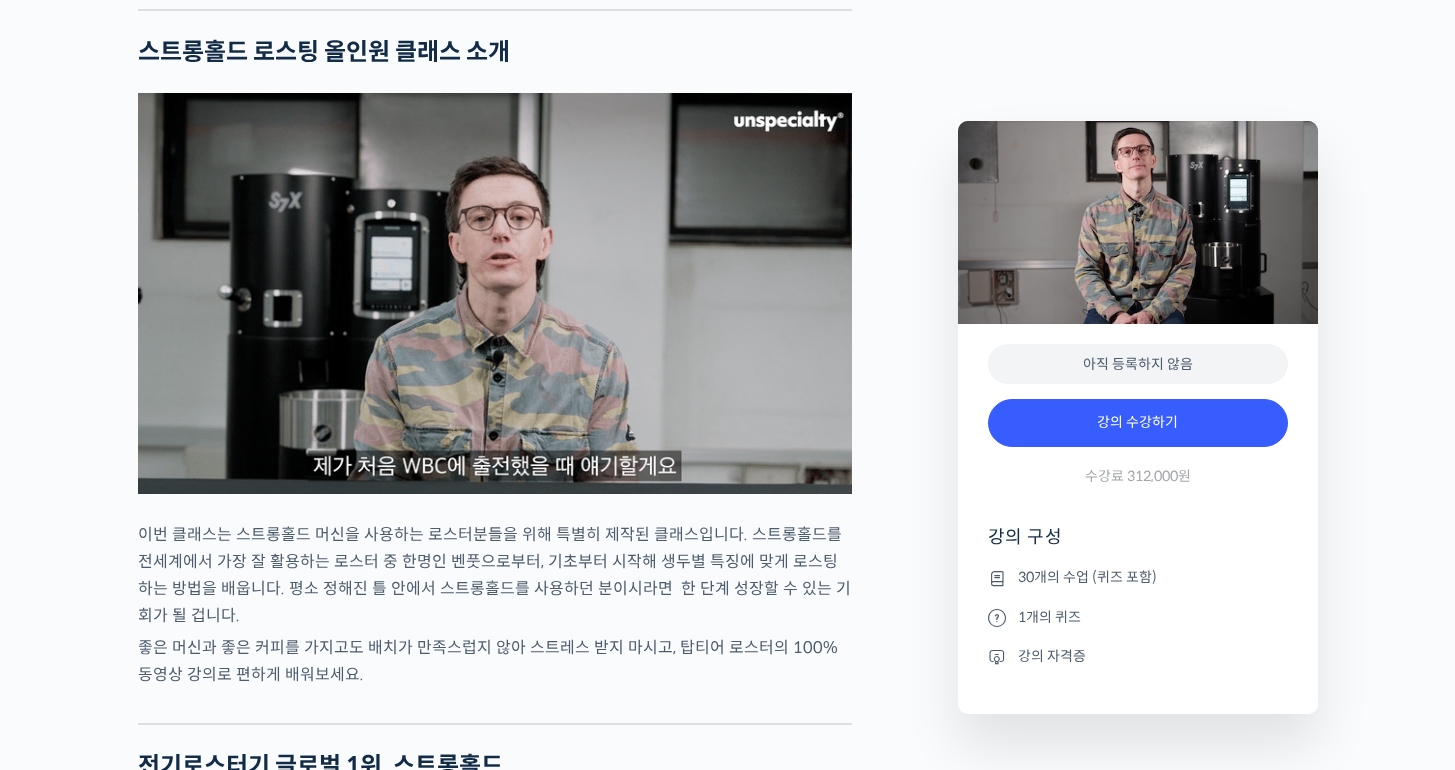 click on "이번 클래스는 스트롱홀드 머신을 사용하는 로스터분들을 위해 특별히 제작된 클래스입니다. 스트롱홀드를 전세계에서 가장 잘 활용하는 로스터 중 한명인 벤풋으로부터, 기초부터 시작해 생두별 특징에 맞게 로스팅 하는 방법을 배웁니다. 평소 정해진 틀 안에서 스트롱홀드를 사용하던 분이시라면 한 단계 성장할 수 있는 기회가 될 겁니다." at bounding box center (495, 575) 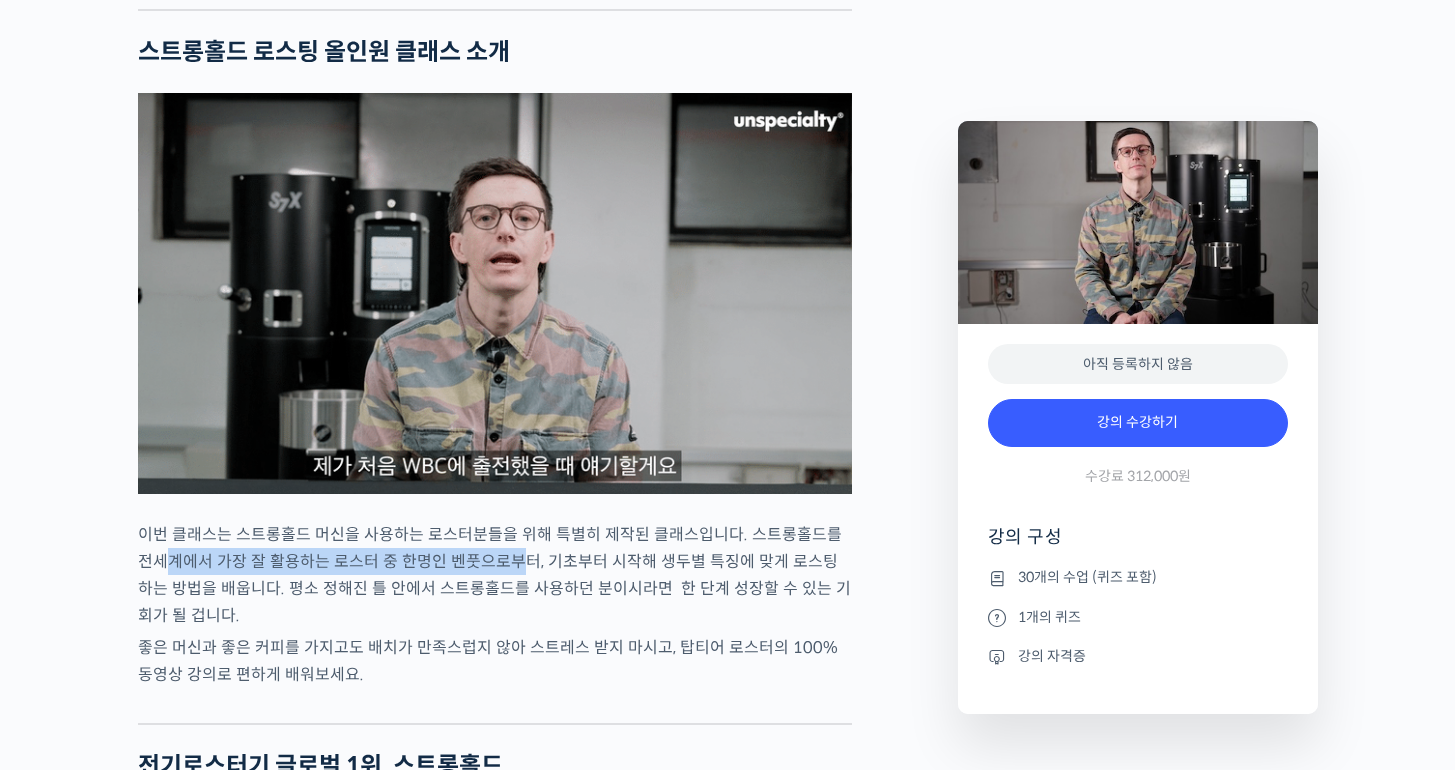drag, startPoint x: 148, startPoint y: 643, endPoint x: 506, endPoint y: 648, distance: 358.0349 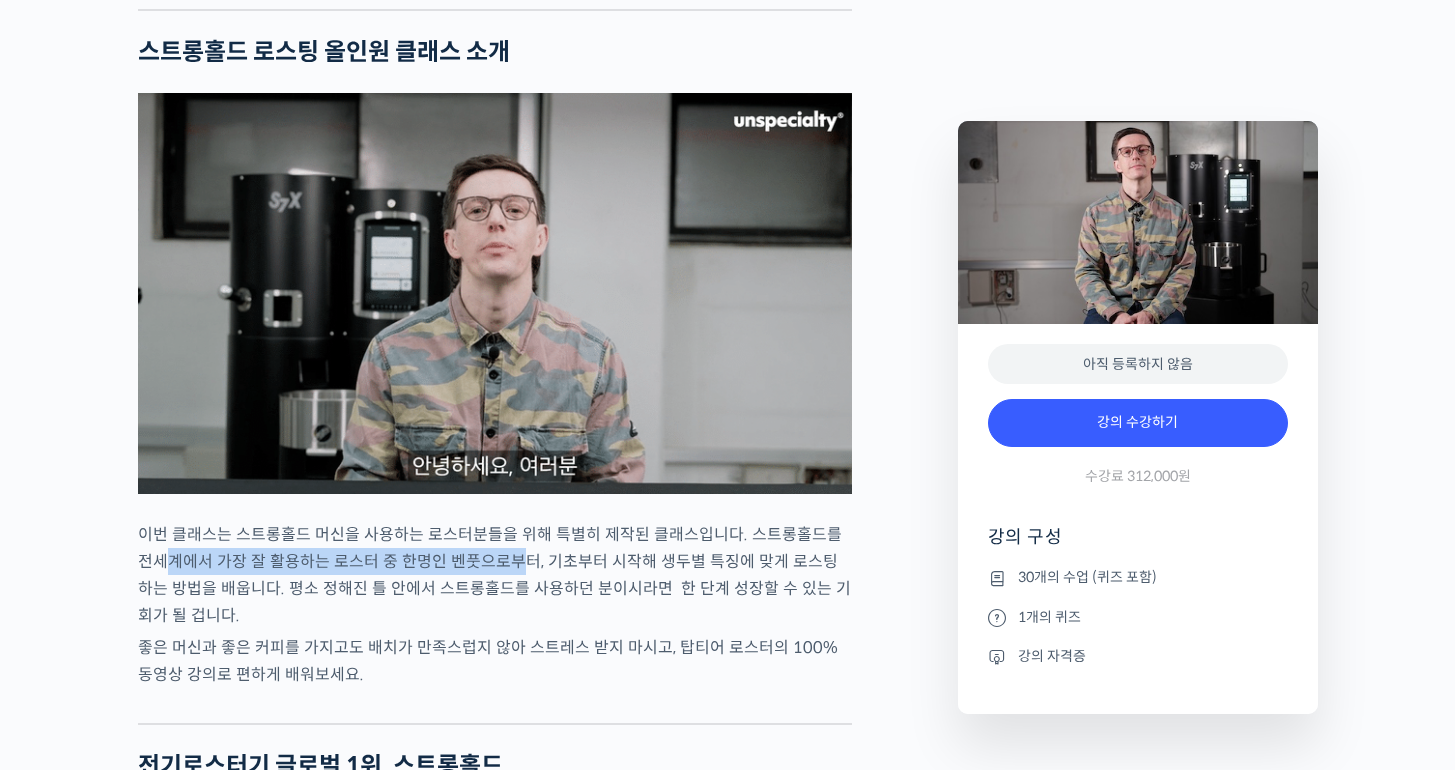 click on "이번 클래스는 스트롱홀드 머신을 사용하는 로스터분들을 위해 특별히 제작된 클래스입니다. 스트롱홀드를 전세계에서 가장 잘 활용하는 로스터 중 한명인 벤풋으로부터, 기초부터 시작해 생두별 특징에 맞게 로스팅 하는 방법을 배웁니다. 평소 정해진 틀 안에서 스트롱홀드를 사용하던 분이시라면 한 단계 성장할 수 있는 기회가 될 겁니다." at bounding box center (495, 575) 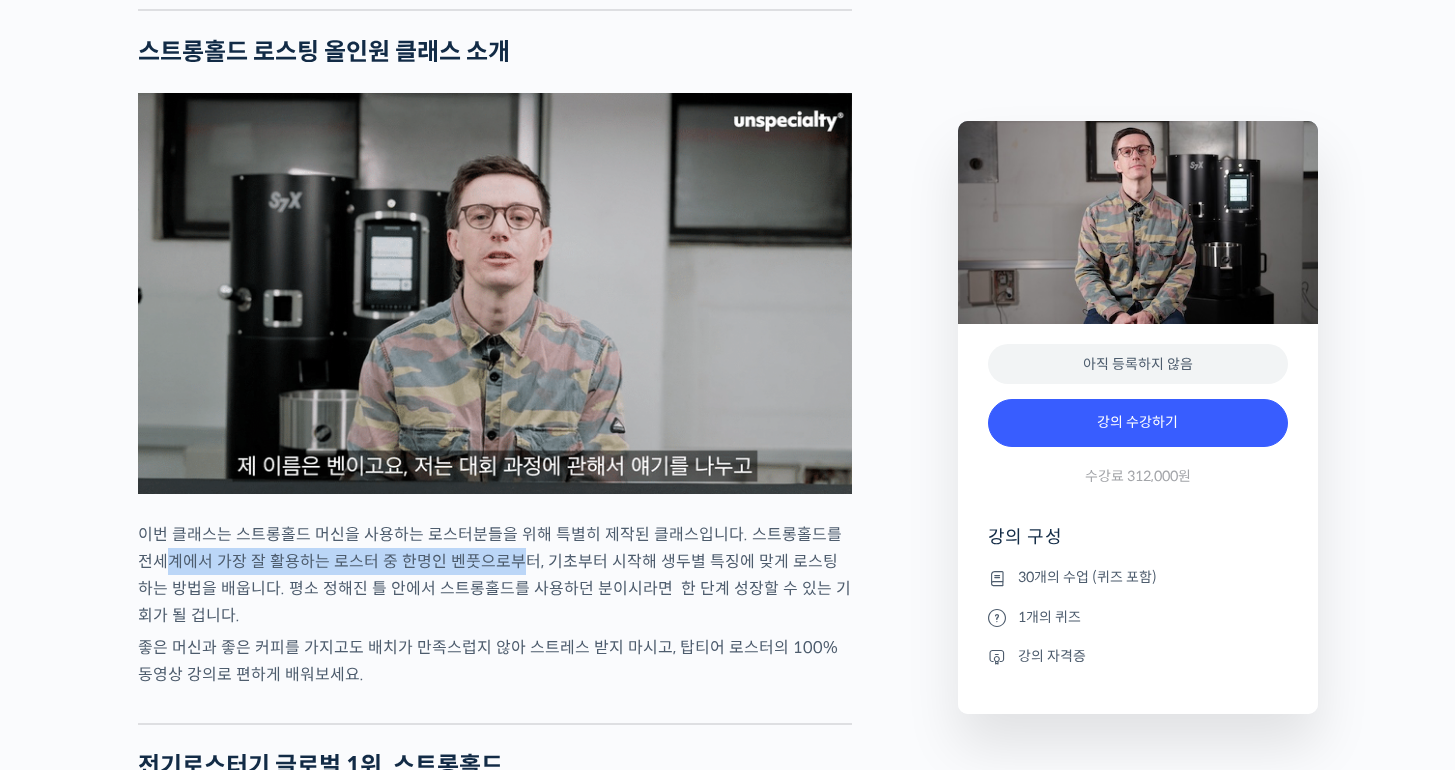 click on "이번 클래스는 스트롱홀드 머신을 사용하는 로스터분들을 위해 특별히 제작된 클래스입니다. 스트롱홀드를 전세계에서 가장 잘 활용하는 로스터 중 한명인 벤풋으로부터, 기초부터 시작해 생두별 특징에 맞게 로스팅 하는 방법을 배웁니다. 평소 정해진 틀 안에서 스트롱홀드를 사용하던 분이시라면 한 단계 성장할 수 있는 기회가 될 겁니다." at bounding box center [495, 575] 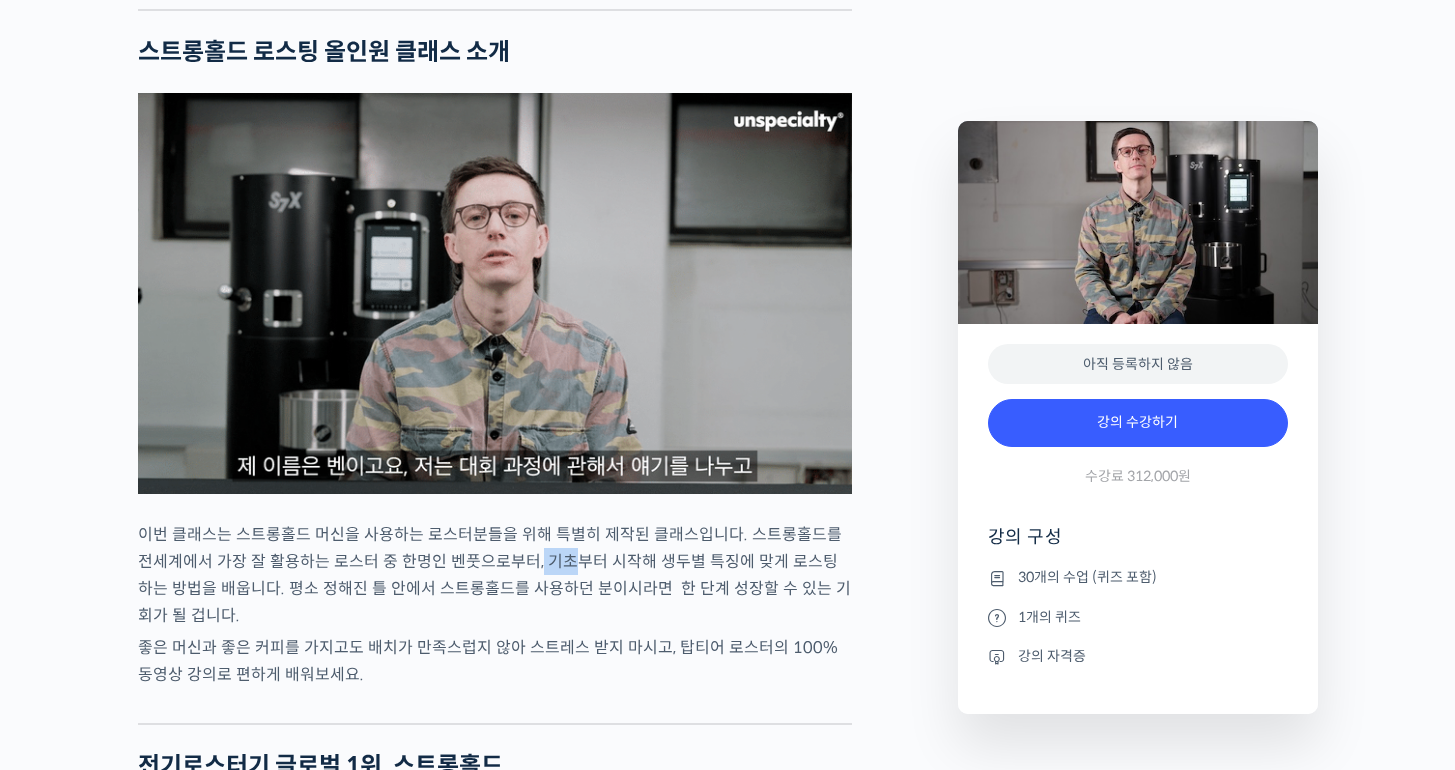 drag, startPoint x: 519, startPoint y: 643, endPoint x: 635, endPoint y: 644, distance: 116.00431 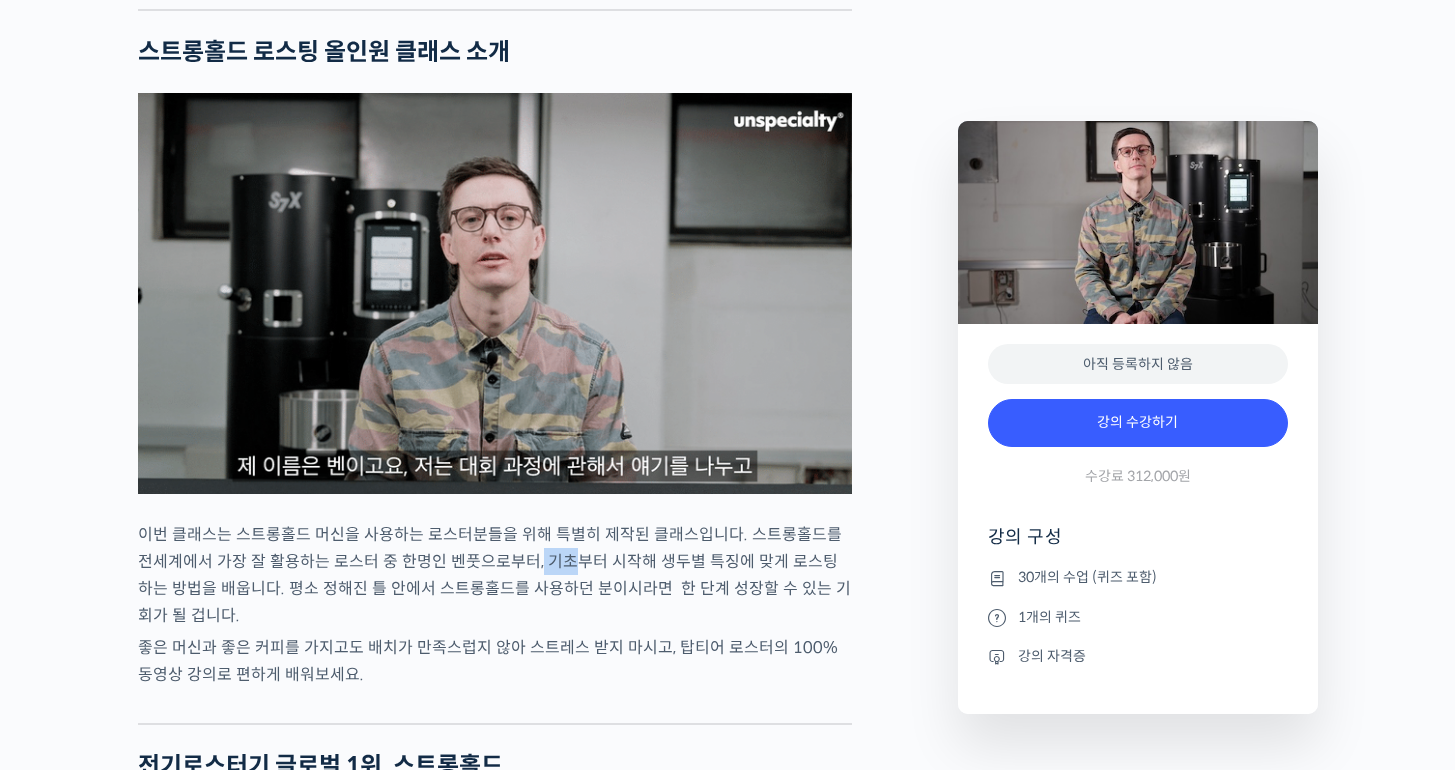 click on "이번 클래스는 스트롱홀드 머신을 사용하는 로스터분들을 위해 특별히 제작된 클래스입니다. 스트롱홀드를 전세계에서 가장 잘 활용하는 로스터 중 한명인 벤풋으로부터, 기초부터 시작해 생두별 특징에 맞게 로스팅 하는 방법을 배웁니다. 평소 정해진 틀 안에서 스트롱홀드를 사용하던 분이시라면 한 단계 성장할 수 있는 기회가 될 겁니다." at bounding box center (495, 575) 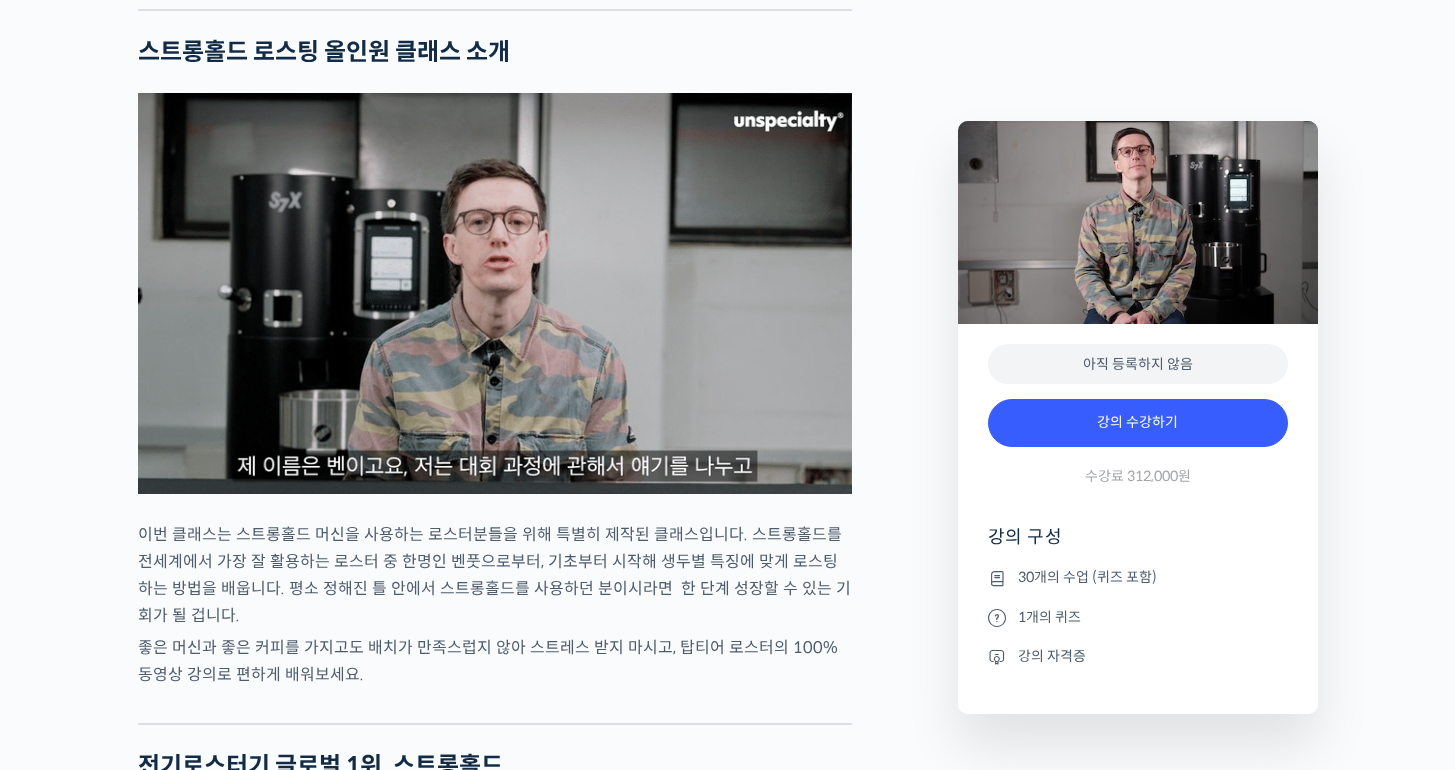 click on "이번 클래스는 스트롱홀드 머신을 사용하는 로스터분들을 위해 특별히 제작된 클래스입니다. 스트롱홀드를 전세계에서 가장 잘 활용하는 로스터 중 한명인 벤풋으로부터, 기초부터 시작해 생두별 특징에 맞게 로스팅 하는 방법을 배웁니다. 평소 정해진 틀 안에서 스트롱홀드를 사용하던 분이시라면 한 단계 성장할 수 있는 기회가 될 겁니다." at bounding box center [495, 575] 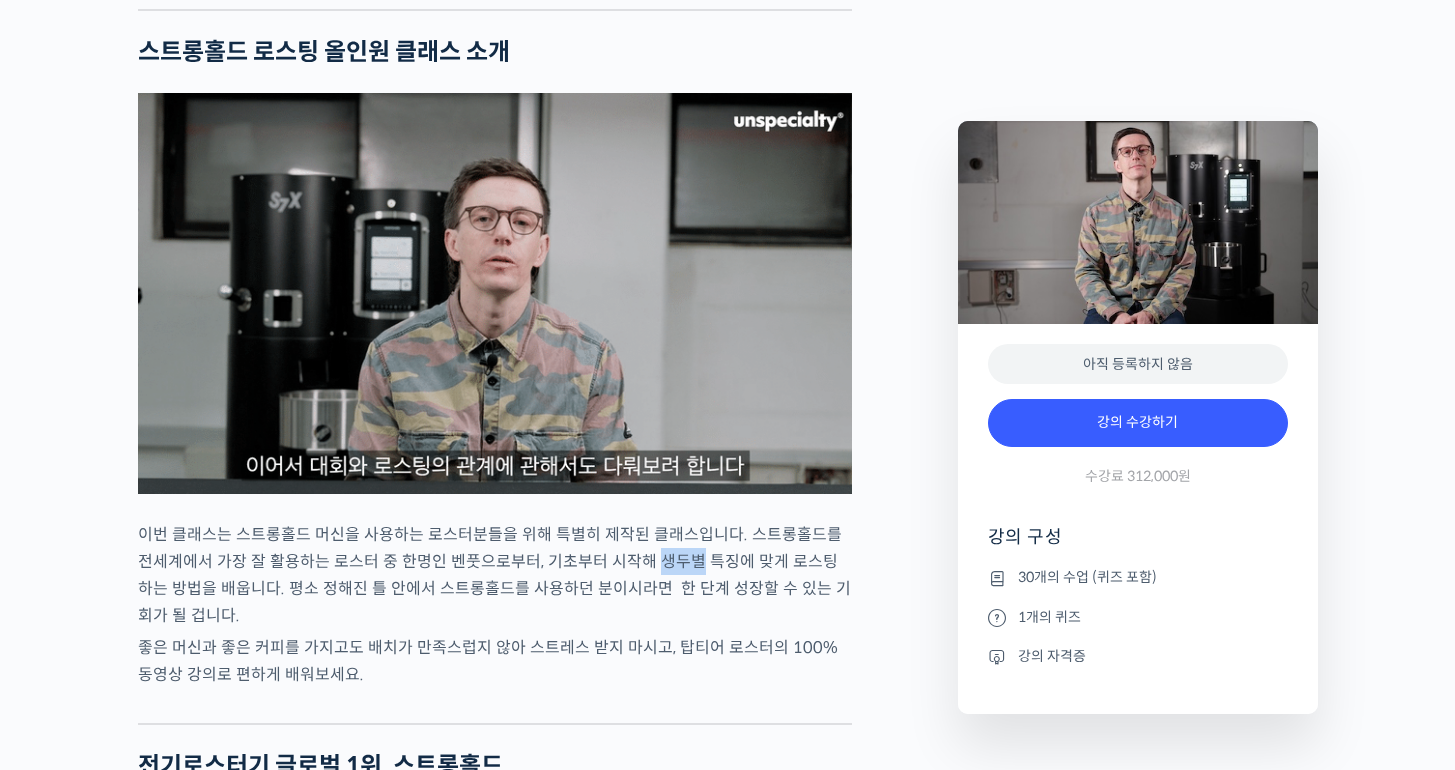 click on "이번 클래스는 스트롱홀드 머신을 사용하는 로스터분들을 위해 특별히 제작된 클래스입니다. 스트롱홀드를 전세계에서 가장 잘 활용하는 로스터 중 한명인 벤풋으로부터, 기초부터 시작해 생두별 특징에 맞게 로스팅 하는 방법을 배웁니다. 평소 정해진 틀 안에서 스트롱홀드를 사용하던 분이시라면 한 단계 성장할 수 있는 기회가 될 겁니다." at bounding box center (495, 575) 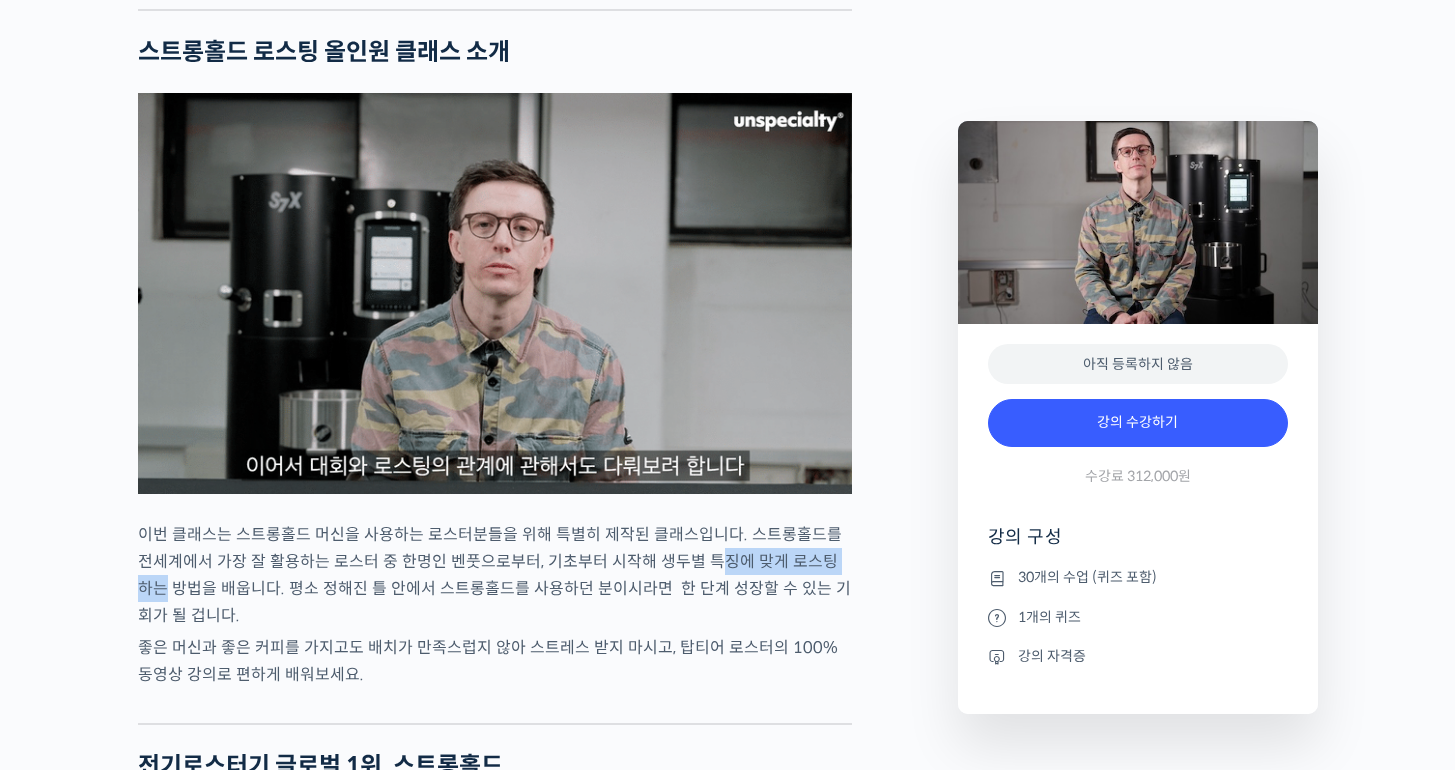 drag, startPoint x: 727, startPoint y: 644, endPoint x: 874, endPoint y: 643, distance: 147.0034 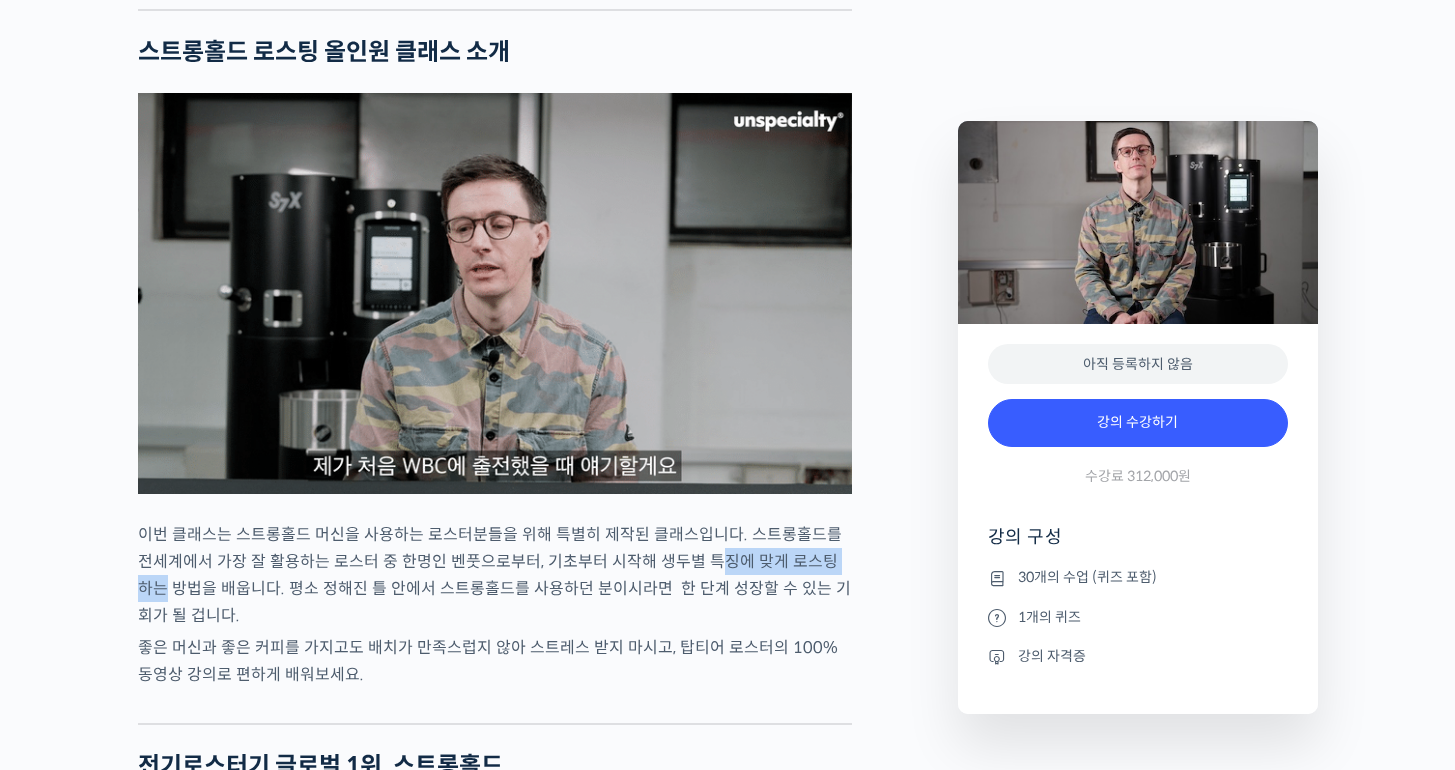 click on "벤풋을 소개합니다!
캐나다 <Monogram Coffee> 공동창업자
스트롱홀드 앰버서더  (2023년~)
캐나다 바리스타 챔피언십 (Canadian National Barista Championship)  2023년, 2022년, 2017년, 2016년, 2015년, 2014년, 2013년 총 7회 우승 🏆 2022년에는 브루어스 컵 동시 우승
월드 바리스타 챔피언십  (World Barista Championship) 2022년 5위, 2017년 4위, 2016년 3위, 2015년 3위, 총 4번의 결선 진출 2020년 캐나다 국가대표 코칭 2019년 2018년 스위스 국가대표 코칭 (6위, 3위)
벤풋은 한번 하기도 어려운 바리스타 국가대표 선발전 우승을 7번씩이나, 그리고 나간 세계대회에서 결선에 무려 4번이나 오른 실력자입니다. 그가 대회에서 선보인 동결건조 우유 사용, 이산화탄소 제거 에스프레소 등은 많은 바리스타들에게 영감을 주었습니다." at bounding box center [538, 4633] 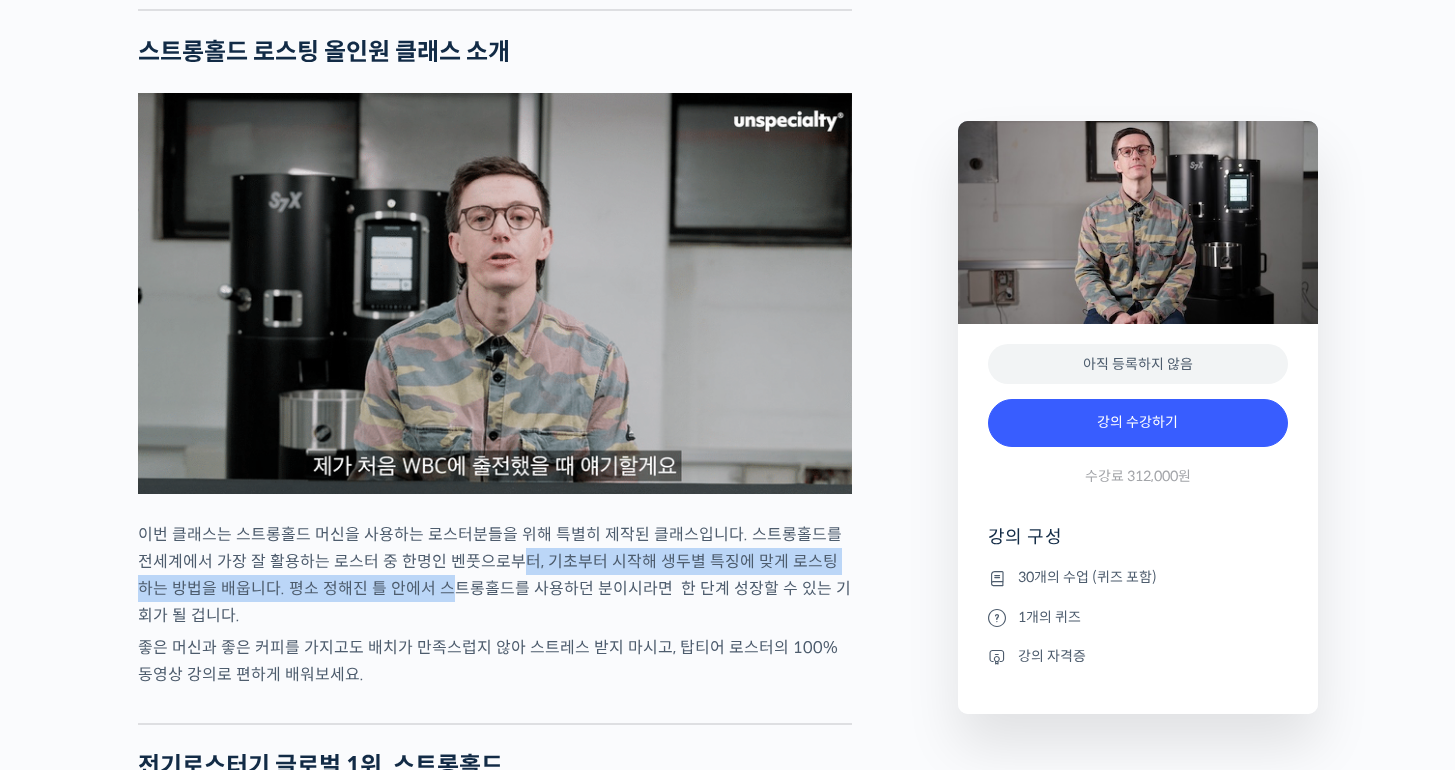 click on "이번 클래스는 스트롱홀드 머신을 사용하는 로스터분들을 위해 특별히 제작된 클래스입니다. 스트롱홀드를 전세계에서 가장 잘 활용하는 로스터 중 한명인 벤풋으로부터, 기초부터 시작해 생두별 특징에 맞게 로스팅 하는 방법을 배웁니다. 평소 정해진 틀 안에서 스트롱홀드를 사용하던 분이시라면 한 단계 성장할 수 있는 기회가 될 겁니다." at bounding box center (495, 575) 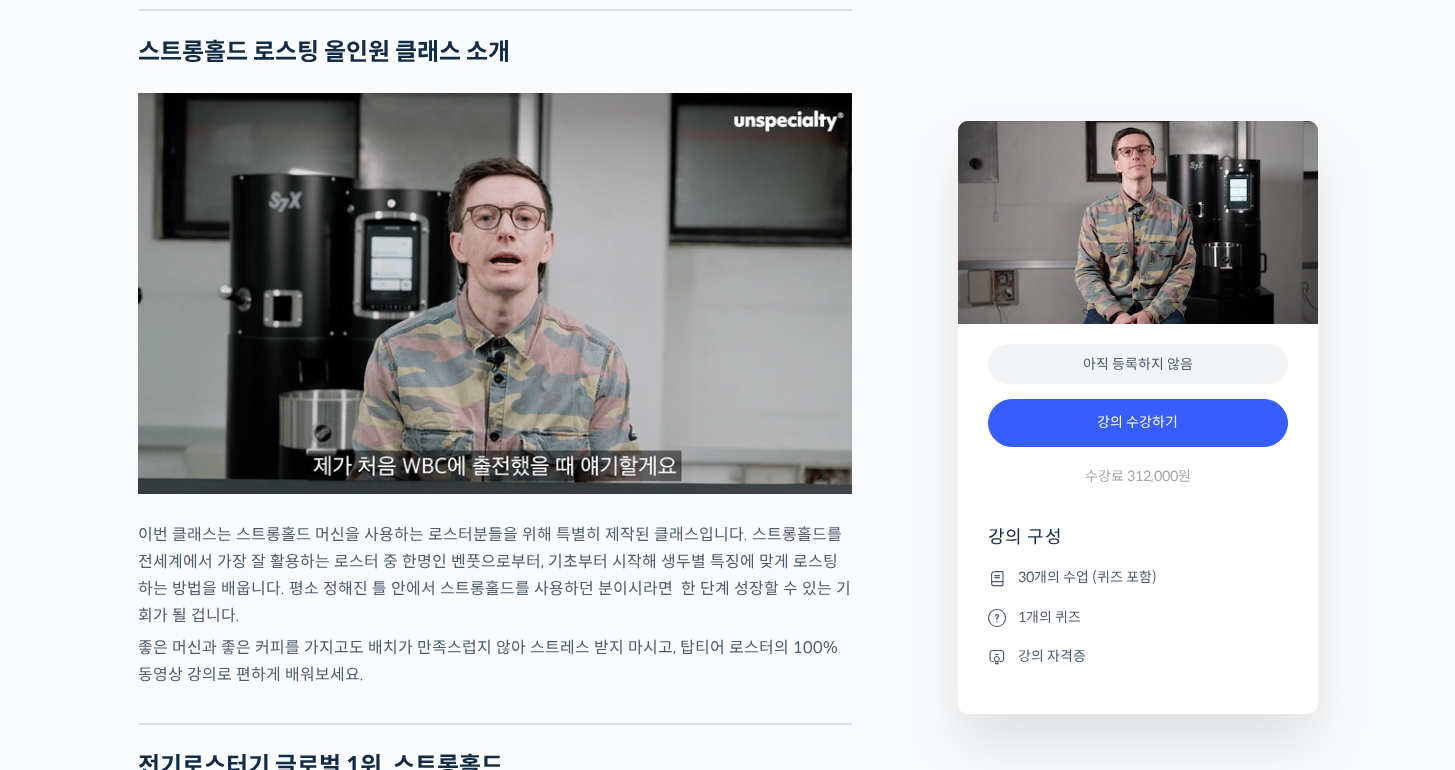 click on "이번 클래스는 스트롱홀드 머신을 사용하는 로스터분들을 위해 특별히 제작된 클래스입니다. 스트롱홀드를 전세계에서 가장 잘 활용하는 로스터 중 한명인 벤풋으로부터, 기초부터 시작해 생두별 특징에 맞게 로스팅 하는 방법을 배웁니다. 평소 정해진 틀 안에서 스트롱홀드를 사용하던 분이시라면 한 단계 성장할 수 있는 기회가 될 겁니다." at bounding box center [495, 575] 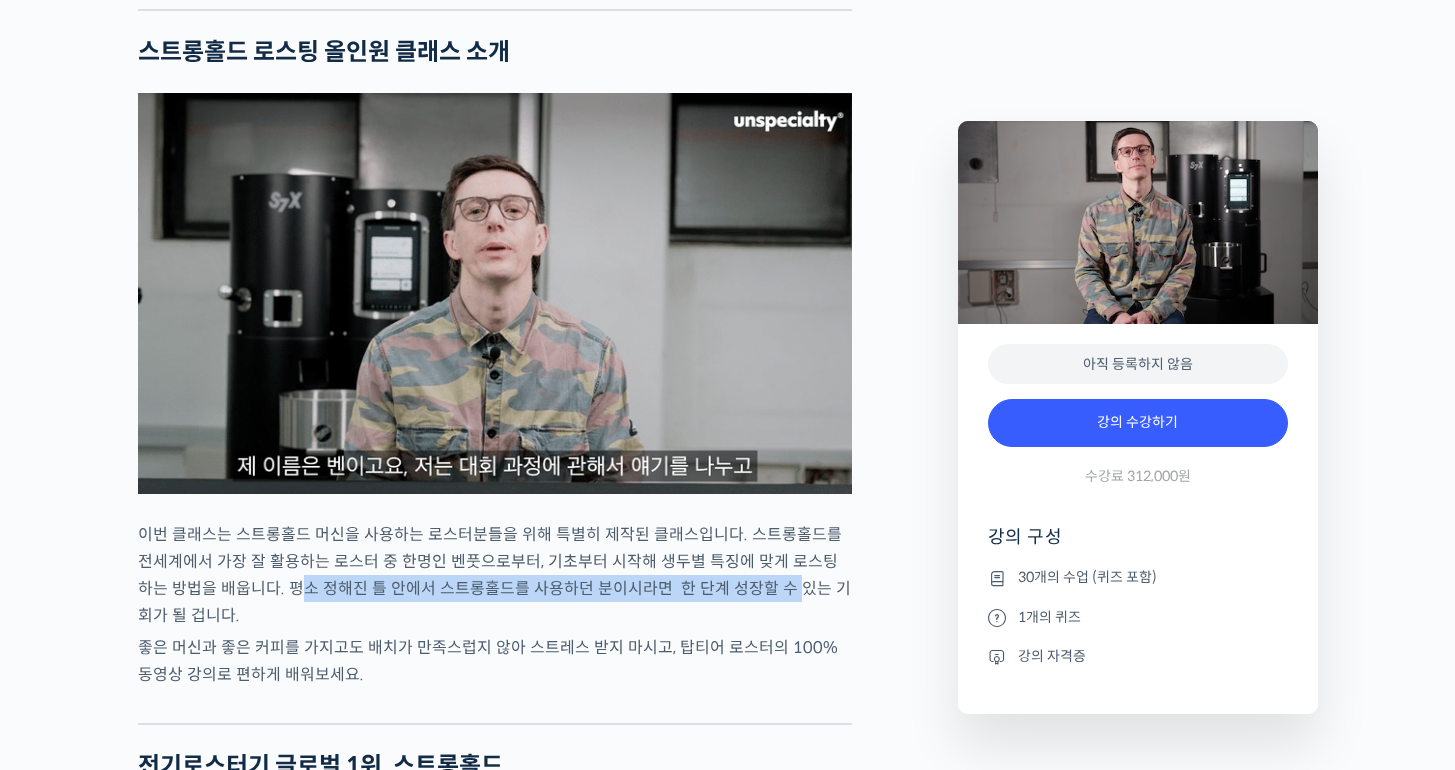 drag, startPoint x: 260, startPoint y: 656, endPoint x: 774, endPoint y: 666, distance: 514.0973 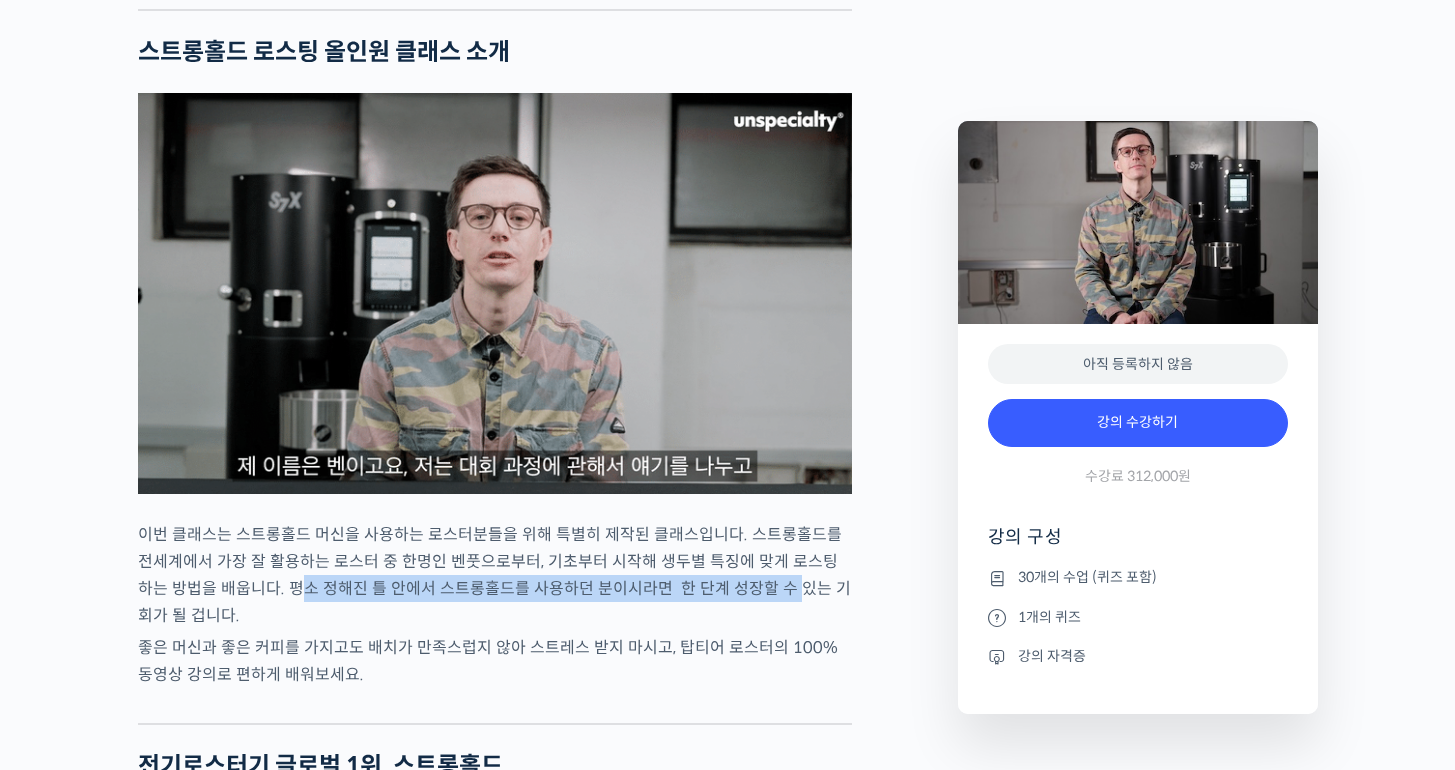 click on "이번 클래스는 스트롱홀드 머신을 사용하는 로스터분들을 위해 특별히 제작된 클래스입니다. 스트롱홀드를 전세계에서 가장 잘 활용하는 로스터 중 한명인 벤풋으로부터, 기초부터 시작해 생두별 특징에 맞게 로스팅 하는 방법을 배웁니다. 평소 정해진 틀 안에서 스트롱홀드를 사용하던 분이시라면 한 단계 성장할 수 있는 기회가 될 겁니다." at bounding box center (495, 575) 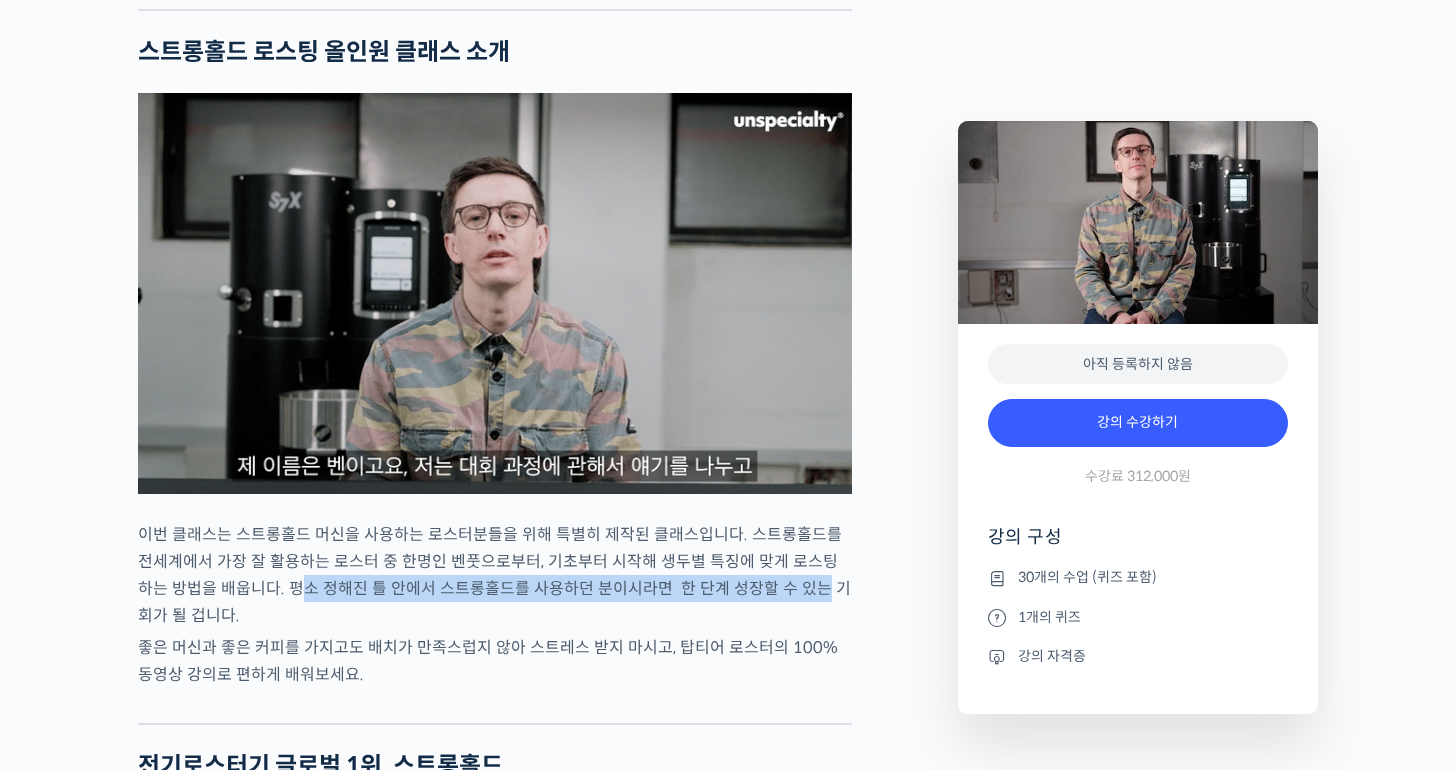 click on "이번 클래스는 스트롱홀드 머신을 사용하는 로스터분들을 위해 특별히 제작된 클래스입니다. 스트롱홀드를 전세계에서 가장 잘 활용하는 로스터 중 한명인 벤풋으로부터, 기초부터 시작해 생두별 특징에 맞게 로스팅 하는 방법을 배웁니다. 평소 정해진 틀 안에서 스트롱홀드를 사용하던 분이시라면 한 단계 성장할 수 있는 기회가 될 겁니다." at bounding box center (495, 575) 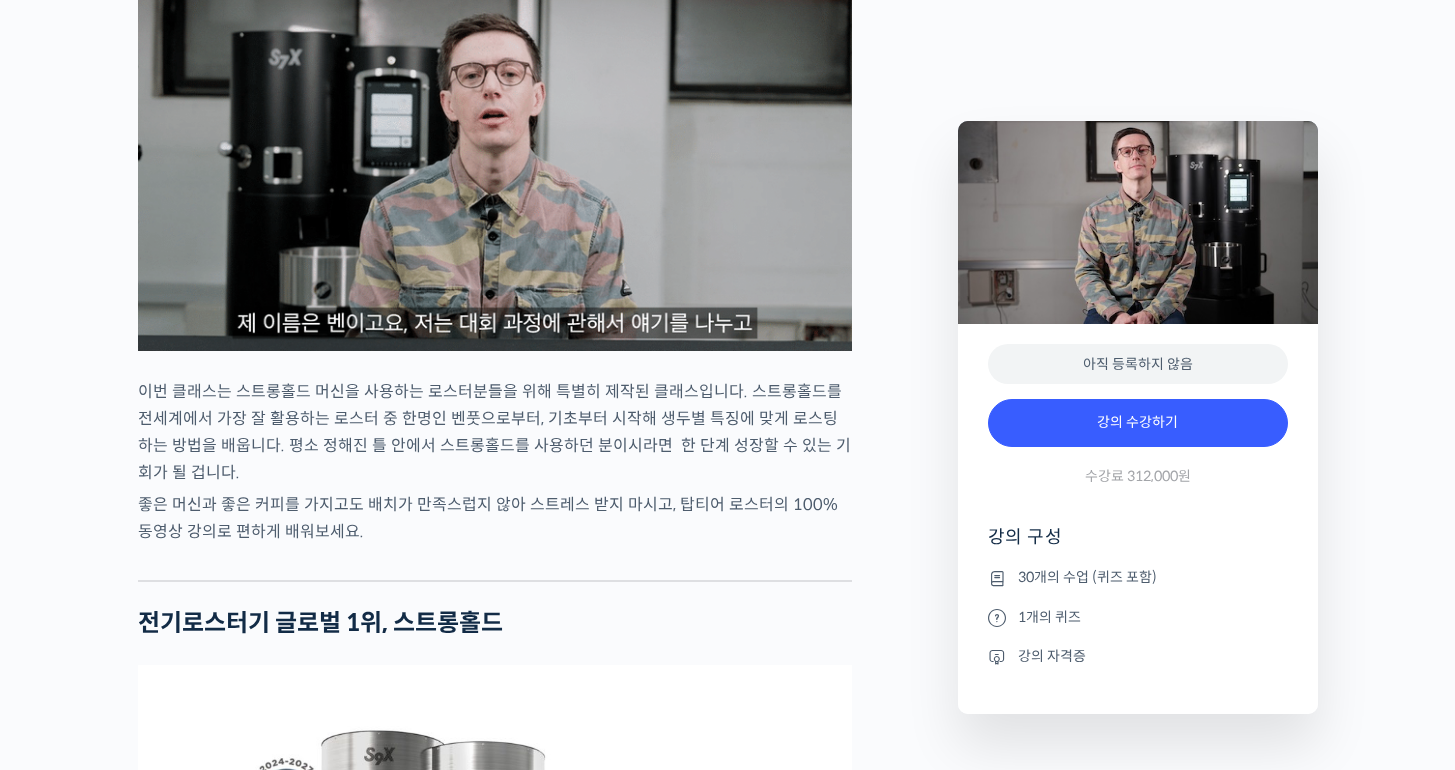 scroll, scrollTop: 2310, scrollLeft: 0, axis: vertical 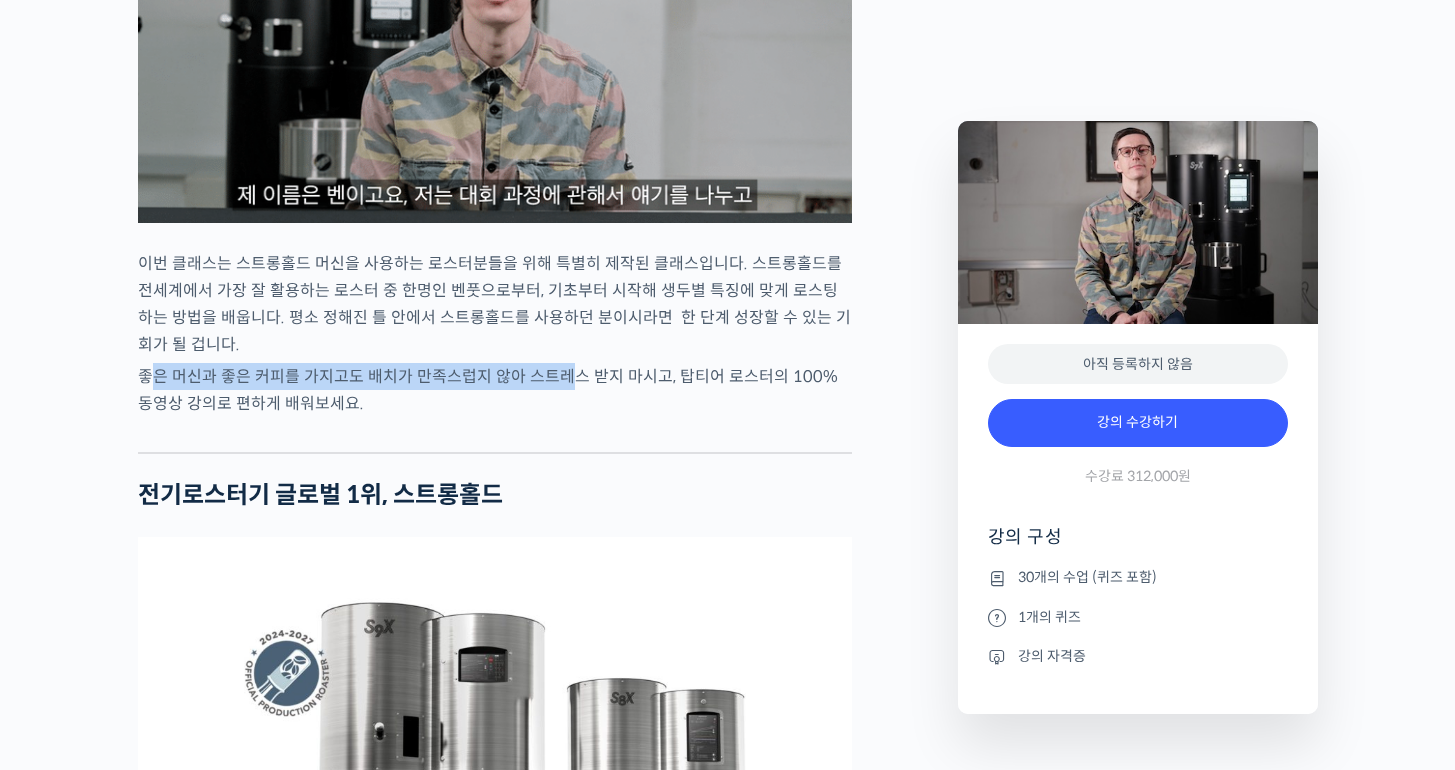drag, startPoint x: 152, startPoint y: 450, endPoint x: 557, endPoint y: 456, distance: 405.04443 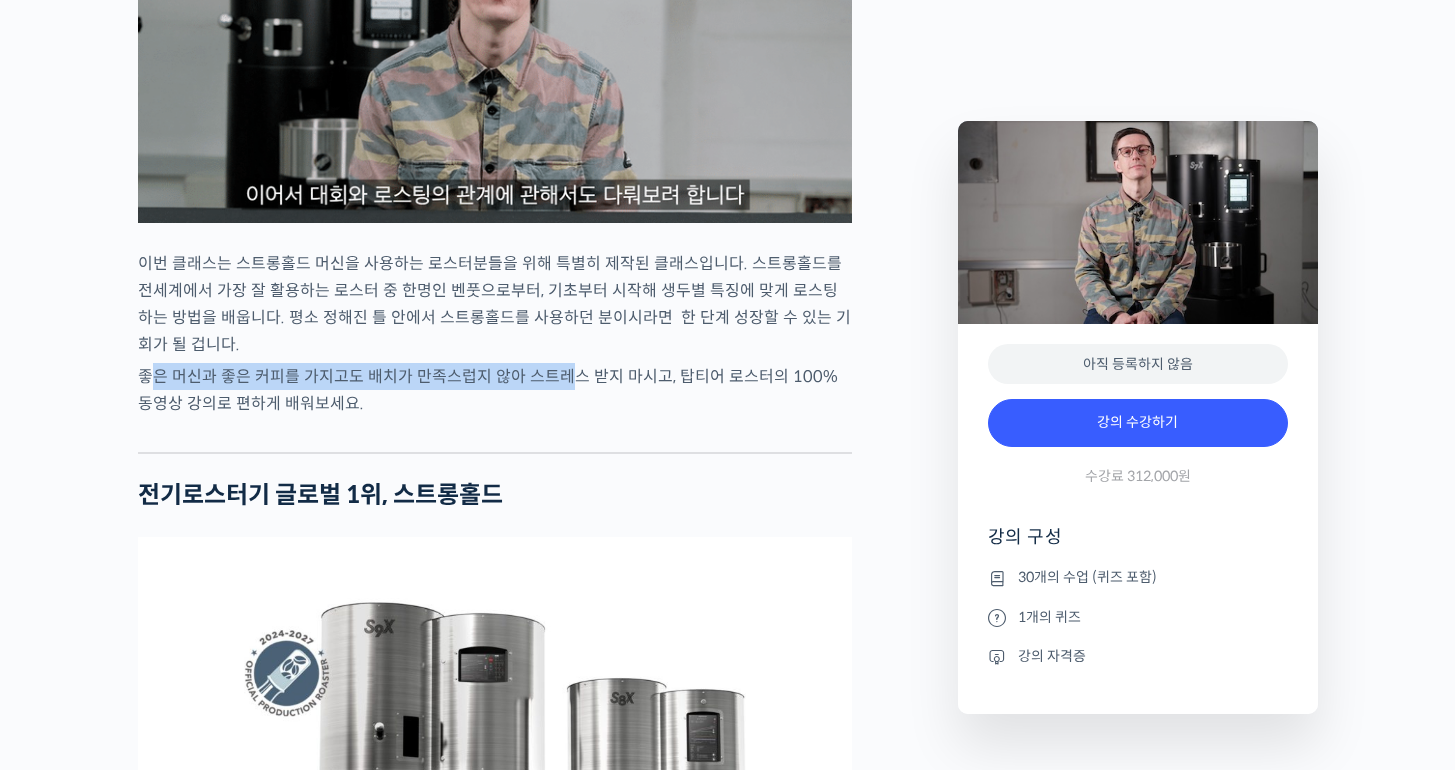 click on "좋은 머신과 좋은 커피를 가지고도 배치가 만족스럽지 않아 스트레스 받지 마시고, 탑티어 로스터의 100% 동영상 강의로 편하게 배워보세요." at bounding box center [495, 390] 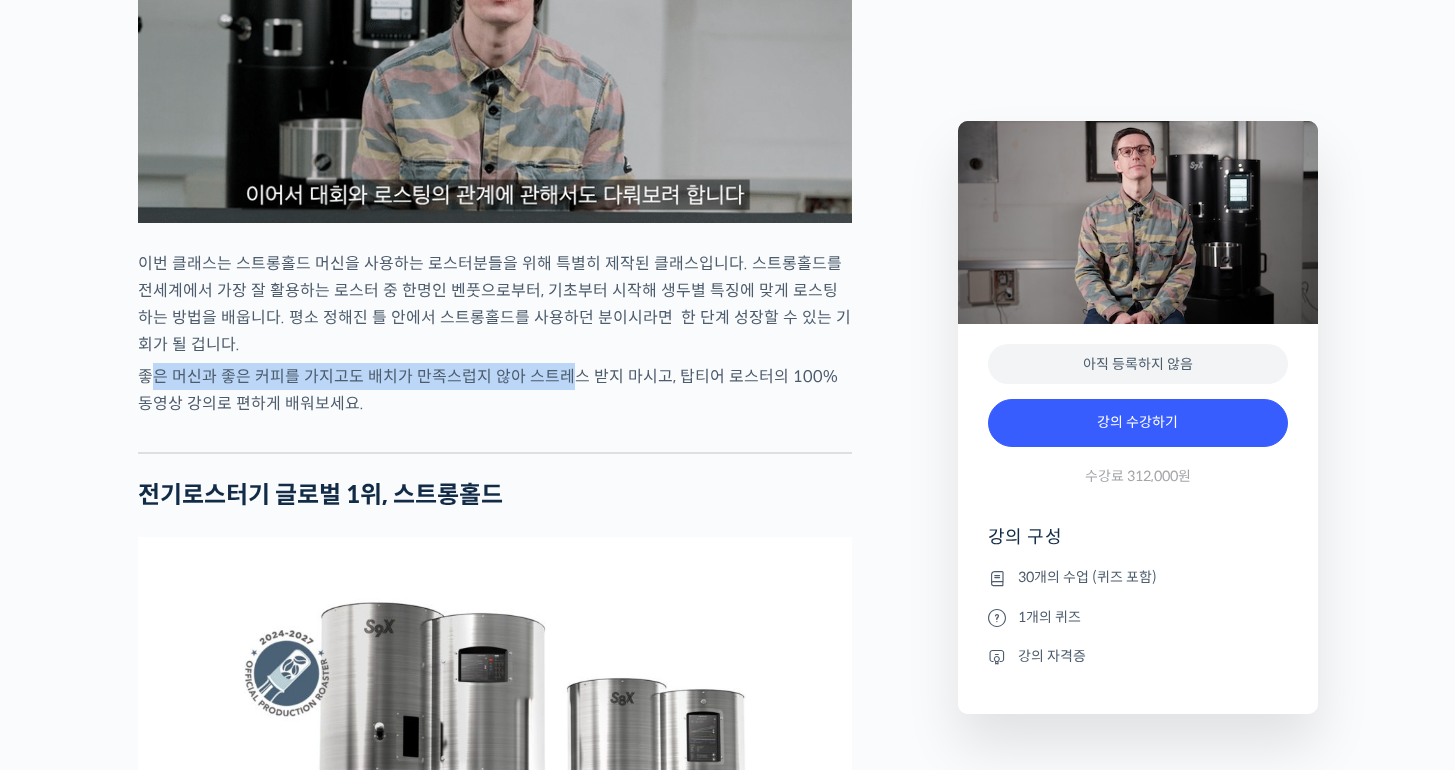 click on "좋은 머신과 좋은 커피를 가지고도 배치가 만족스럽지 않아 스트레스 받지 마시고, 탑티어 로스터의 100% 동영상 강의로 편하게 배워보세요." at bounding box center (495, 390) 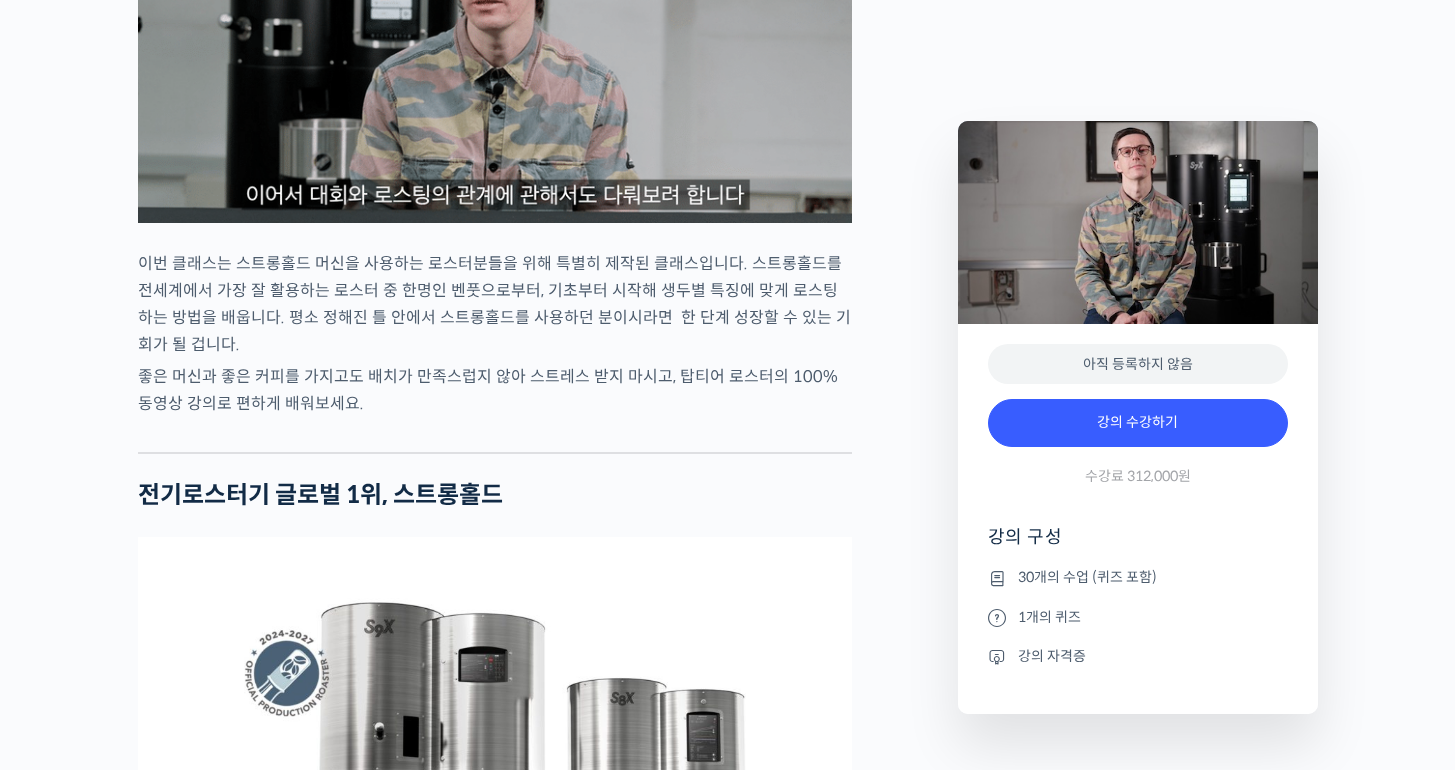 click on "좋은 머신과 좋은 커피를 가지고도 배치가 만족스럽지 않아 스트레스 받지 마시고, 탑티어 로스터의 100% 동영상 강의로 편하게 배워보세요." at bounding box center [495, 390] 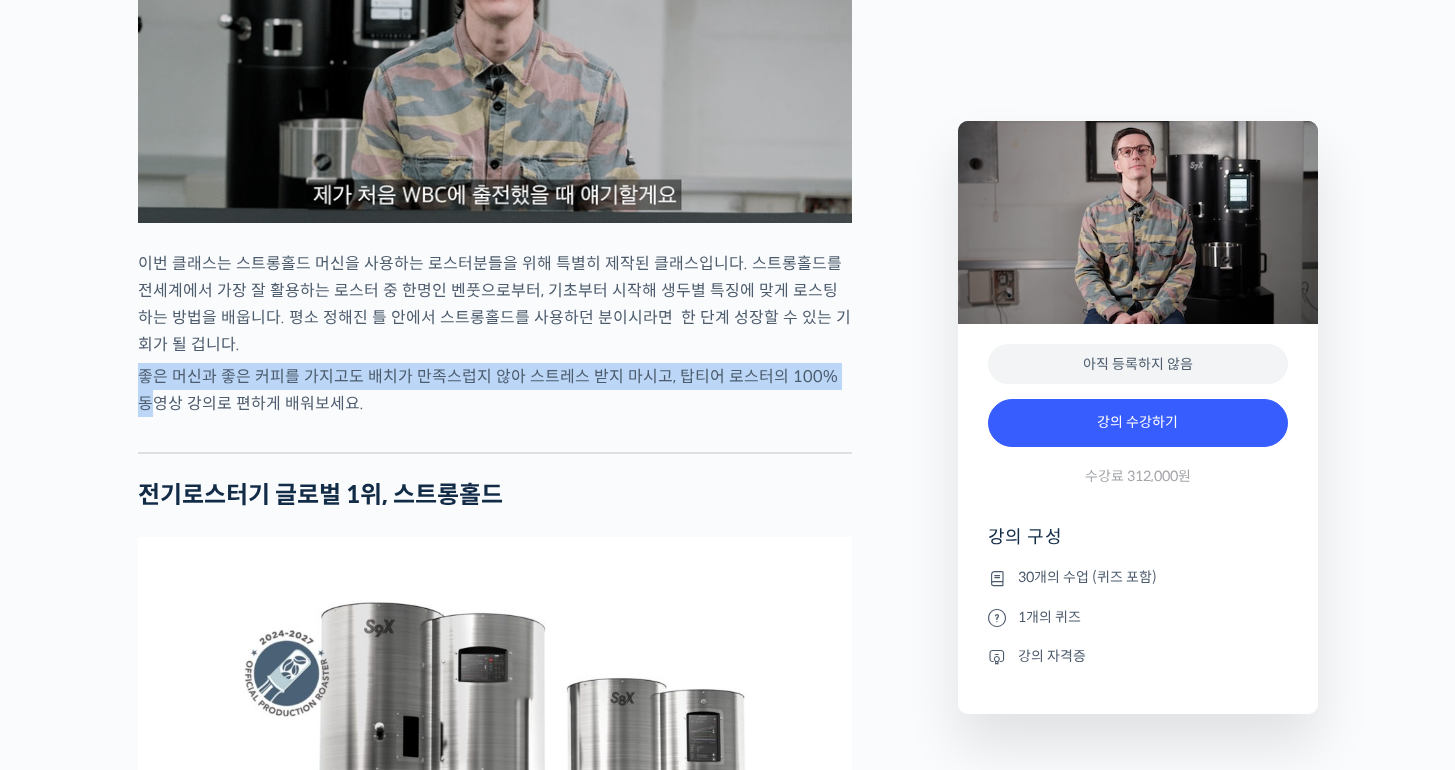 drag, startPoint x: 123, startPoint y: 447, endPoint x: 840, endPoint y: 455, distance: 717.0446 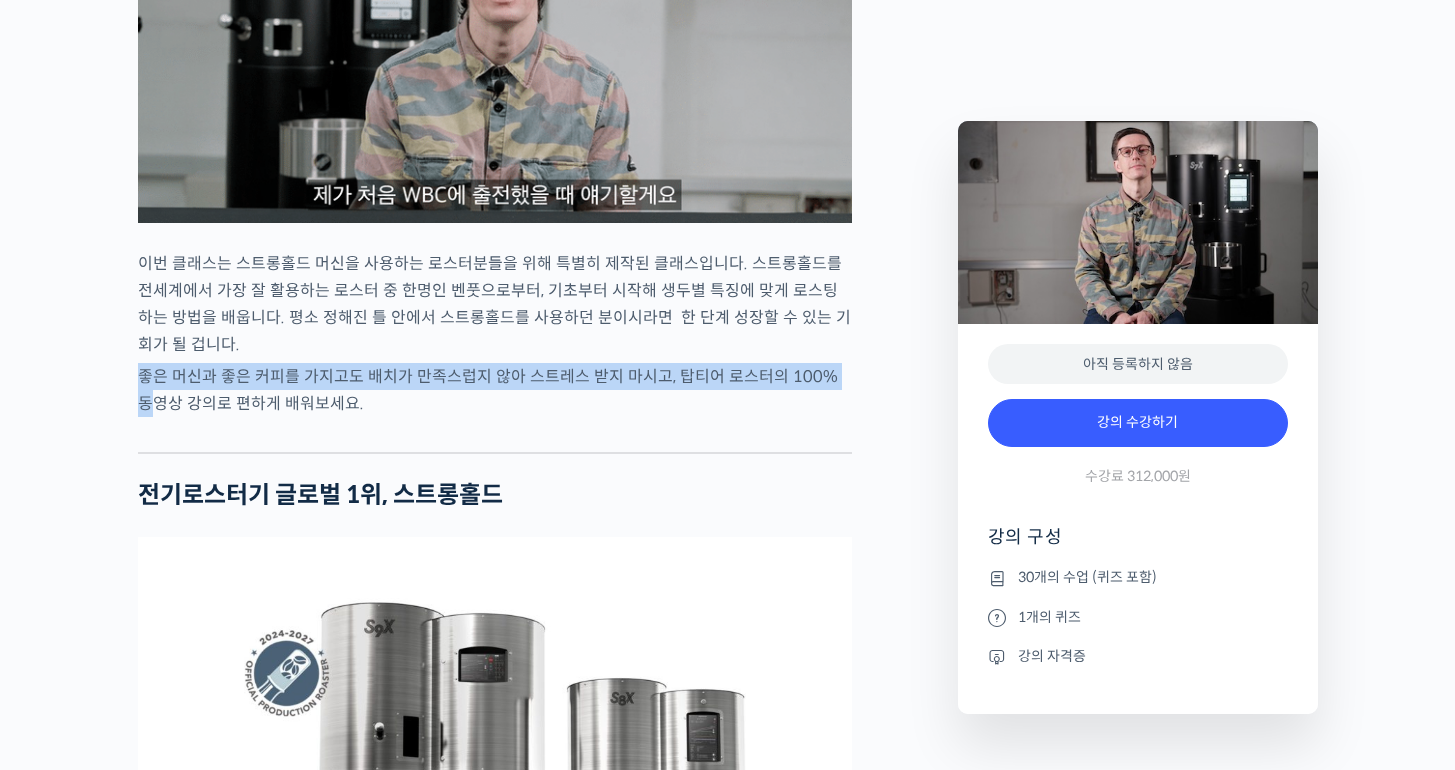 click on "스트롱홀드 로스팅 올인원 클래스: 탑티어 로스터가 알려주는 스트롱홀드 A to Z 가이드
강의 상세 내용 확인하기
벤풋을 소개합니다!
캐나다 <Monogram Coffee> 공동창업자
스트롱홀드 앰버서더  (2023년~)
캐나다 바리스타 챔피언십 (Canadian National Barista Championship)  2023년, 2022년, 2017년, 2016년, 2015년, 2014년, 2013년 총 7회 우승 🏆 2022년에는 브루어스 컵 동시 우승
월드 바리스타 챔피언십  (World Barista Championship) 2022년 5위, 2017년 4위, 2016년 3위, 2015년 3위, 총 4번의 결선 진출 2020년 캐나다 국가대표 코칭 2019년 2018년 스위스 국가대표 코칭 (6위, 3위)" at bounding box center (727, 4379) 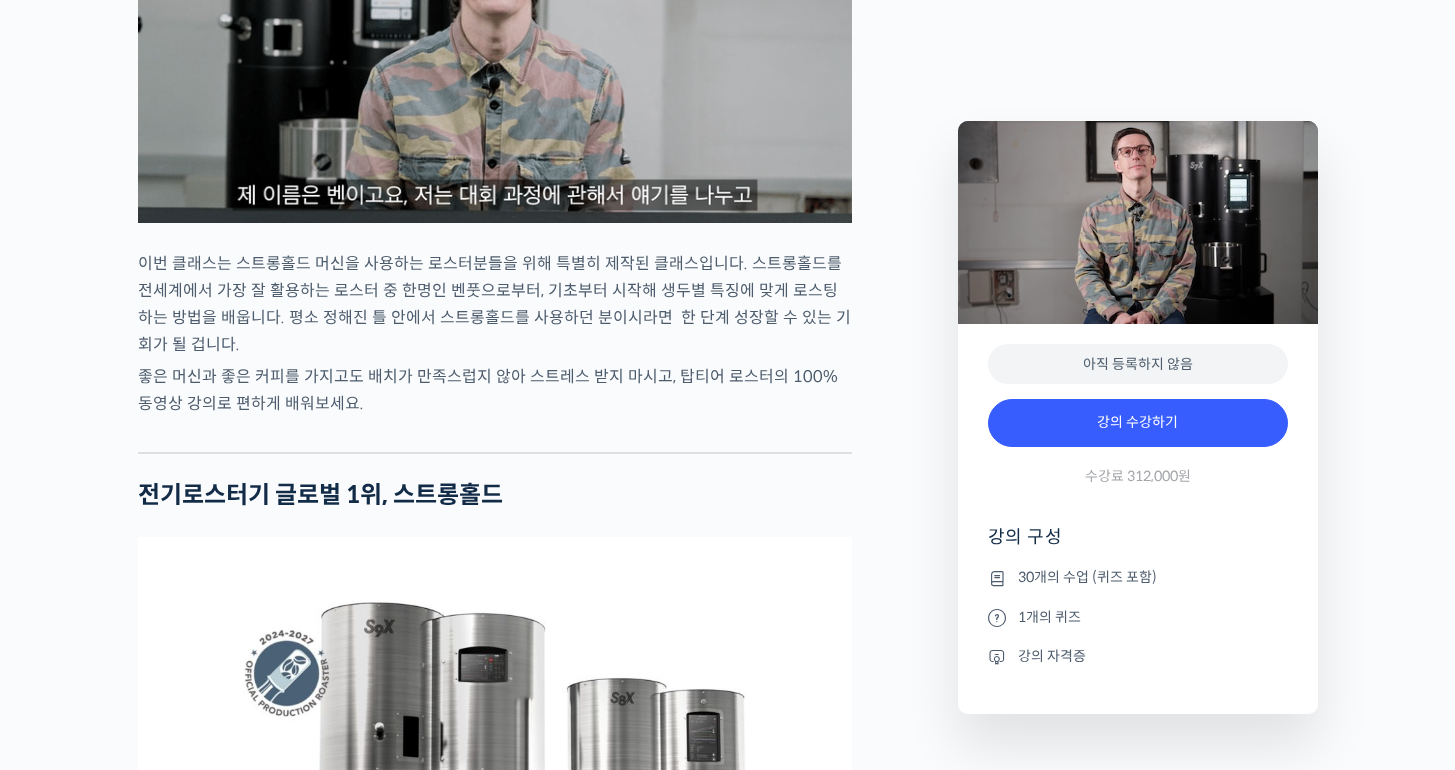 drag, startPoint x: 575, startPoint y: 476, endPoint x: 528, endPoint y: 477, distance: 47.010635 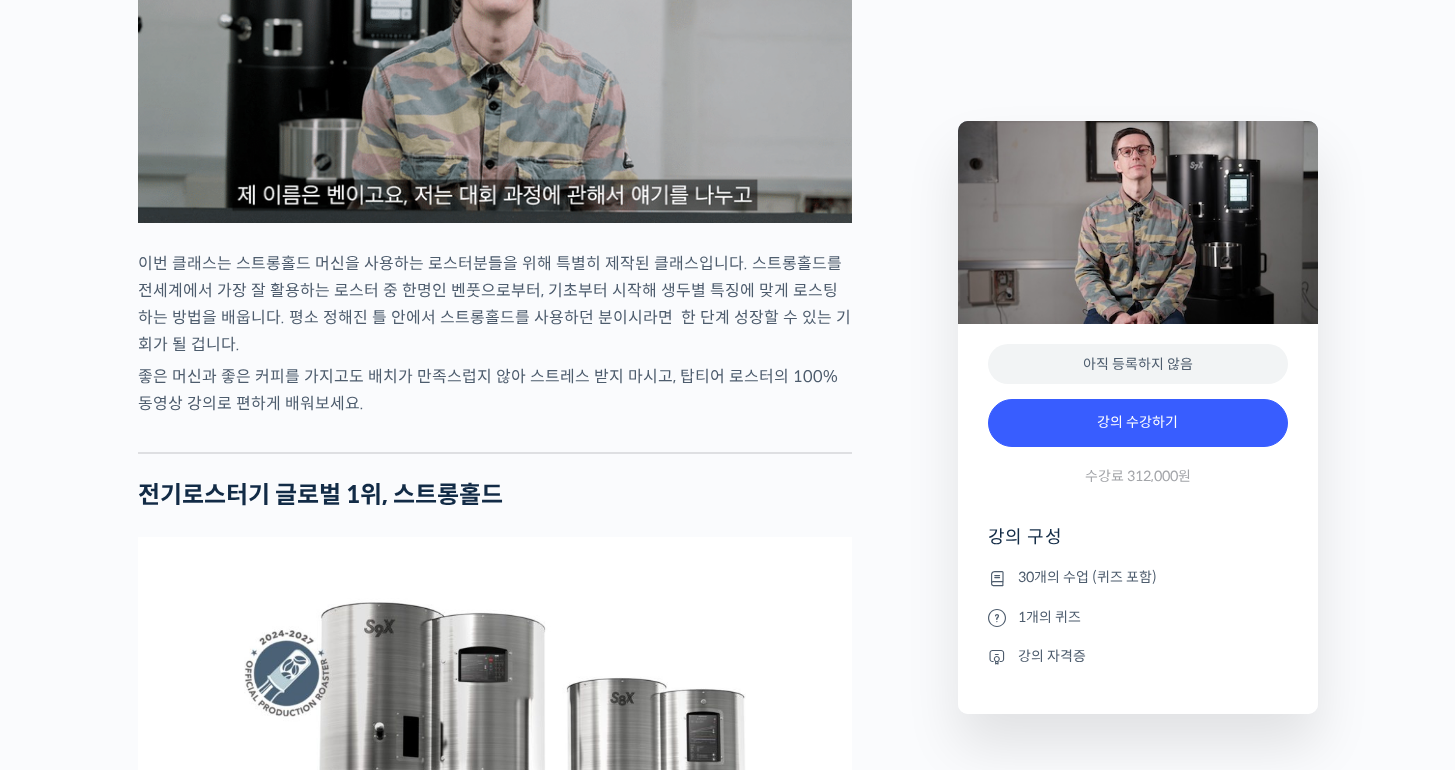 click on "좋은 머신과 좋은 커피를 가지고도 배치가 만족스럽지 않아 스트레스 받지 마시고, 탑티어 로스터의 100% 동영상 강의로 편하게 배워보세요." at bounding box center (495, 390) 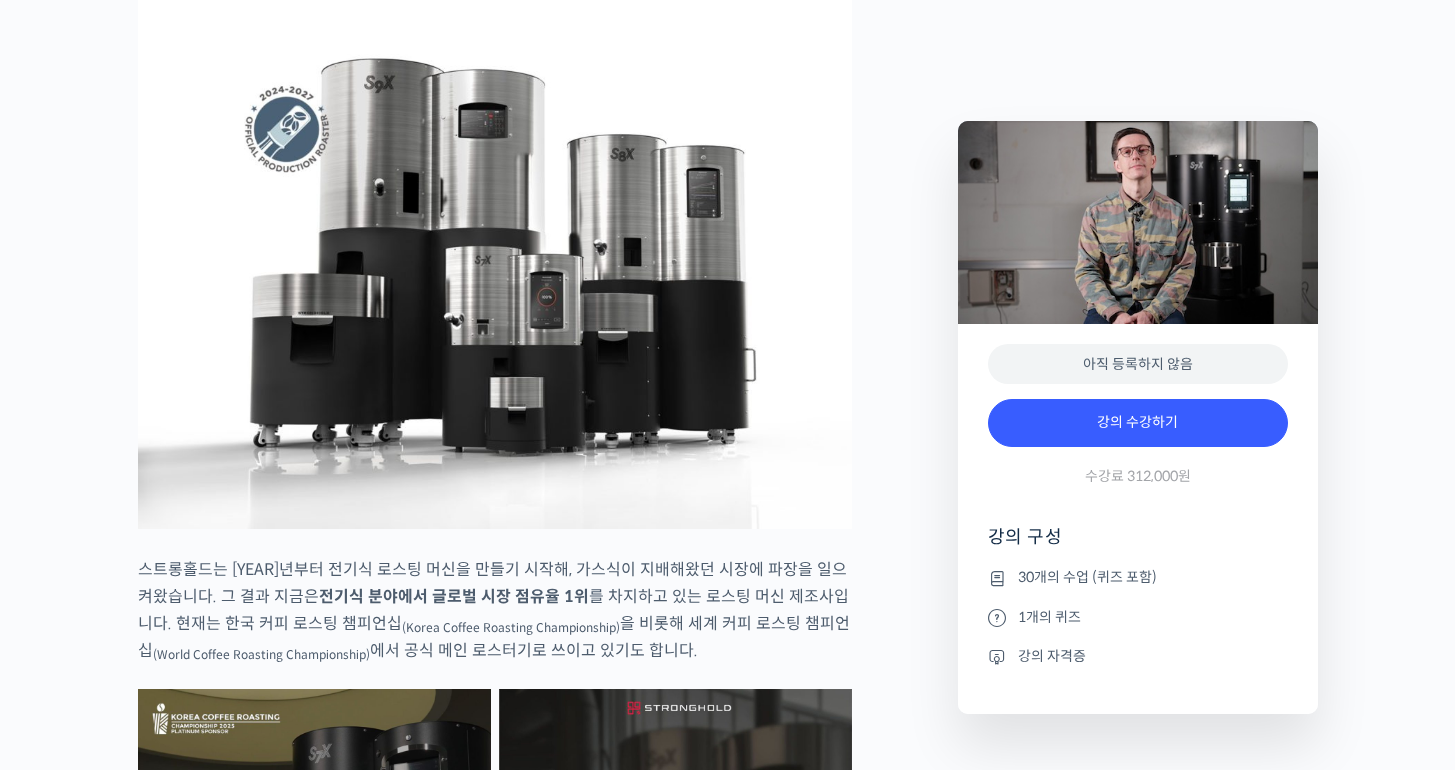 scroll, scrollTop: 3194, scrollLeft: 0, axis: vertical 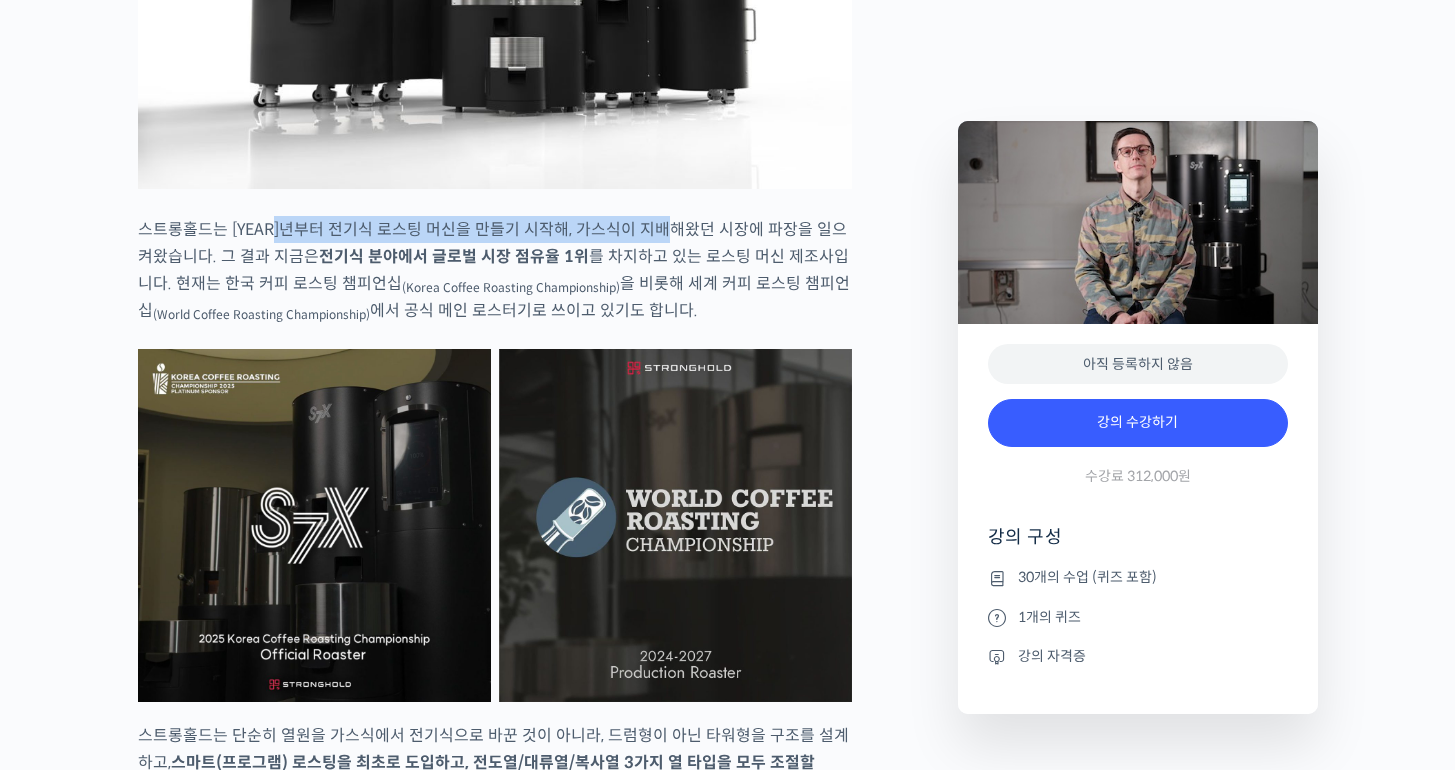 drag, startPoint x: 278, startPoint y: 305, endPoint x: 696, endPoint y: 309, distance: 418.01913 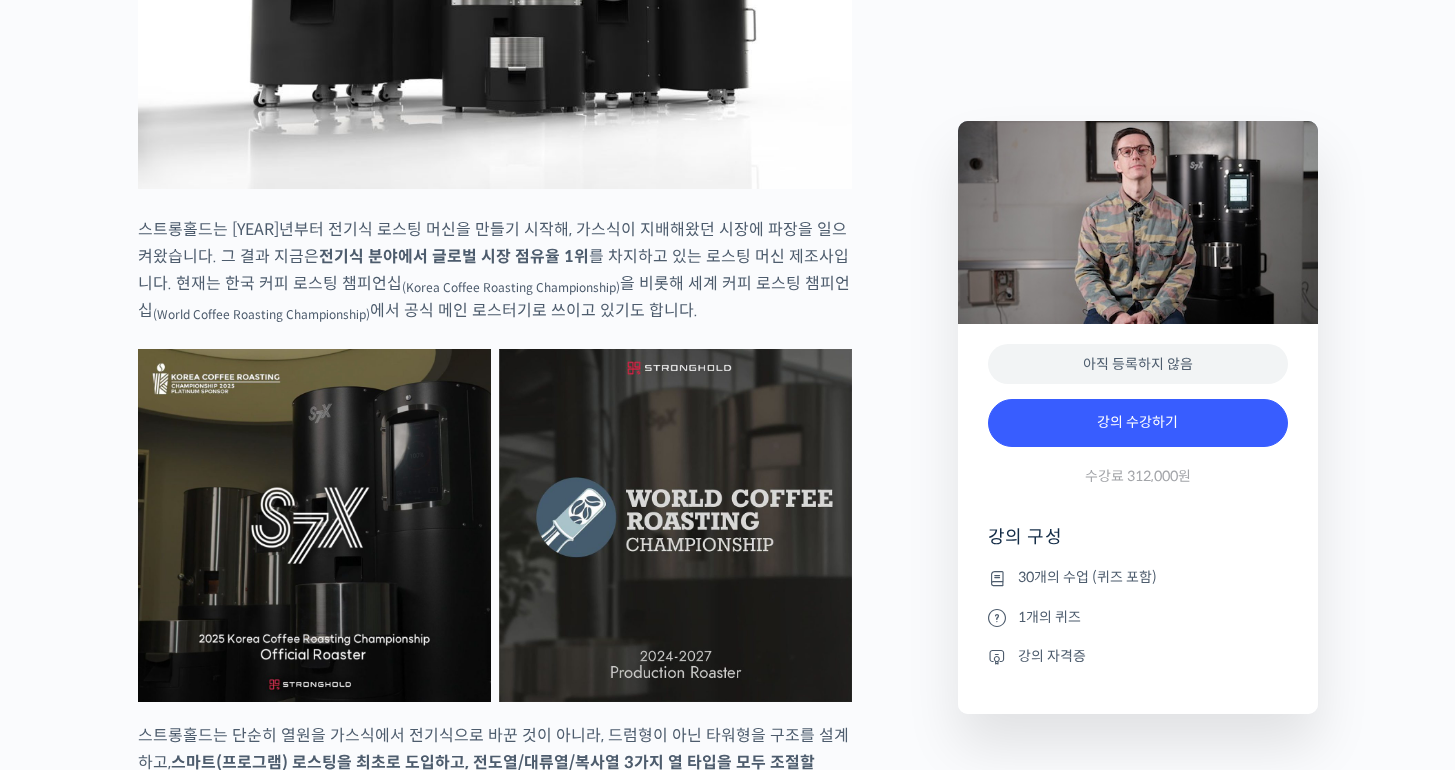 click on "스트롱홀드는 2010년부터 전기식 로스팅 머신을 만들기 시작해, 가스식이 지배해왔던 시장에 파장을 일으켜왔습니다. 그 결과 지금은  전기식 분야에서 글로벌 시장 점유율 1위 를 차지하고 있는 로스팅 머신 제조사입니다. 현재는 한국 커피 로스팅 챔피언십 (Korea Coffee Roasting Championship) 을 비롯해 세계 커피 로스팅 챔피언십 (World Coffee Roasting Championship) 에서 공식 메인 로스터기로 쓰이고 있기도 합니다." at bounding box center (495, 270) 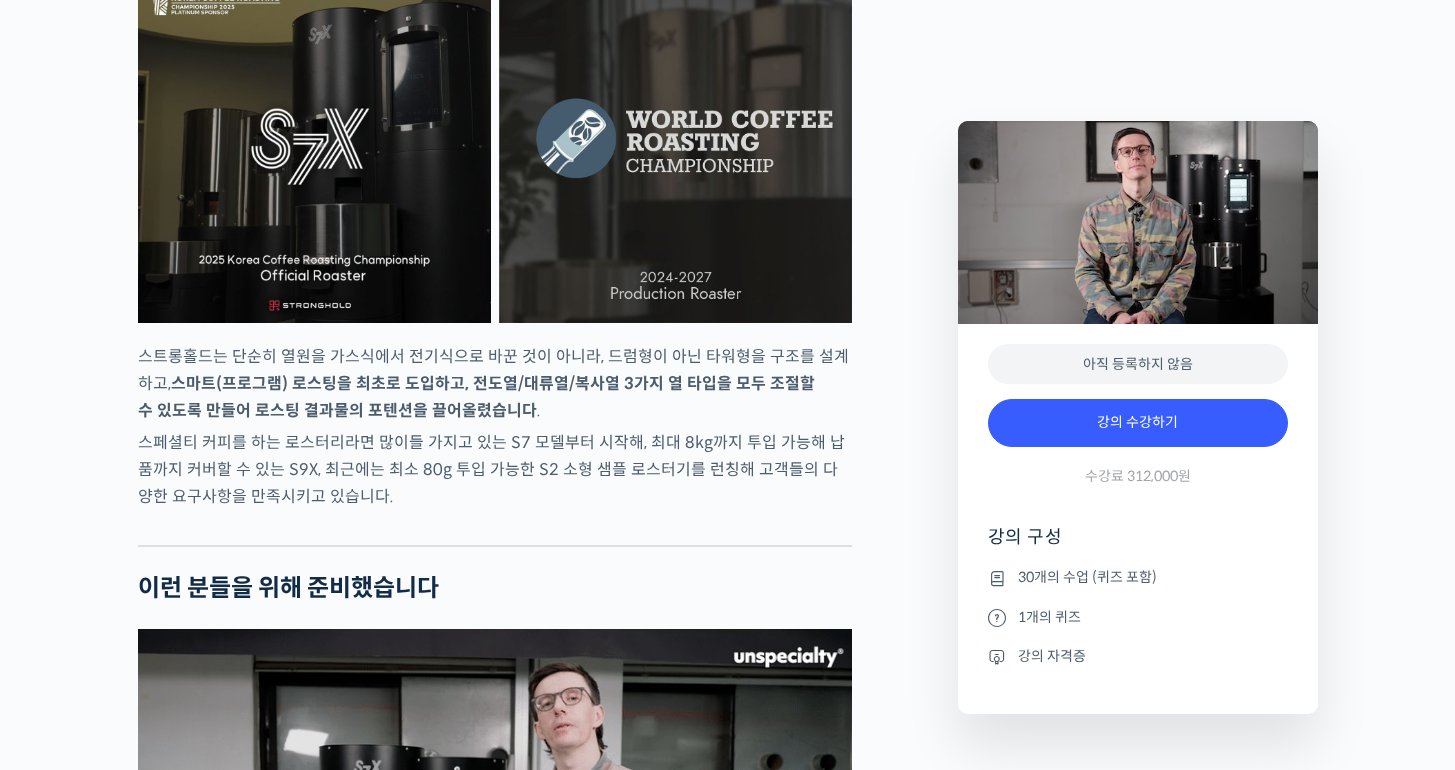 scroll, scrollTop: 3582, scrollLeft: 0, axis: vertical 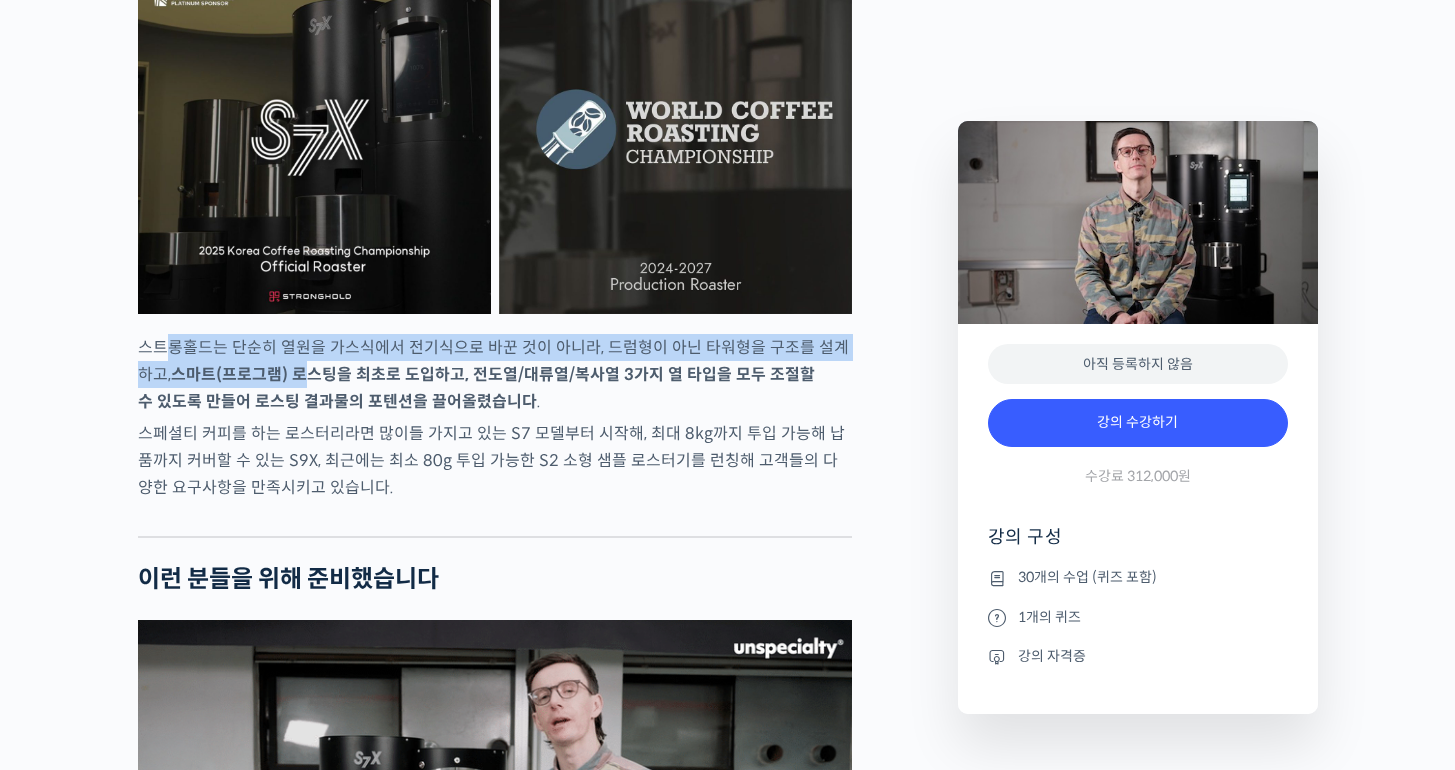 drag, startPoint x: 164, startPoint y: 421, endPoint x: 294, endPoint y: 459, distance: 135.44002 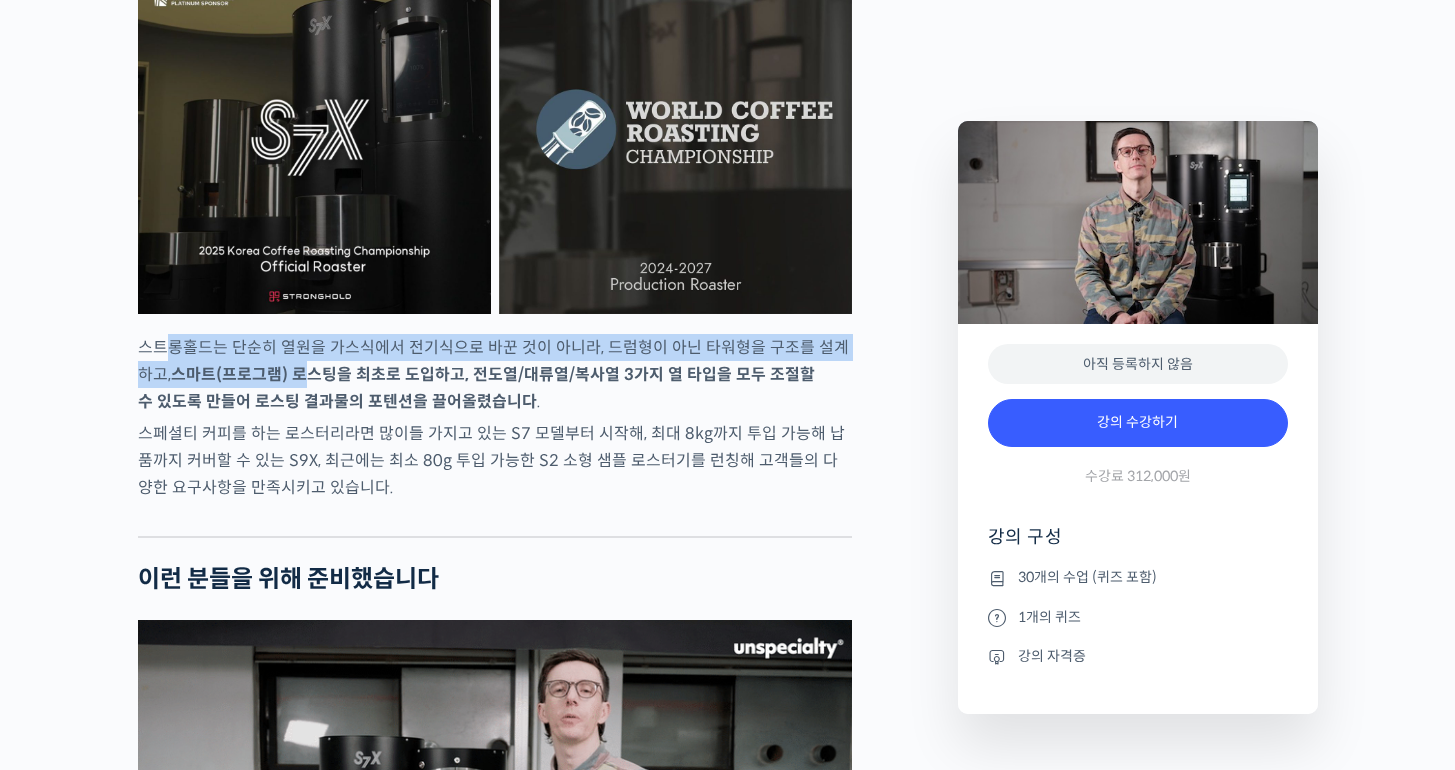 click on "스트롱홀드는 단순히 열원을 가스식에서 전기식으로 바꾼 것이 아니라, 드럼형이 아닌 타워형을 구조를 설계하고,  스마트(프로그램) 로스팅을 최초로 도입하고, 전도열/대류열/복사열 3가지 열 타입을 모두 조절할 수 있도록 만들어 로스팅 결과물의 포텐션을 끌어올렸습니다 ." at bounding box center (495, 374) 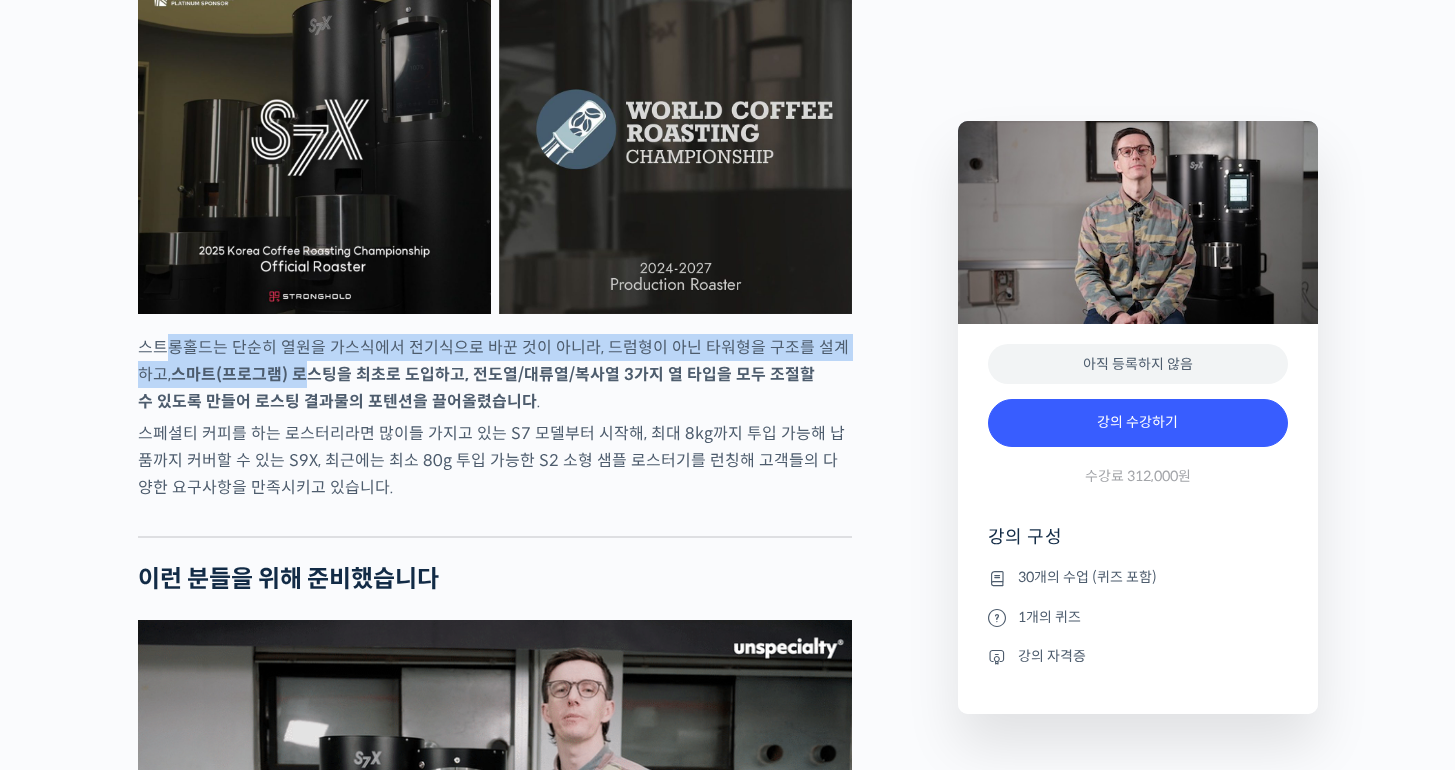 click on "스트롱홀드는 단순히 열원을 가스식에서 전기식으로 바꾼 것이 아니라, 드럼형이 아닌 타워형을 구조를 설계하고,  스마트(프로그램) 로스팅을 최초로 도입하고, 전도열/대류열/복사열 3가지 열 타입을 모두 조절할 수 있도록 만들어 로스팅 결과물의 포텐션을 끌어올렸습니다 ." at bounding box center (495, 374) 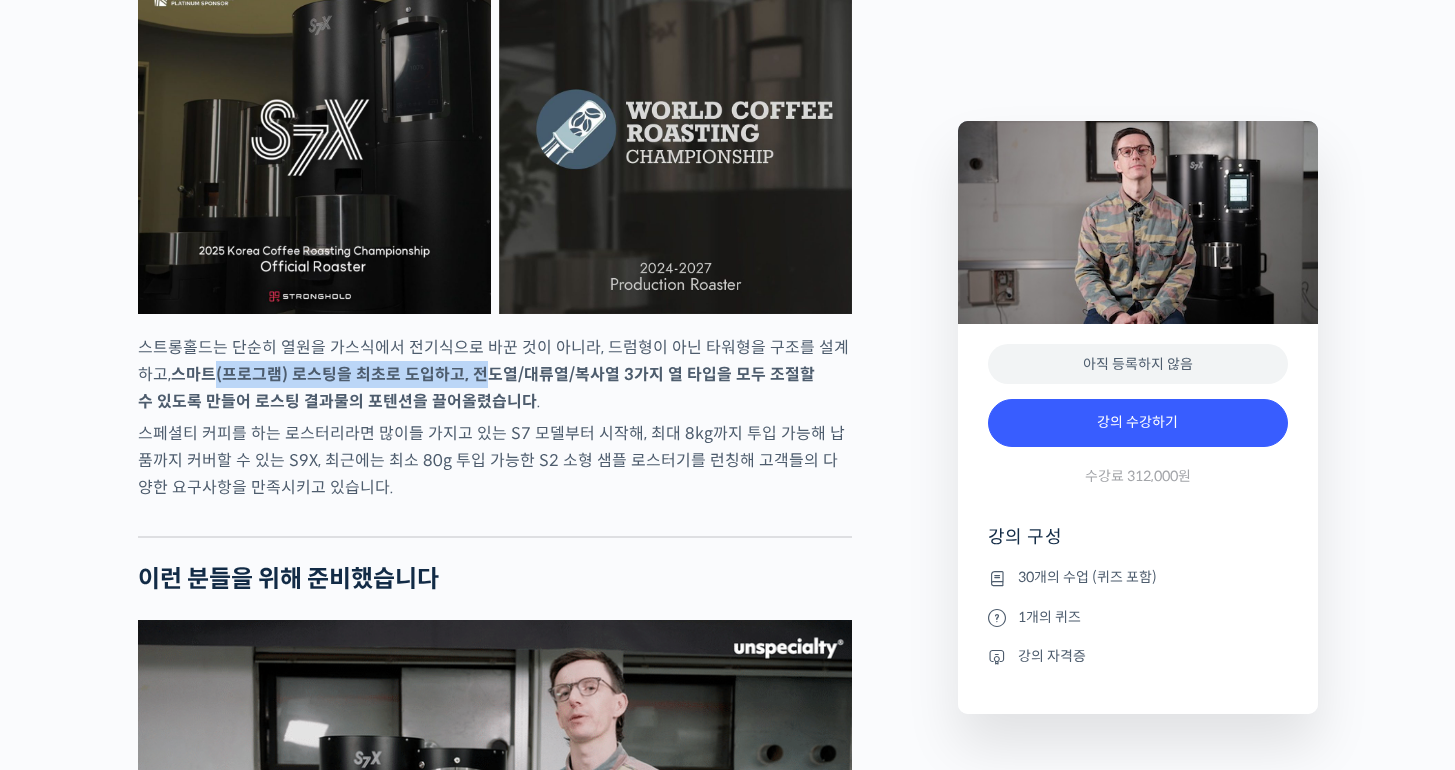 drag, startPoint x: 202, startPoint y: 457, endPoint x: 521, endPoint y: 457, distance: 319 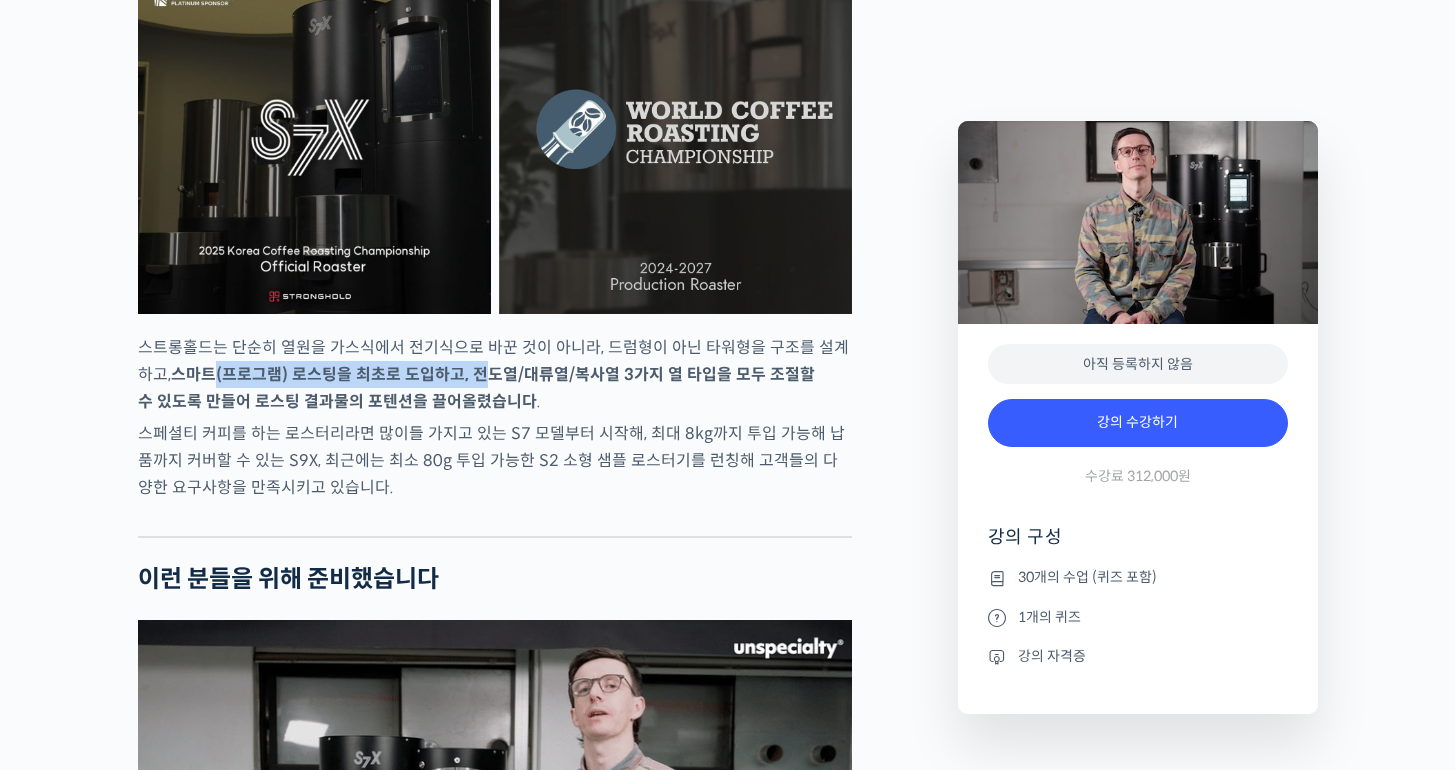 click on "스마트(프로그램) 로스팅을 최초로 도입하고, 전도열/대류열/복사열 3가지 열 타입을 모두 조절할 수 있도록 만들어 로스팅 결과물의 포텐션을 끌어올렸습니다" at bounding box center (476, 388) 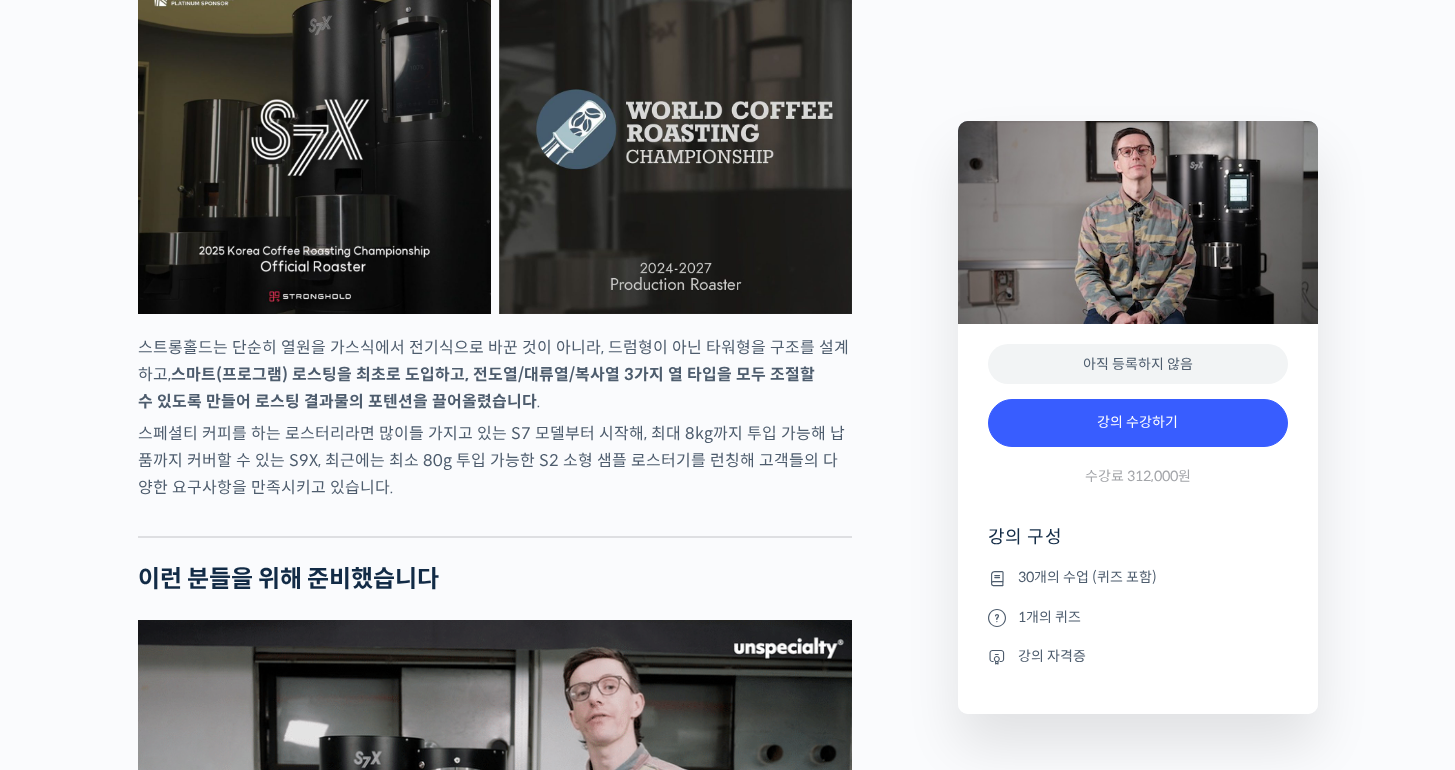 click on "스마트(프로그램) 로스팅을 최초로 도입하고, 전도열/대류열/복사열 3가지 열 타입을 모두 조절할 수 있도록 만들어 로스팅 결과물의 포텐션을 끌어올렸습니다" at bounding box center [476, 388] 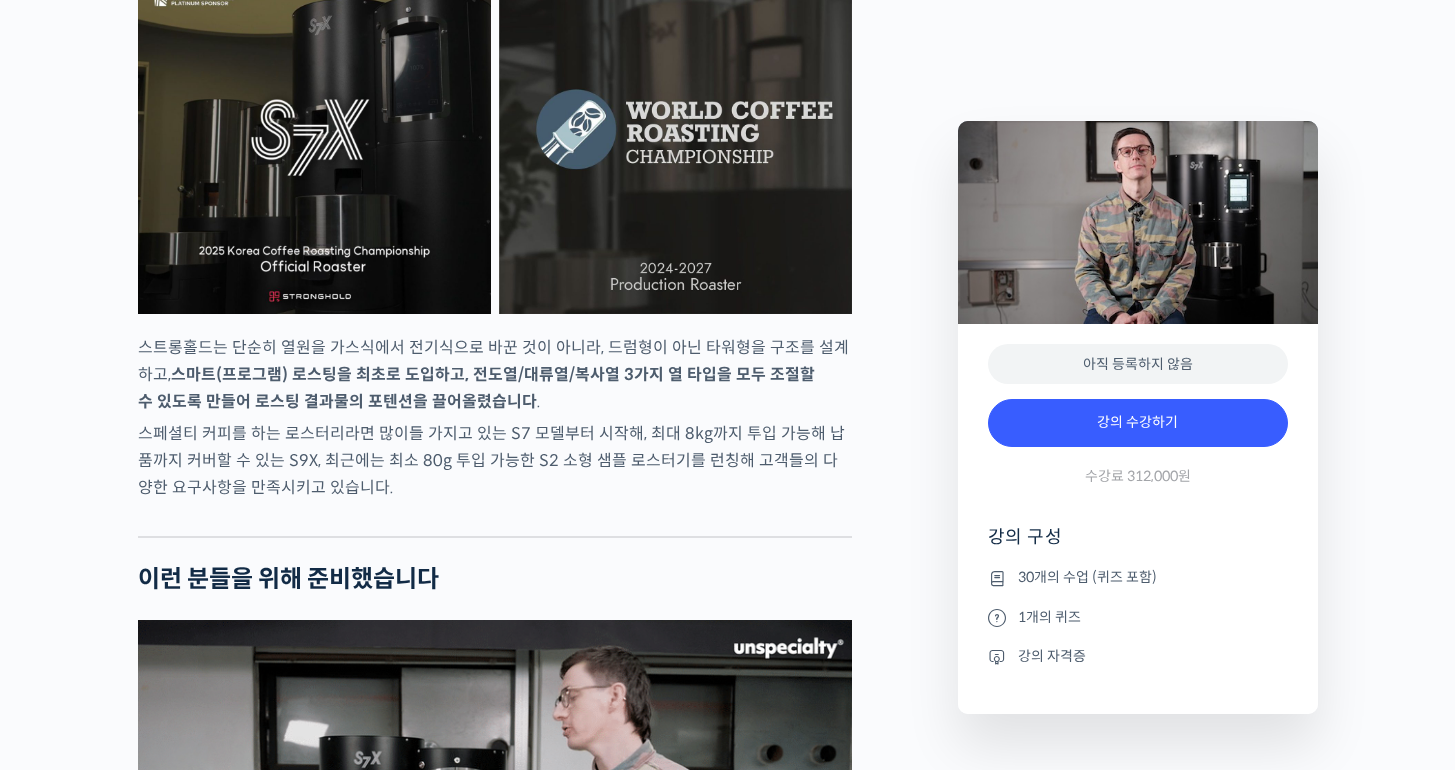 click on "스마트(프로그램) 로스팅을 최초로 도입하고, 전도열/대류열/복사열 3가지 열 타입을 모두 조절할 수 있도록 만들어 로스팅 결과물의 포텐션을 끌어올렸습니다" at bounding box center [476, 388] 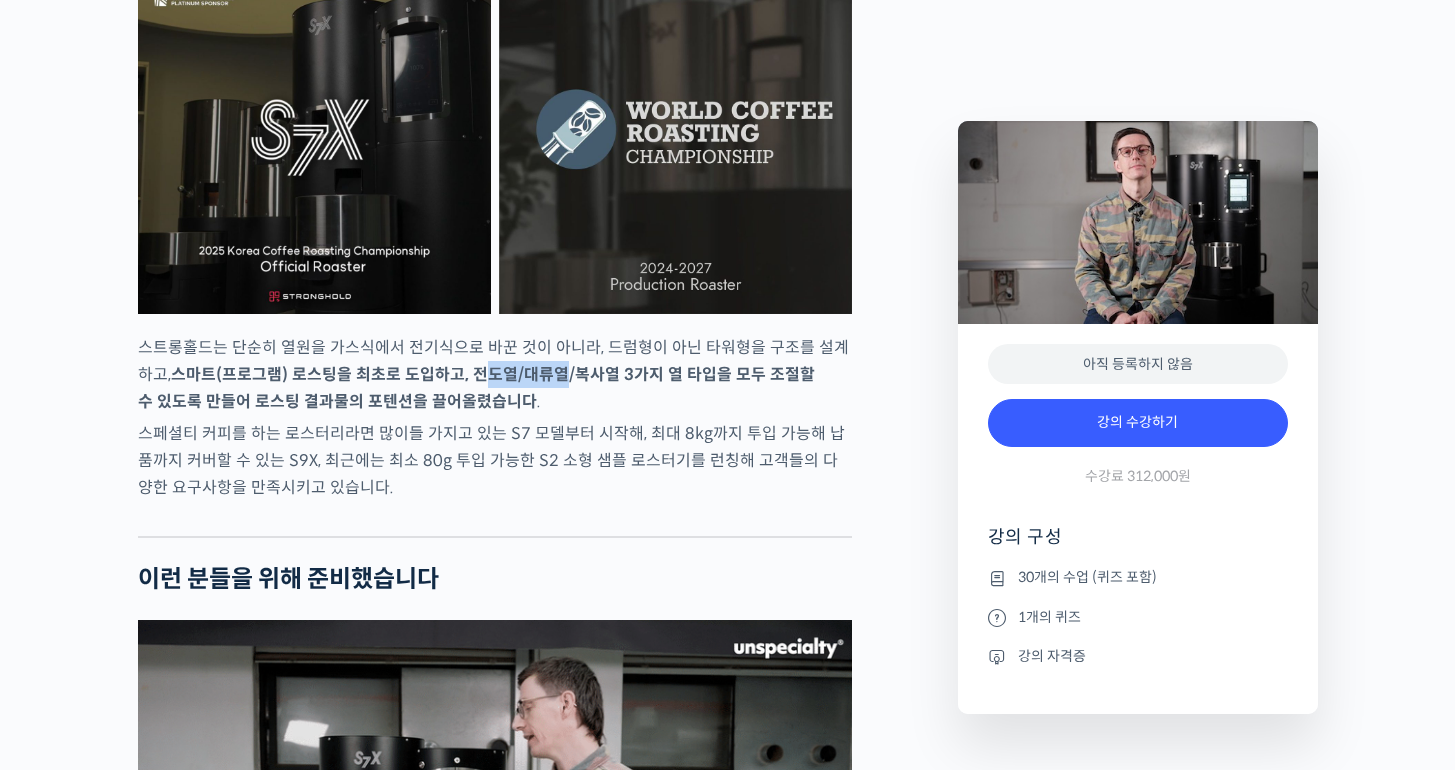 drag, startPoint x: 472, startPoint y: 455, endPoint x: 564, endPoint y: 455, distance: 92 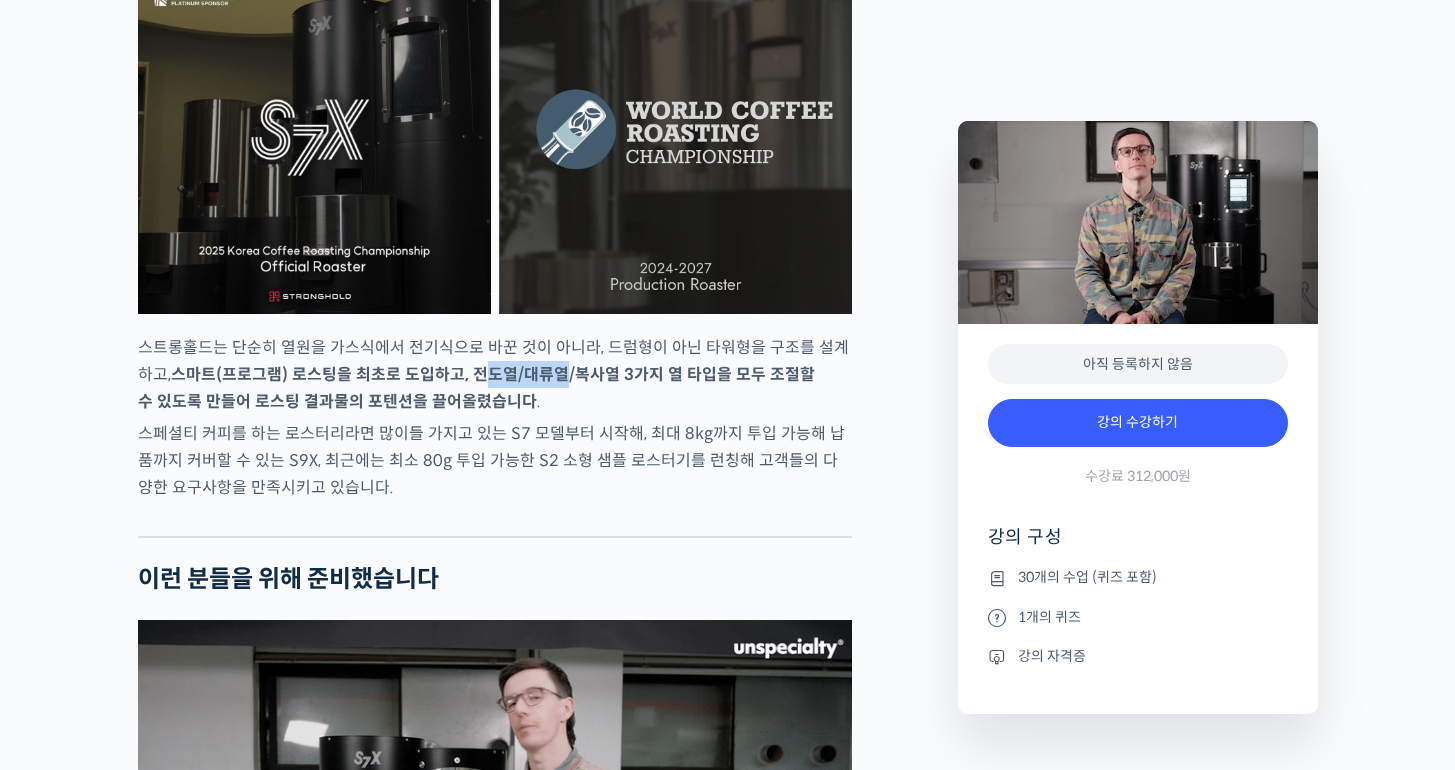 click on "스마트(프로그램) 로스팅을 최초로 도입하고, 전도열/대류열/복사열 3가지 열 타입을 모두 조절할 수 있도록 만들어 로스팅 결과물의 포텐션을 끌어올렸습니다" at bounding box center (476, 388) 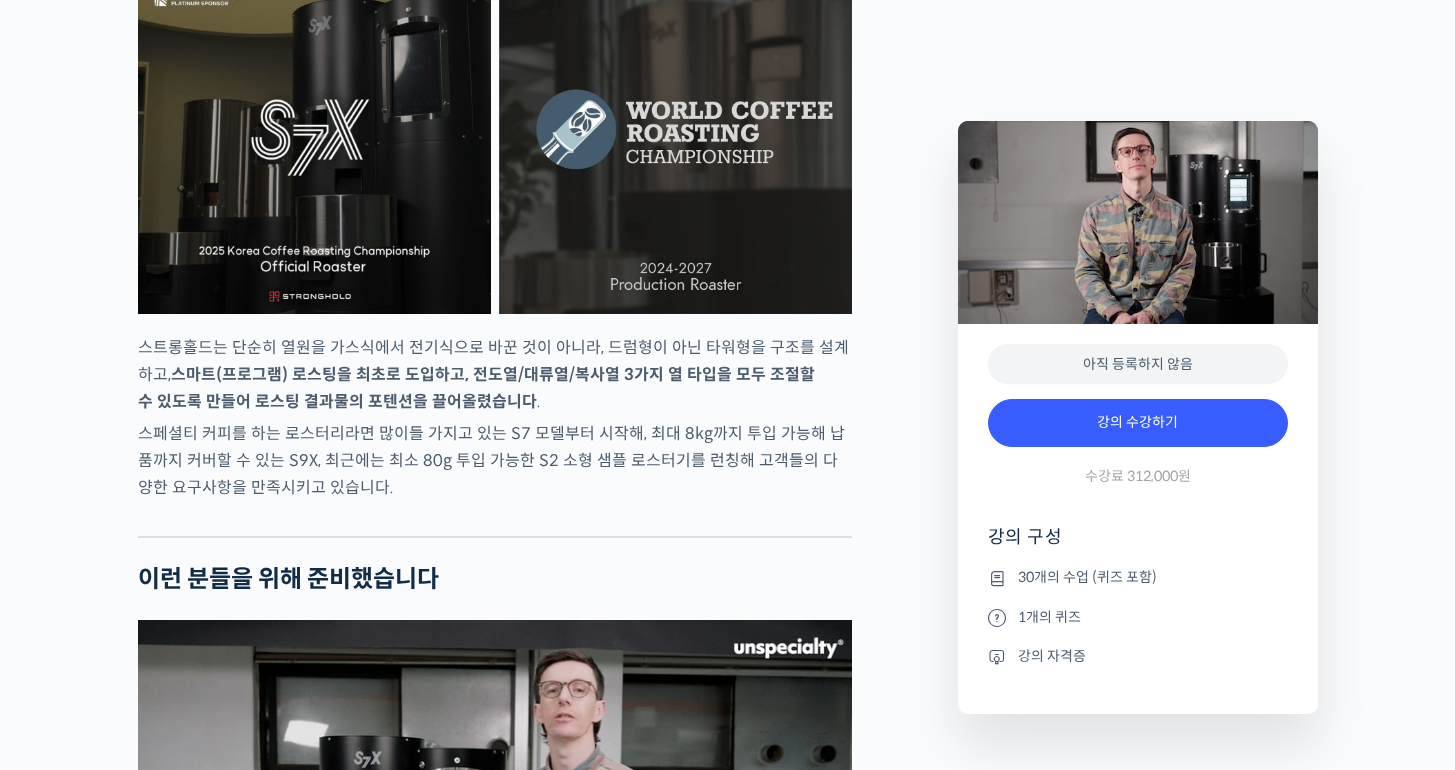 click on "스마트(프로그램) 로스팅을 최초로 도입하고, 전도열/대류열/복사열 3가지 열 타입을 모두 조절할 수 있도록 만들어 로스팅 결과물의 포텐션을 끌어올렸습니다" at bounding box center (476, 388) 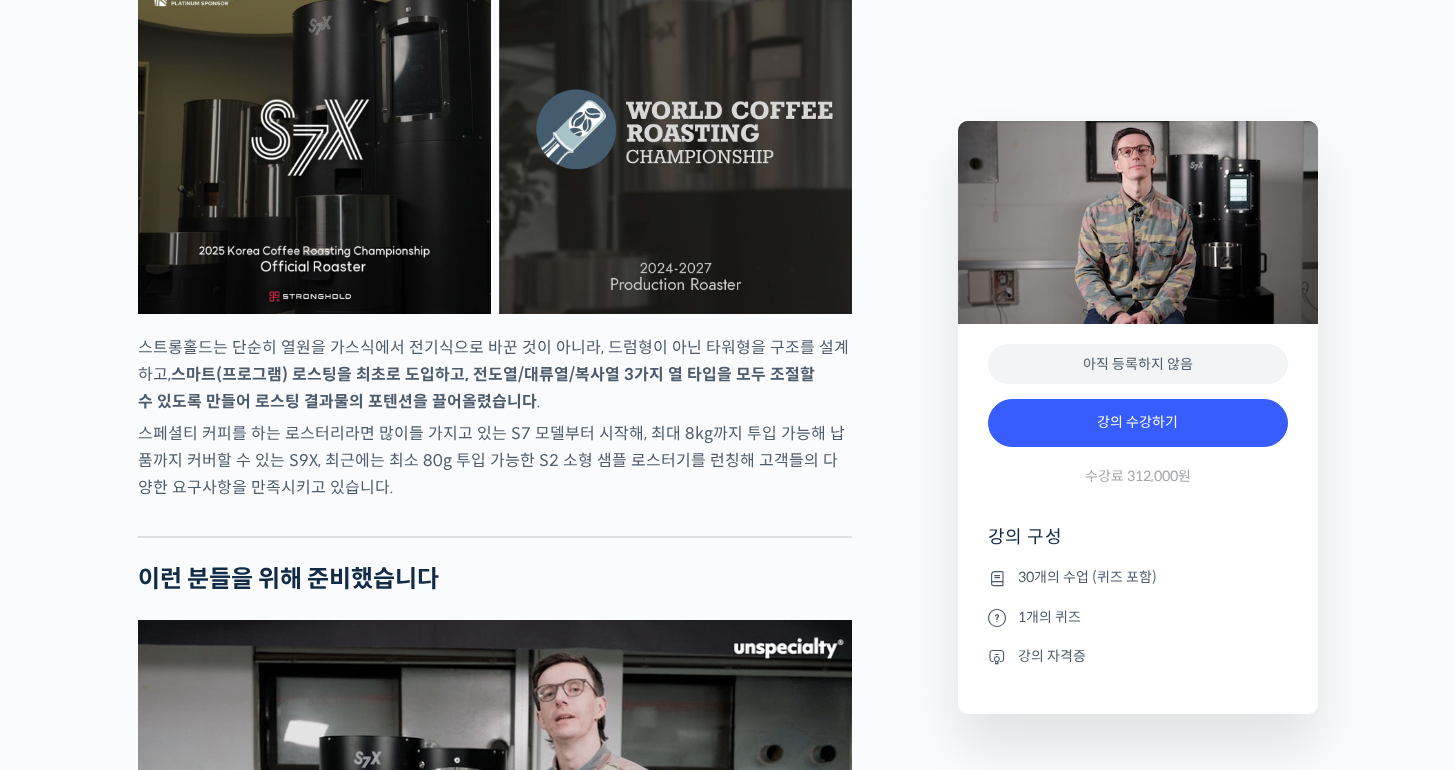 click on "스마트(프로그램) 로스팅을 최초로 도입하고, 전도열/대류열/복사열 3가지 열 타입을 모두 조절할 수 있도록 만들어 로스팅 결과물의 포텐션을 끌어올렸습니다" at bounding box center [476, 388] 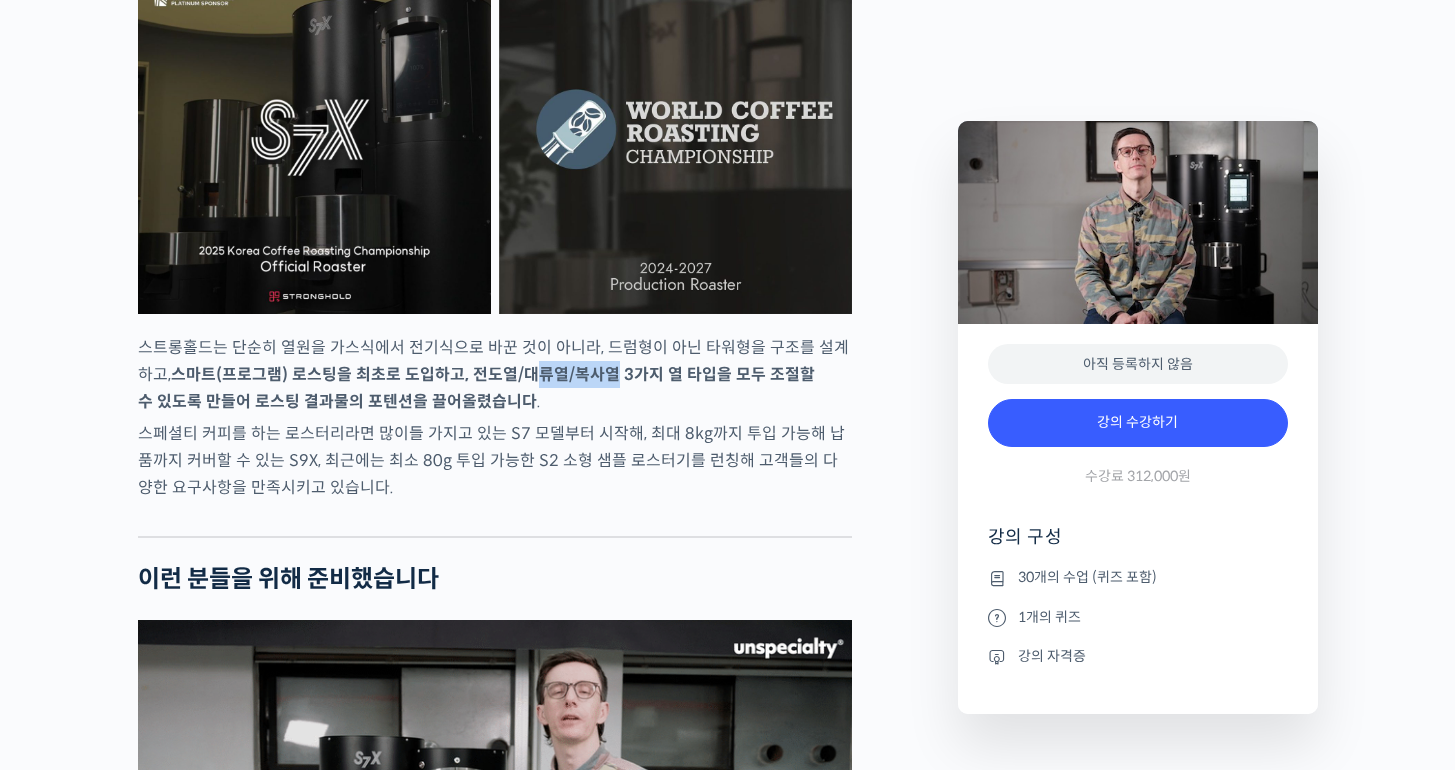 drag, startPoint x: 518, startPoint y: 451, endPoint x: 633, endPoint y: 451, distance: 115 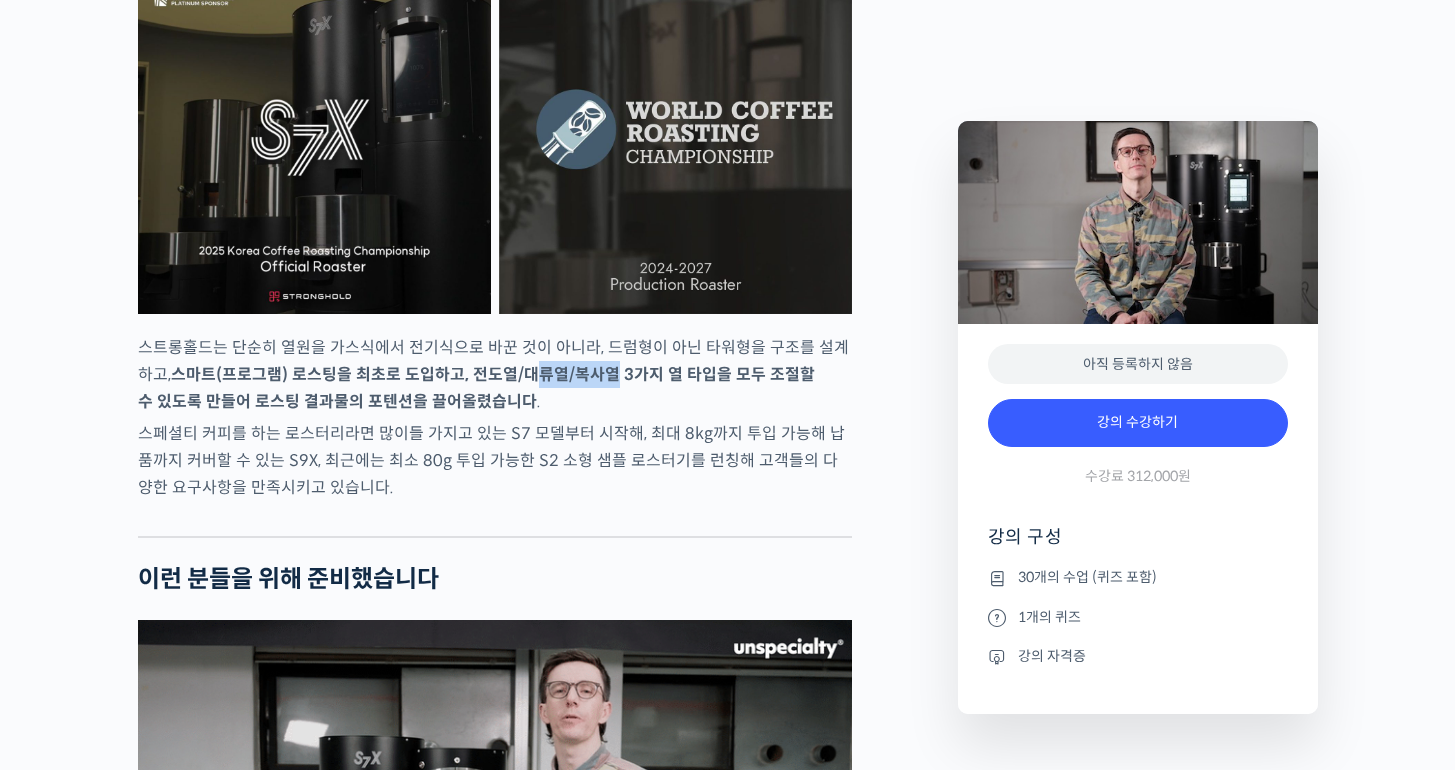 click on "스마트(프로그램) 로스팅을 최초로 도입하고, 전도열/대류열/복사열 3가지 열 타입을 모두 조절할 수 있도록 만들어 로스팅 결과물의 포텐션을 끌어올렸습니다" at bounding box center [476, 388] 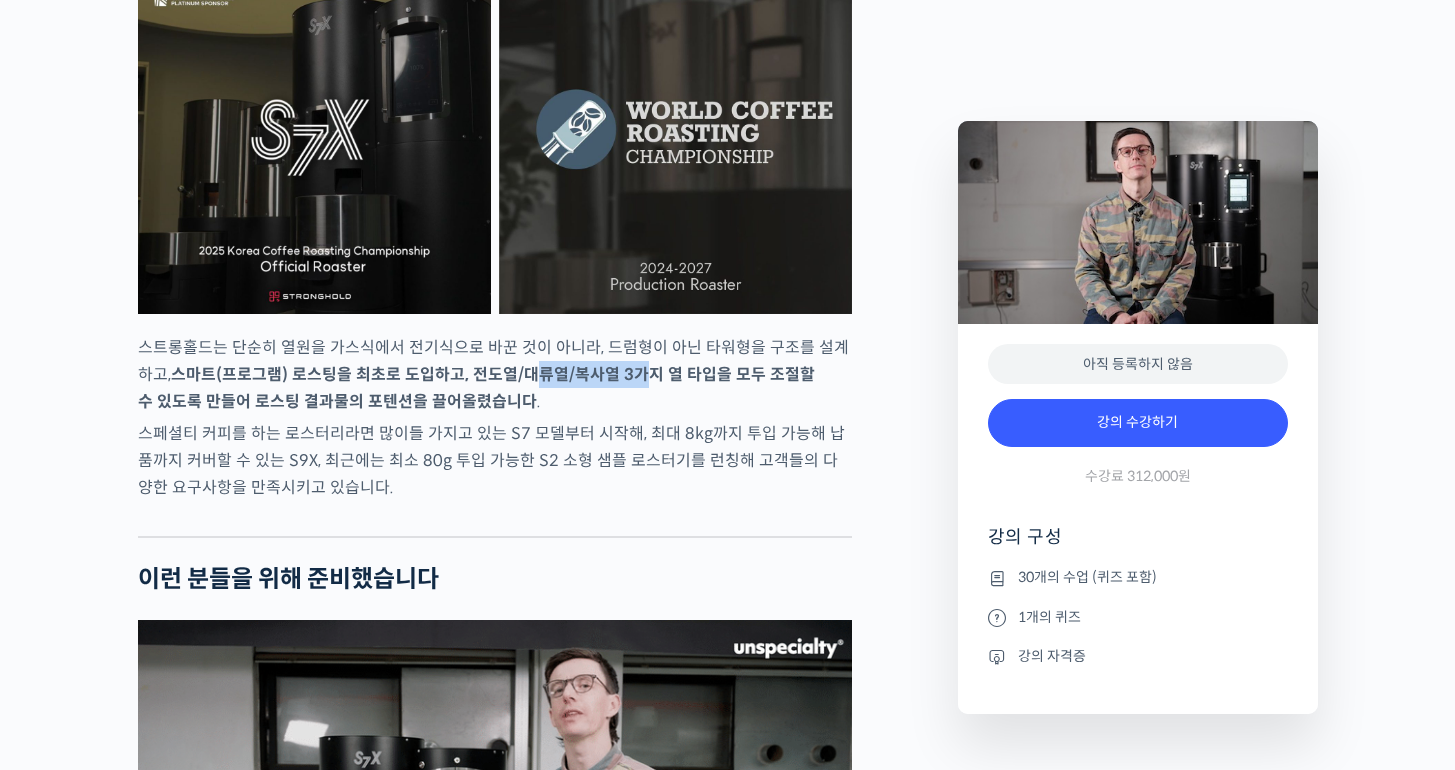 click on "스마트(프로그램) 로스팅을 최초로 도입하고, 전도열/대류열/복사열 3가지 열 타입을 모두 조절할 수 있도록 만들어 로스팅 결과물의 포텐션을 끌어올렸습니다" at bounding box center [476, 388] 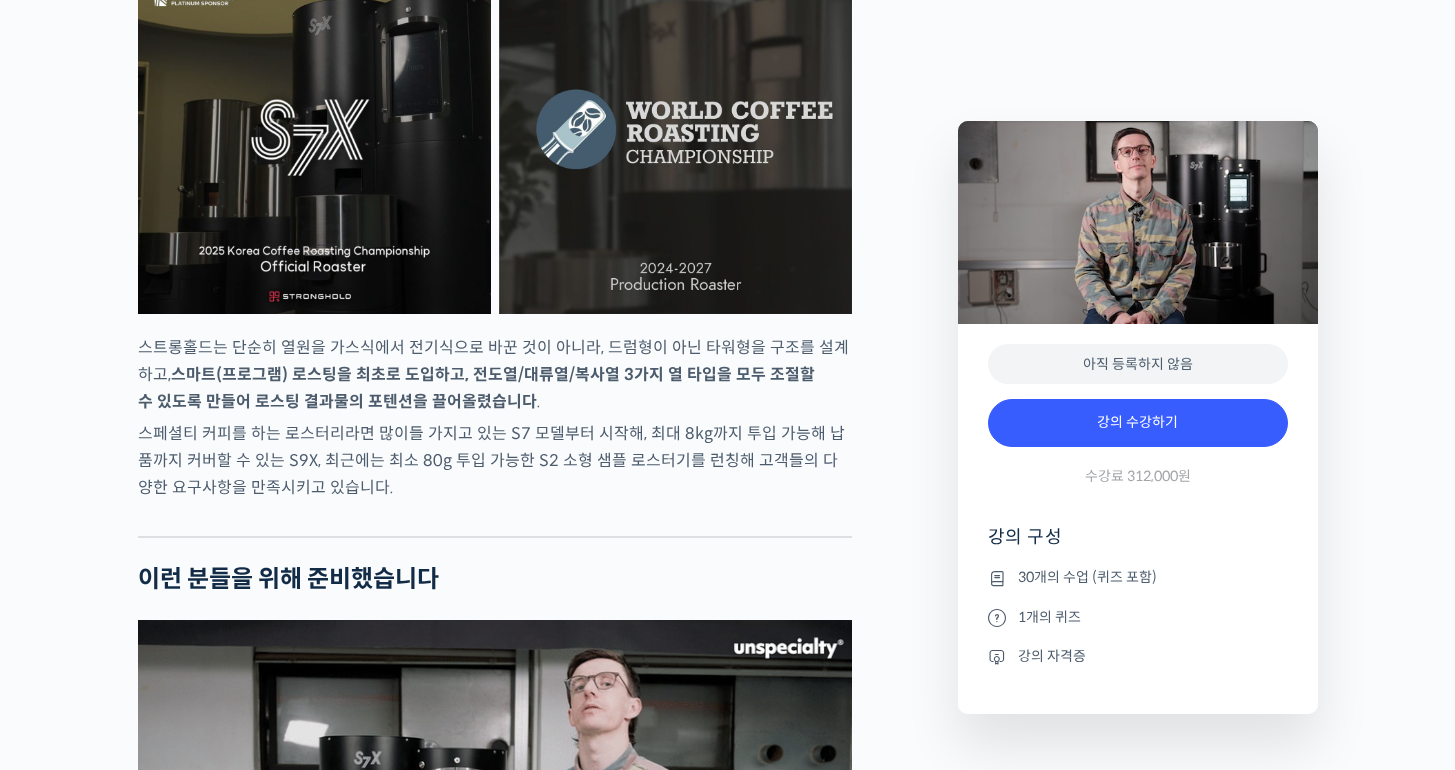 click on "스마트(프로그램) 로스팅을 최초로 도입하고, 전도열/대류열/복사열 3가지 열 타입을 모두 조절할 수 있도록 만들어 로스팅 결과물의 포텐션을 끌어올렸습니다" at bounding box center (476, 388) 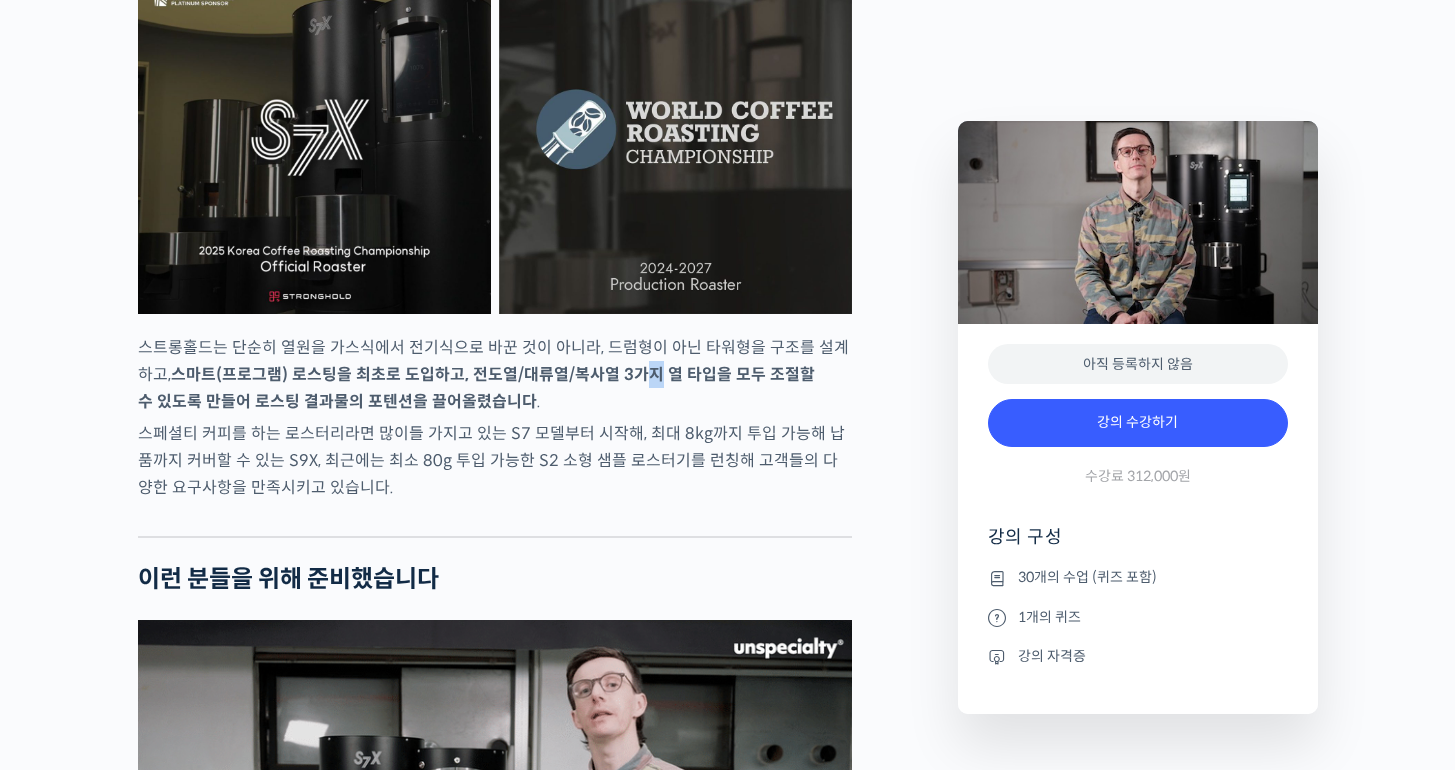 drag, startPoint x: 621, startPoint y: 445, endPoint x: 833, endPoint y: 445, distance: 212 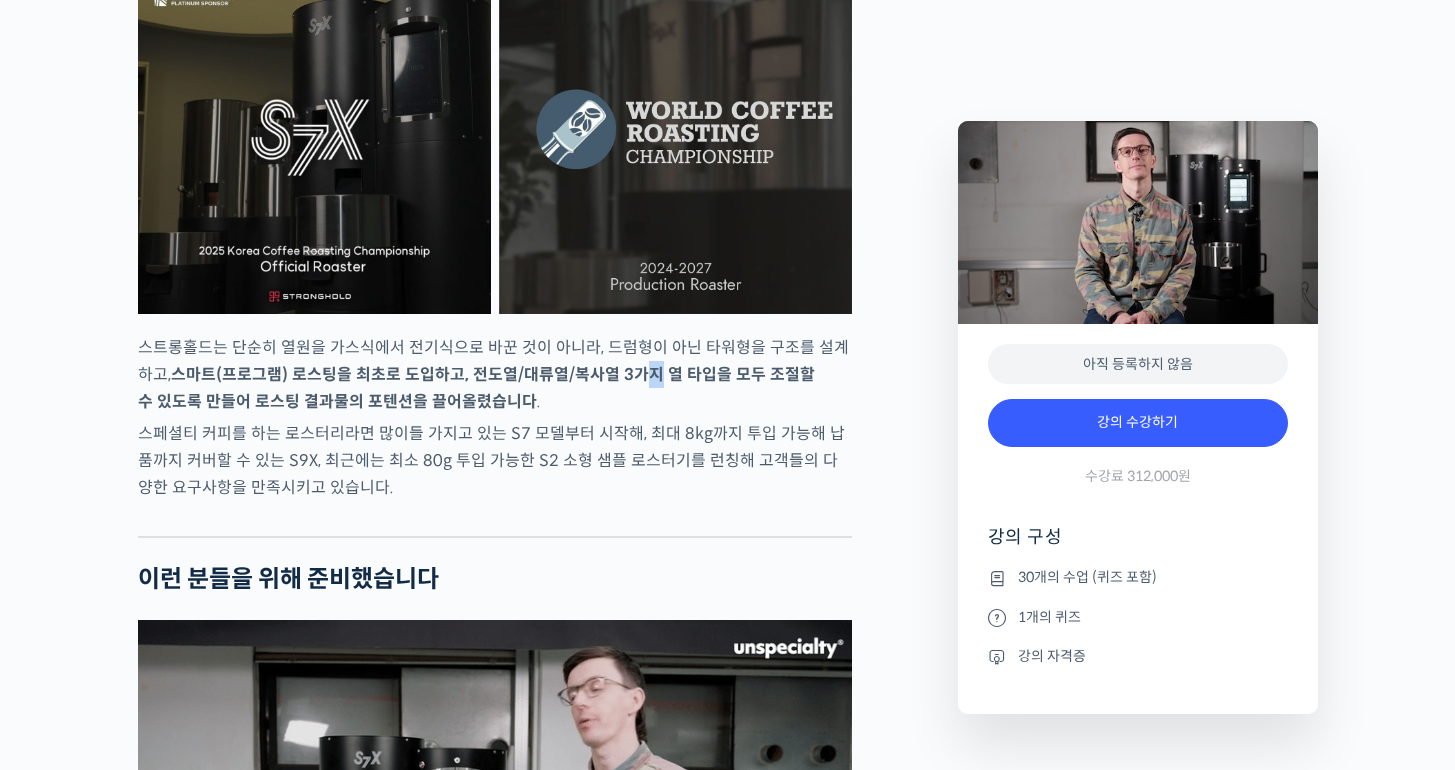 click on "스마트(프로그램) 로스팅을 최초로 도입하고, 전도열/대류열/복사열 3가지 열 타입을 모두 조절할 수 있도록 만들어 로스팅 결과물의 포텐션을 끌어올렸습니다" at bounding box center (476, 388) 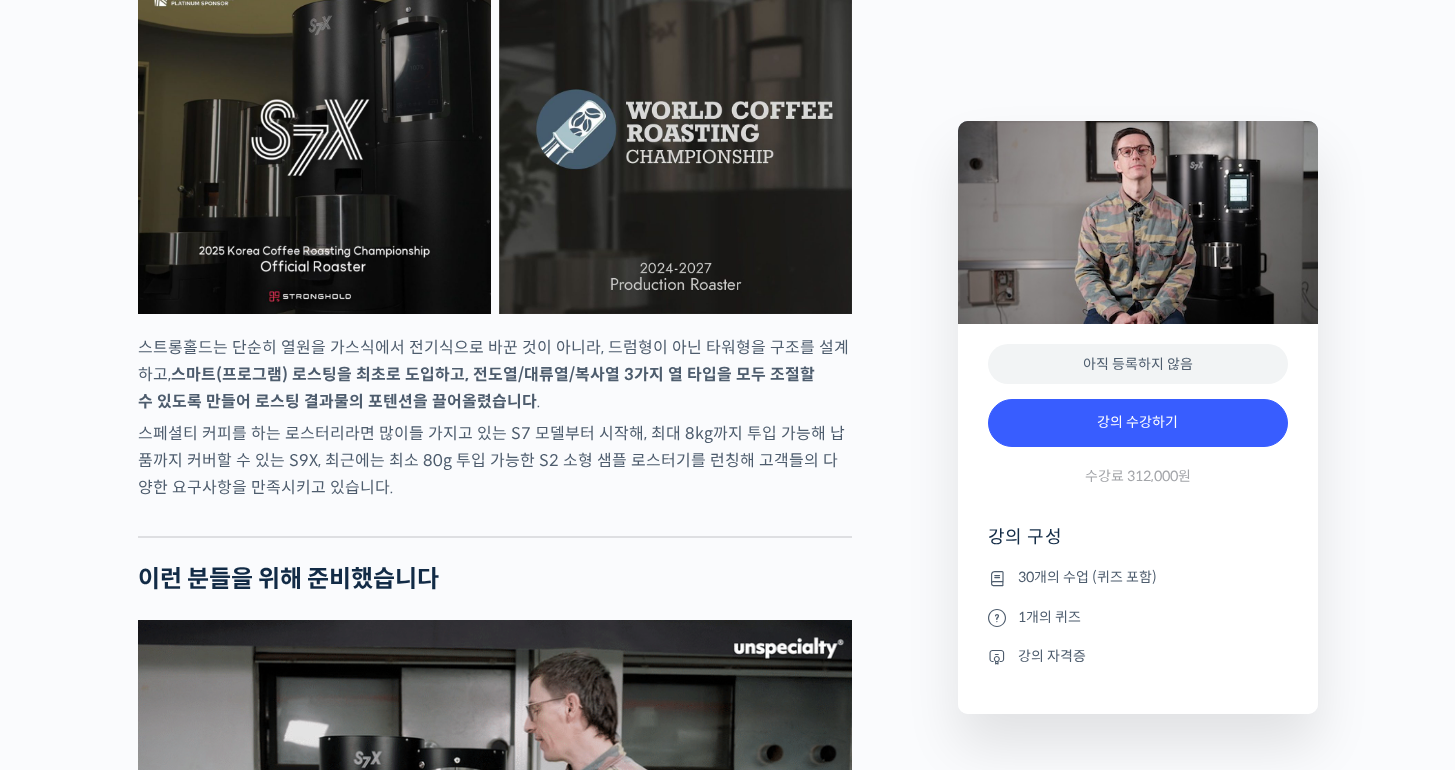 click on "스마트(프로그램) 로스팅을 최초로 도입하고, 전도열/대류열/복사열 3가지 열 타입을 모두 조절할 수 있도록 만들어 로스팅 결과물의 포텐션을 끌어올렸습니다" at bounding box center [476, 388] 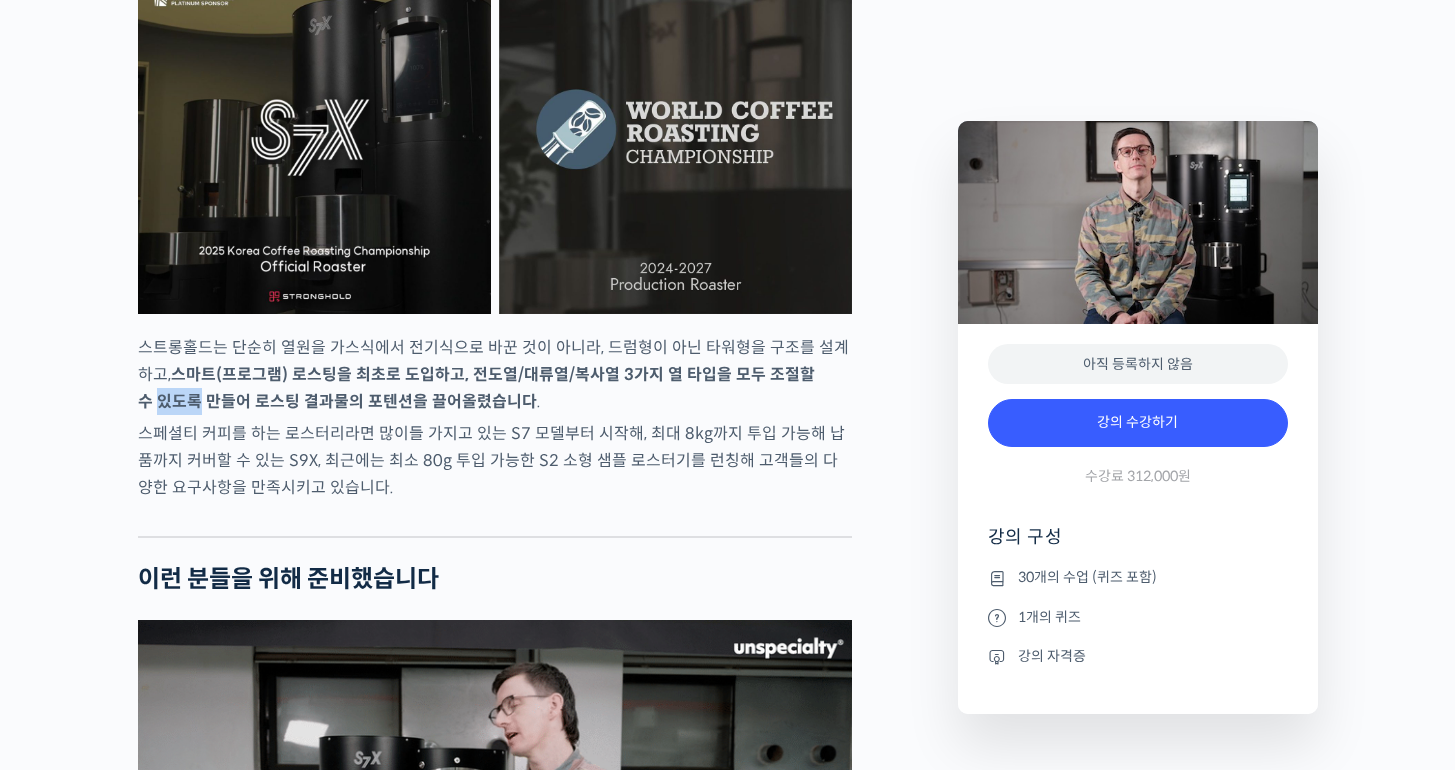 drag, startPoint x: 833, startPoint y: 445, endPoint x: 551, endPoint y: 455, distance: 282.17725 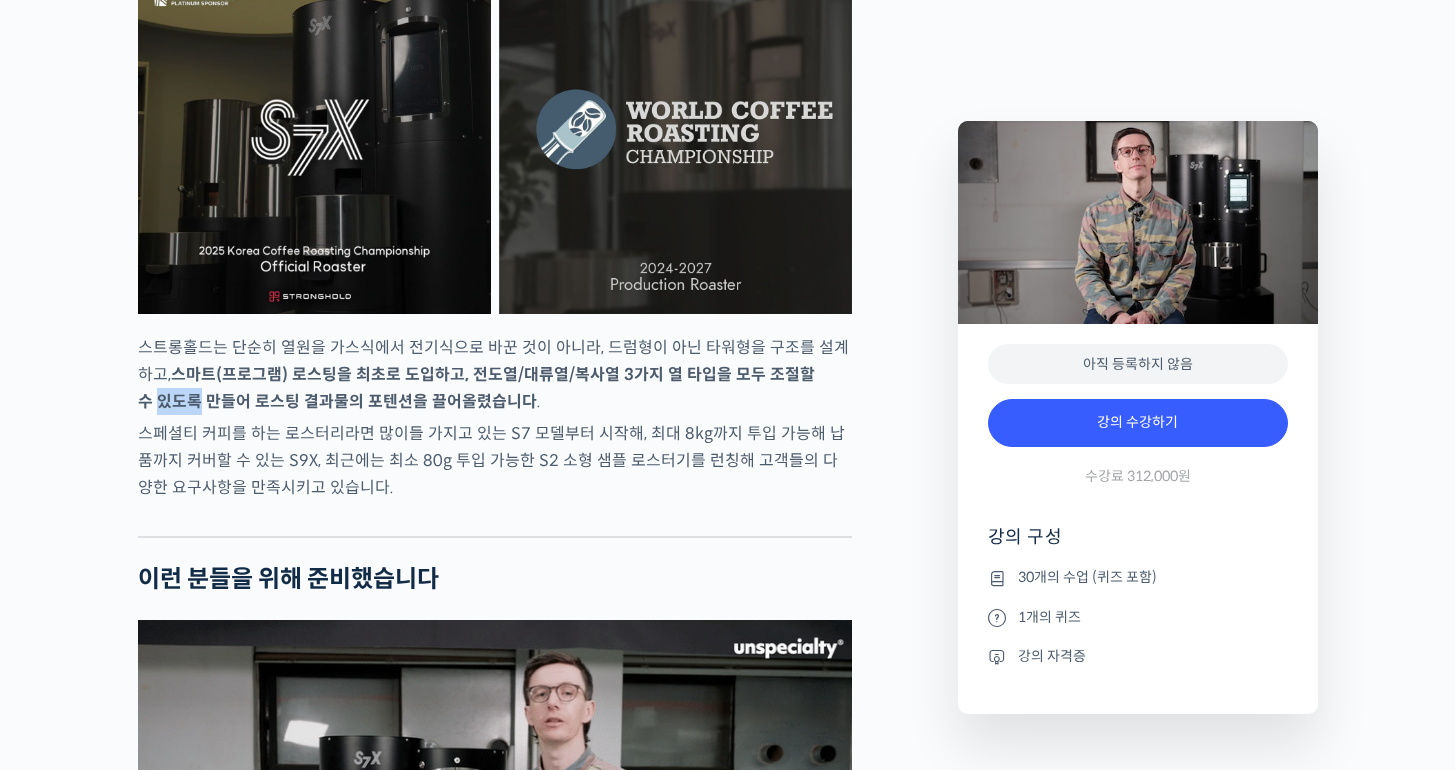 click on "스마트(프로그램) 로스팅을 최초로 도입하고, 전도열/대류열/복사열 3가지 열 타입을 모두 조절할 수 있도록 만들어 로스팅 결과물의 포텐션을 끌어올렸습니다" at bounding box center [476, 388] 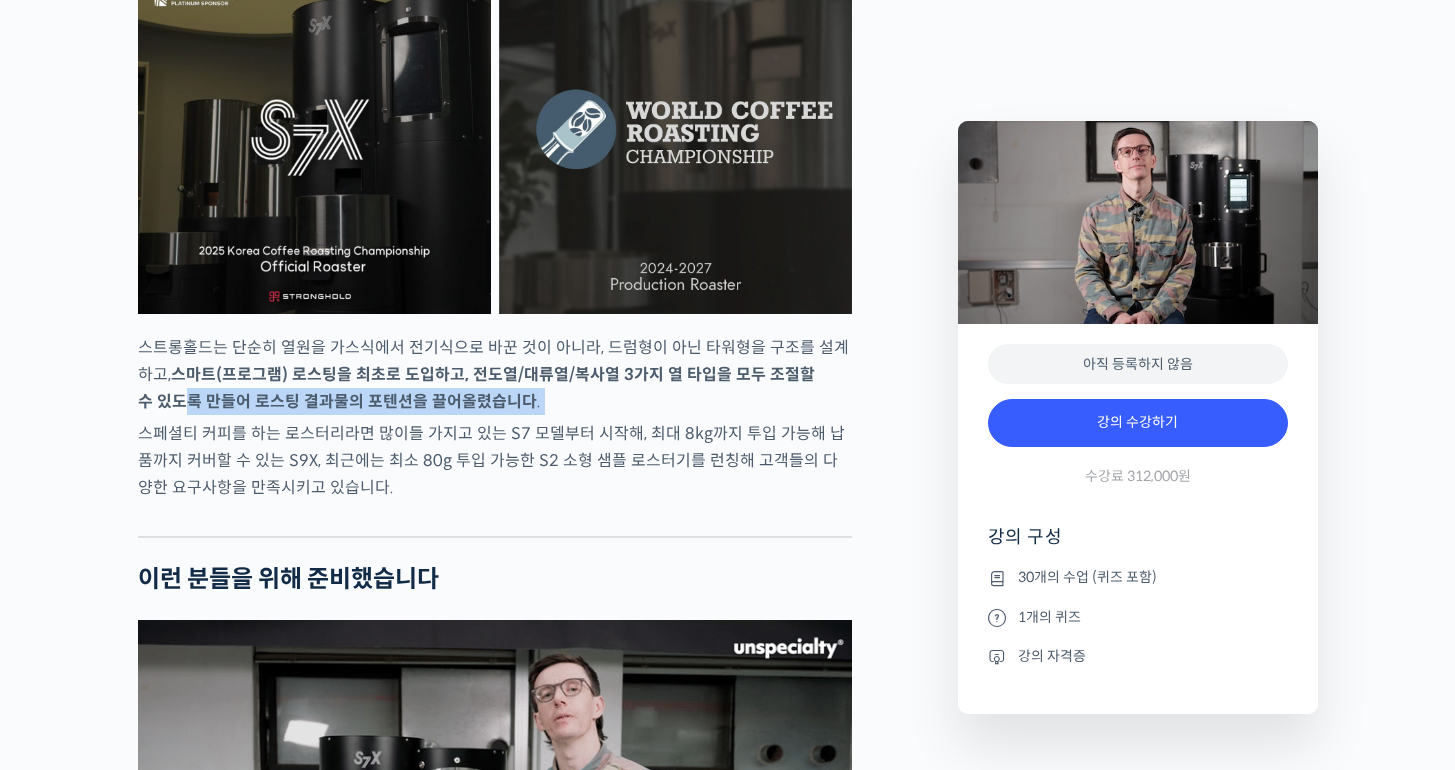 drag, startPoint x: 127, startPoint y: 463, endPoint x: 498, endPoint y: 469, distance: 371.04852 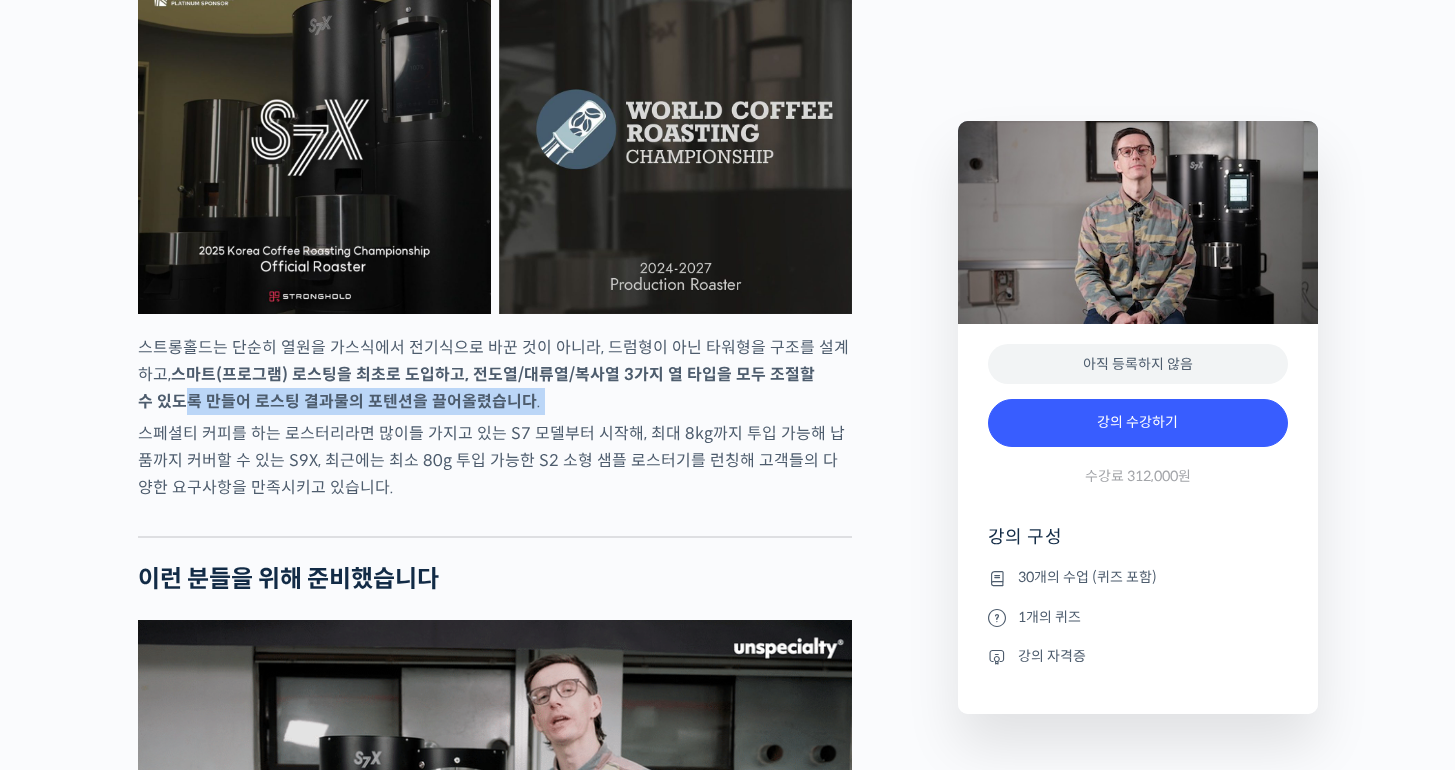 click on "벤풋을 소개합니다!
캐나다 <Monogram Coffee> 공동창업자
스트롱홀드 앰버서더  (2023년~)
캐나다 바리스타 챔피언십 (Canadian National Barista Championship)  2023년, 2022년, 2017년, 2016년, 2015년, 2014년, 2013년 총 7회 우승 🏆 2022년에는 브루어스 컵 동시 우승
월드 바리스타 챔피언십  (World Barista Championship) 2022년 5위, 2017년 4위, 2016년 3위, 2015년 3위, 총 4번의 결선 진출 2020년 캐나다 국가대표 코칭 2019년 2018년 스위스 국가대표 코칭 (6위, 3위)
벤풋은 한번 하기도 어려운 바리스타 국가대표 선발전 우승을 7번씩이나, 그리고 나간 세계대회에서 결선에 무려 4번이나 오른 실력자입니다. 그가 대회에서 선보인 동결건조 우유 사용, 이산화탄소 제거 에스프레소 등은 많은 바리스타들에게 영감을 주었습니다." at bounding box center (538, 3090) 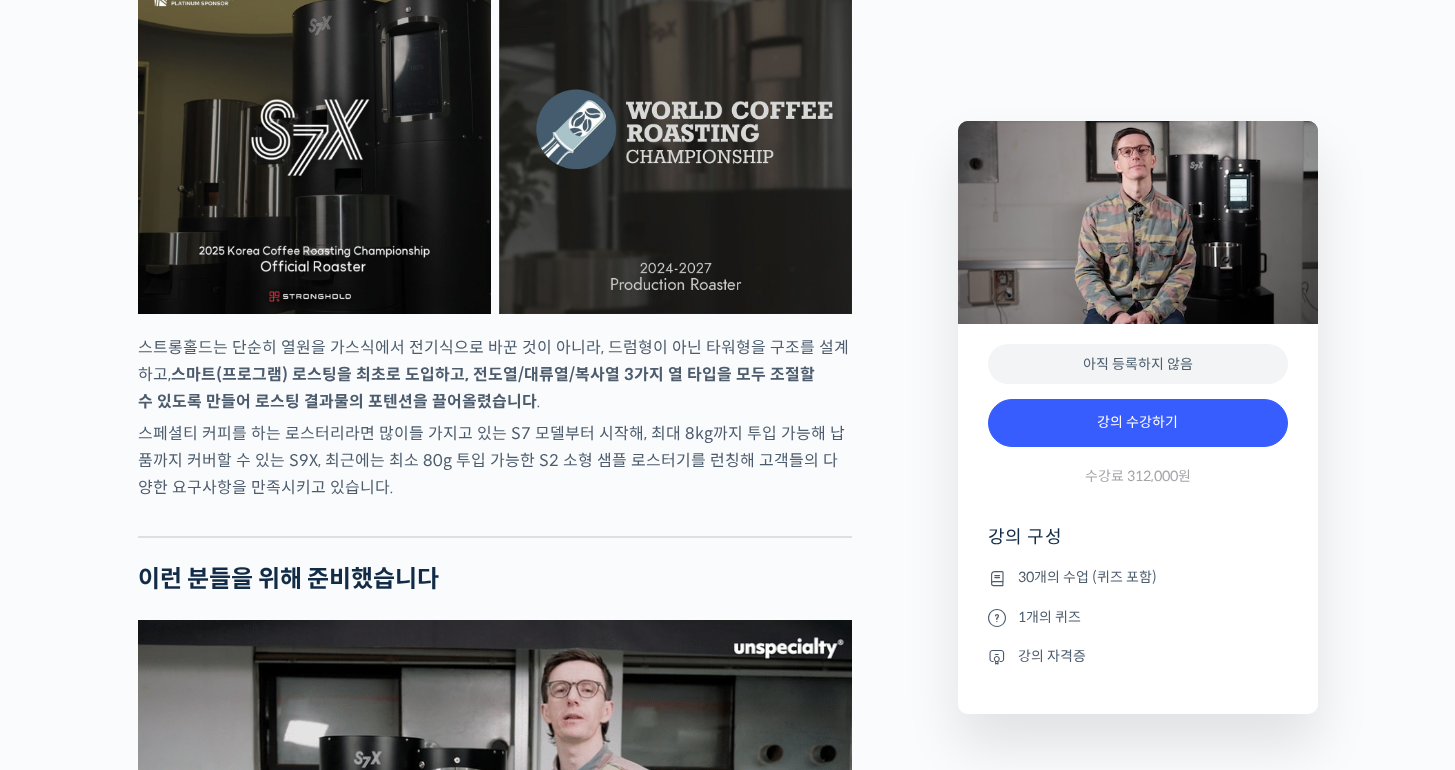 drag, startPoint x: 500, startPoint y: 468, endPoint x: 449, endPoint y: 479, distance: 52.17279 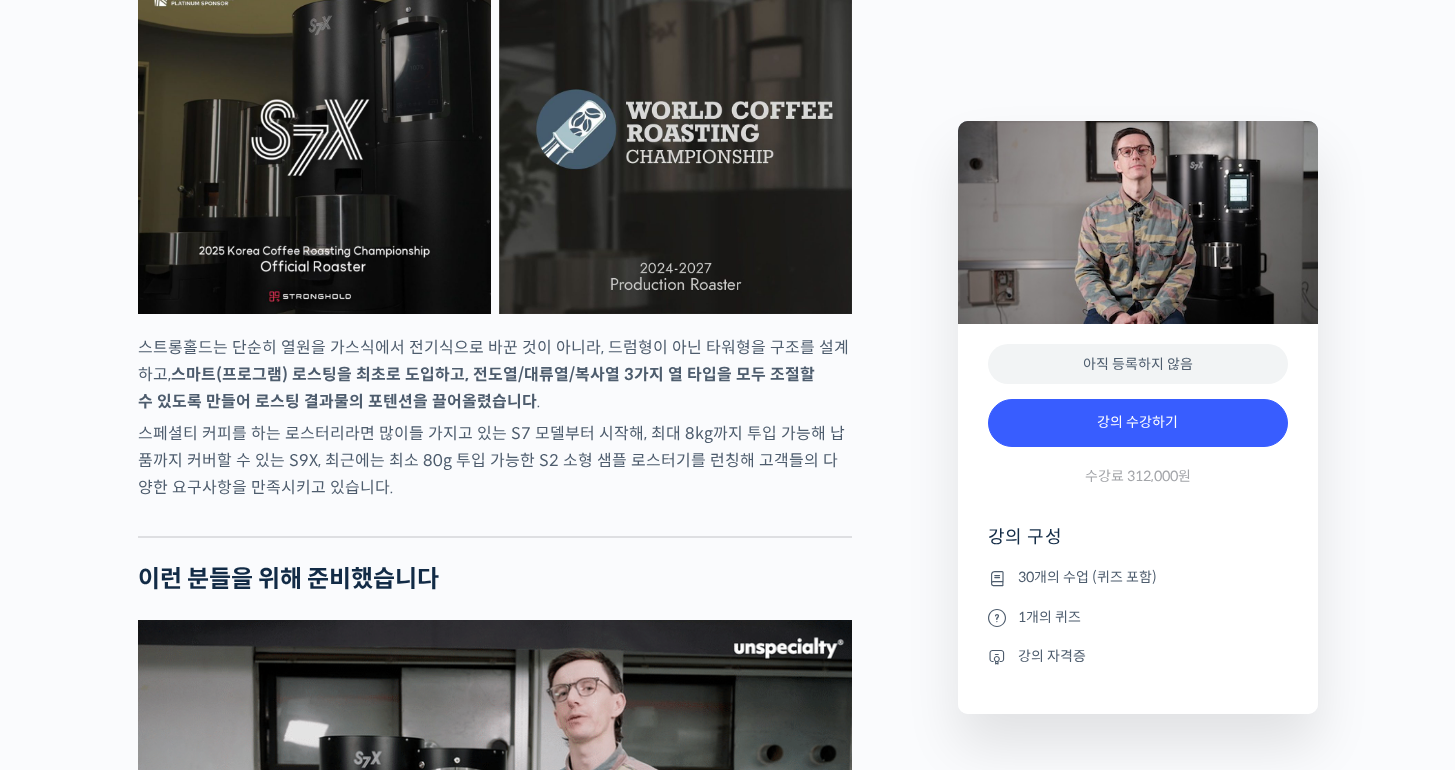 click on "스트롱홀드는 단순히 열원을 가스식에서 전기식으로 바꾼 것이 아니라, 드럼형이 아닌 타워형을 구조를 설계하고,  스마트(프로그램) 로스팅을 최초로 도입하고, 전도열/대류열/복사열 3가지 열 타입을 모두 조절할 수 있도록 만들어 로스팅 결과물의 포텐션을 끌어올렸습니다 ." at bounding box center (495, 374) 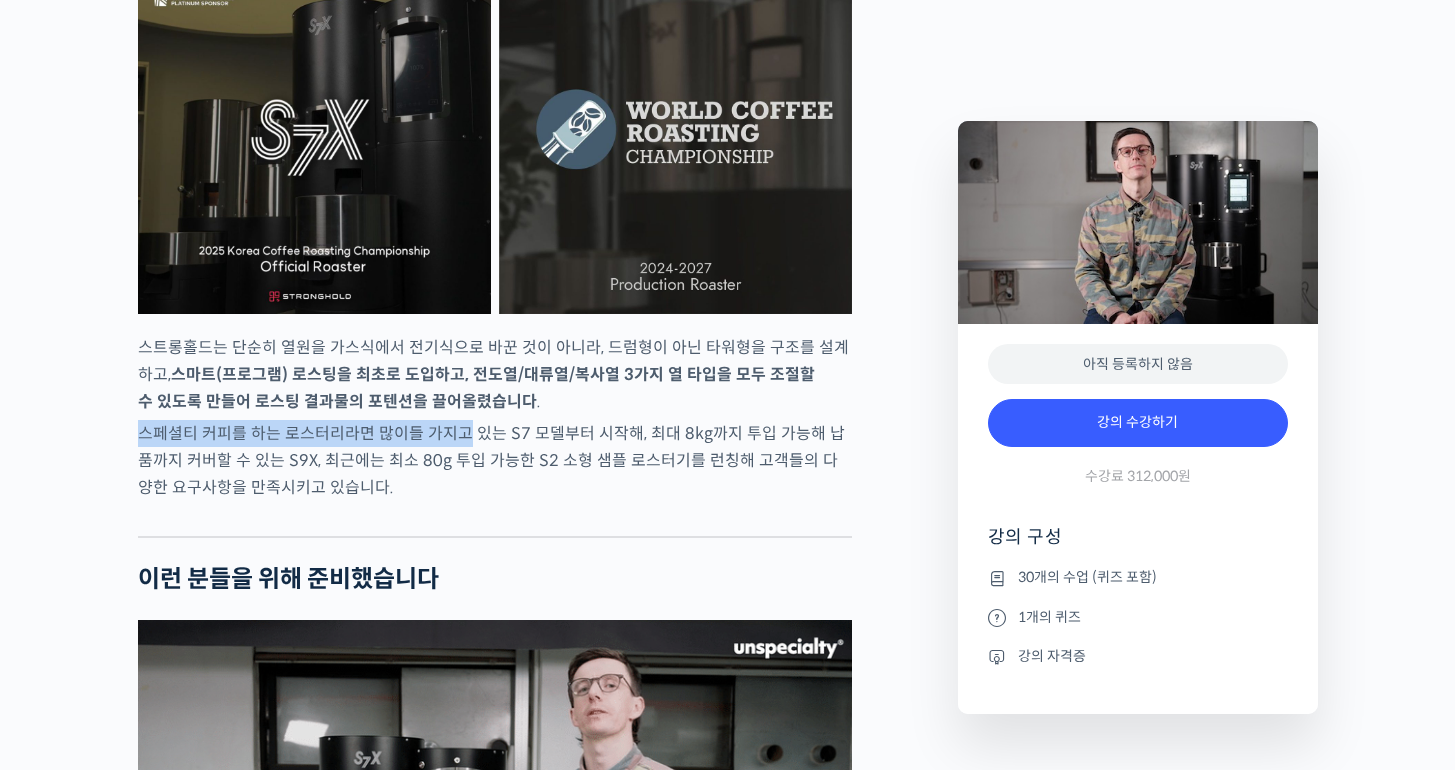 drag, startPoint x: 142, startPoint y: 500, endPoint x: 442, endPoint y: 509, distance: 300.13498 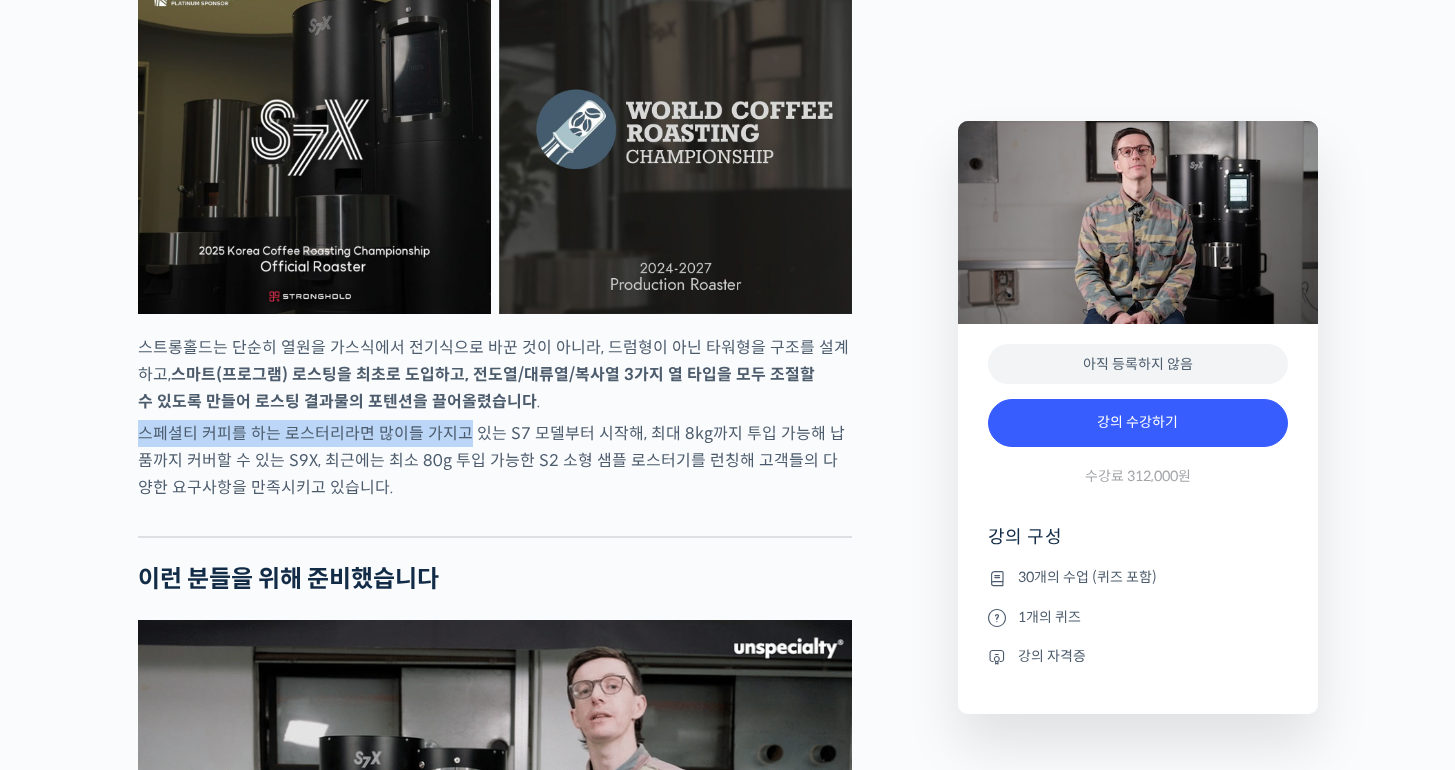 click on "스페셜티 커피를 하는 로스터리라면 많이들 가지고 있는 S7 모델부터 시작해, 최대 8kg까지 투입 가능해 납품까지 커버할 수 있는 S9X, 최근에는 최소 80g 투입 가능한 S2 소형 샘플 로스터기를 런칭해 고객들의 다양한 요구사항을 만족시키고 있습니다." at bounding box center (495, 460) 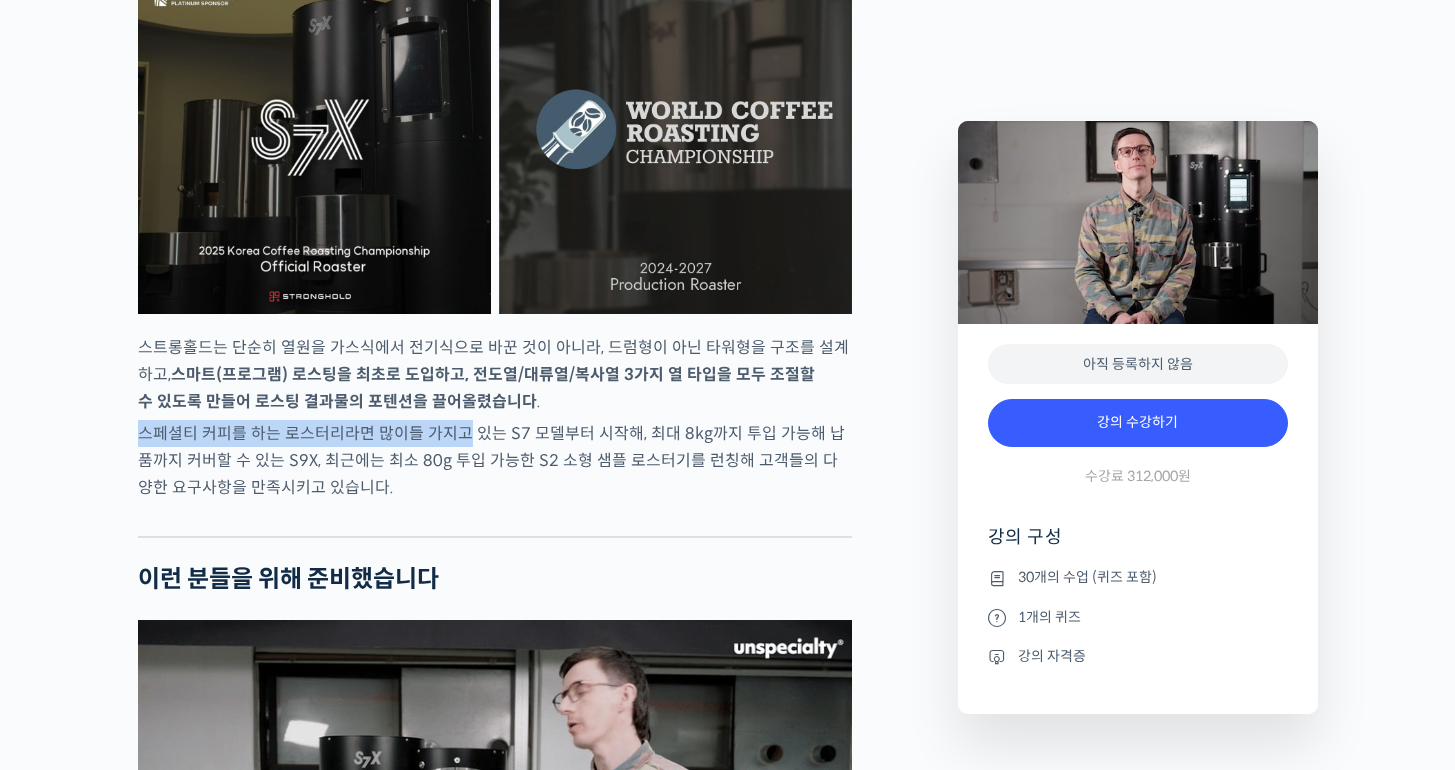 click on "스페셜티 커피를 하는 로스터리라면 많이들 가지고 있는 S7 모델부터 시작해, 최대 8kg까지 투입 가능해 납품까지 커버할 수 있는 S9X, 최근에는 최소 80g 투입 가능한 S2 소형 샘플 로스터기를 런칭해 고객들의 다양한 요구사항을 만족시키고 있습니다." at bounding box center (495, 460) 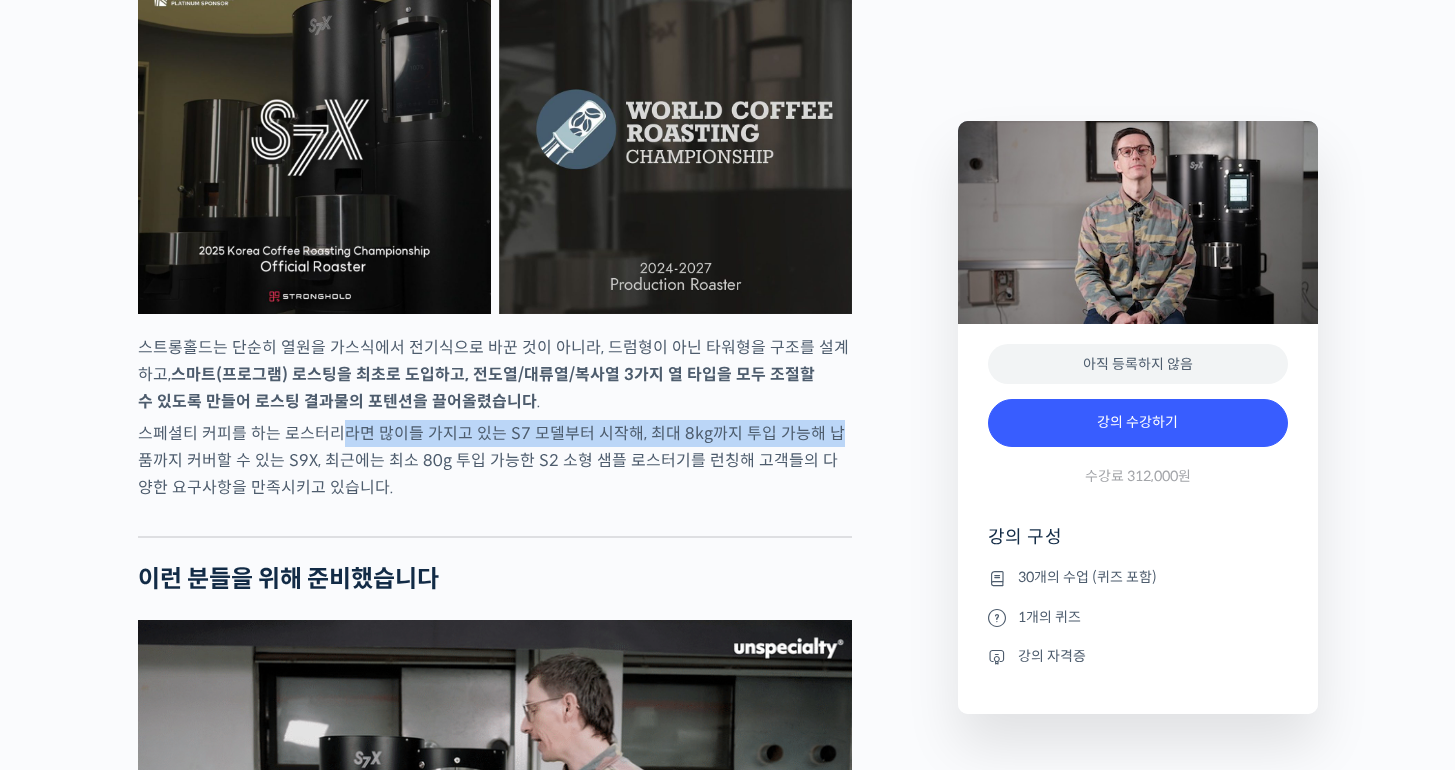 drag, startPoint x: 333, startPoint y: 512, endPoint x: 820, endPoint y: 519, distance: 487.0503 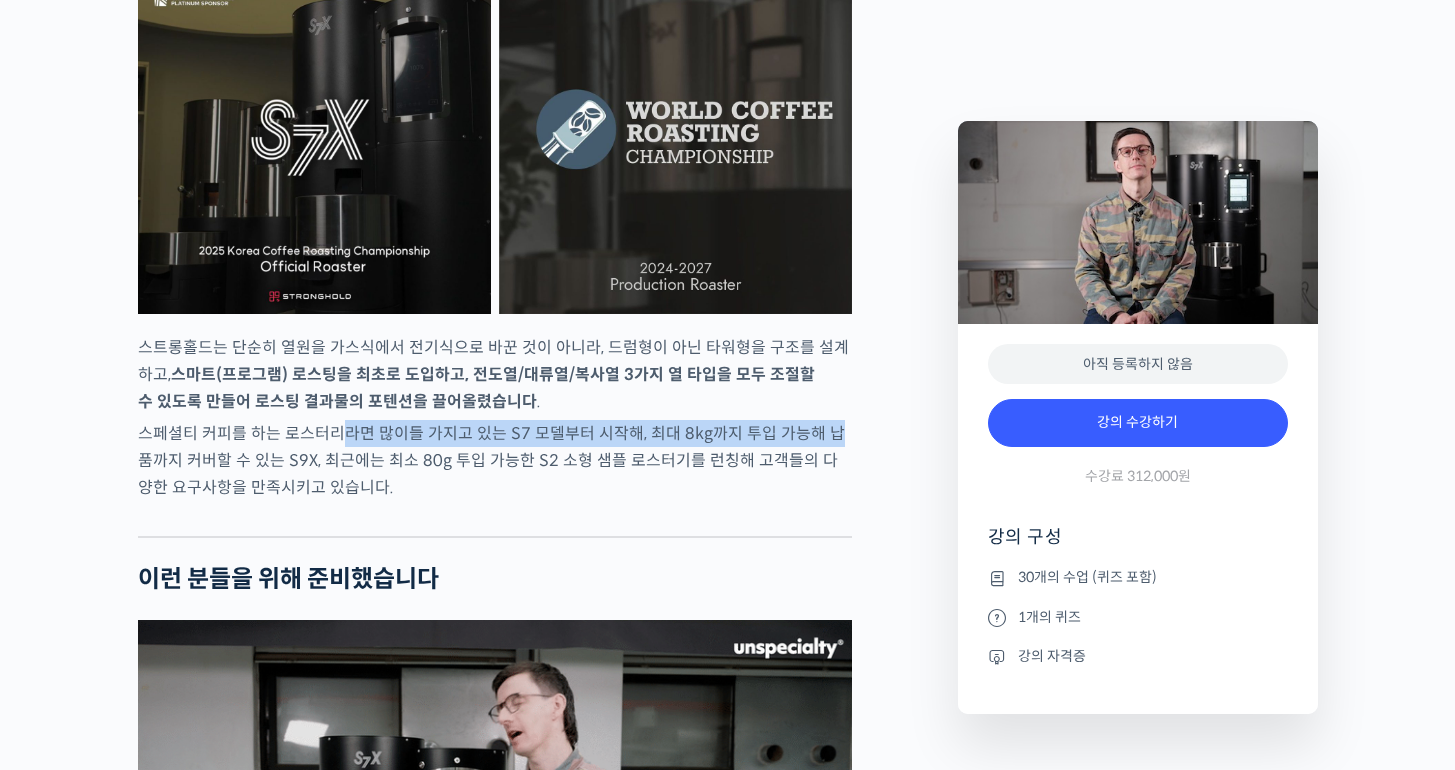 click on "스페셜티 커피를 하는 로스터리라면 많이들 가지고 있는 S7 모델부터 시작해, 최대 8kg까지 투입 가능해 납품까지 커버할 수 있는 S9X, 최근에는 최소 80g 투입 가능한 S2 소형 샘플 로스터기를 런칭해 고객들의 다양한 요구사항을 만족시키고 있습니다." at bounding box center (495, 460) 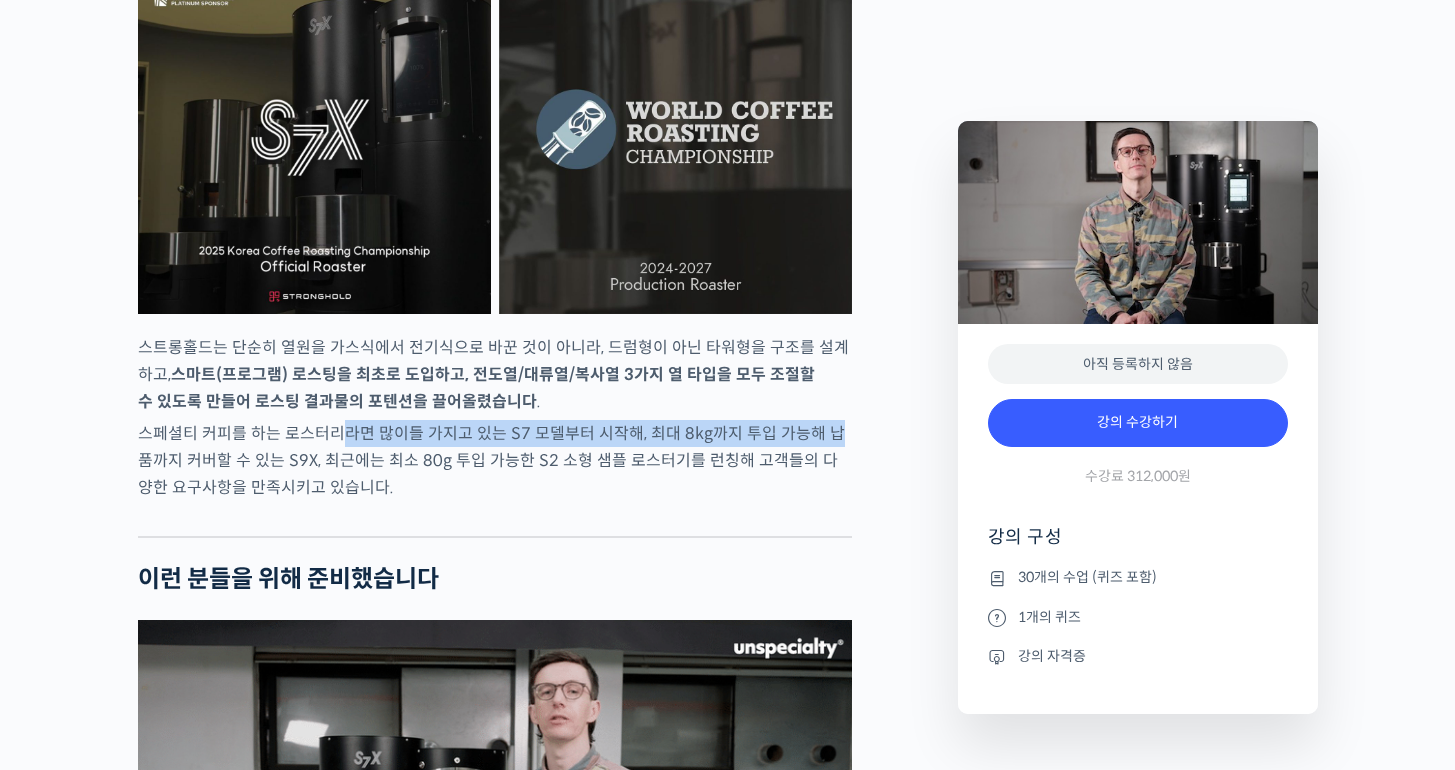 click on "스페셜티 커피를 하는 로스터리라면 많이들 가지고 있는 S7 모델부터 시작해, 최대 8kg까지 투입 가능해 납품까지 커버할 수 있는 S9X, 최근에는 최소 80g 투입 가능한 S2 소형 샘플 로스터기를 런칭해 고객들의 다양한 요구사항을 만족시키고 있습니다." at bounding box center (495, 460) 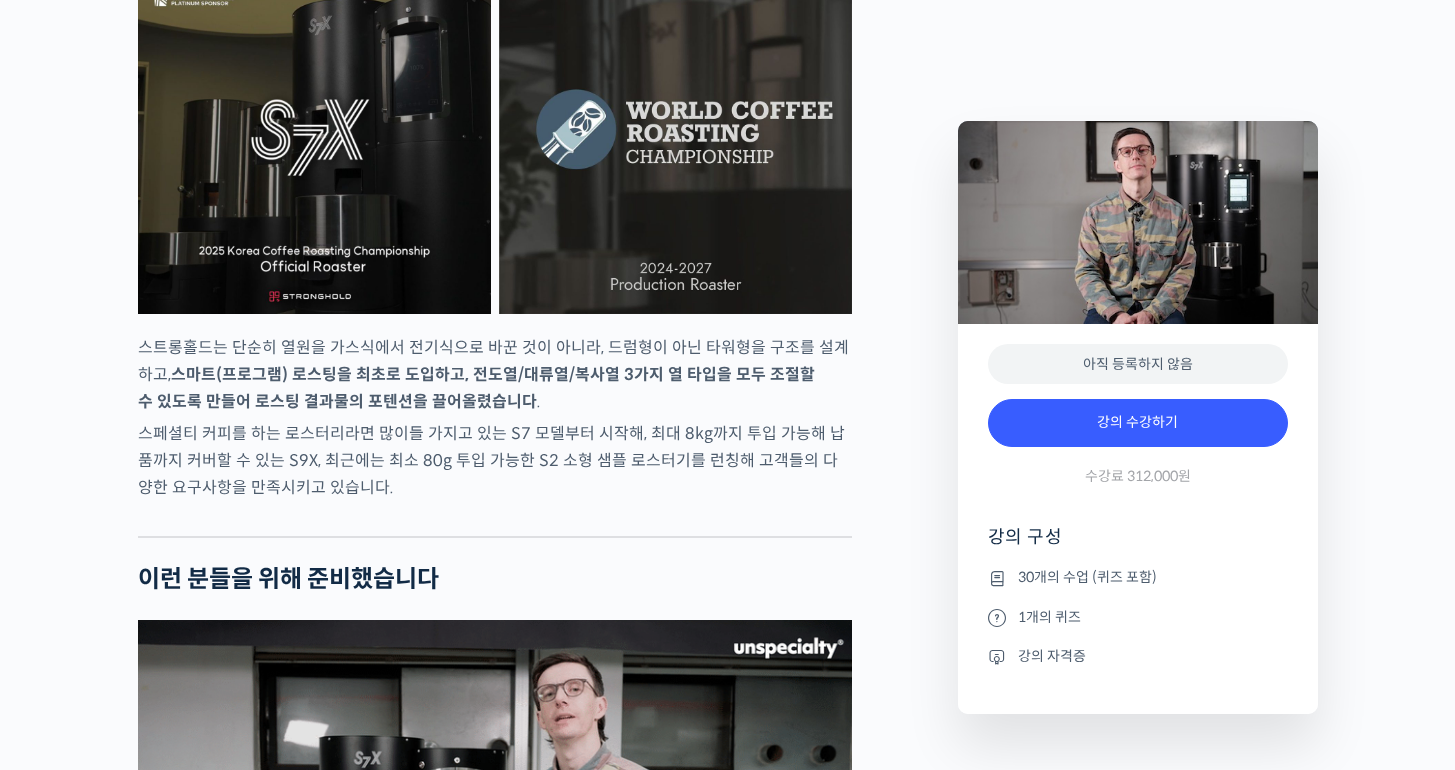 click on "스페셜티 커피를 하는 로스터리라면 많이들 가지고 있는 S7 모델부터 시작해, 최대 8kg까지 투입 가능해 납품까지 커버할 수 있는 S9X, 최근에는 최소 80g 투입 가능한 S2 소형 샘플 로스터기를 런칭해 고객들의 다양한 요구사항을 만족시키고 있습니다." at bounding box center [495, 460] 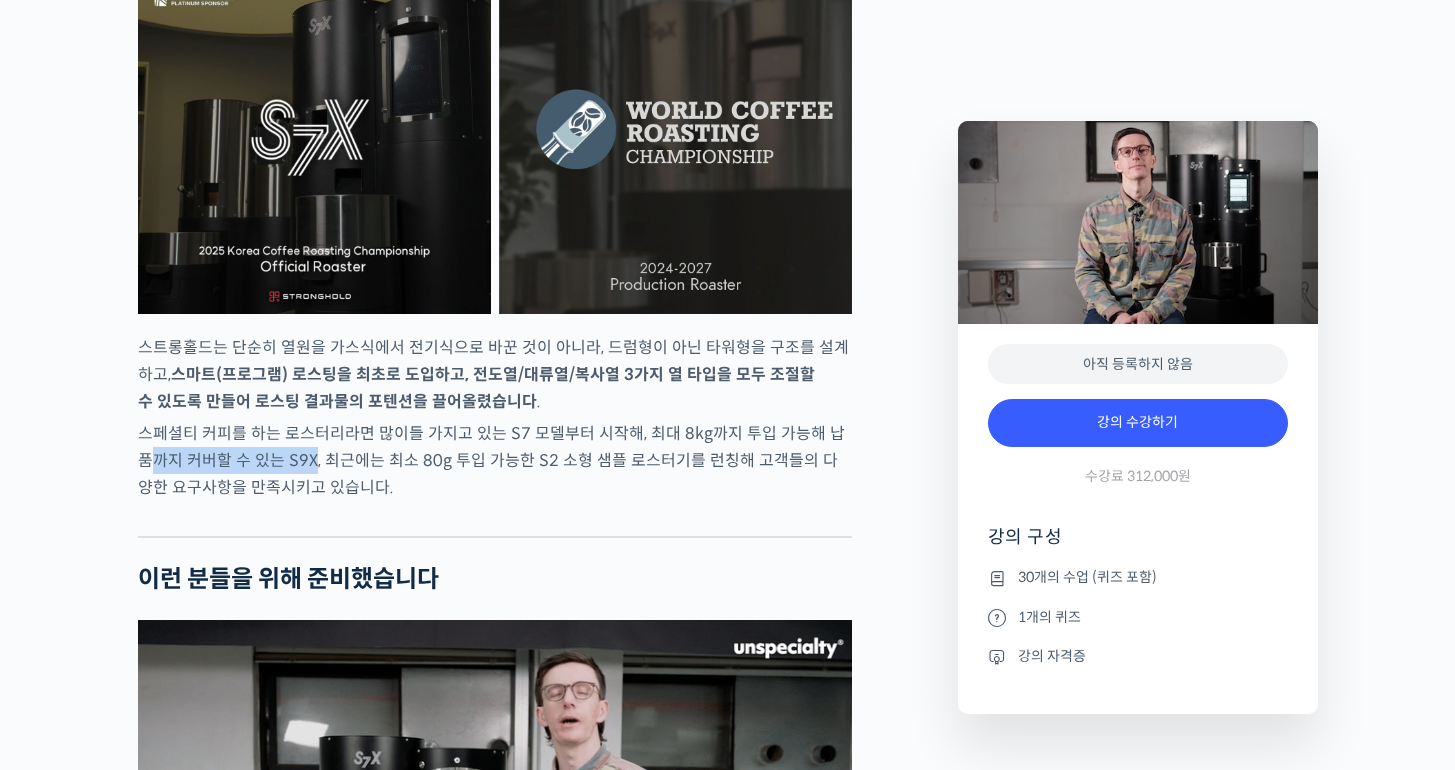 drag, startPoint x: 136, startPoint y: 538, endPoint x: 349, endPoint y: 538, distance: 213 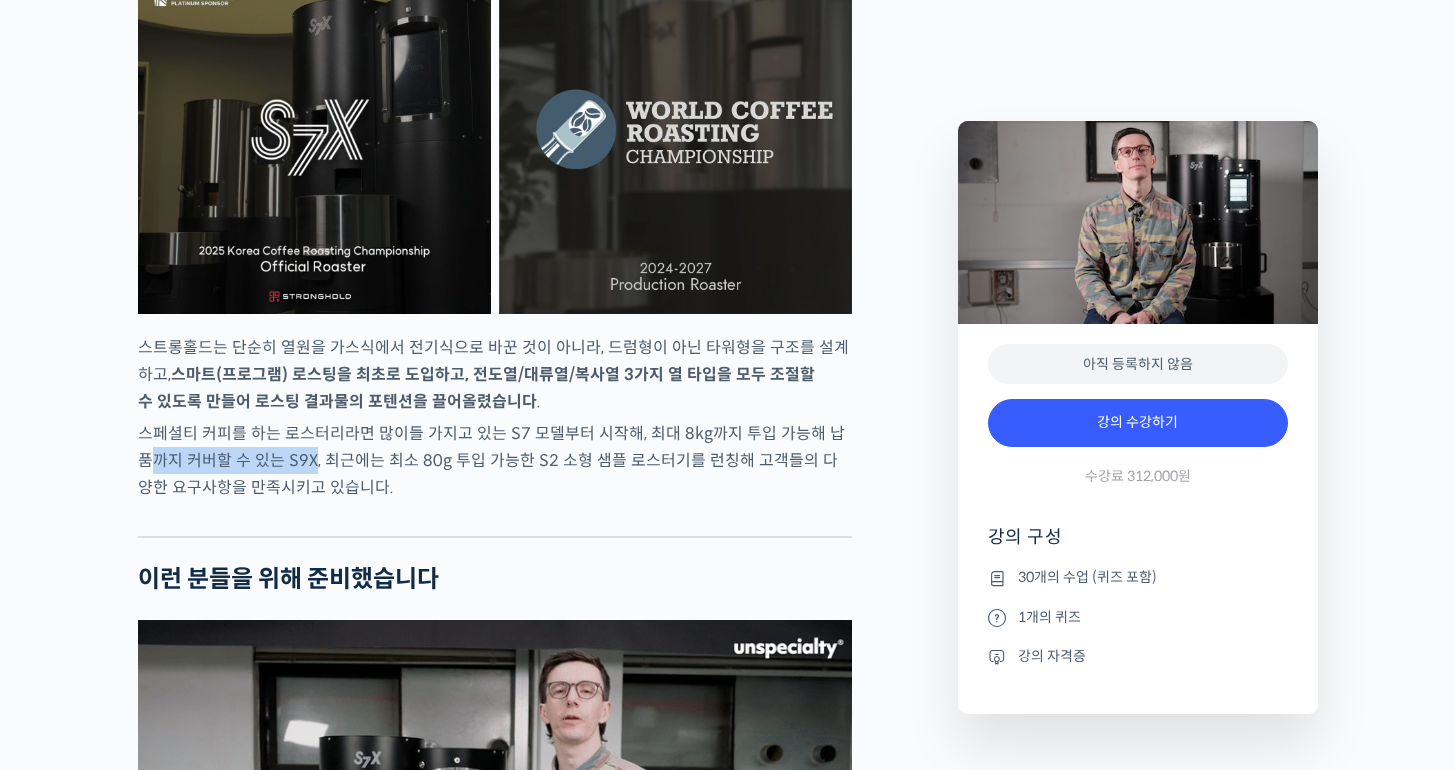 click on "벤풋을 소개합니다!
캐나다 <Monogram Coffee> 공동창업자
스트롱홀드 앰버서더  (2023년~)
캐나다 바리스타 챔피언십 (Canadian National Barista Championship)  2023년, 2022년, 2017년, 2016년, 2015년, 2014년, 2013년 총 7회 우승 🏆 2022년에는 브루어스 컵 동시 우승
월드 바리스타 챔피언십  (World Barista Championship) 2022년 5위, 2017년 4위, 2016년 3위, 2015년 3위, 총 4번의 결선 진출 2020년 캐나다 국가대표 코칭 2019년 2018년 스위스 국가대표 코칭 (6위, 3위)
벤풋은 한번 하기도 어려운 바리스타 국가대표 선발전 우승을 7번씩이나, 그리고 나간 세계대회에서 결선에 무려 4번이나 오른 실력자입니다. 그가 대회에서 선보인 동결건조 우유 사용, 이산화탄소 제거 에스프레소 등은 많은 바리스타들에게 영감을 주었습니다." at bounding box center (538, 3090) 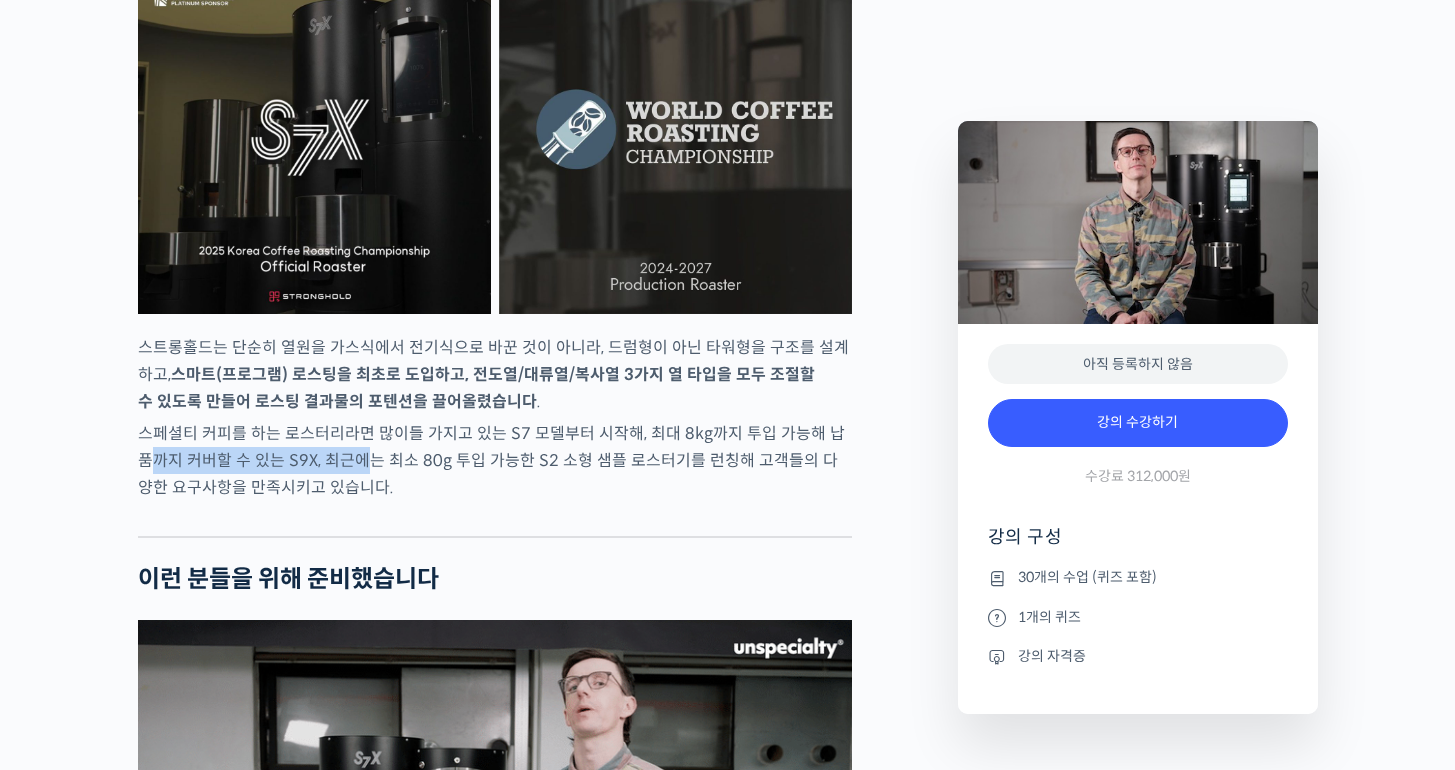 click on "스페셜티 커피를 하는 로스터리라면 많이들 가지고 있는 S7 모델부터 시작해, 최대 8kg까지 투입 가능해 납품까지 커버할 수 있는 S9X, 최근에는 최소 80g 투입 가능한 S2 소형 샘플 로스터기를 런칭해 고객들의 다양한 요구사항을 만족시키고 있습니다." at bounding box center [495, 460] 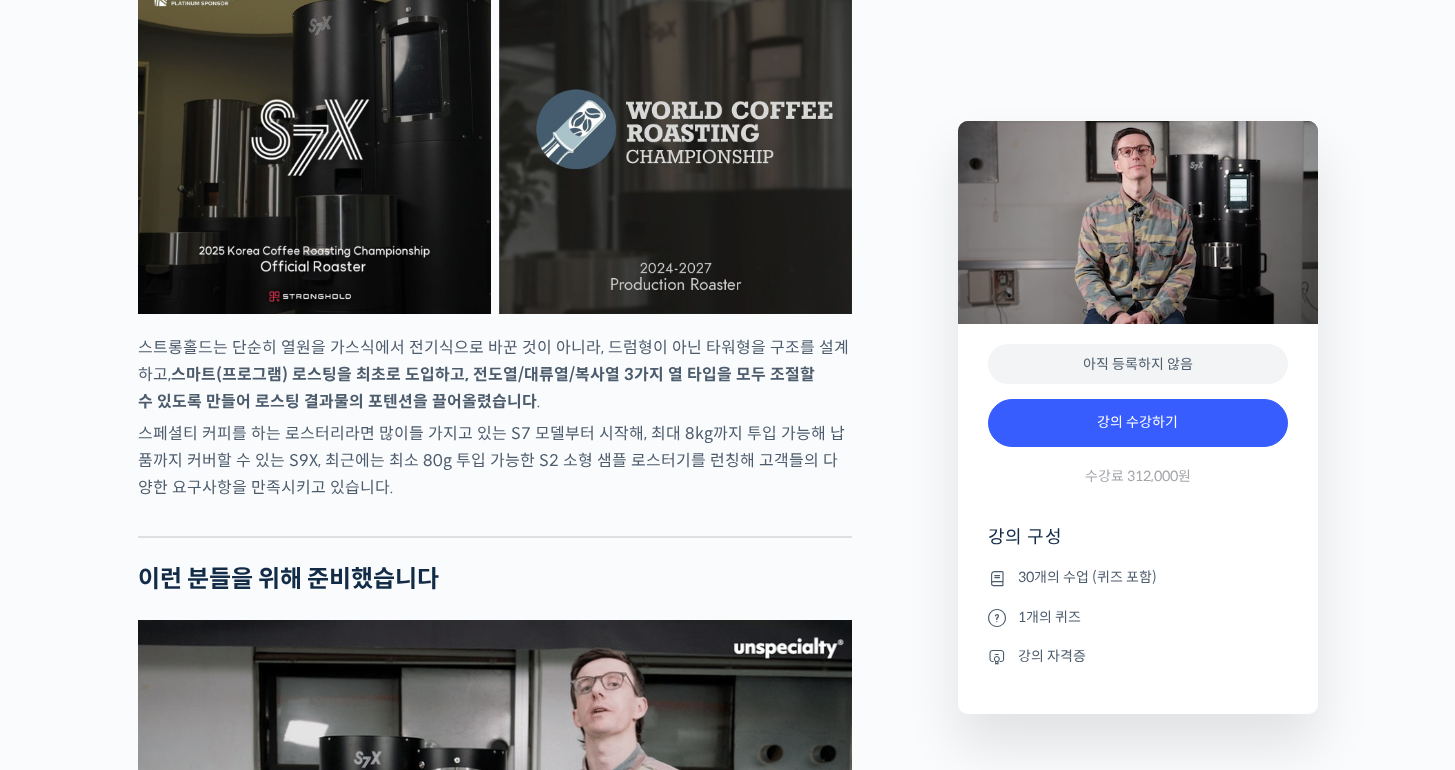 drag, startPoint x: 293, startPoint y: 537, endPoint x: 309, endPoint y: 537, distance: 16 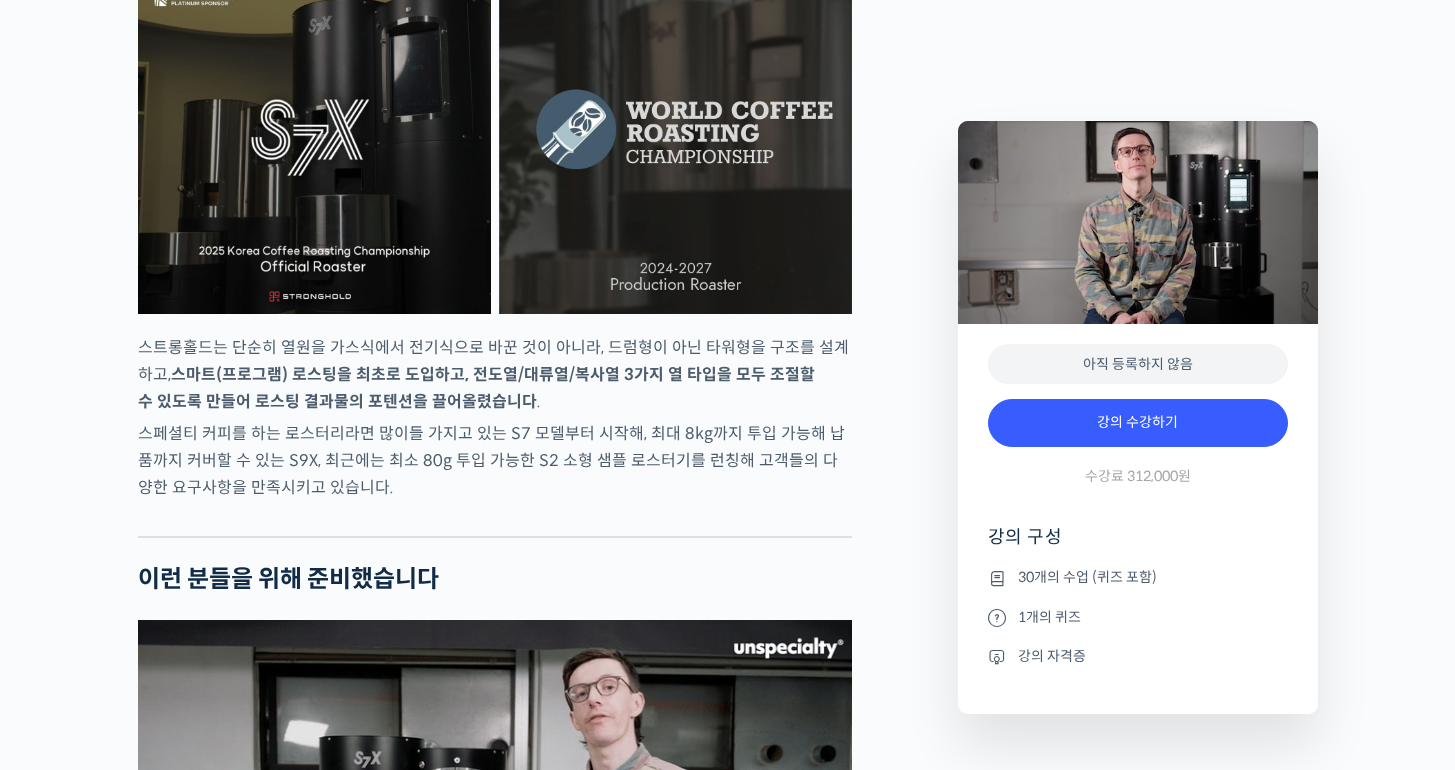 click on "스페셜티 커피를 하는 로스터리라면 많이들 가지고 있는 S7 모델부터 시작해, 최대 8kg까지 투입 가능해 납품까지 커버할 수 있는 S9X, 최근에는 최소 80g 투입 가능한 S2 소형 샘플 로스터기를 런칭해 고객들의 다양한 요구사항을 만족시키고 있습니다." at bounding box center (495, 460) 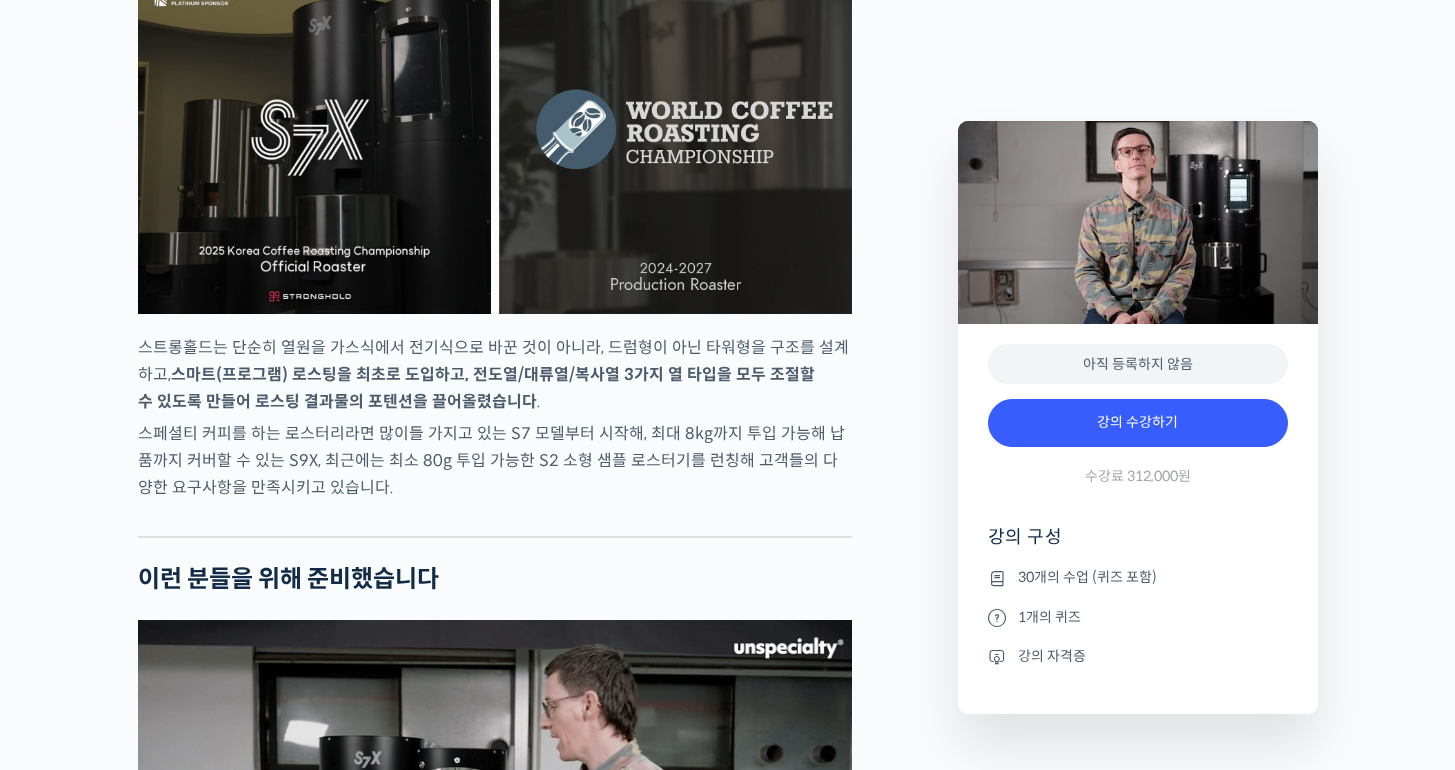 click on "스페셜티 커피를 하는 로스터리라면 많이들 가지고 있는 S7 모델부터 시작해, 최대 8kg까지 투입 가능해 납품까지 커버할 수 있는 S9X, 최근에는 최소 80g 투입 가능한 S2 소형 샘플 로스터기를 런칭해 고객들의 다양한 요구사항을 만족시키고 있습니다." at bounding box center (495, 460) 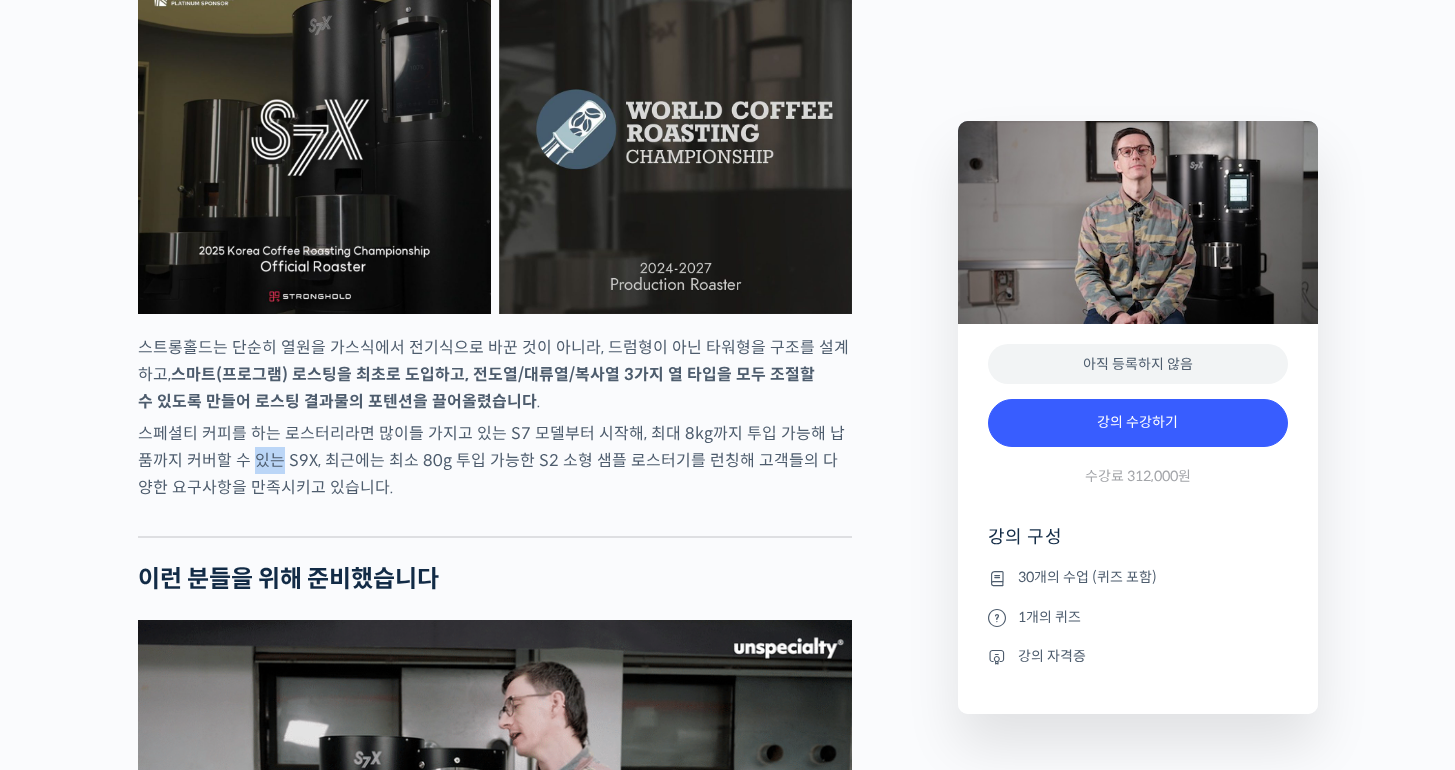 click on "스페셜티 커피를 하는 로스터리라면 많이들 가지고 있는 S7 모델부터 시작해, 최대 8kg까지 투입 가능해 납품까지 커버할 수 있는 S9X, 최근에는 최소 80g 투입 가능한 S2 소형 샘플 로스터기를 런칭해 고객들의 다양한 요구사항을 만족시키고 있습니다." at bounding box center (495, 460) 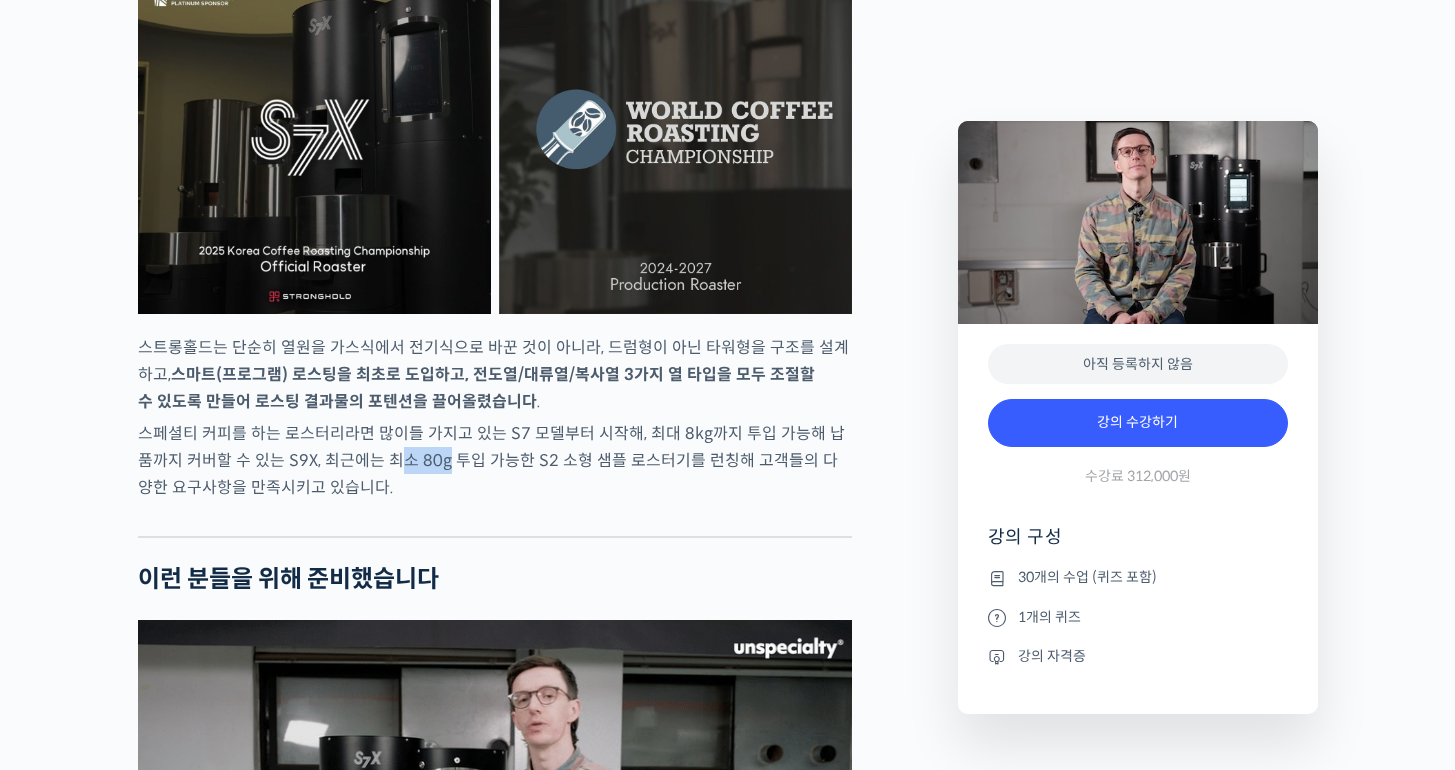 drag, startPoint x: 395, startPoint y: 540, endPoint x: 502, endPoint y: 543, distance: 107.042046 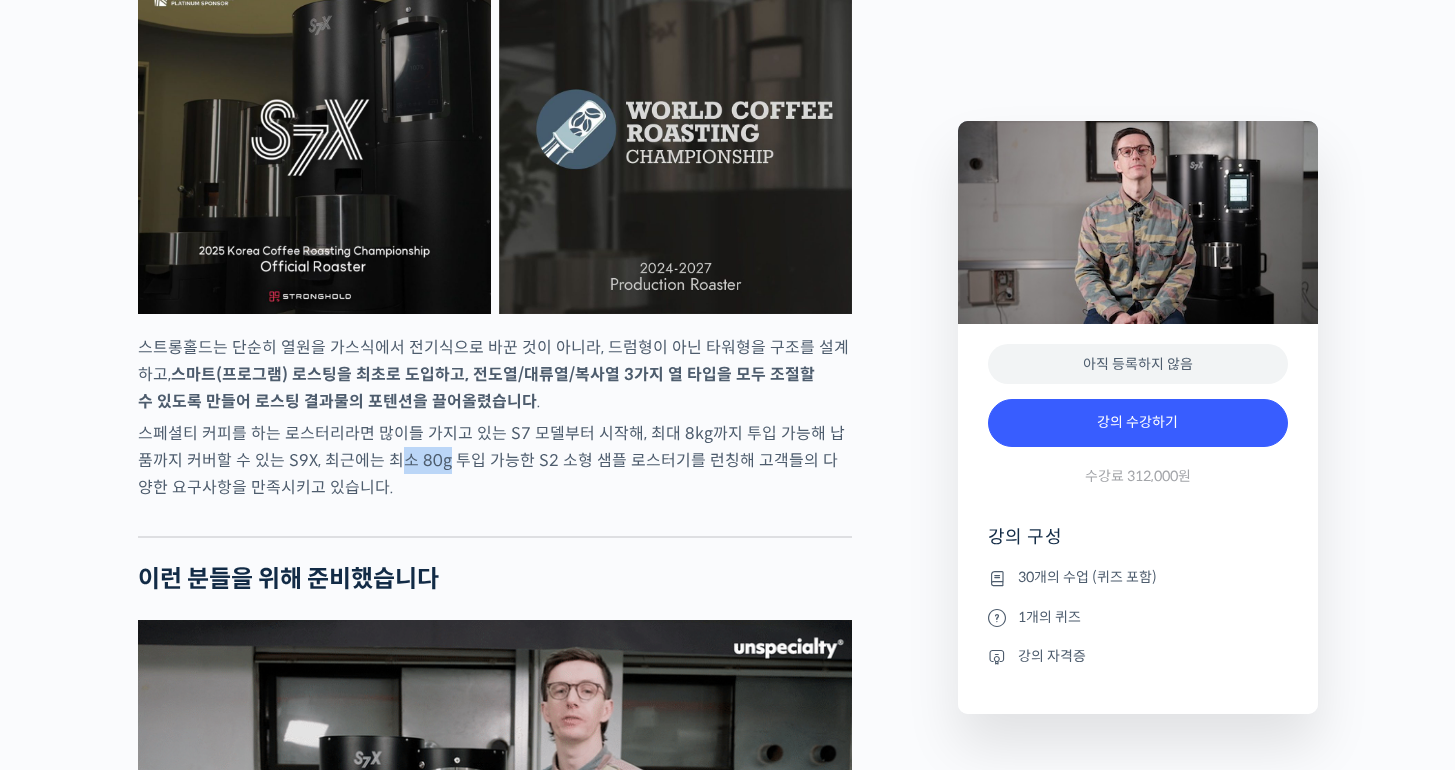 click on "스페셜티 커피를 하는 로스터리라면 많이들 가지고 있는 S7 모델부터 시작해, 최대 8kg까지 투입 가능해 납품까지 커버할 수 있는 S9X, 최근에는 최소 80g 투입 가능한 S2 소형 샘플 로스터기를 런칭해 고객들의 다양한 요구사항을 만족시키고 있습니다." at bounding box center (495, 460) 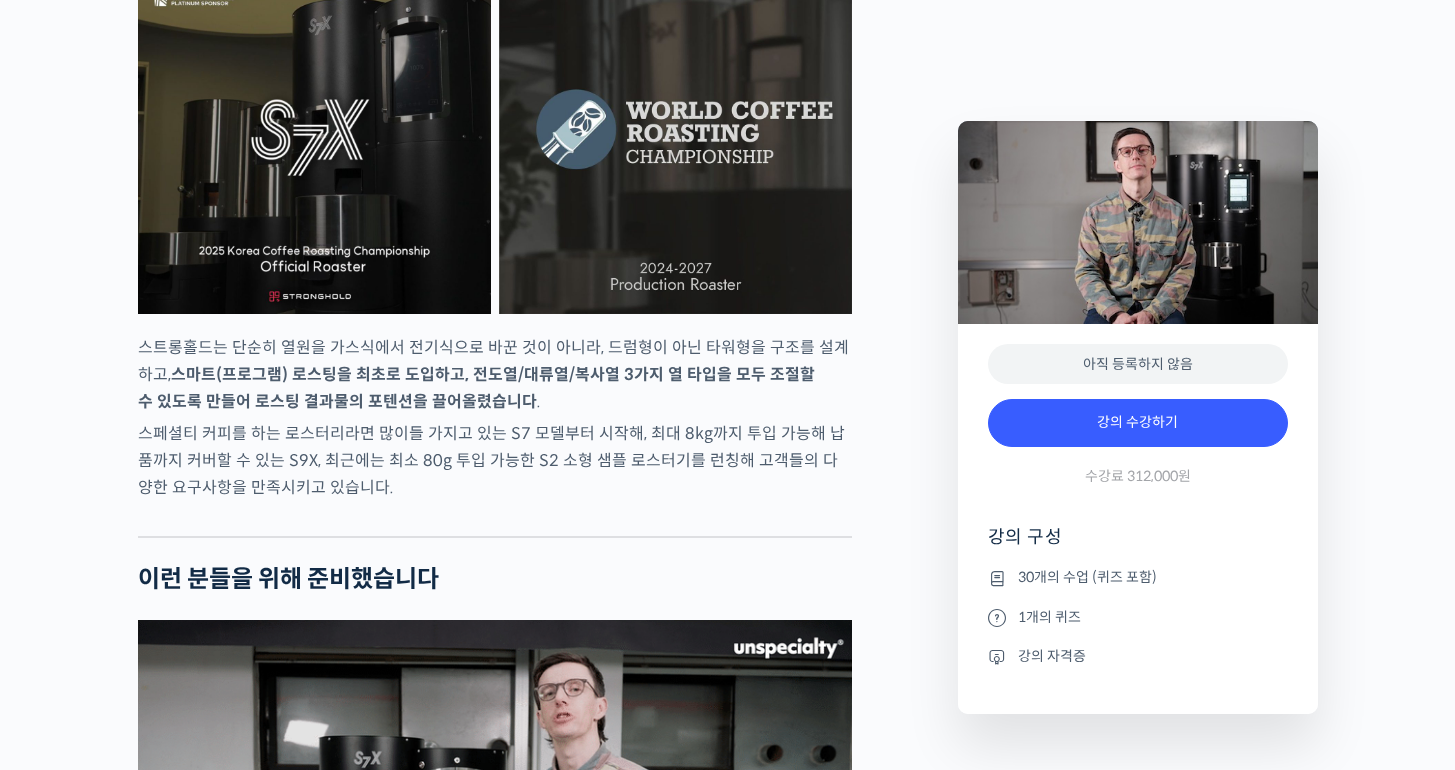 click on "스페셜티 커피를 하는 로스터리라면 많이들 가지고 있는 S7 모델부터 시작해, 최대 8kg까지 투입 가능해 납품까지 커버할 수 있는 S9X, 최근에는 최소 80g 투입 가능한 S2 소형 샘플 로스터기를 런칭해 고객들의 다양한 요구사항을 만족시키고 있습니다." at bounding box center (495, 460) 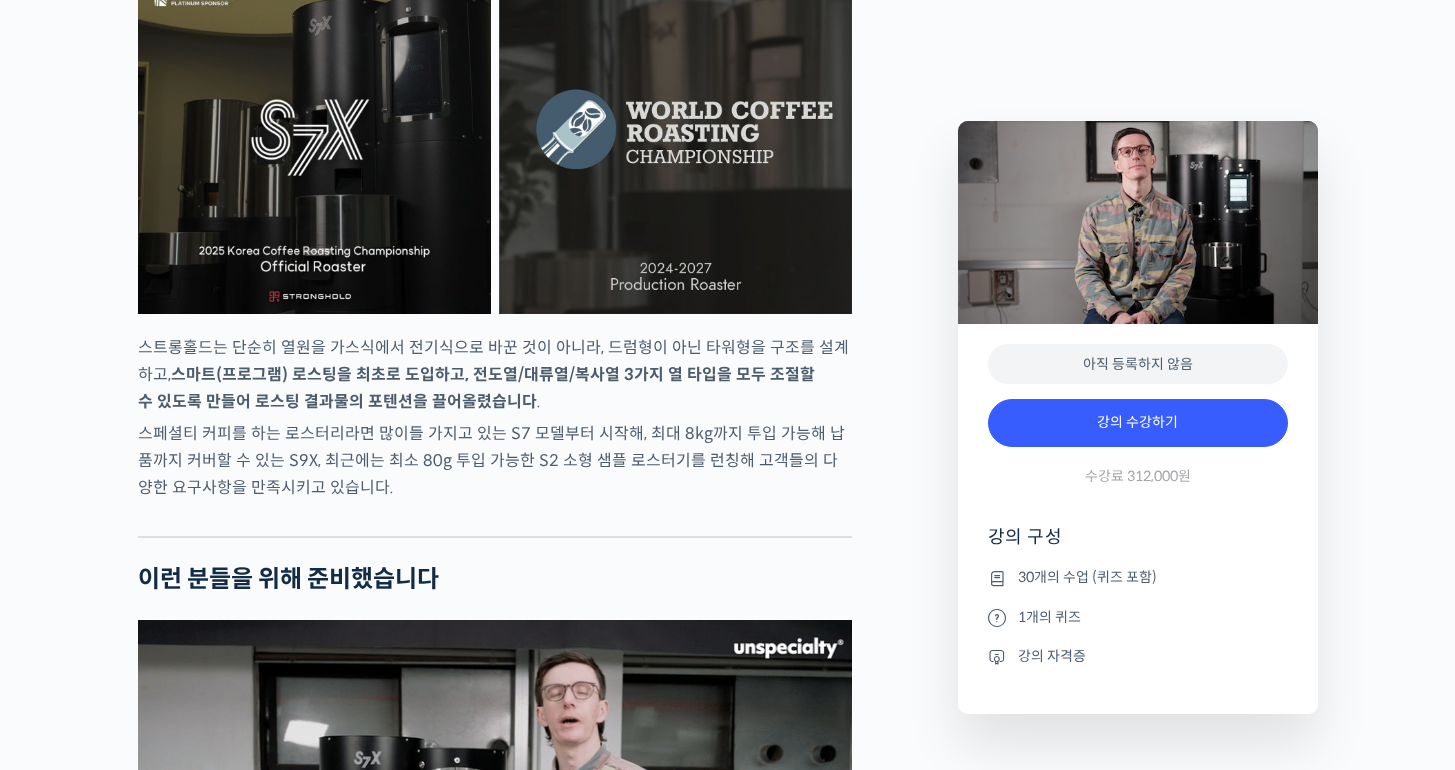 click on "스페셜티 커피를 하는 로스터리라면 많이들 가지고 있는 S7 모델부터 시작해, 최대 8kg까지 투입 가능해 납품까지 커버할 수 있는 S9X, 최근에는 최소 80g 투입 가능한 S2 소형 샘플 로스터기를 런칭해 고객들의 다양한 요구사항을 만족시키고 있습니다." at bounding box center [495, 460] 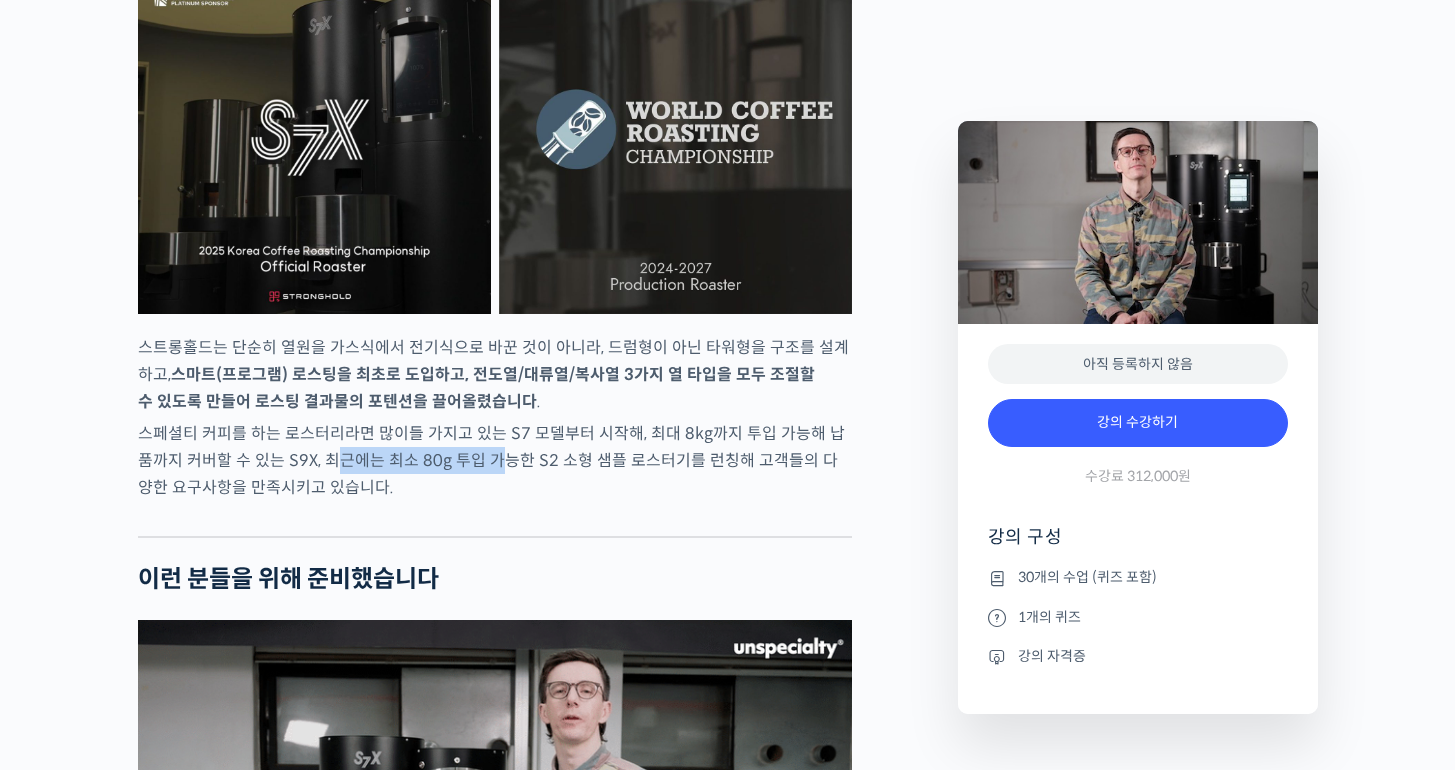 drag, startPoint x: 323, startPoint y: 542, endPoint x: 482, endPoint y: 540, distance: 159.01257 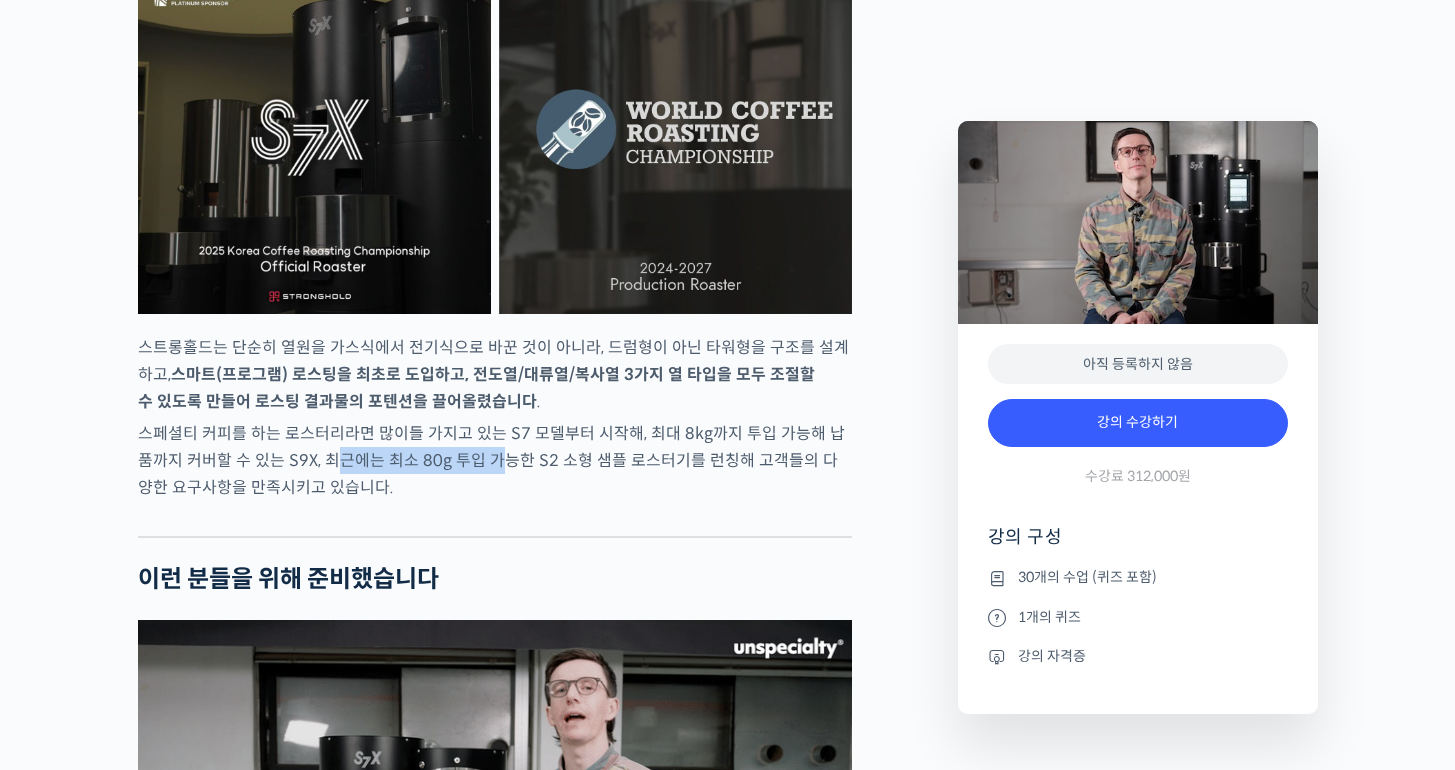 click on "스페셜티 커피를 하는 로스터리라면 많이들 가지고 있는 S7 모델부터 시작해, 최대 8kg까지 투입 가능해 납품까지 커버할 수 있는 S9X, 최근에는 최소 80g 투입 가능한 S2 소형 샘플 로스터기를 런칭해 고객들의 다양한 요구사항을 만족시키고 있습니다." at bounding box center (495, 460) 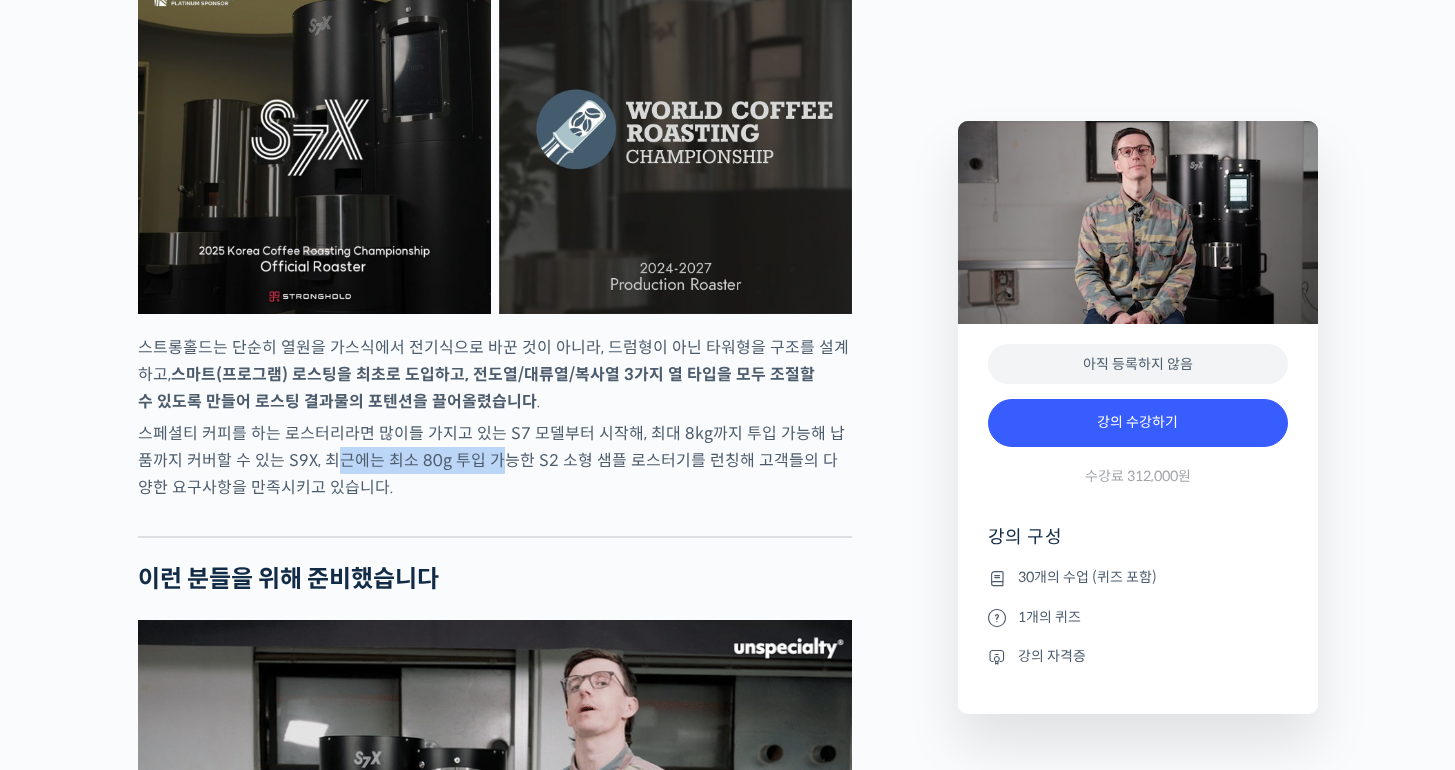 click on "스페셜티 커피를 하는 로스터리라면 많이들 가지고 있는 S7 모델부터 시작해, 최대 8kg까지 투입 가능해 납품까지 커버할 수 있는 S9X, 최근에는 최소 80g 투입 가능한 S2 소형 샘플 로스터기를 런칭해 고객들의 다양한 요구사항을 만족시키고 있습니다." at bounding box center [495, 460] 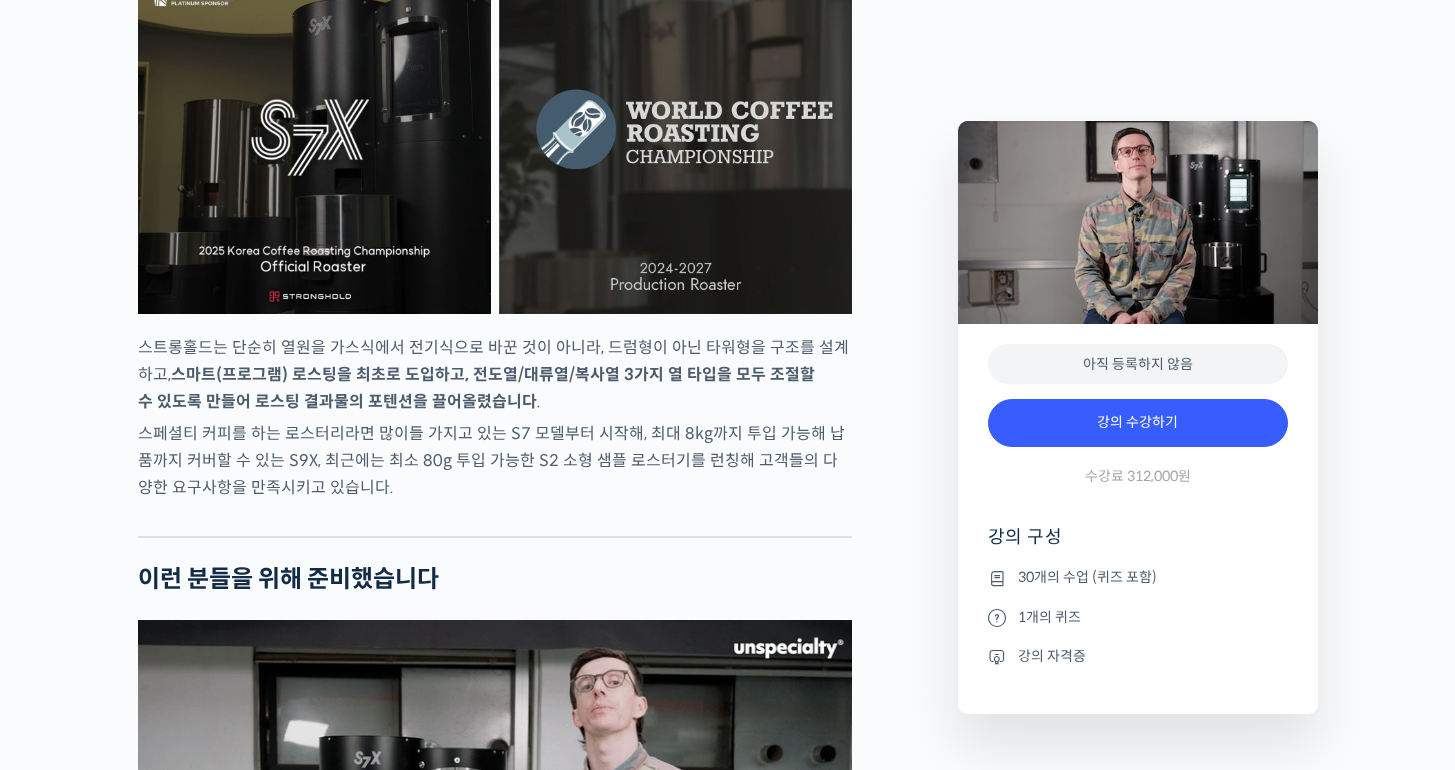 click on "스페셜티 커피를 하는 로스터리라면 많이들 가지고 있는 S7 모델부터 시작해, 최대 8kg까지 투입 가능해 납품까지 커버할 수 있는 S9X, 최근에는 최소 80g 투입 가능한 S2 소형 샘플 로스터기를 런칭해 고객들의 다양한 요구사항을 만족시키고 있습니다." at bounding box center [495, 460] 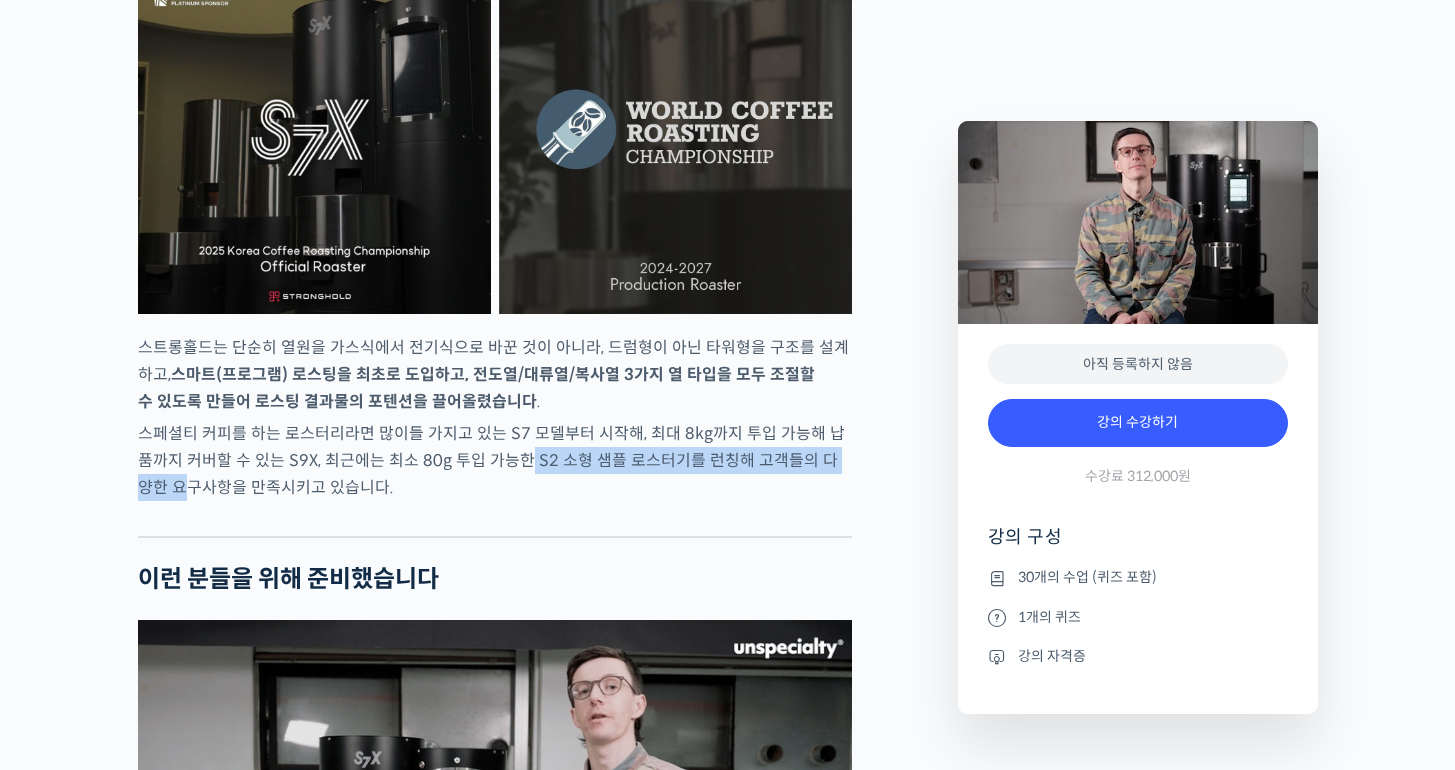 drag, startPoint x: 525, startPoint y: 536, endPoint x: 876, endPoint y: 536, distance: 351 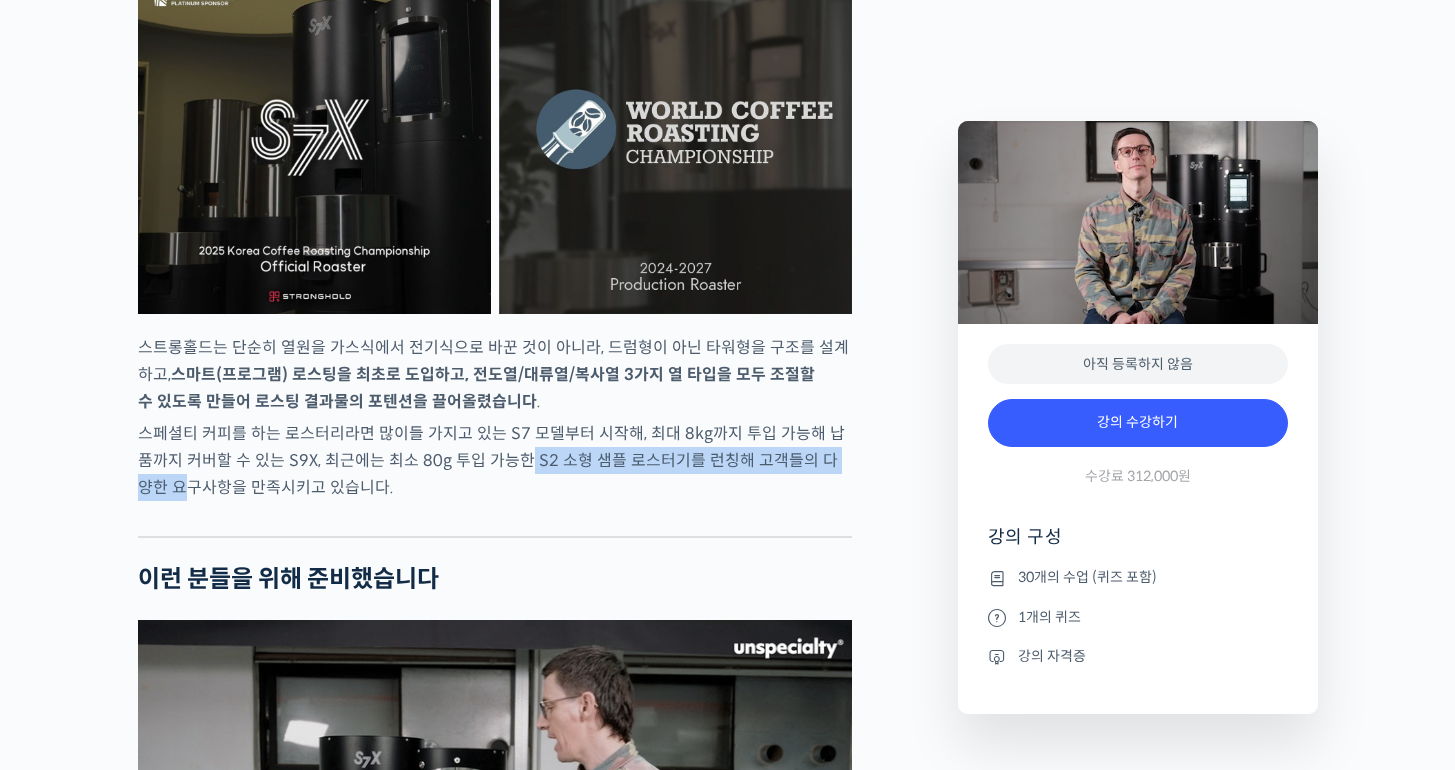 click on "벤풋을 소개합니다!
캐나다 <Monogram Coffee> 공동창업자
스트롱홀드 앰버서더  (2023년~)
캐나다 바리스타 챔피언십 (Canadian National Barista Championship)  2023년, 2022년, 2017년, 2016년, 2015년, 2014년, 2013년 총 7회 우승 🏆 2022년에는 브루어스 컵 동시 우승
월드 바리스타 챔피언십  (World Barista Championship) 2022년 5위, 2017년 4위, 2016년 3위, 2015년 3위, 총 4번의 결선 진출 2020년 캐나다 국가대표 코칭 2019년 2018년 스위스 국가대표 코칭 (6위, 3위)
벤풋은 한번 하기도 어려운 바리스타 국가대표 선발전 우승을 7번씩이나, 그리고 나간 세계대회에서 결선에 무려 4번이나 오른 실력자입니다. 그가 대회에서 선보인 동결건조 우유 사용, 이산화탄소 제거 에스프레소 등은 많은 바리스타들에게 영감을 주었습니다." at bounding box center [538, 3090] 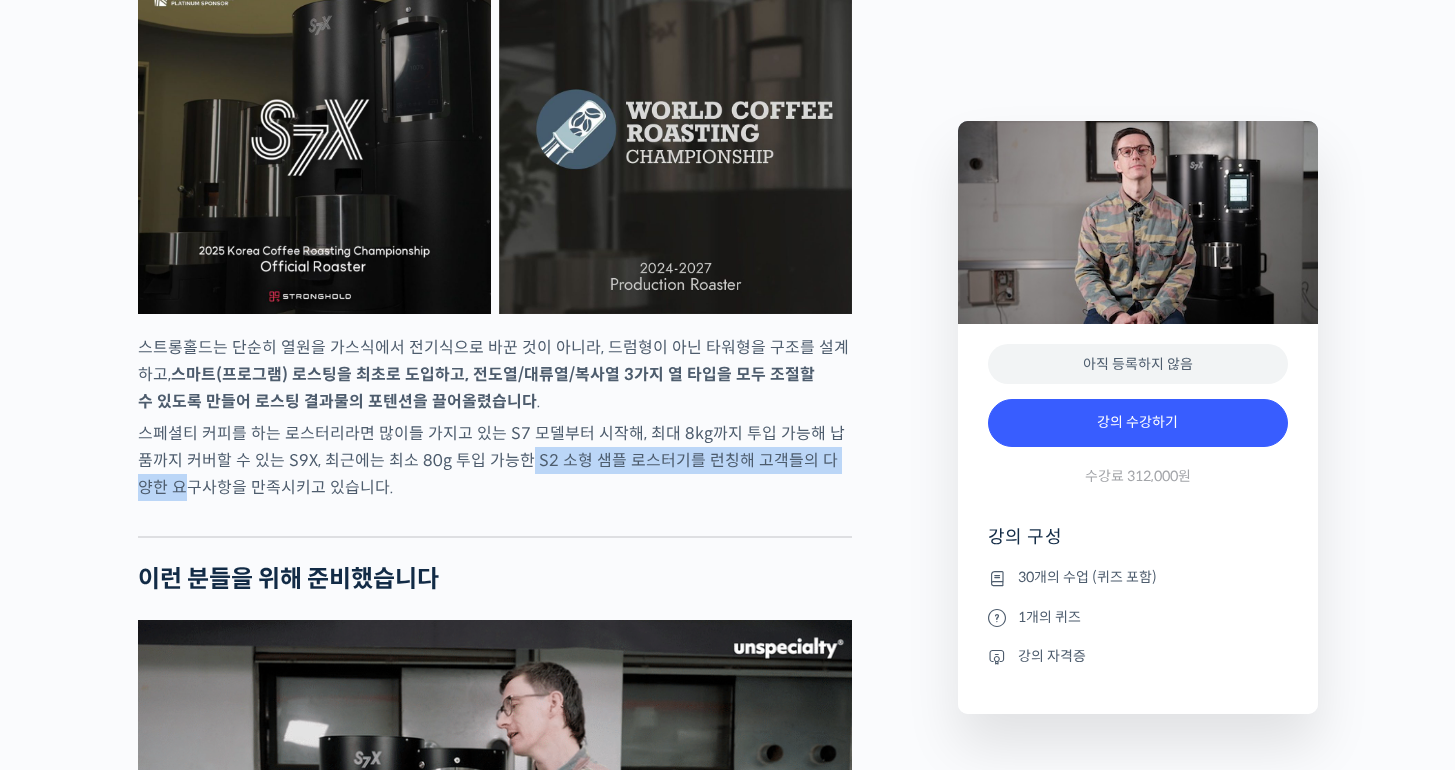 click on "벤풋을 소개합니다!
캐나다 <Monogram Coffee> 공동창업자
스트롱홀드 앰버서더  (2023년~)
캐나다 바리스타 챔피언십 (Canadian National Barista Championship)  2023년, 2022년, 2017년, 2016년, 2015년, 2014년, 2013년 총 7회 우승 🏆 2022년에는 브루어스 컵 동시 우승
월드 바리스타 챔피언십  (World Barista Championship) 2022년 5위, 2017년 4위, 2016년 3위, 2015년 3위, 총 4번의 결선 진출 2020년 캐나다 국가대표 코칭 2019년 2018년 스위스 국가대표 코칭 (6위, 3위)
벤풋은 한번 하기도 어려운 바리스타 국가대표 선발전 우승을 7번씩이나, 그리고 나간 세계대회에서 결선에 무려 4번이나 오른 실력자입니다. 그가 대회에서 선보인 동결건조 우유 사용, 이산화탄소 제거 에스프레소 등은 많은 바리스타들에게 영감을 주었습니다." at bounding box center [538, 3090] 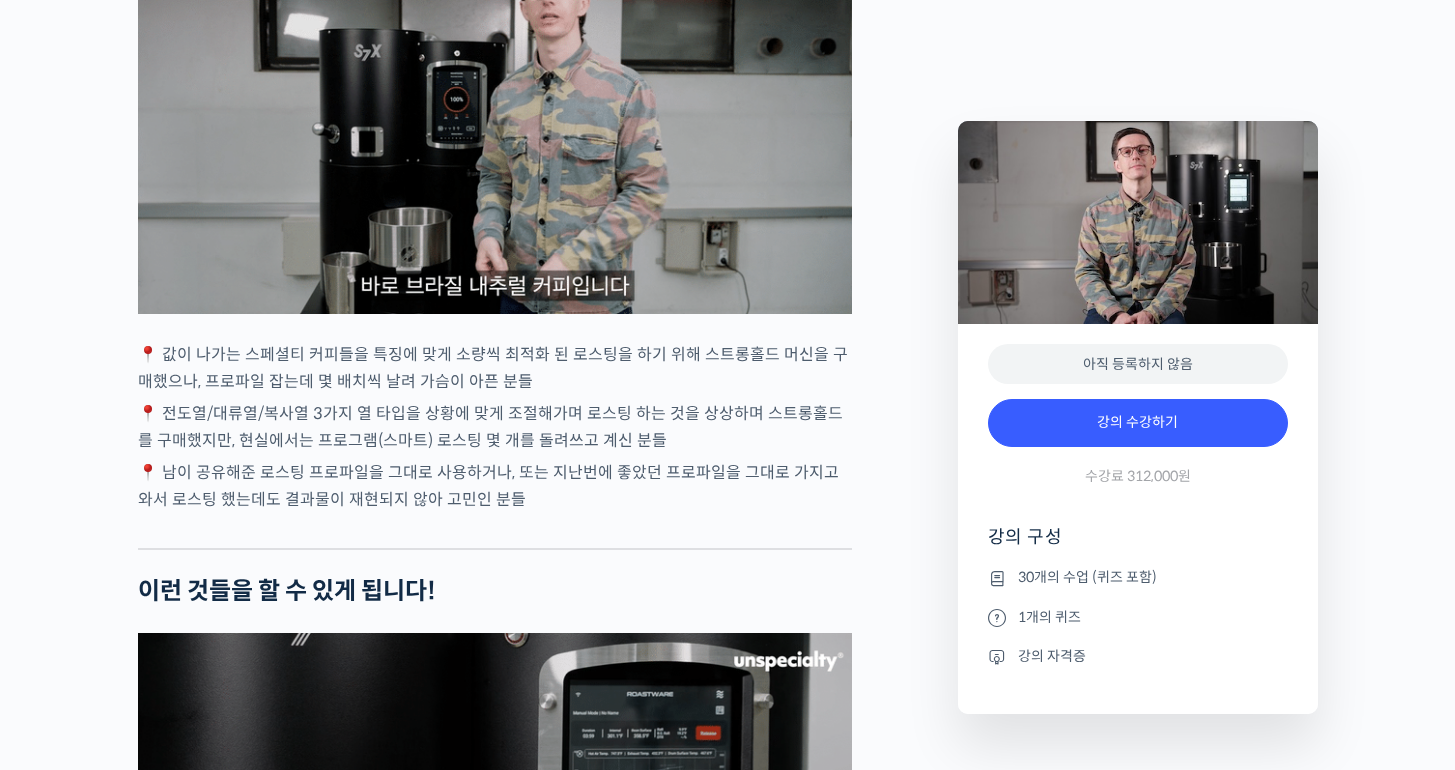 scroll, scrollTop: 4288, scrollLeft: 0, axis: vertical 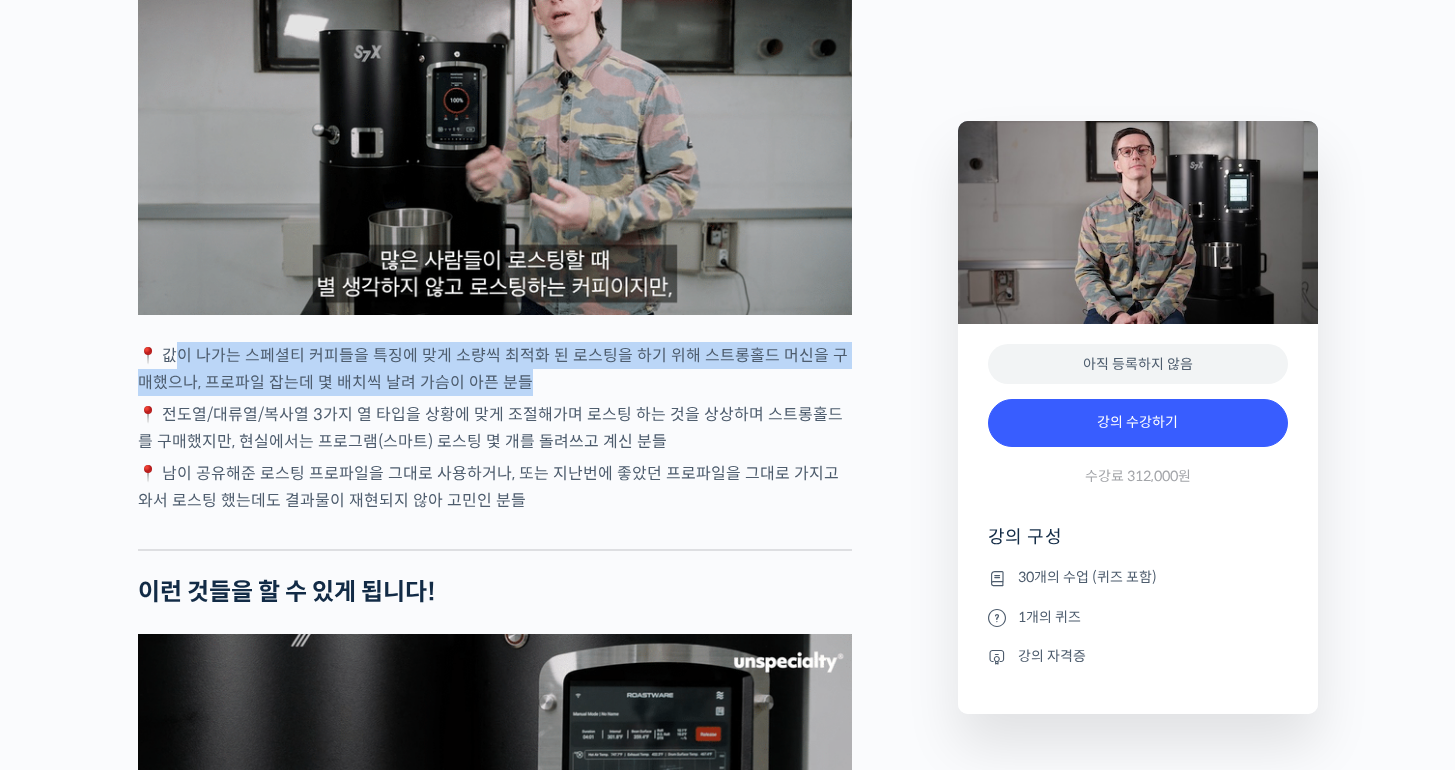 drag, startPoint x: 166, startPoint y: 439, endPoint x: 516, endPoint y: 468, distance: 351.19937 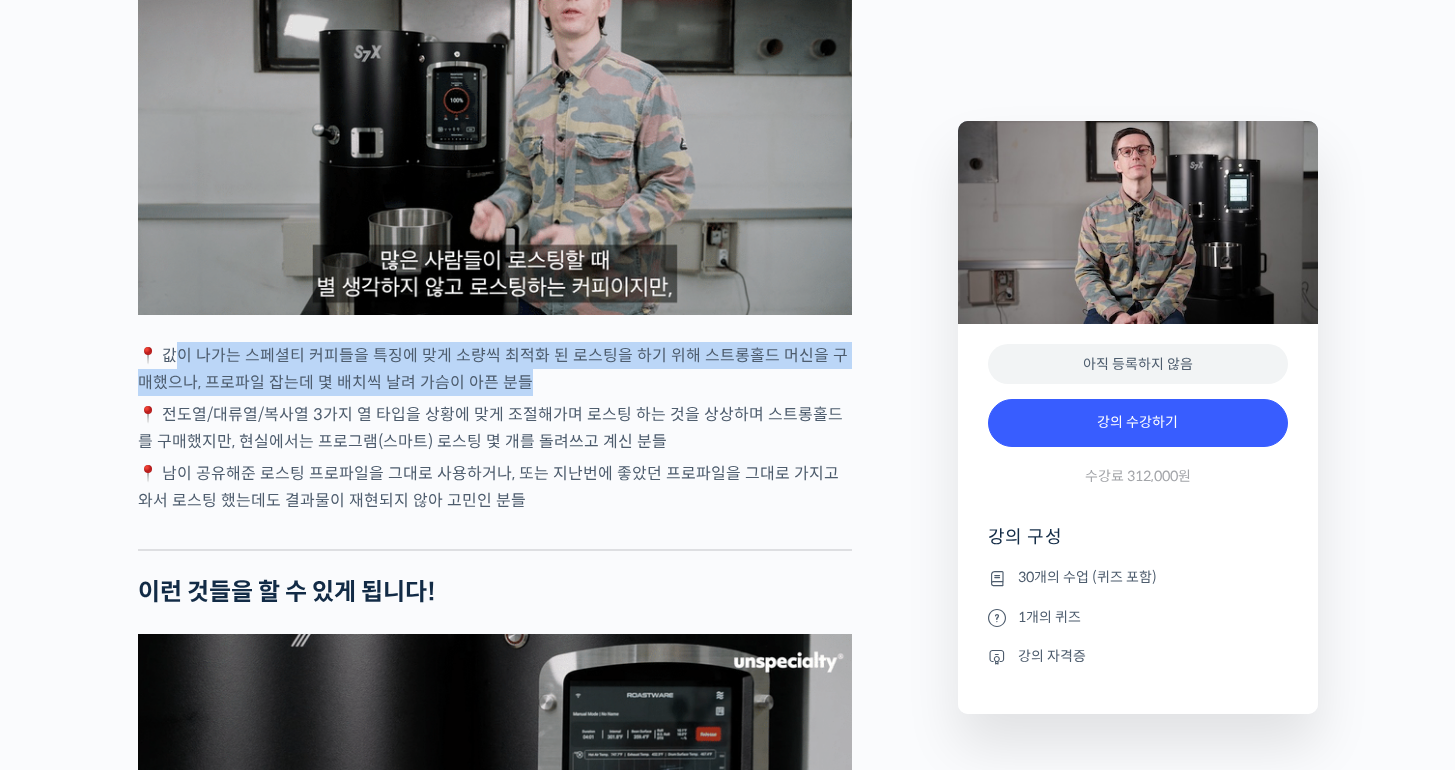 click on "📍 값이 나가는 스페셜티 커피들을 특징에 맞게 소량씩 최적화 된 로스팅을 하기 위해 스트롱홀드 머신을 구매했으나, 프로파일 잡는데 몇 배치씩 날려 가슴이 아픈 분들" at bounding box center [495, 369] 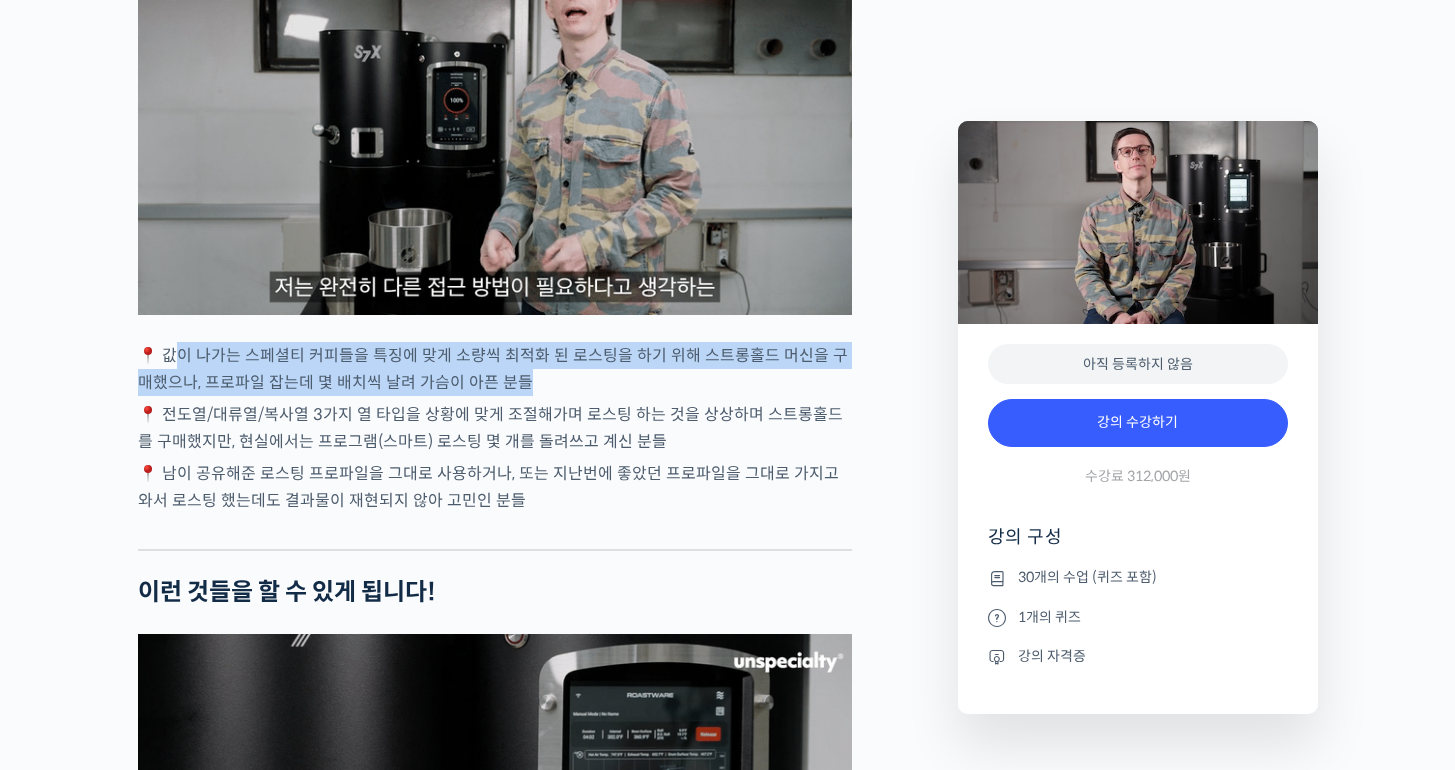 click on "📍 값이 나가는 스페셜티 커피들을 특징에 맞게 소량씩 최적화 된 로스팅을 하기 위해 스트롱홀드 머신을 구매했으나, 프로파일 잡는데 몇 배치씩 날려 가슴이 아픈 분들" at bounding box center [495, 369] 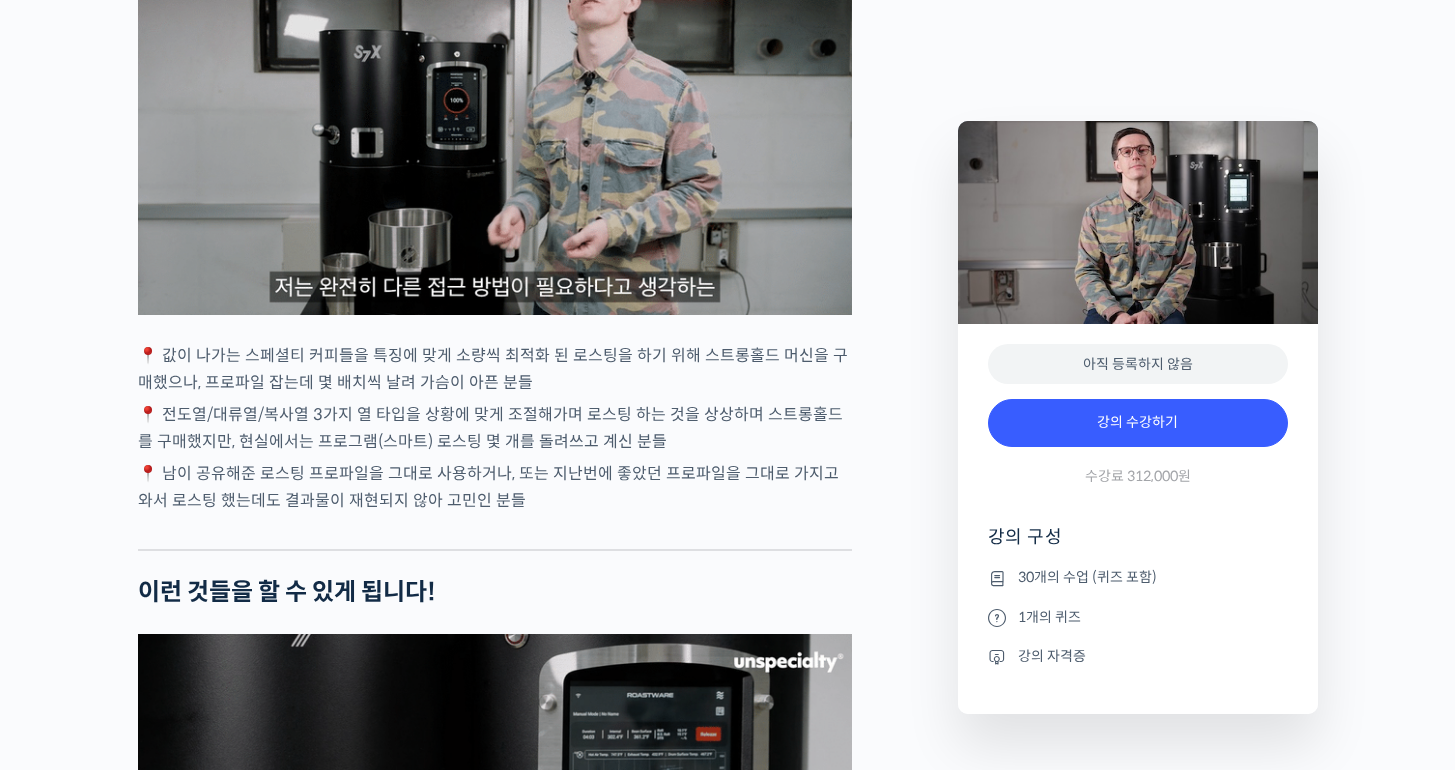 drag, startPoint x: 541, startPoint y: 432, endPoint x: 625, endPoint y: 432, distance: 84 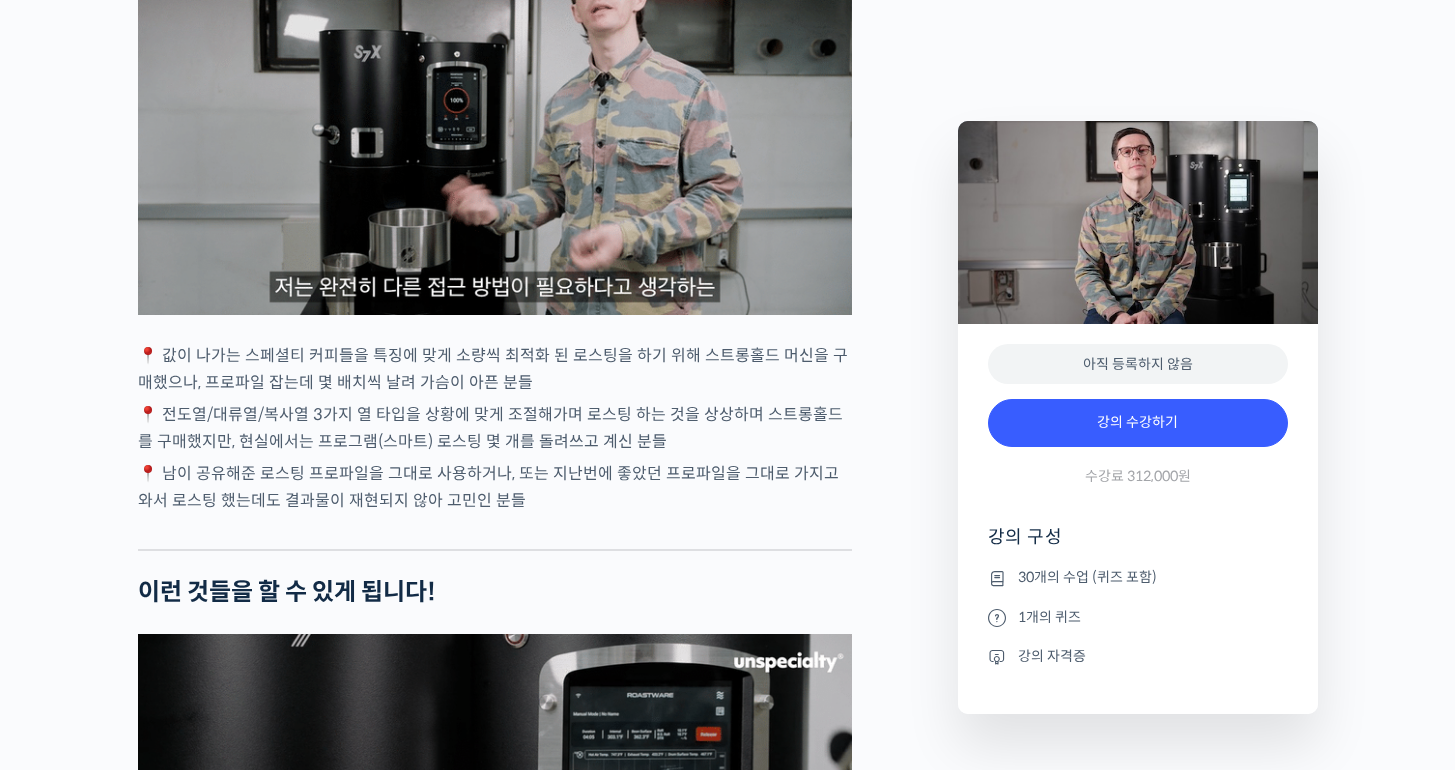 click on "📍 값이 나가는 스페셜티 커피들을 특징에 맞게 소량씩 최적화 된 로스팅을 하기 위해 스트롱홀드 머신을 구매했으나, 프로파일 잡는데 몇 배치씩 날려 가슴이 아픈 분들" at bounding box center (495, 369) 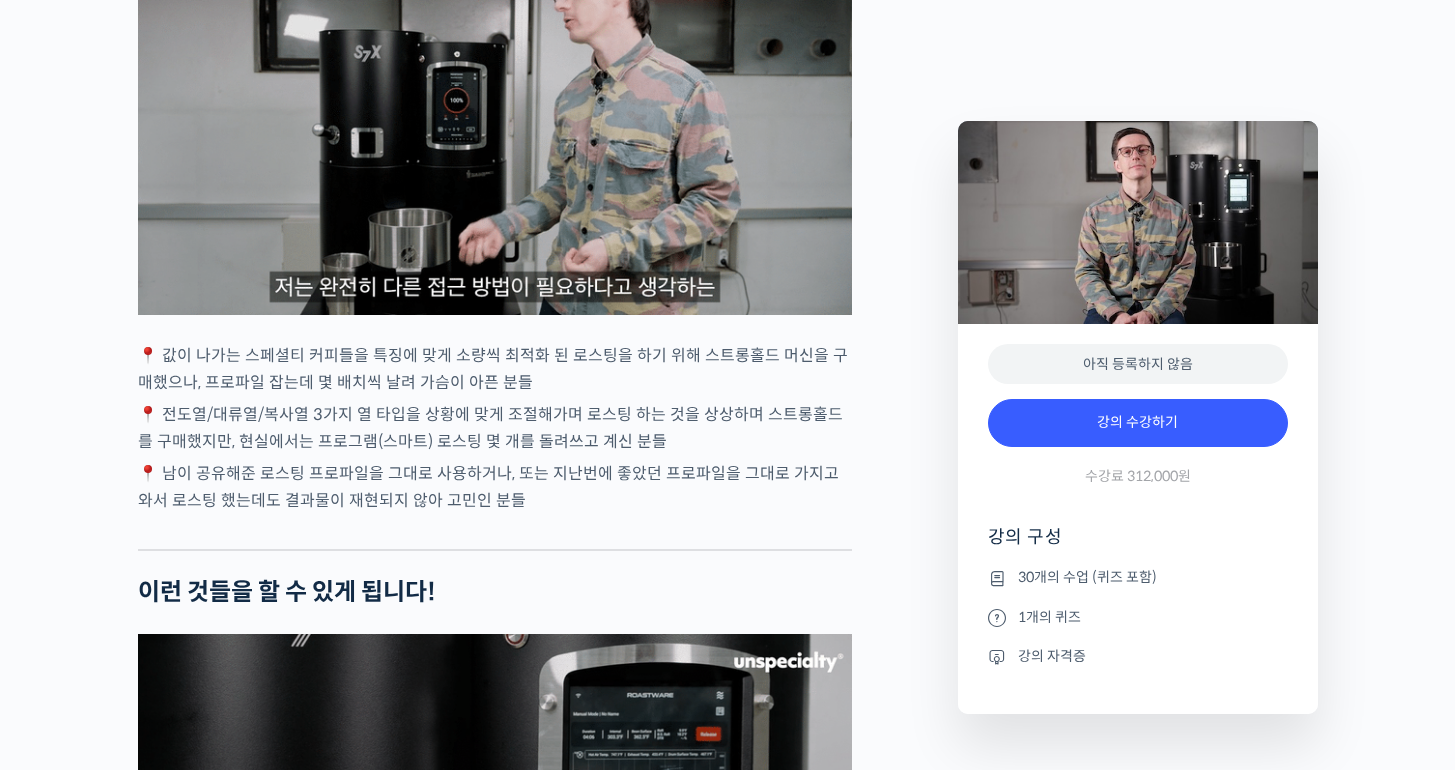 click on "📍 값이 나가는 스페셜티 커피들을 특징에 맞게 소량씩 최적화 된 로스팅을 하기 위해 스트롱홀드 머신을 구매했으나, 프로파일 잡는데 몇 배치씩 날려 가슴이 아픈 분들" at bounding box center [495, 369] 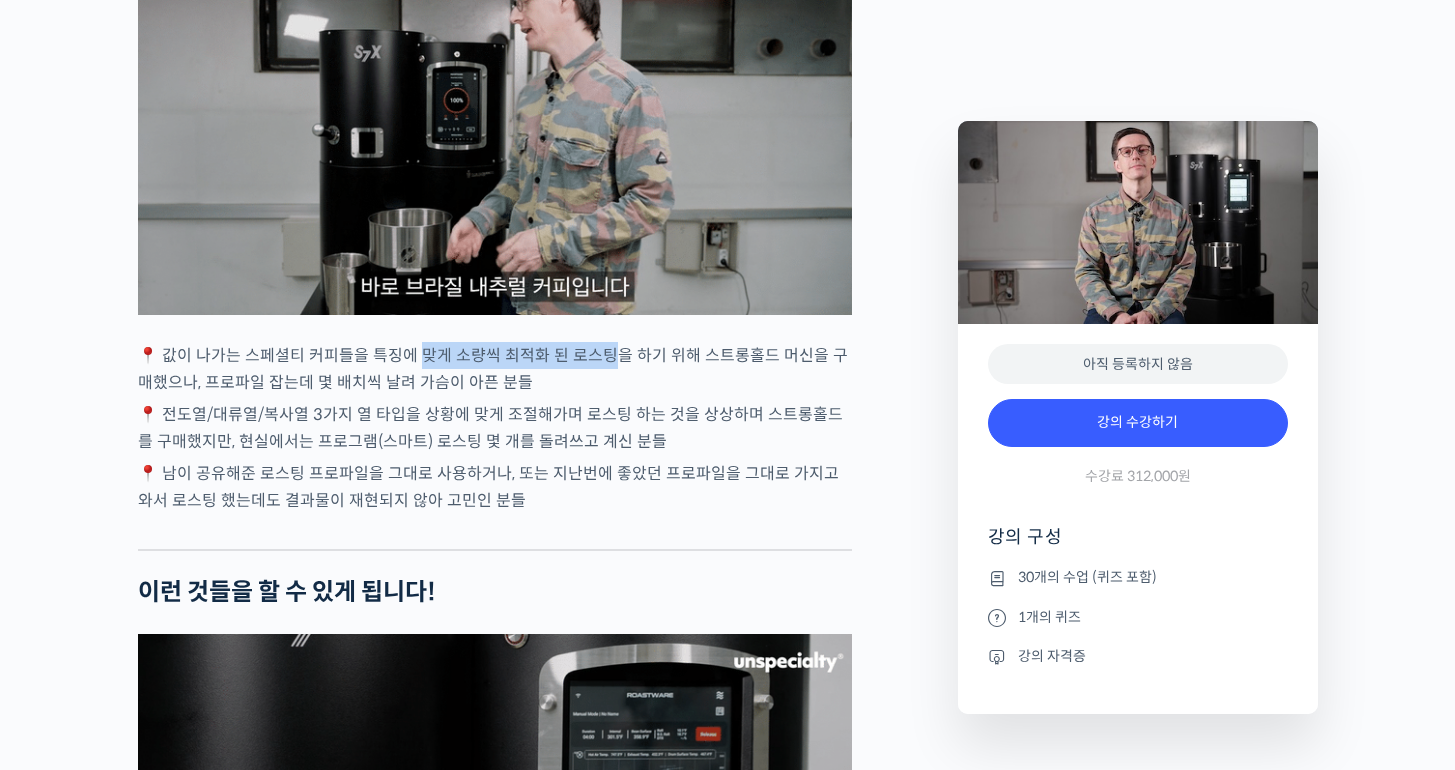 drag, startPoint x: 410, startPoint y: 434, endPoint x: 637, endPoint y: 443, distance: 227.17834 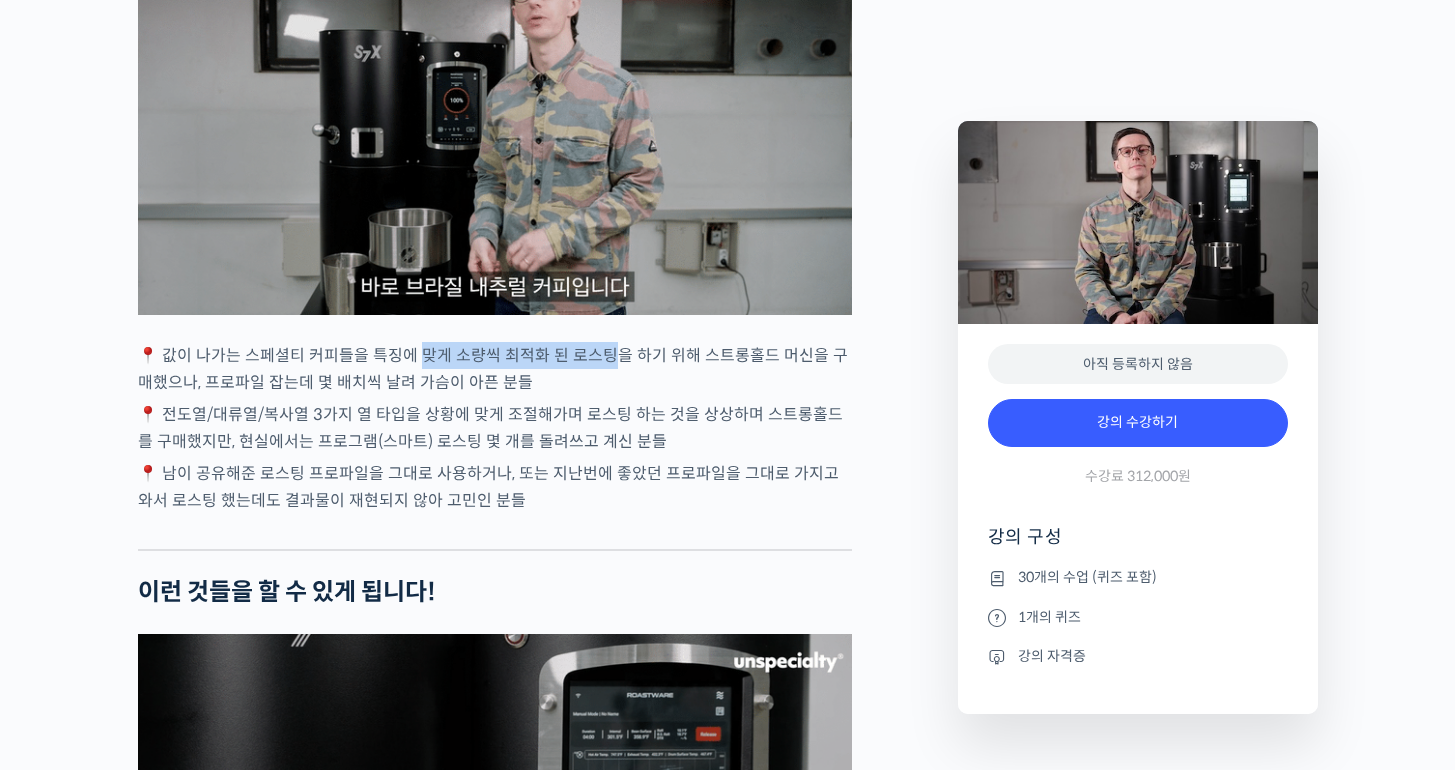 click on "📍 값이 나가는 스페셜티 커피들을 특징에 맞게 소량씩 최적화 된 로스팅을 하기 위해 스트롱홀드 머신을 구매했으나, 프로파일 잡는데 몇 배치씩 날려 가슴이 아픈 분들" at bounding box center [495, 369] 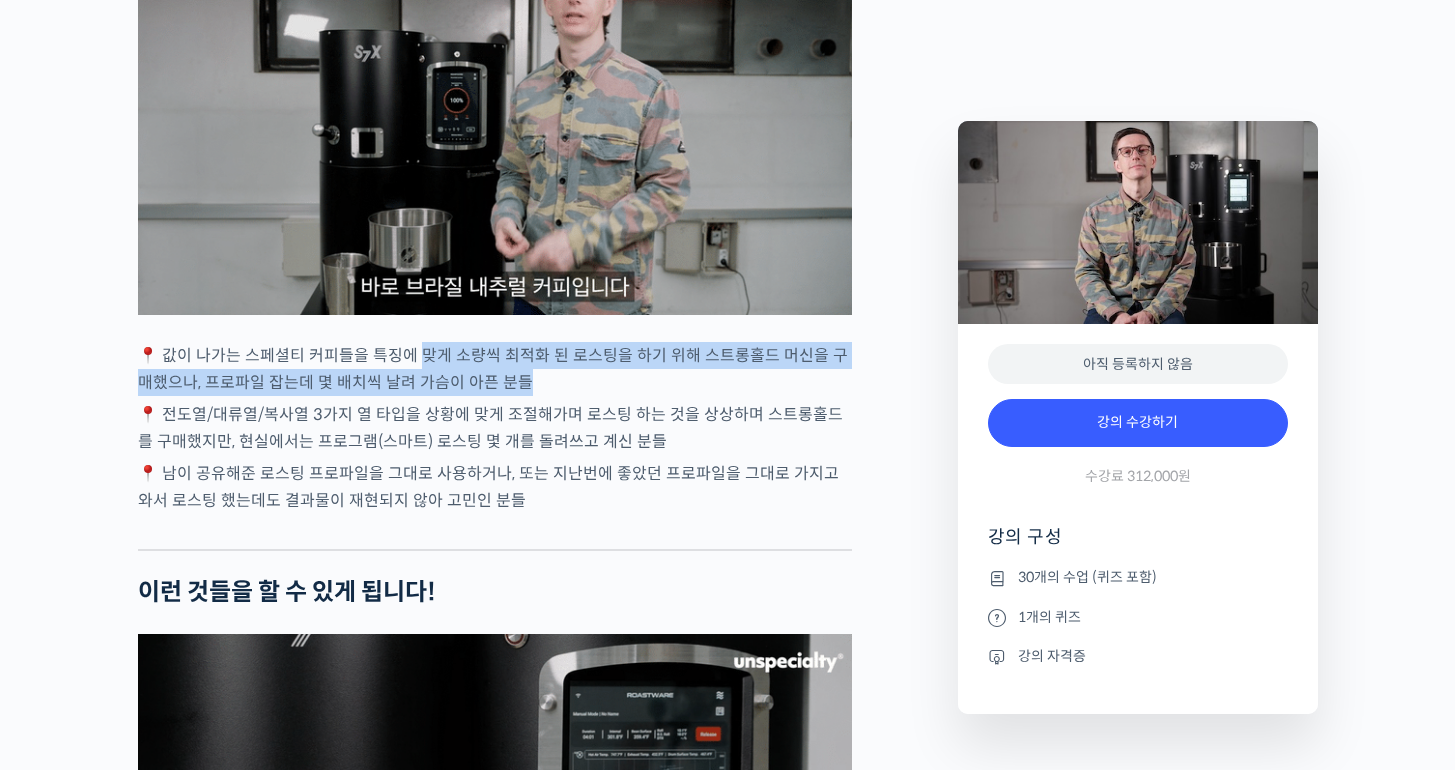 click on "📍 값이 나가는 스페셜티 커피들을 특징에 맞게 소량씩 최적화 된 로스팅을 하기 위해 스트롱홀드 머신을 구매했으나, 프로파일 잡는데 몇 배치씩 날려 가슴이 아픈 분들" at bounding box center (495, 369) 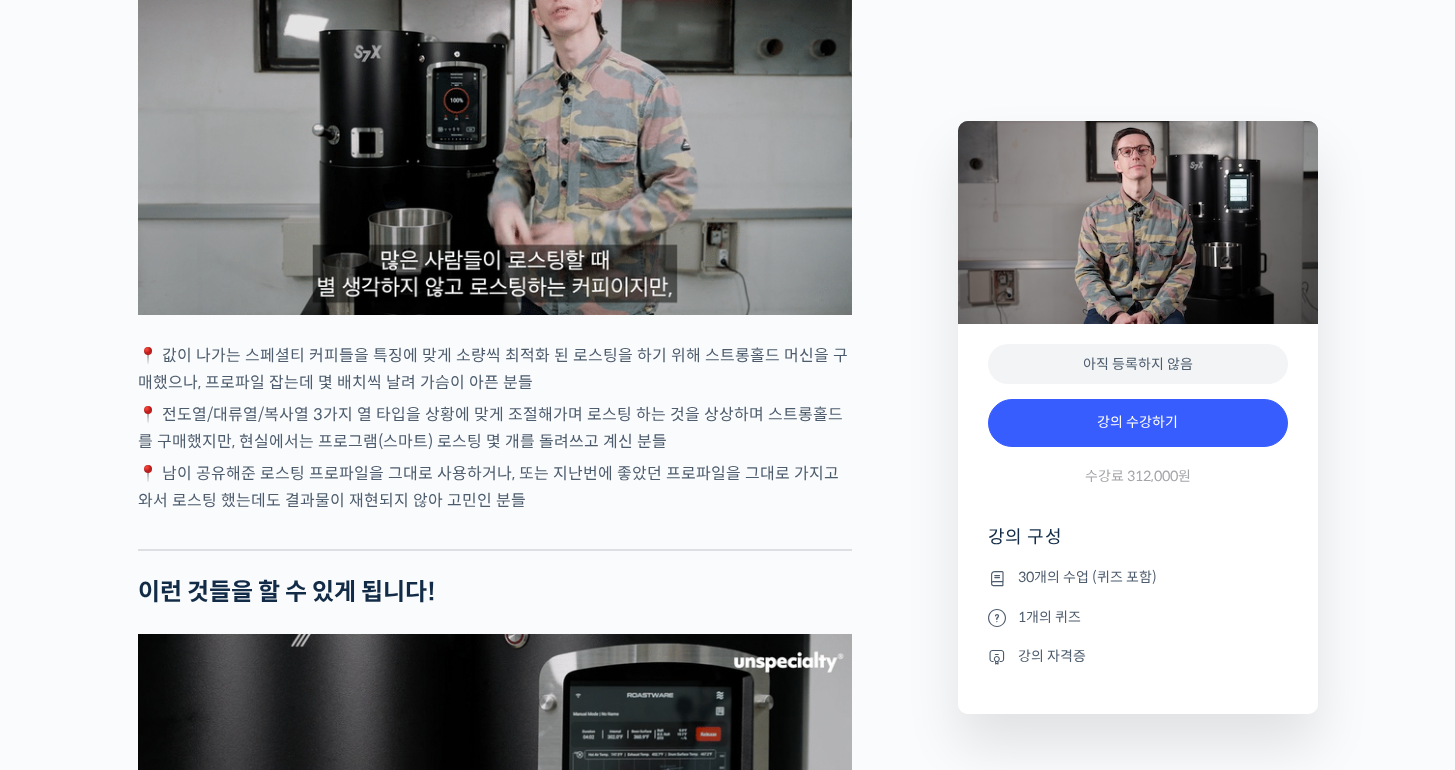 click on "📍 값이 나가는 스페셜티 커피들을 특징에 맞게 소량씩 최적화 된 로스팅을 하기 위해 스트롱홀드 머신을 구매했으나, 프로파일 잡는데 몇 배치씩 날려 가슴이 아픈 분들" at bounding box center (495, 369) 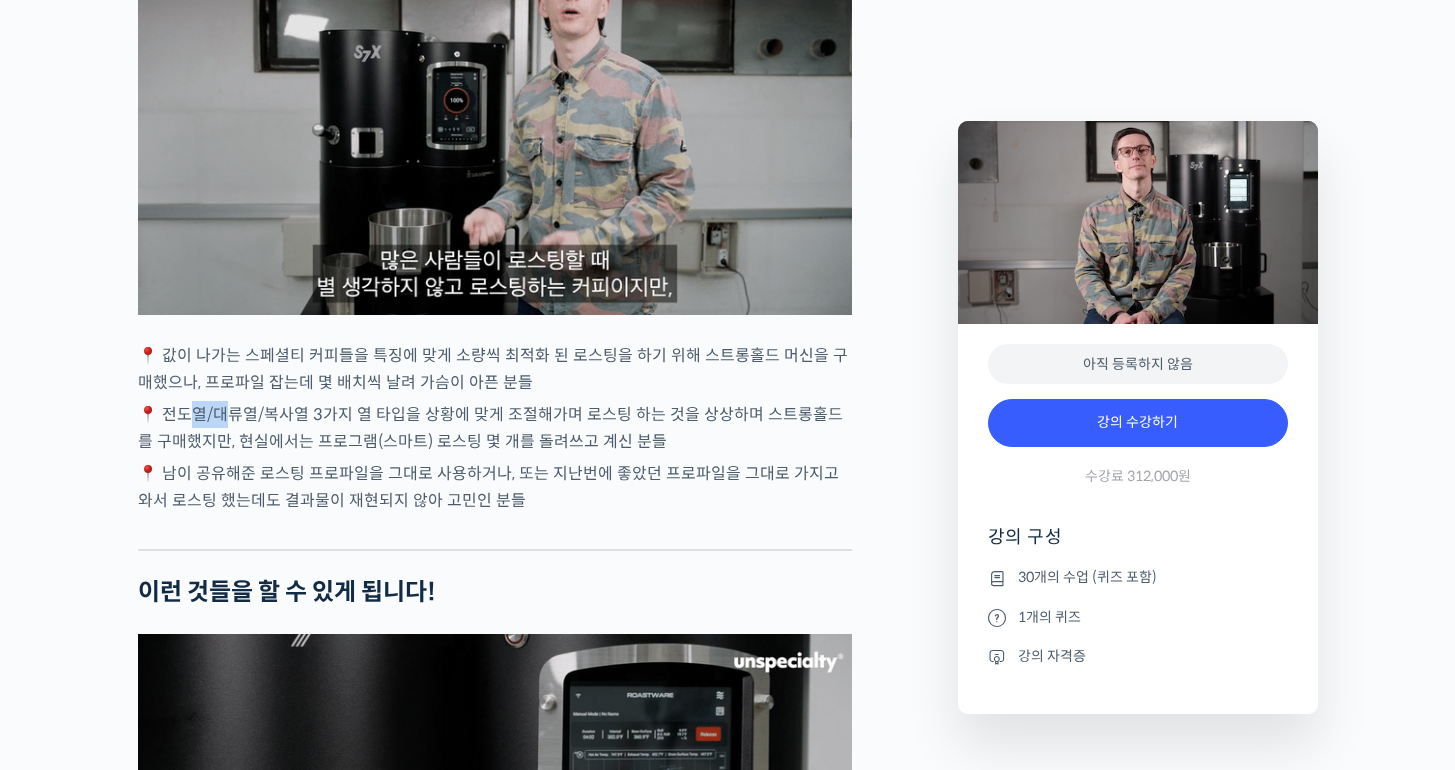 drag, startPoint x: 181, startPoint y: 487, endPoint x: 234, endPoint y: 487, distance: 53 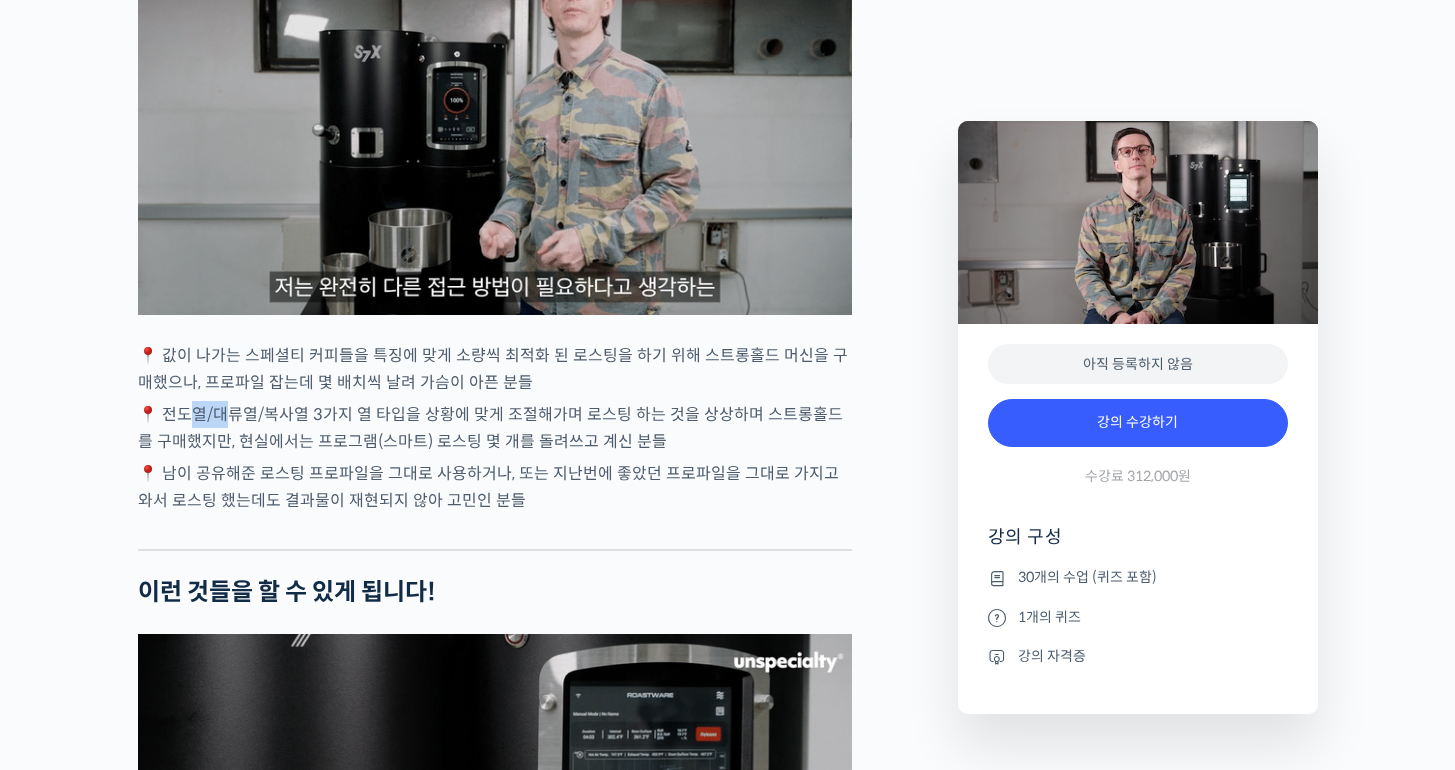 click on "📍 전도열/대류열/복사열 3가지 열 타입을 상황에 맞게 조절해가며 로스팅 하는 것을 상상하며 스트롱홀드를 구매했지만, 현실에서는 프로그램(스마트) 로스팅 몇 개를 돌려쓰고 계신 분들" at bounding box center [495, 428] 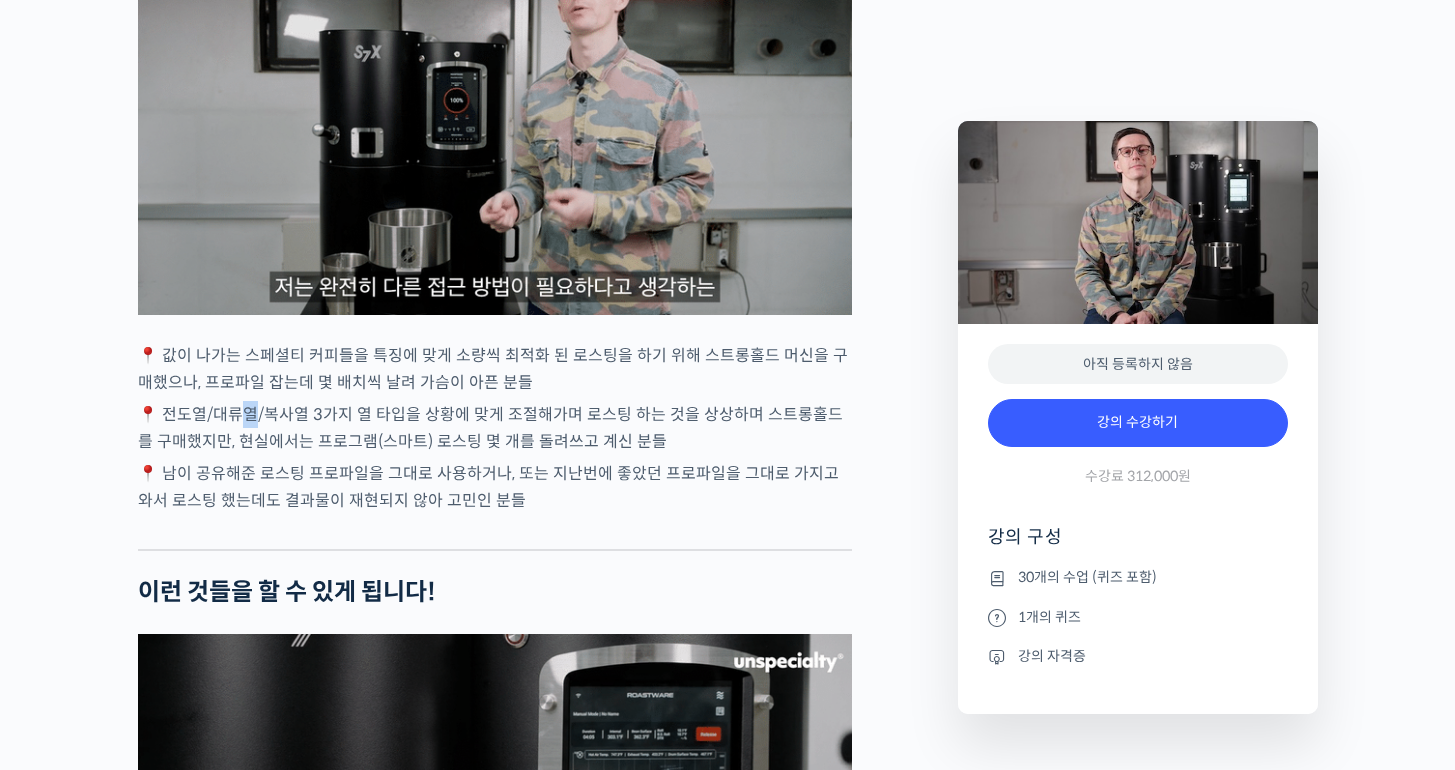 drag, startPoint x: 234, startPoint y: 487, endPoint x: 294, endPoint y: 485, distance: 60.033325 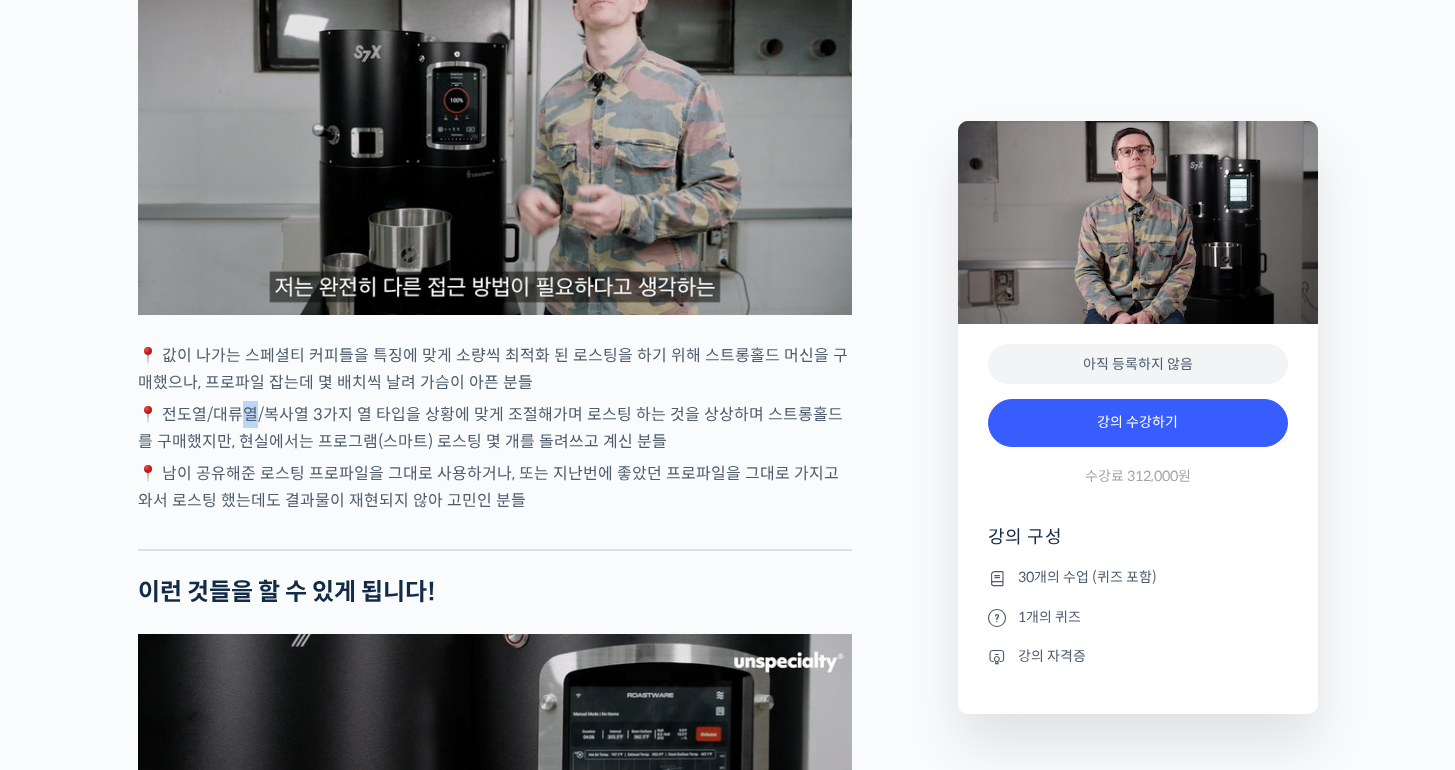 click on "📍 전도열/대류열/복사열 3가지 열 타입을 상황에 맞게 조절해가며 로스팅 하는 것을 상상하며 스트롱홀드를 구매했지만, 현실에서는 프로그램(스마트) 로스팅 몇 개를 돌려쓰고 계신 분들" at bounding box center [495, 428] 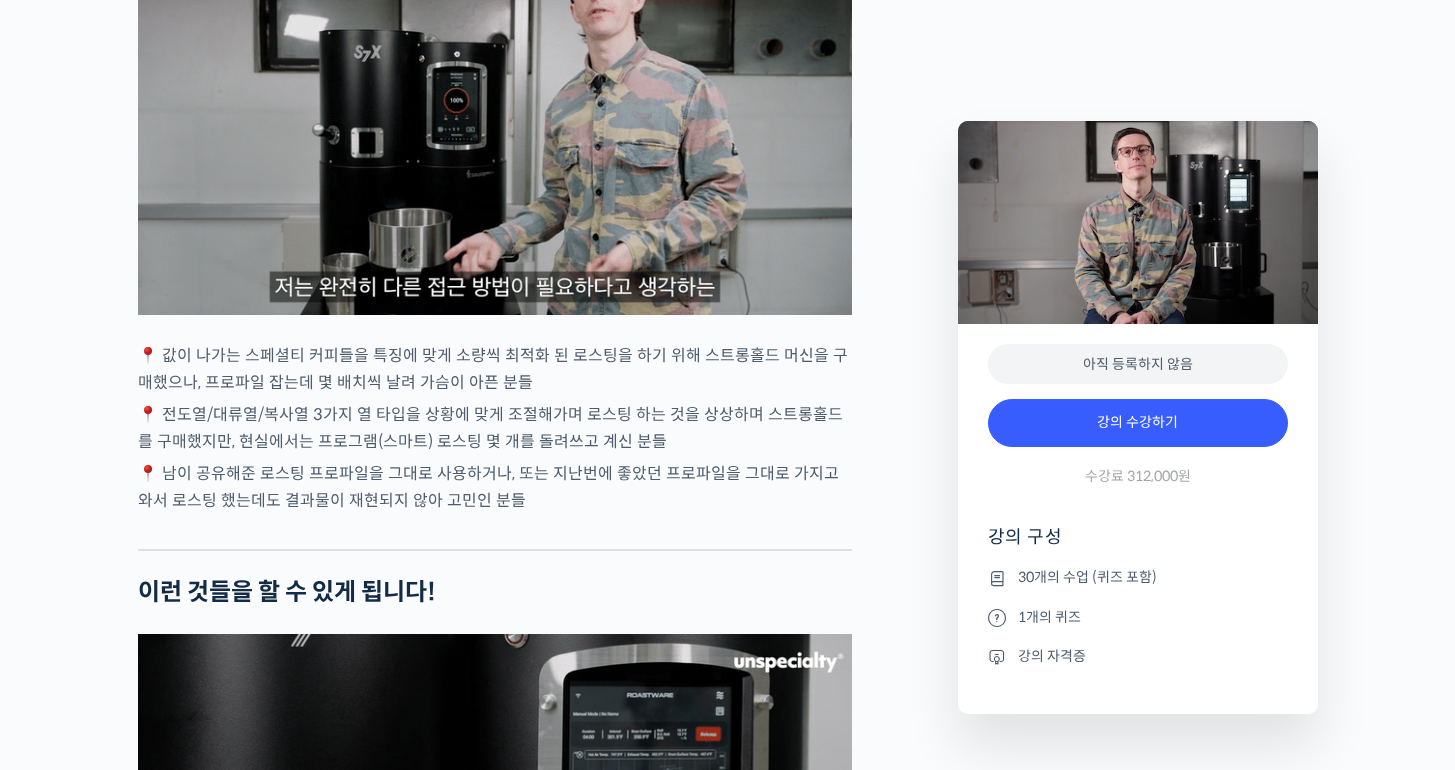 drag, startPoint x: 294, startPoint y: 485, endPoint x: 341, endPoint y: 485, distance: 47 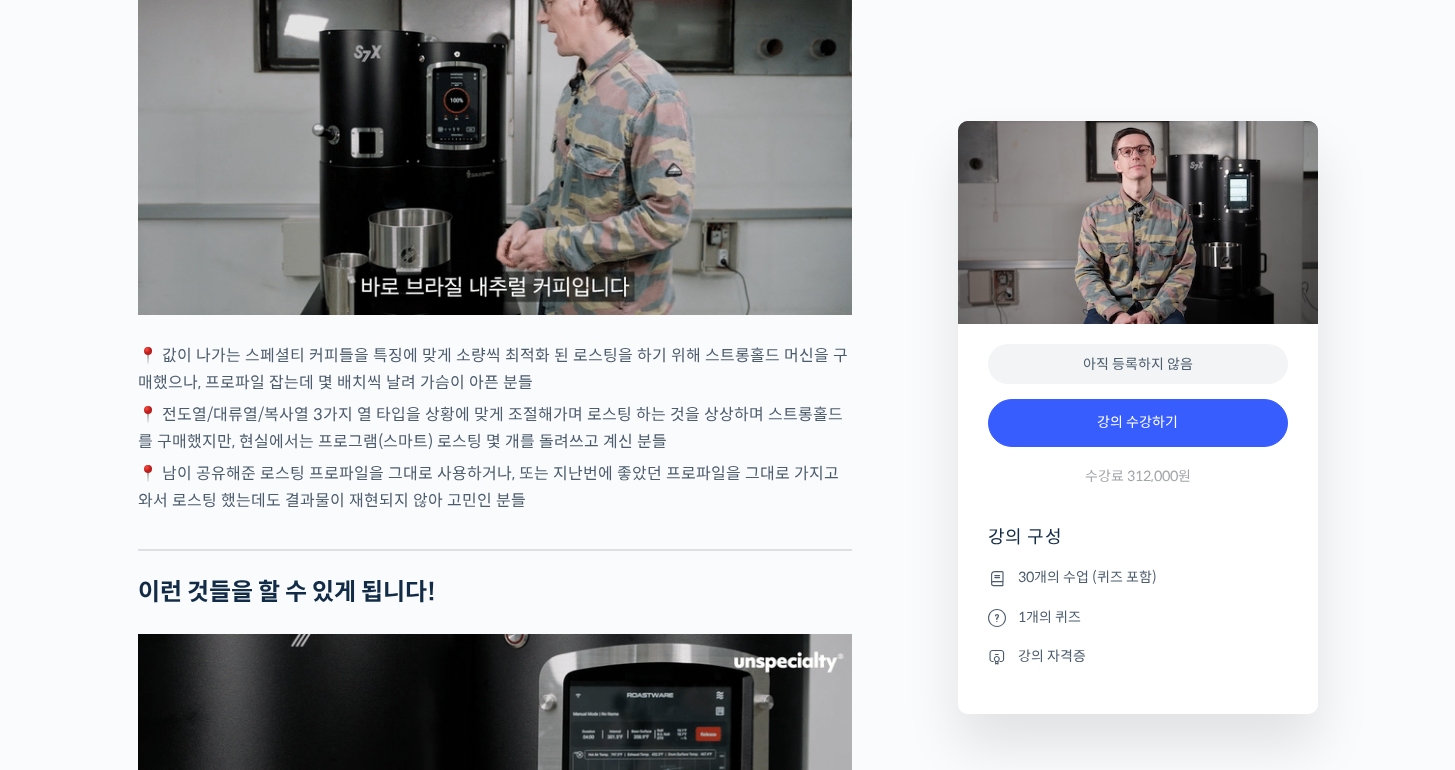 click on "📍 전도열/대류열/복사열 3가지 열 타입을 상황에 맞게 조절해가며 로스팅 하는 것을 상상하며 스트롱홀드를 구매했지만, 현실에서는 프로그램(스마트) 로스팅 몇 개를 돌려쓰고 계신 분들" at bounding box center (495, 428) 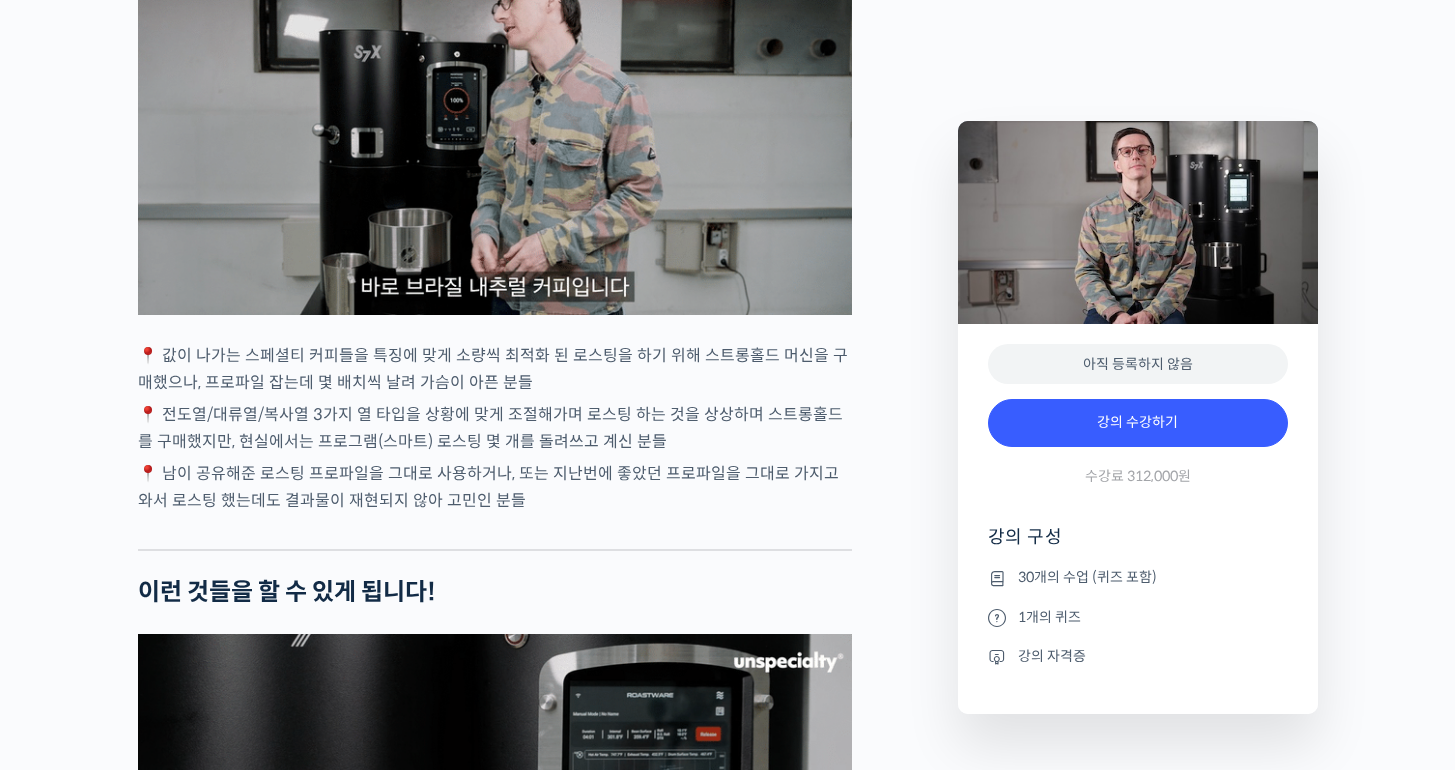 drag, startPoint x: 341, startPoint y: 485, endPoint x: 413, endPoint y: 485, distance: 72 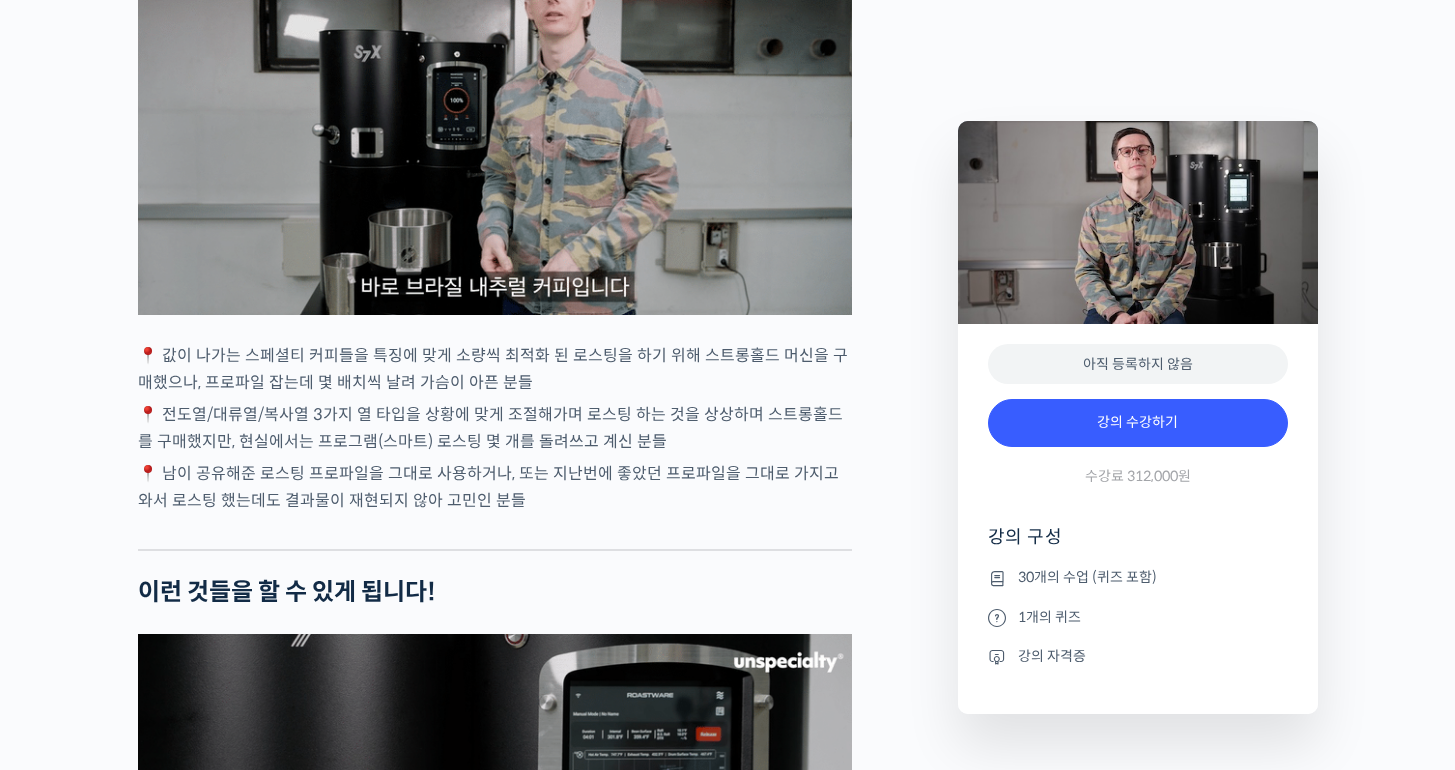 click on "📍 전도열/대류열/복사열 3가지 열 타입을 상황에 맞게 조절해가며 로스팅 하는 것을 상상하며 스트롱홀드를 구매했지만, 현실에서는 프로그램(스마트) 로스팅 몇 개를 돌려쓰고 계신 분들" at bounding box center (495, 428) 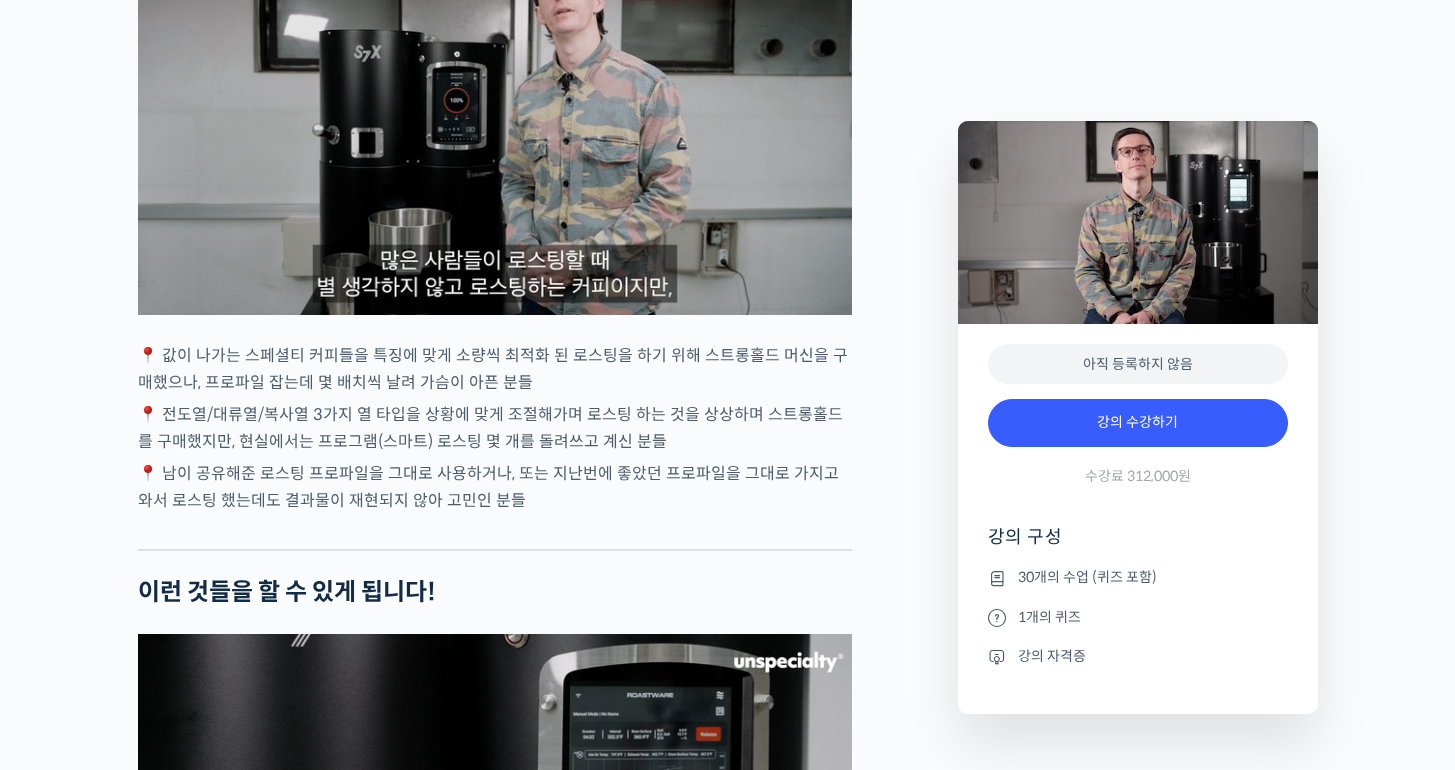 drag, startPoint x: 413, startPoint y: 485, endPoint x: 718, endPoint y: 496, distance: 305.1983 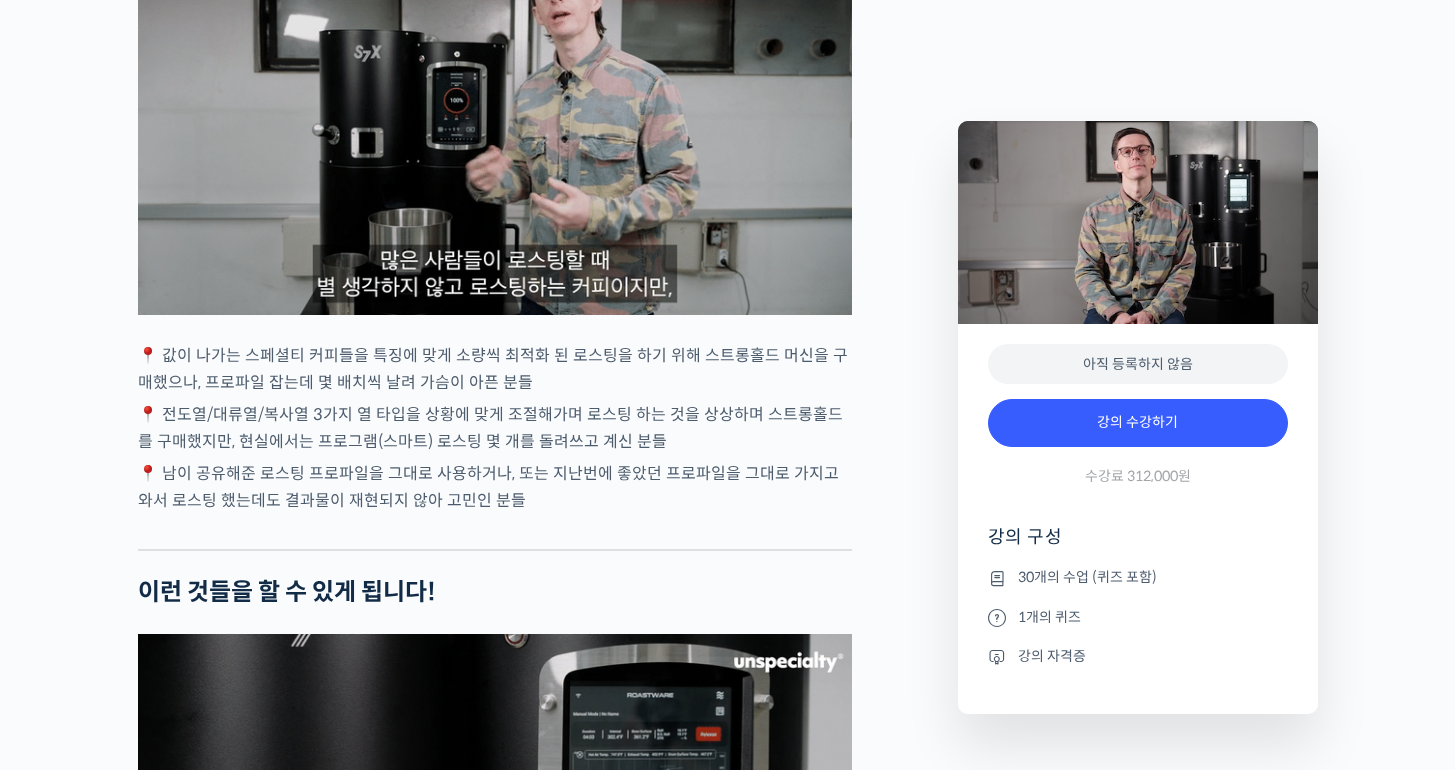 click on "📍 전도열/대류열/복사열 3가지 열 타입을 상황에 맞게 조절해가며 로스팅 하는 것을 상상하며 스트롱홀드를 구매했지만, 현실에서는 프로그램(스마트) 로스팅 몇 개를 돌려쓰고 계신 분들" at bounding box center [495, 428] 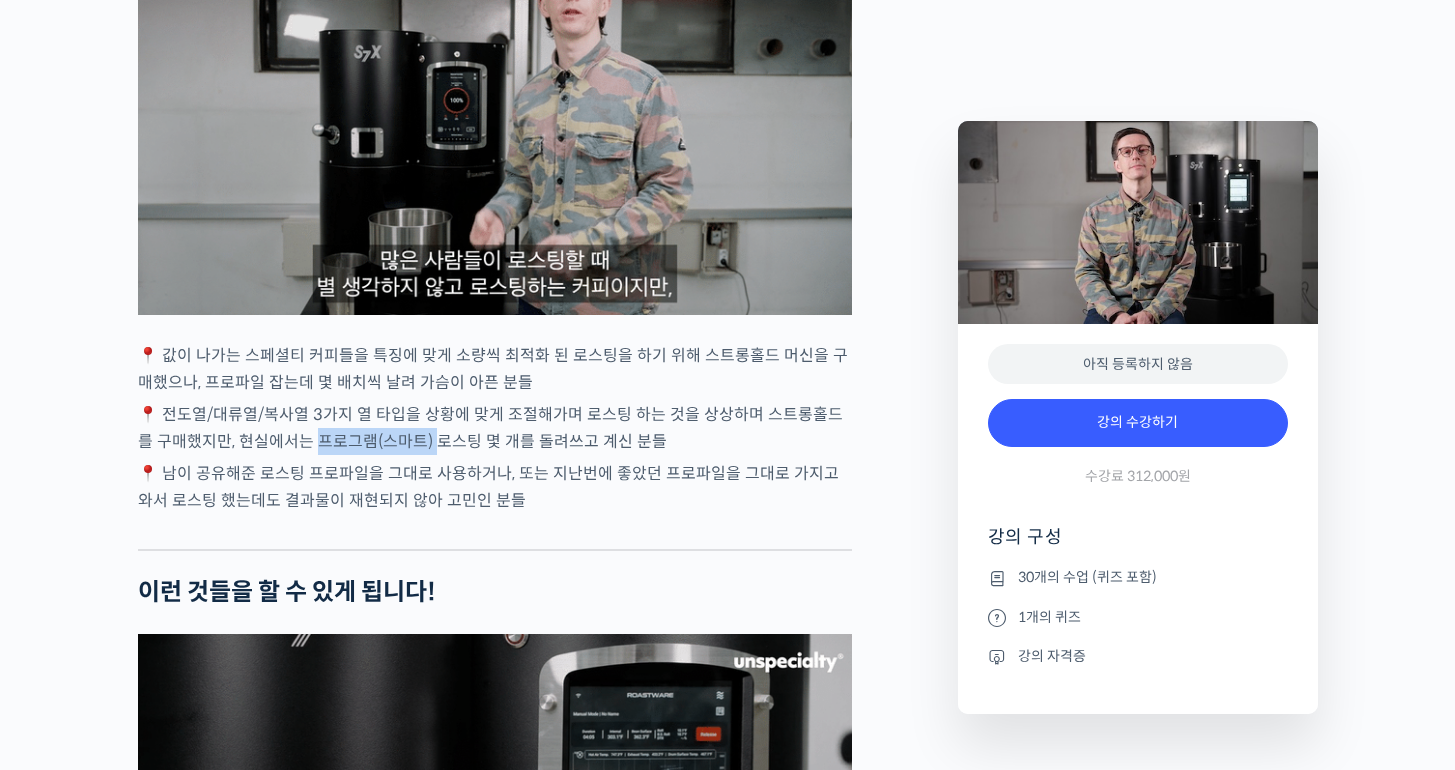 drag, startPoint x: 320, startPoint y: 520, endPoint x: 729, endPoint y: 520, distance: 409 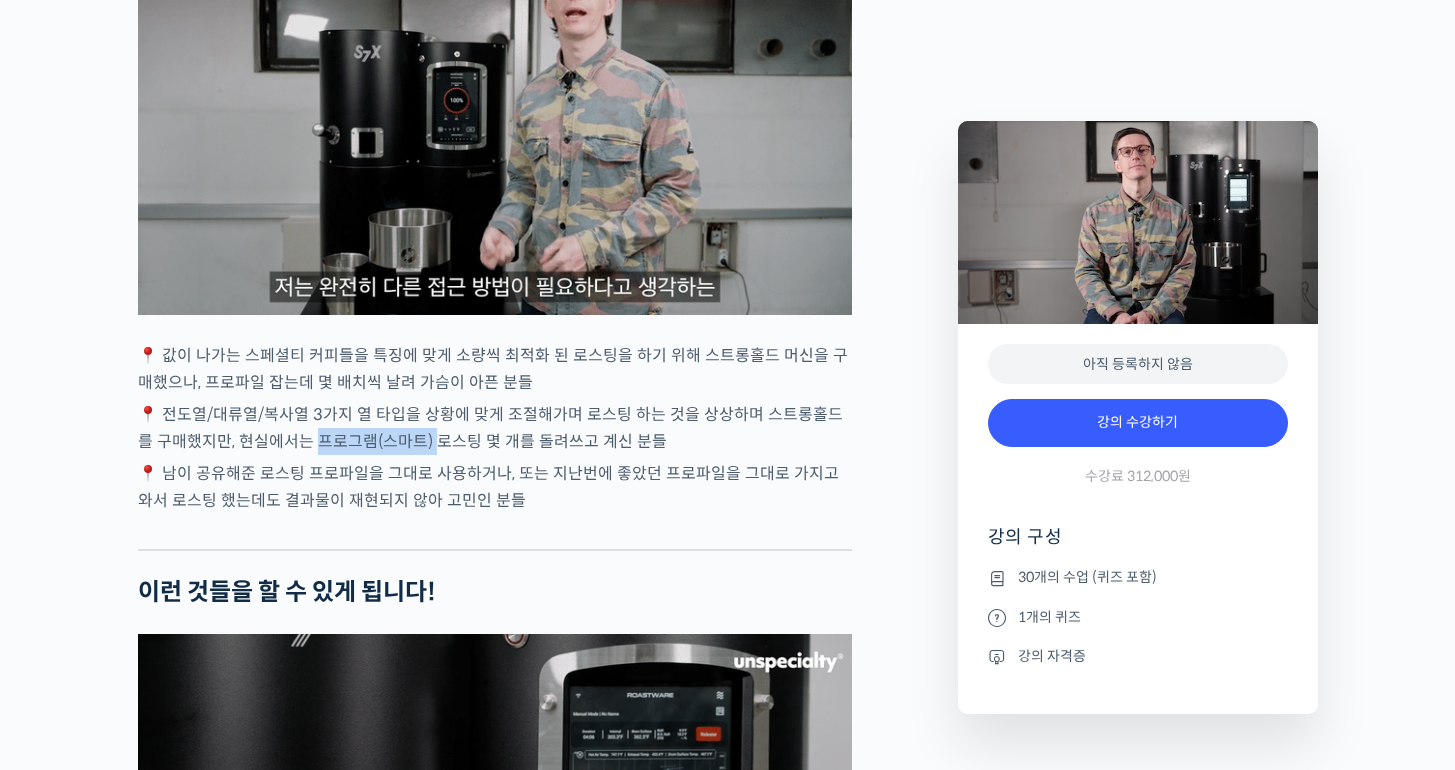 click on "📍 전도열/대류열/복사열 3가지 열 타입을 상황에 맞게 조절해가며 로스팅 하는 것을 상상하며 스트롱홀드를 구매했지만, 현실에서는 프로그램(스마트) 로스팅 몇 개를 돌려쓰고 계신 분들" at bounding box center [495, 428] 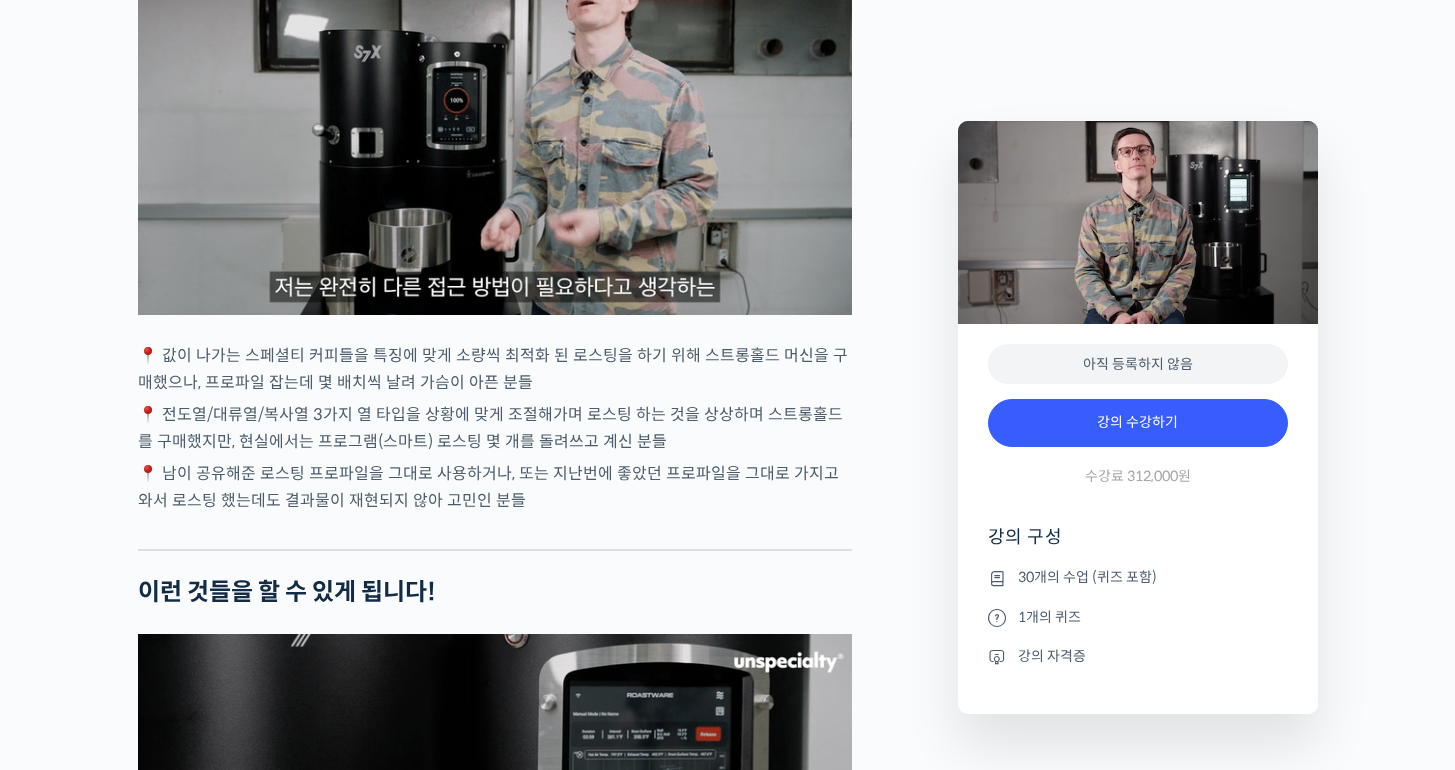 click on "📍 전도열/대류열/복사열 3가지 열 타입을 상황에 맞게 조절해가며 로스팅 하는 것을 상상하며 스트롱홀드를 구매했지만, 현실에서는 프로그램(스마트) 로스팅 몇 개를 돌려쓰고 계신 분들" at bounding box center [495, 428] 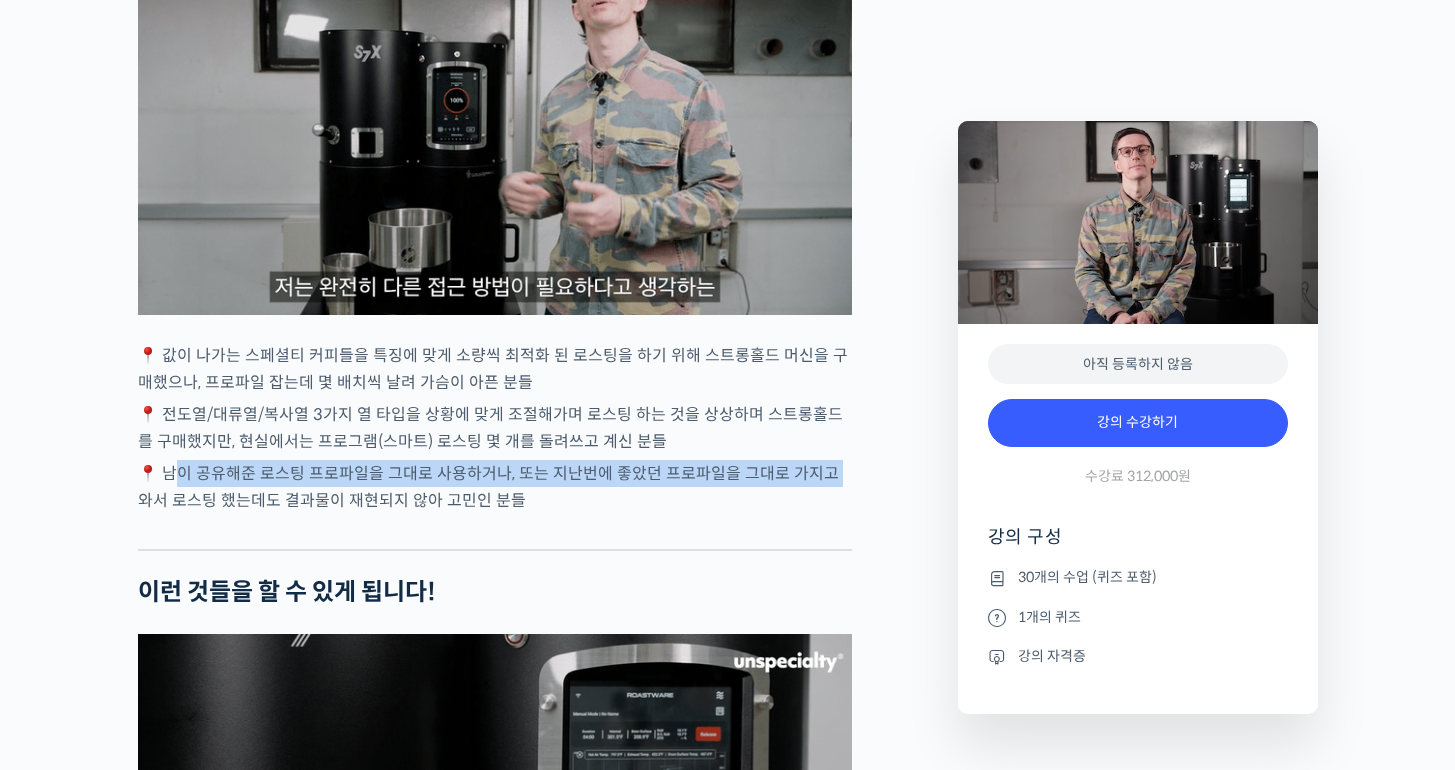 drag, startPoint x: 166, startPoint y: 552, endPoint x: 821, endPoint y: 558, distance: 655.02747 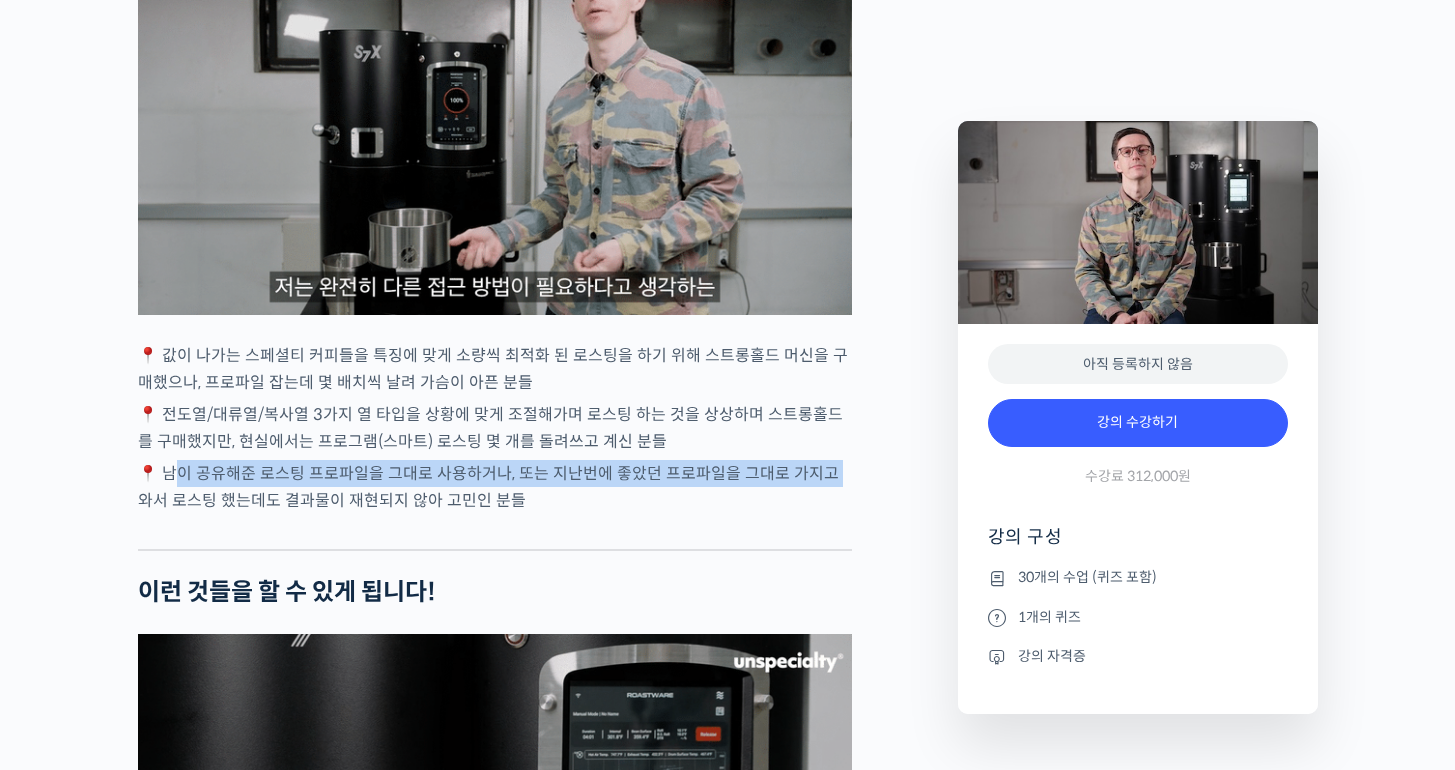 click on "📍 남이 공유해준 로스팅 프로파일을 그대로 사용하거나, 또는 지난번에 좋았던 프로파일을 그대로 가지고 와서 로스팅 했는데도 결과물이 재현되지 않아 고민인 분들" at bounding box center (495, 487) 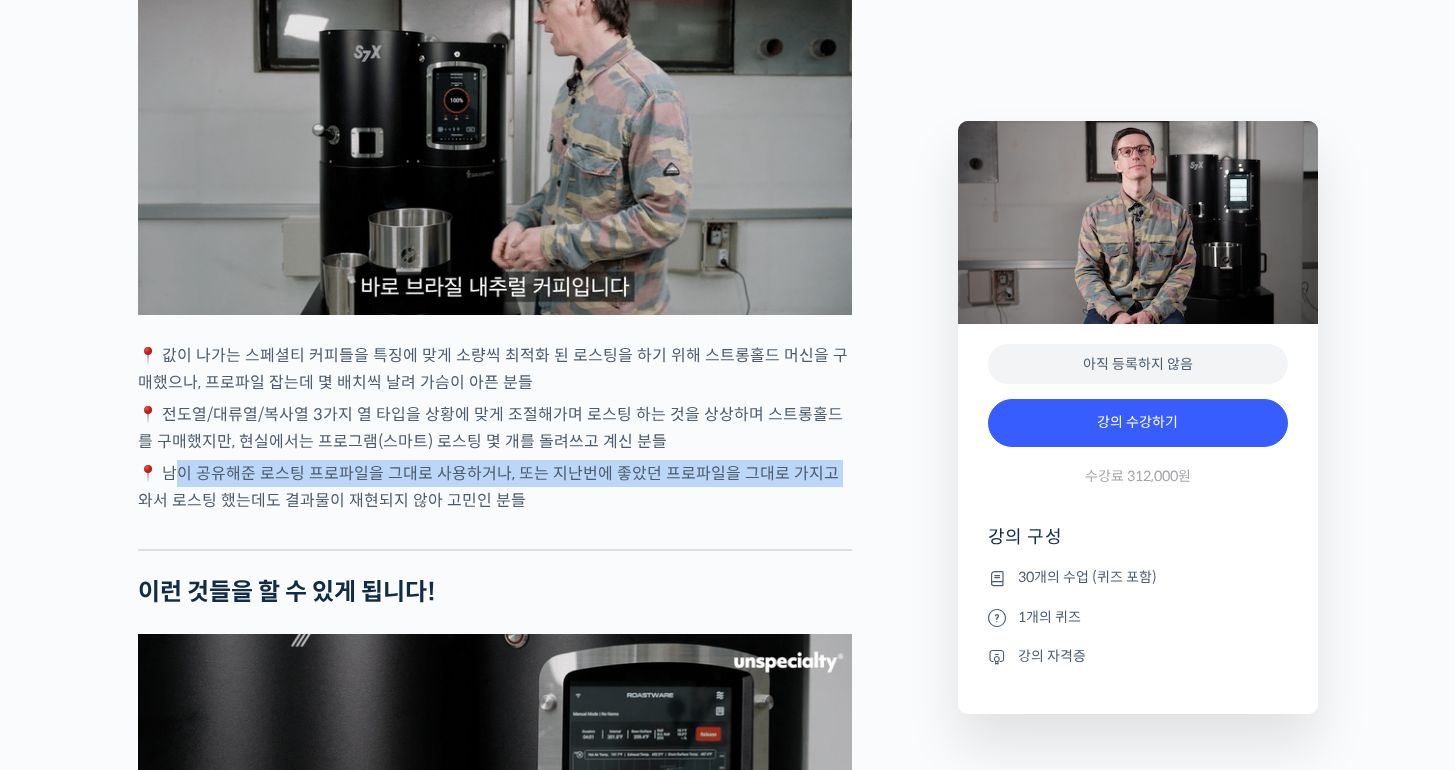 click on "📍 남이 공유해준 로스팅 프로파일을 그대로 사용하거나, 또는 지난번에 좋았던 프로파일을 그대로 가지고 와서 로스팅 했는데도 결과물이 재현되지 않아 고민인 분들" at bounding box center (495, 487) 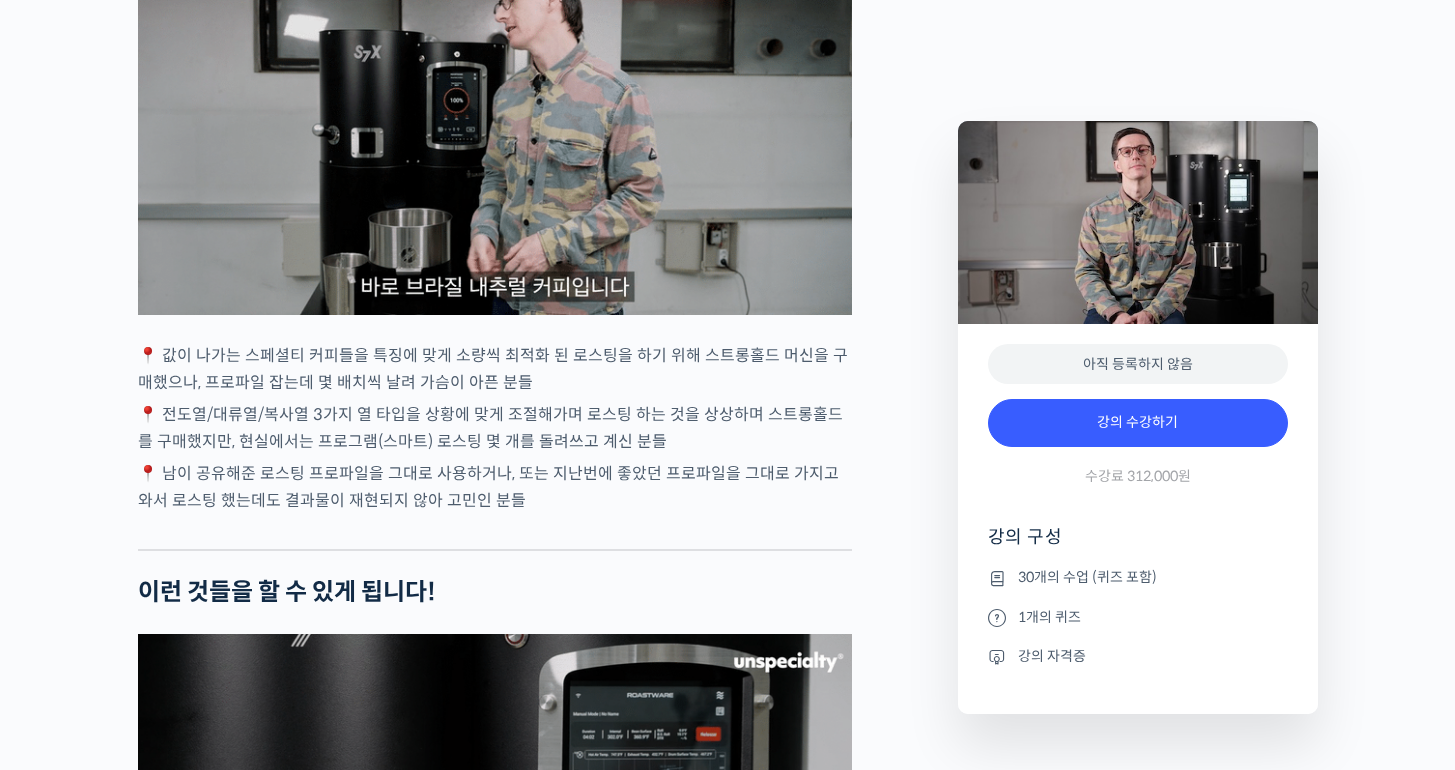 drag, startPoint x: 301, startPoint y: 571, endPoint x: 500, endPoint y: 568, distance: 199.02261 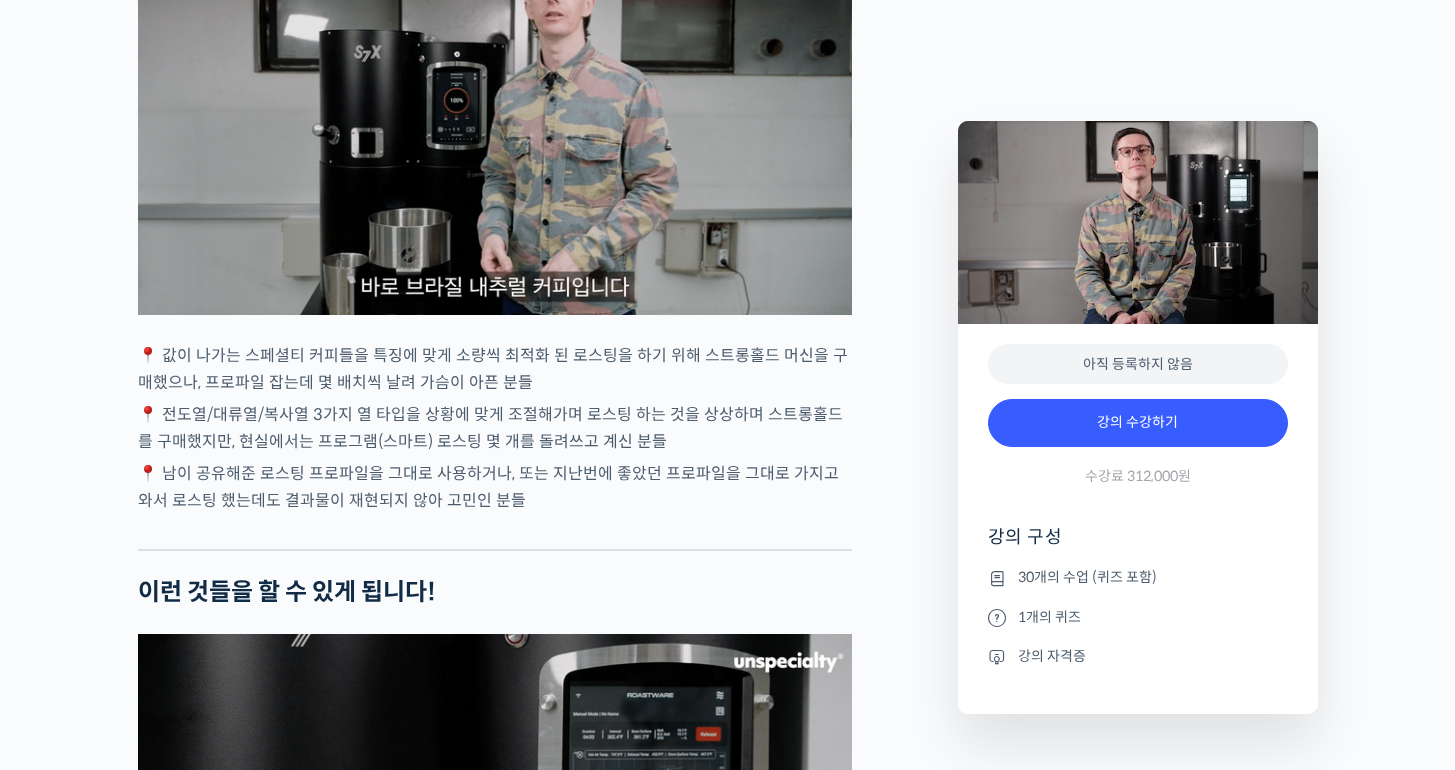 click on "📍 남이 공유해준 로스팅 프로파일을 그대로 사용하거나, 또는 지난번에 좋았던 프로파일을 그대로 가지고 와서 로스팅 했는데도 결과물이 재현되지 않아 고민인 분들" at bounding box center [495, 487] 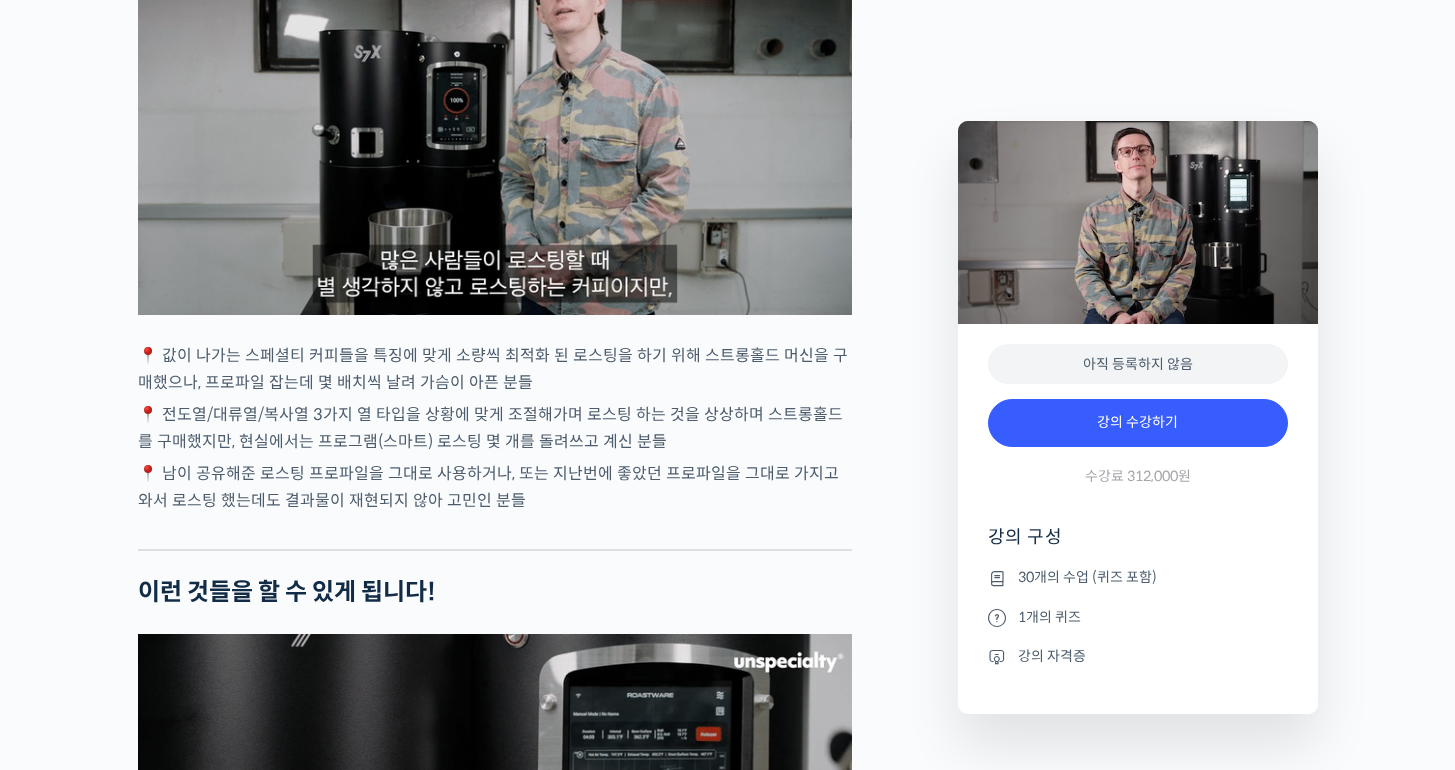 click on "📍 남이 공유해준 로스팅 프로파일을 그대로 사용하거나, 또는 지난번에 좋았던 프로파일을 그대로 가지고 와서 로스팅 했는데도 결과물이 재현되지 않아 고민인 분들" at bounding box center [495, 487] 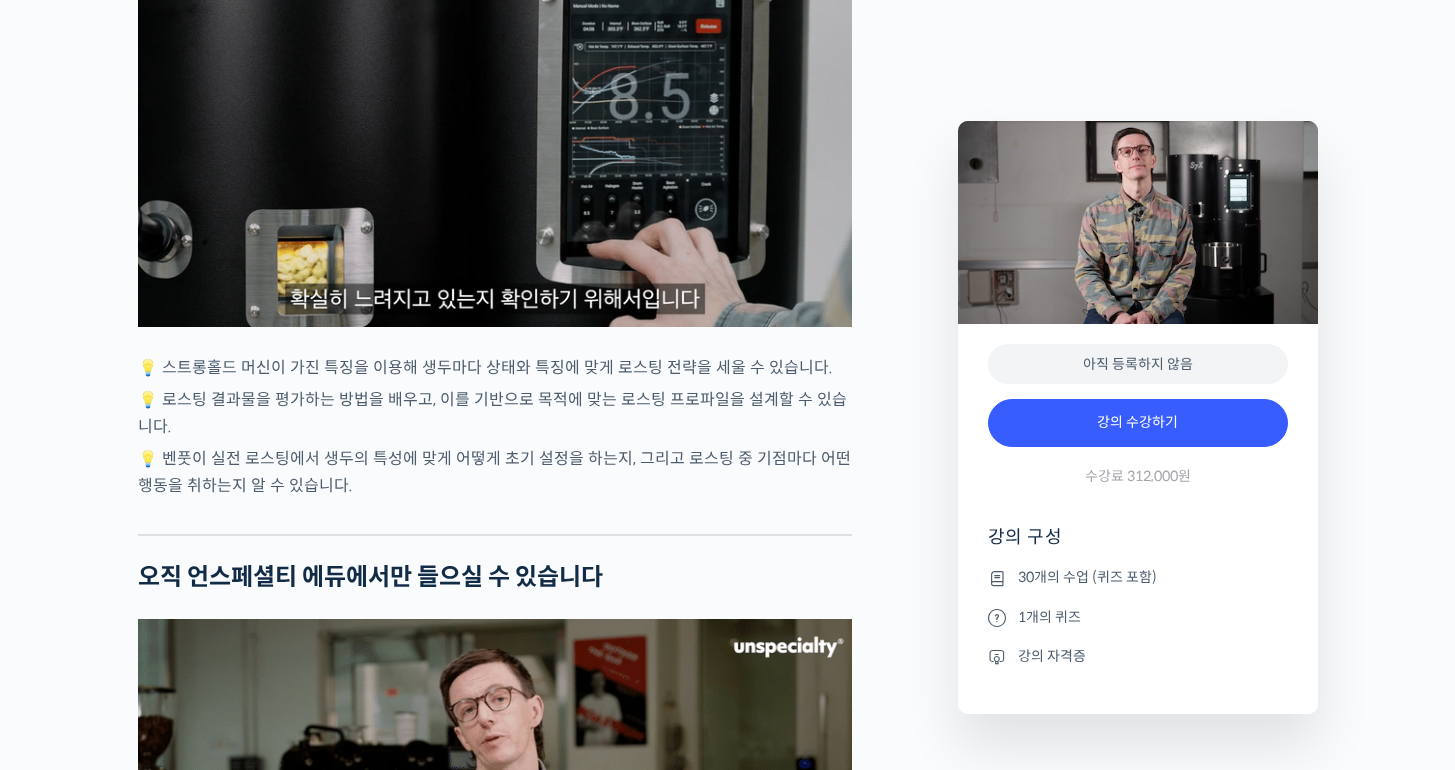 scroll, scrollTop: 4983, scrollLeft: 0, axis: vertical 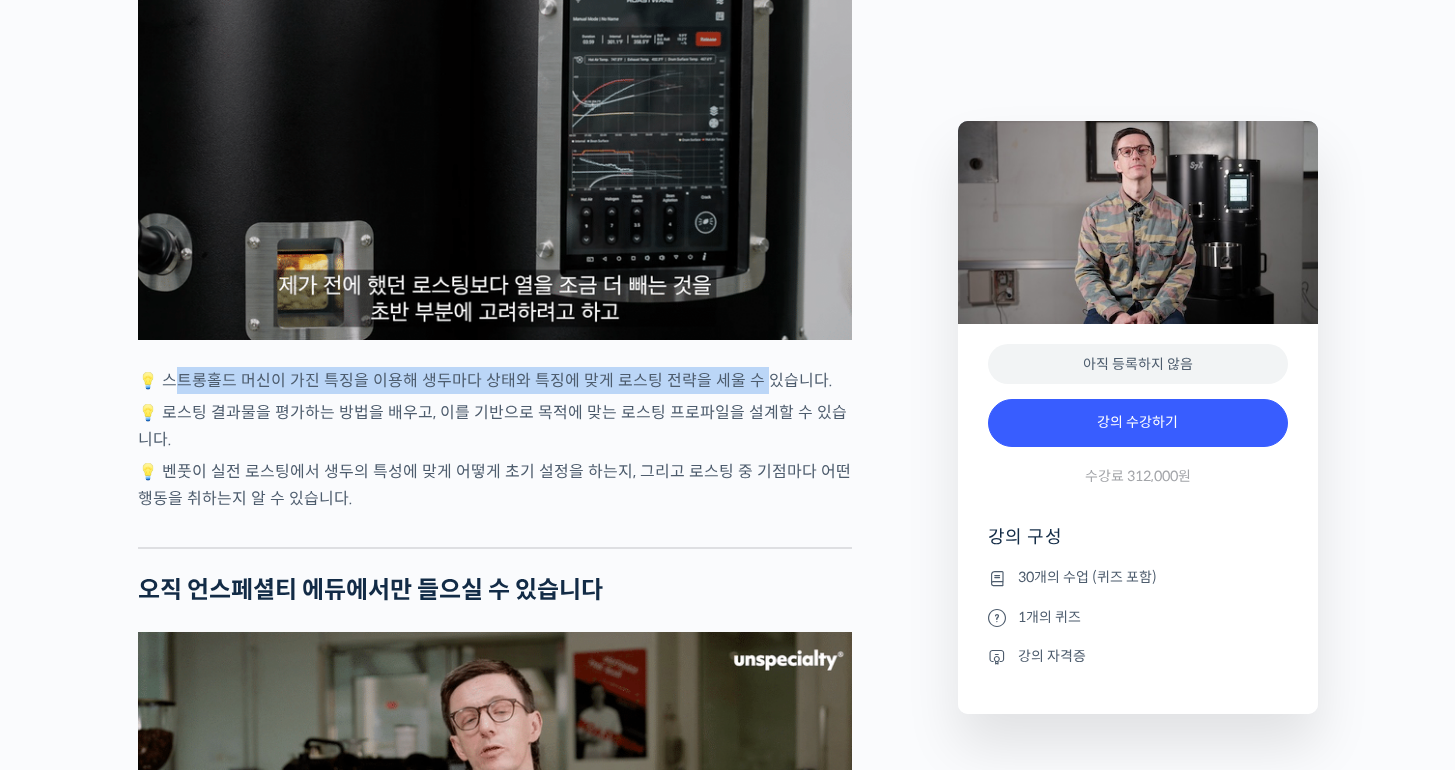 drag, startPoint x: 173, startPoint y: 459, endPoint x: 756, endPoint y: 460, distance: 583.00085 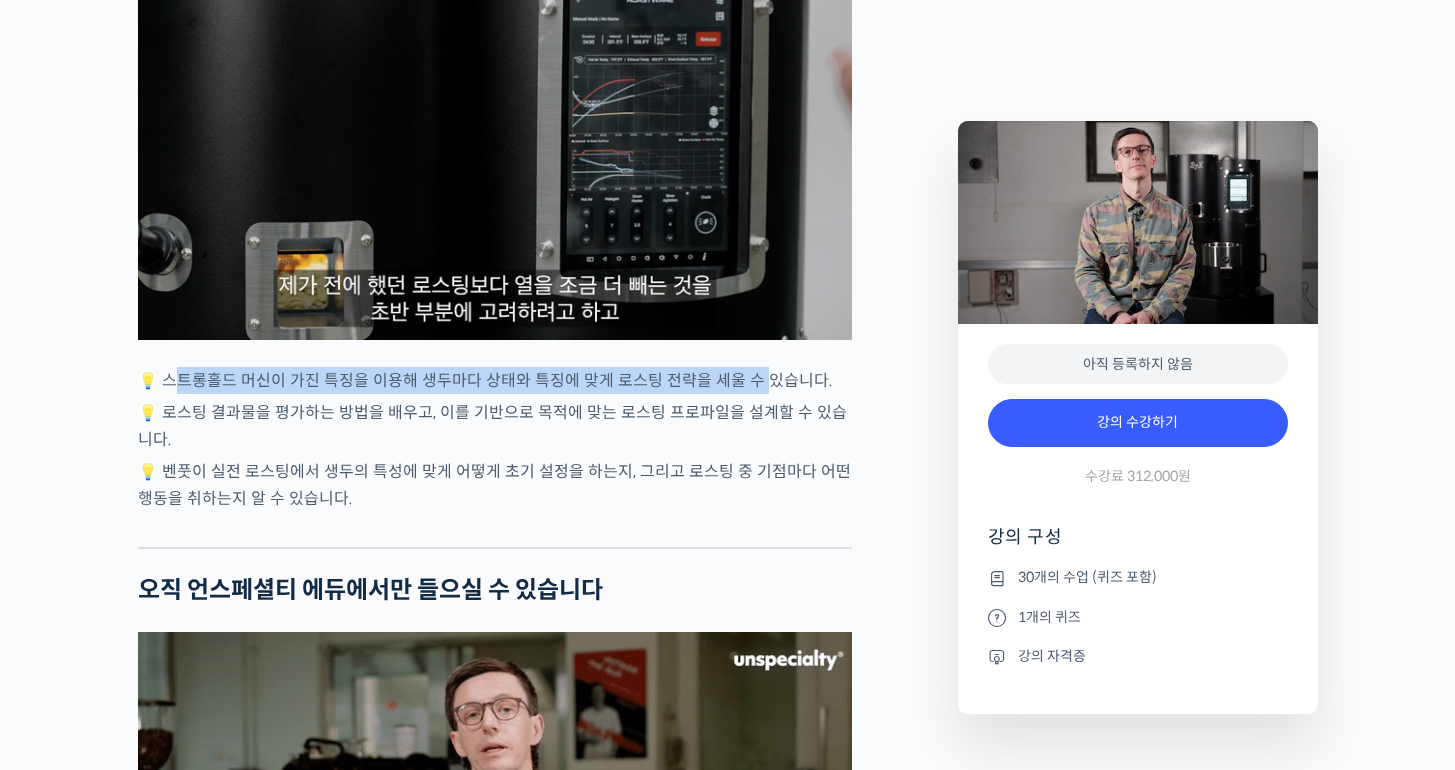 click on "💡 스트롱홀드 머신이 가진 특징을 이용해 생두마다 상태와 특징에 맞게 로스팅 전략을 세울 수 있습니다." at bounding box center [495, 380] 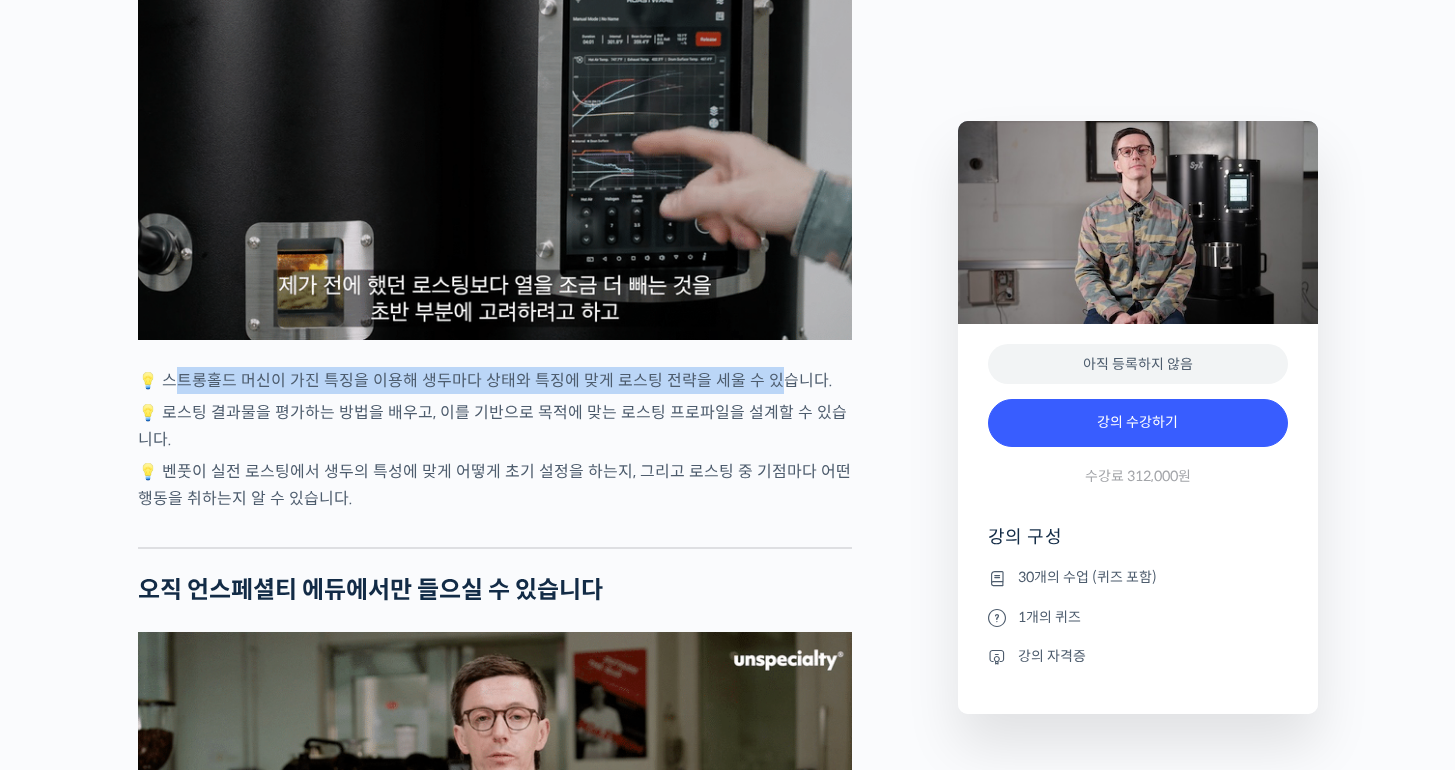 click on "💡 스트롱홀드 머신이 가진 특징을 이용해 생두마다 상태와 특징에 맞게 로스팅 전략을 세울 수 있습니다." at bounding box center (495, 380) 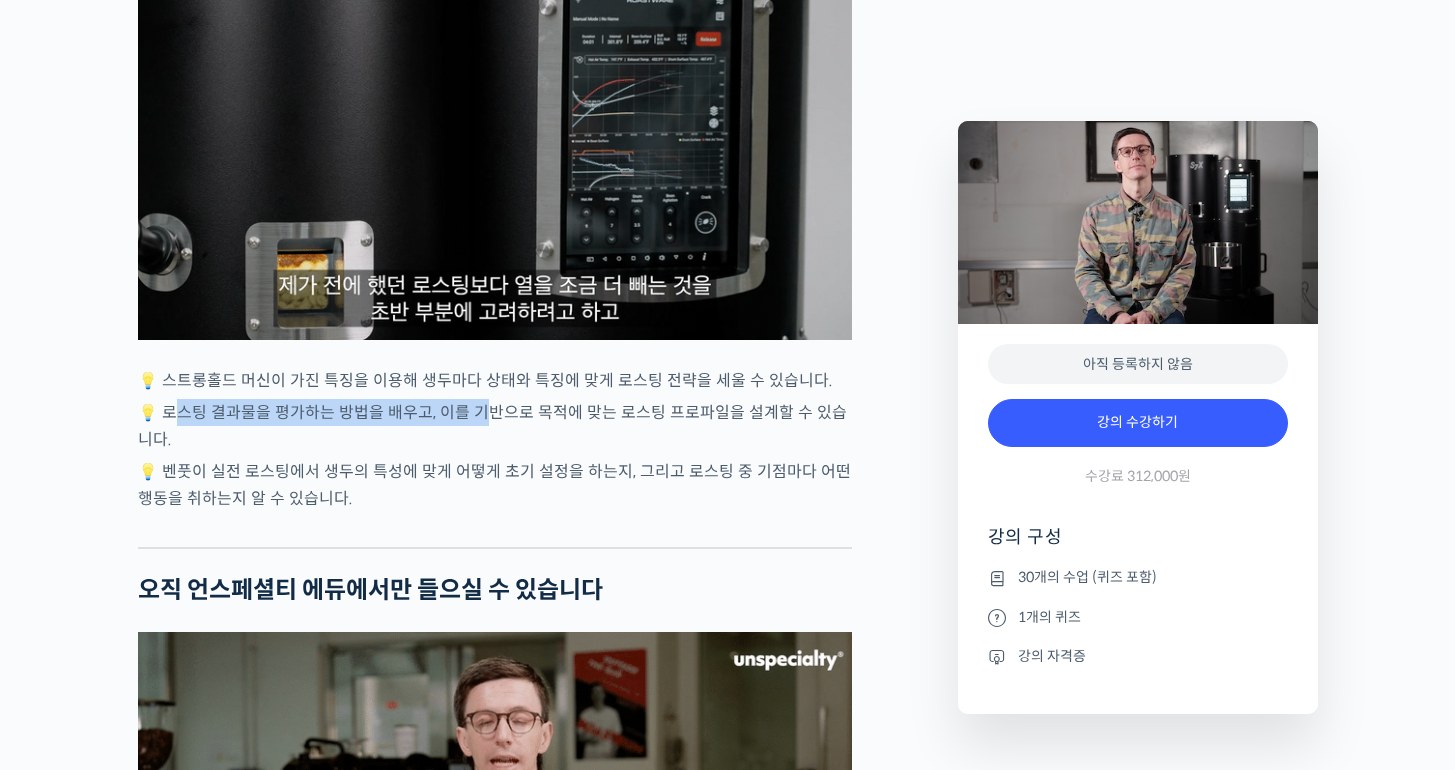 drag, startPoint x: 169, startPoint y: 496, endPoint x: 470, endPoint y: 491, distance: 301.04153 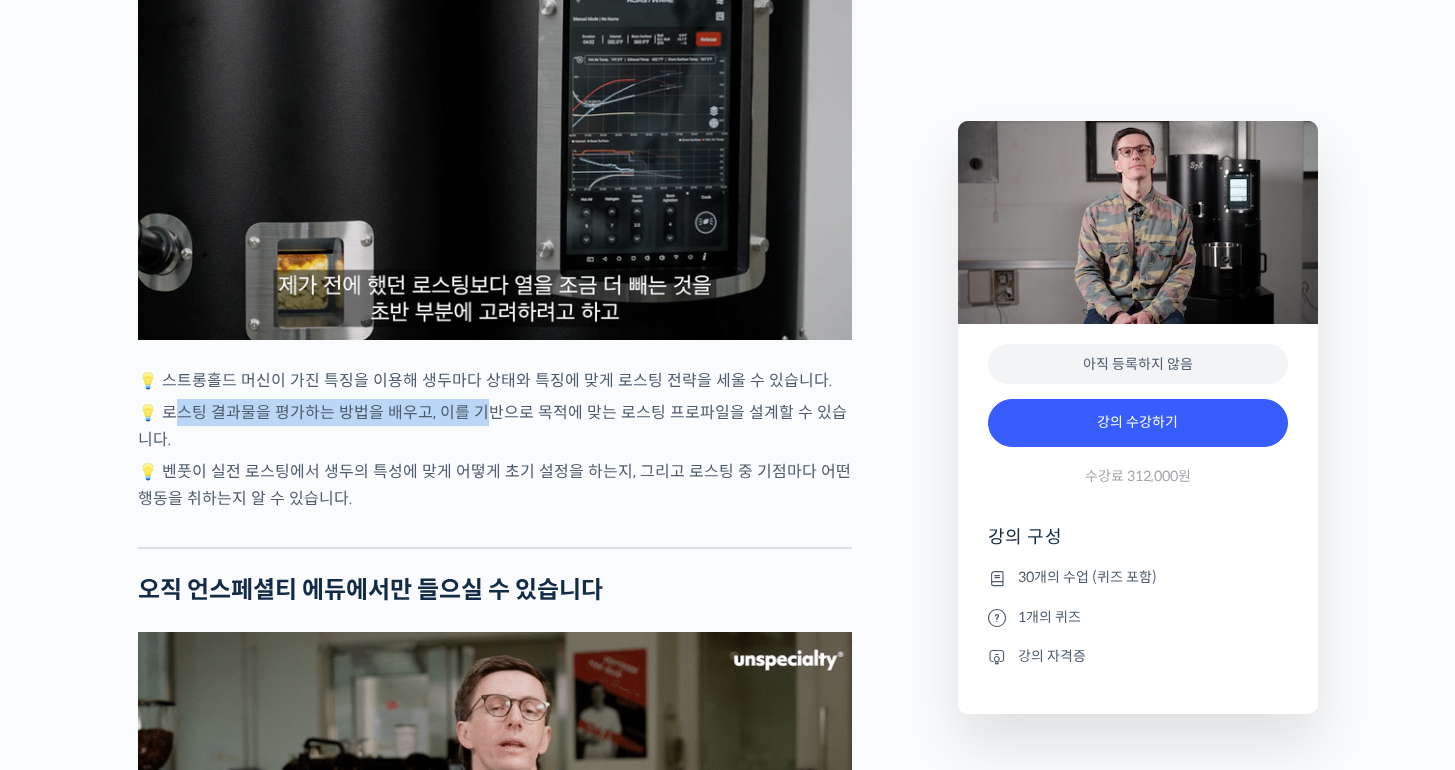 click on "💡 로스팅 결과물을 평가하는 방법을 배우고, 이를 기반으로 목적에 맞는 로스팅 프로파일을 설계할 수 있습니다." at bounding box center [495, 426] 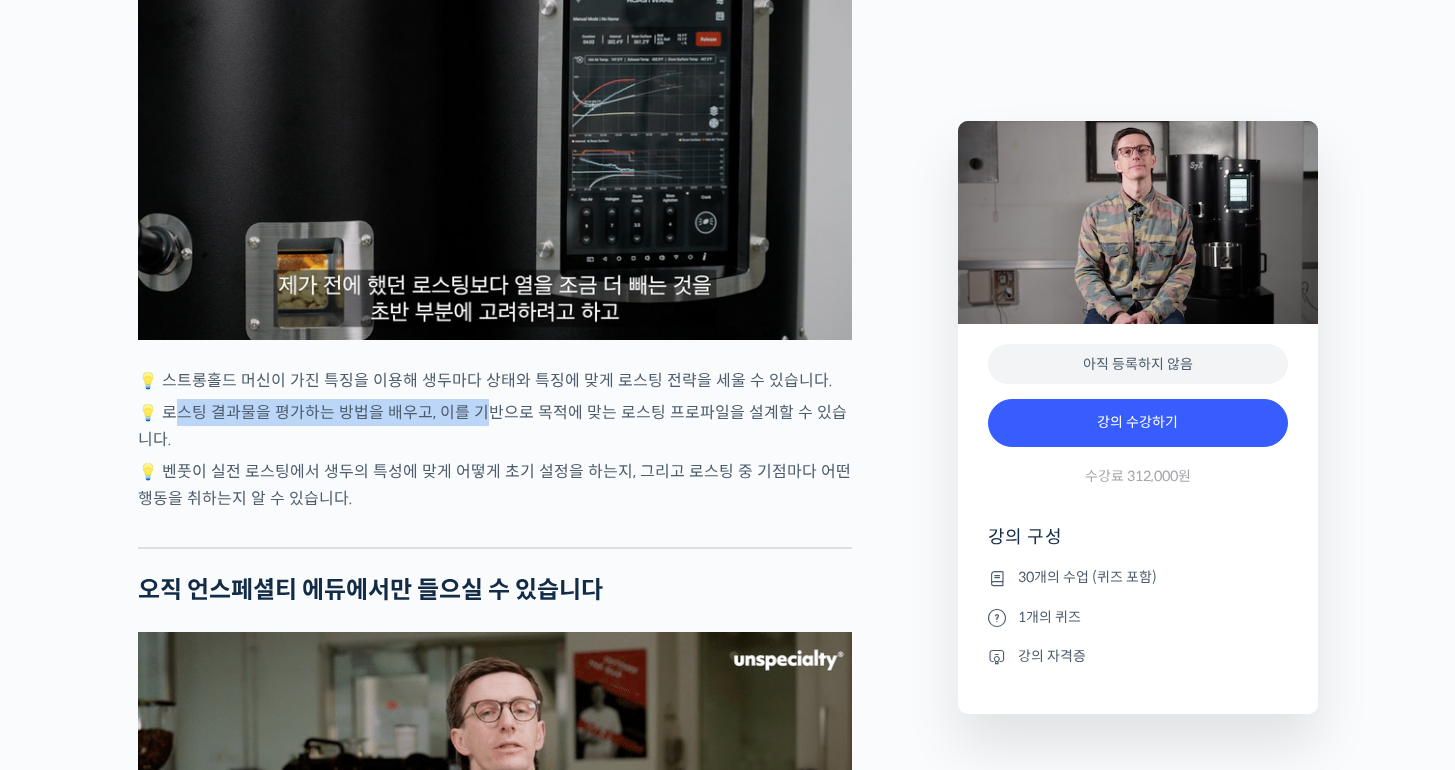 click on "💡 로스팅 결과물을 평가하는 방법을 배우고, 이를 기반으로 목적에 맞는 로스팅 프로파일을 설계할 수 있습니다." at bounding box center (495, 426) 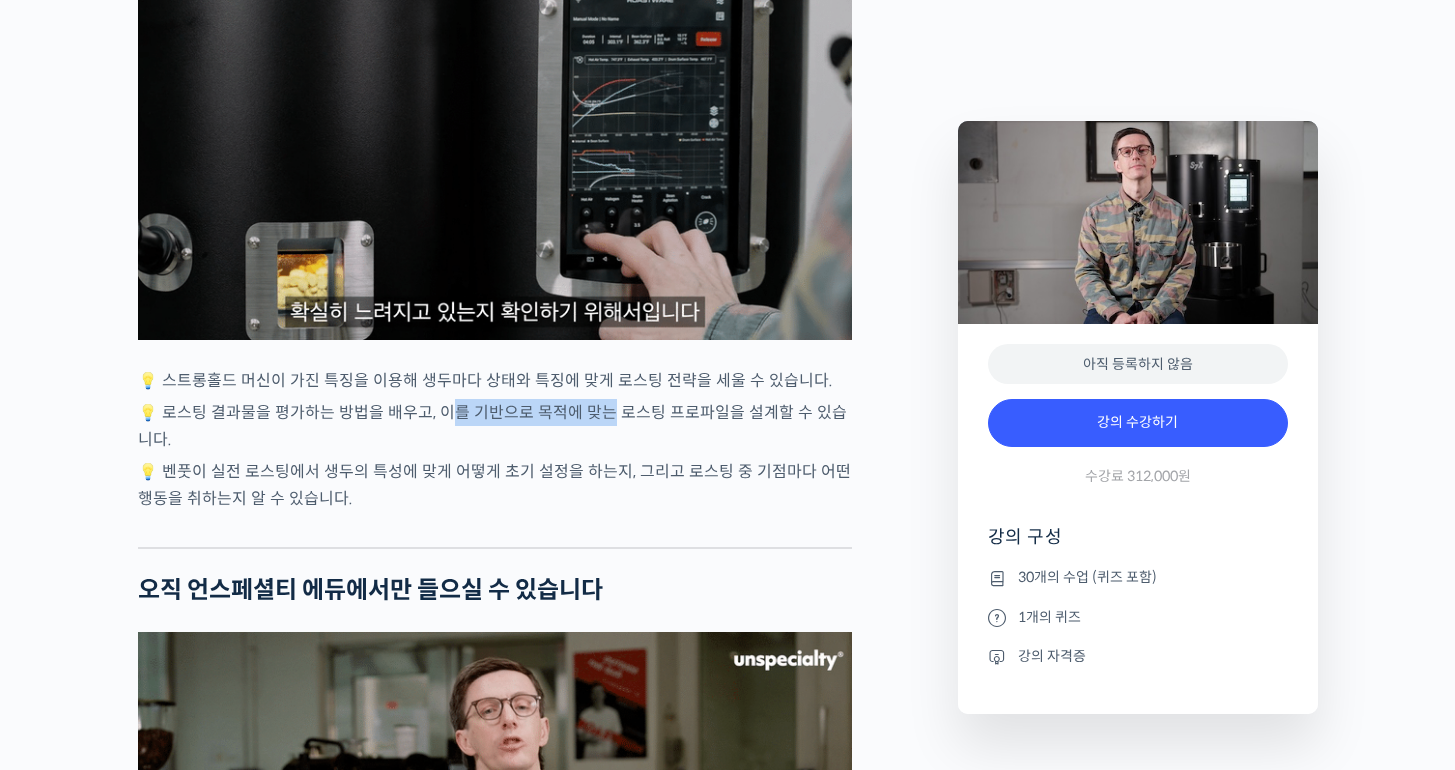 drag, startPoint x: 438, startPoint y: 493, endPoint x: 639, endPoint y: 494, distance: 201.00249 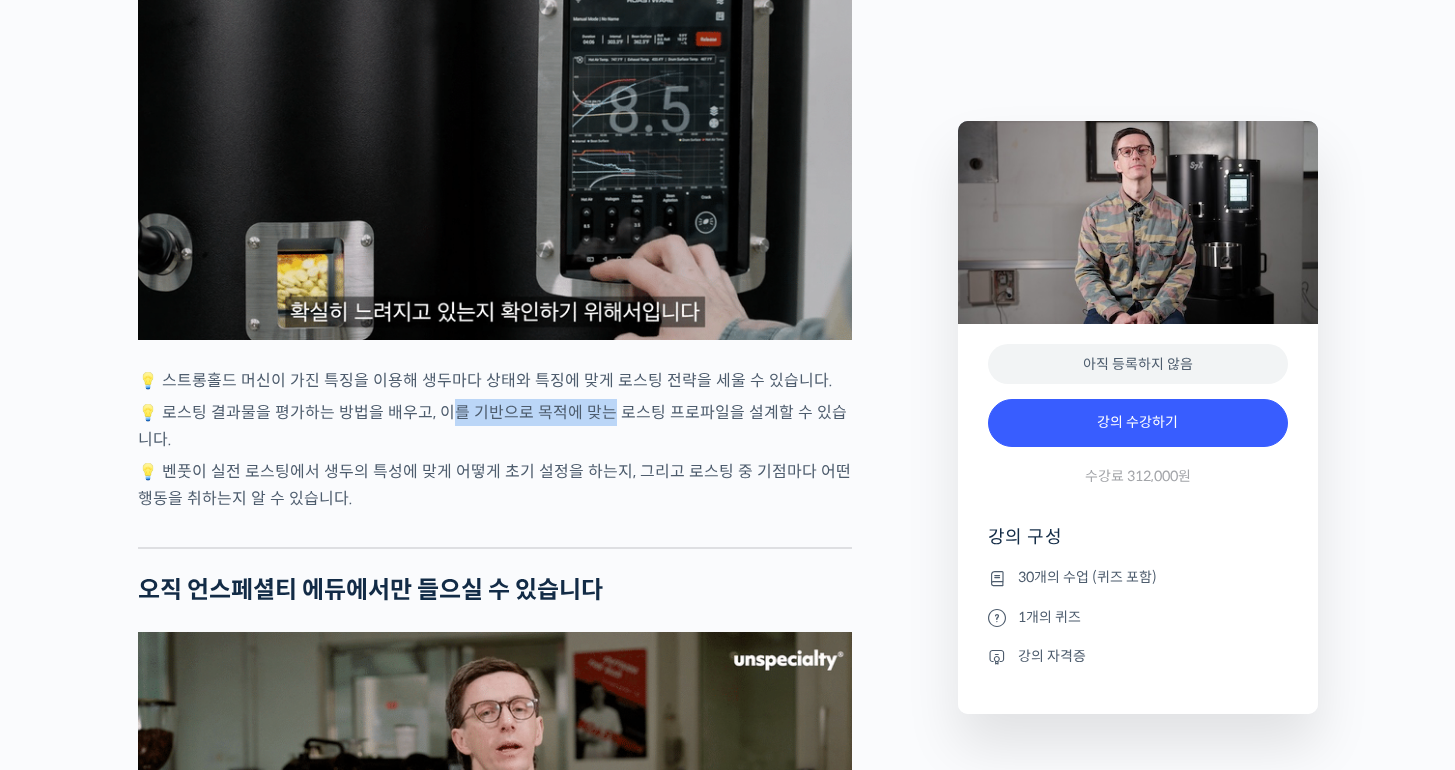 click on "💡 로스팅 결과물을 평가하는 방법을 배우고, 이를 기반으로 목적에 맞는 로스팅 프로파일을 설계할 수 있습니다." at bounding box center [495, 426] 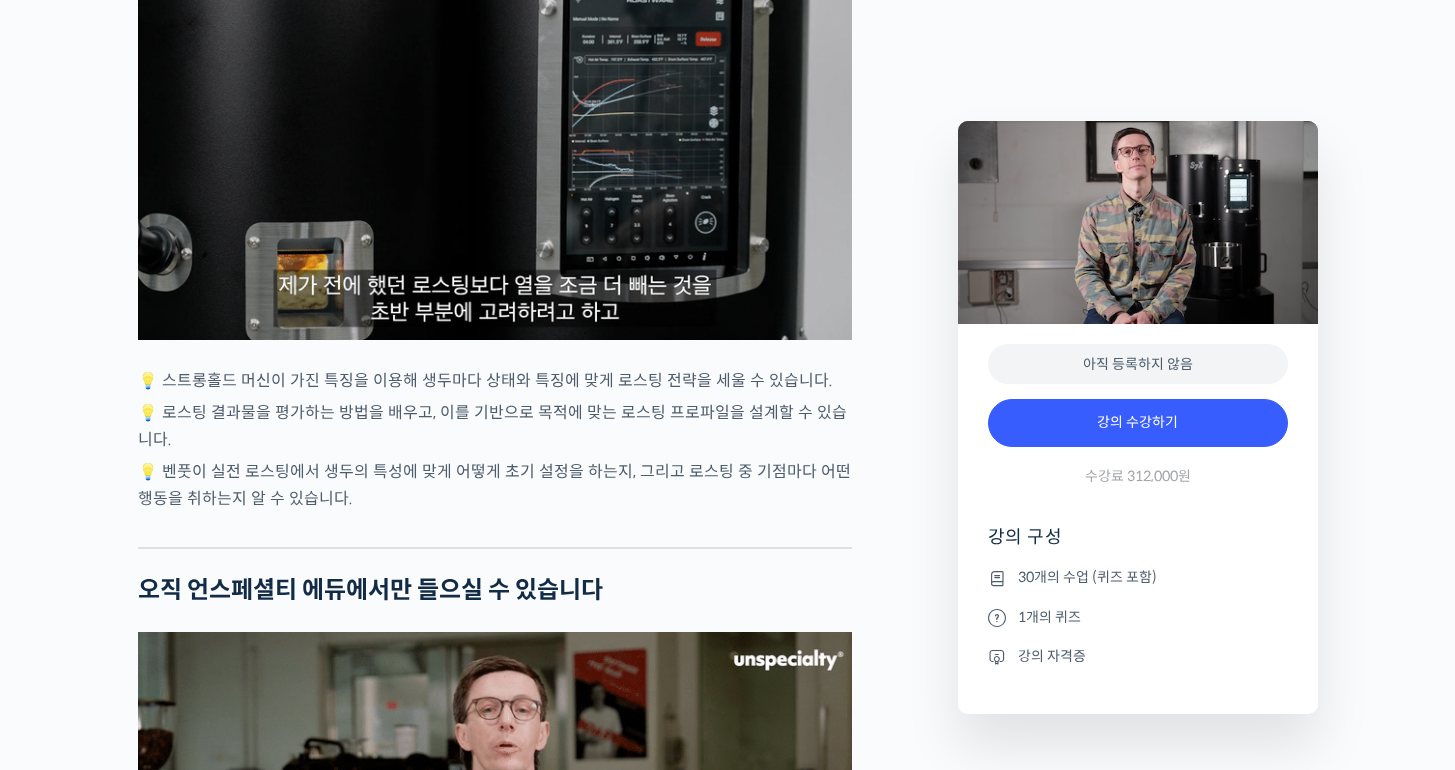 click on "💡 로스팅 결과물을 평가하는 방법을 배우고, 이를 기반으로 목적에 맞는 로스팅 프로파일을 설계할 수 있습니다." at bounding box center (495, 426) 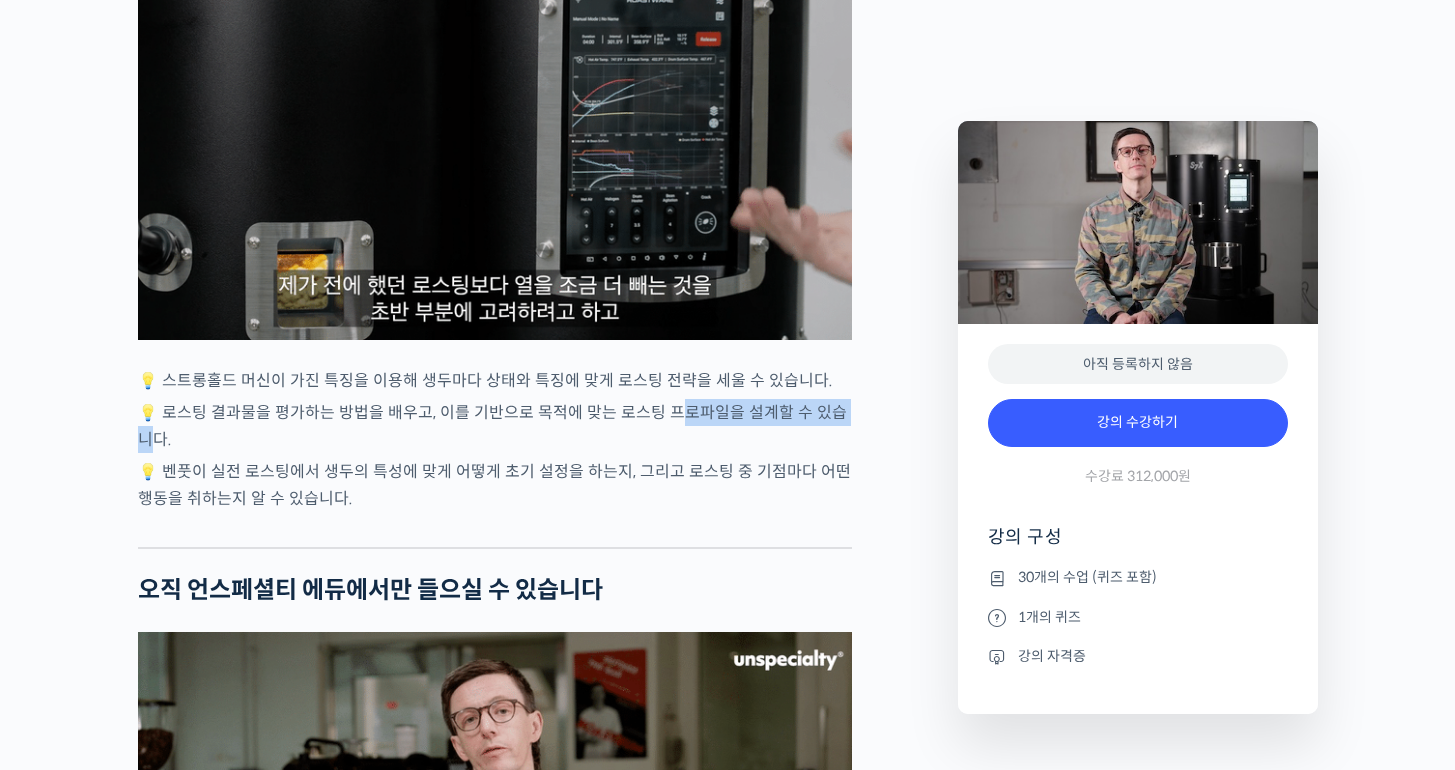 drag, startPoint x: 706, startPoint y: 493, endPoint x: 850, endPoint y: 479, distance: 144.67896 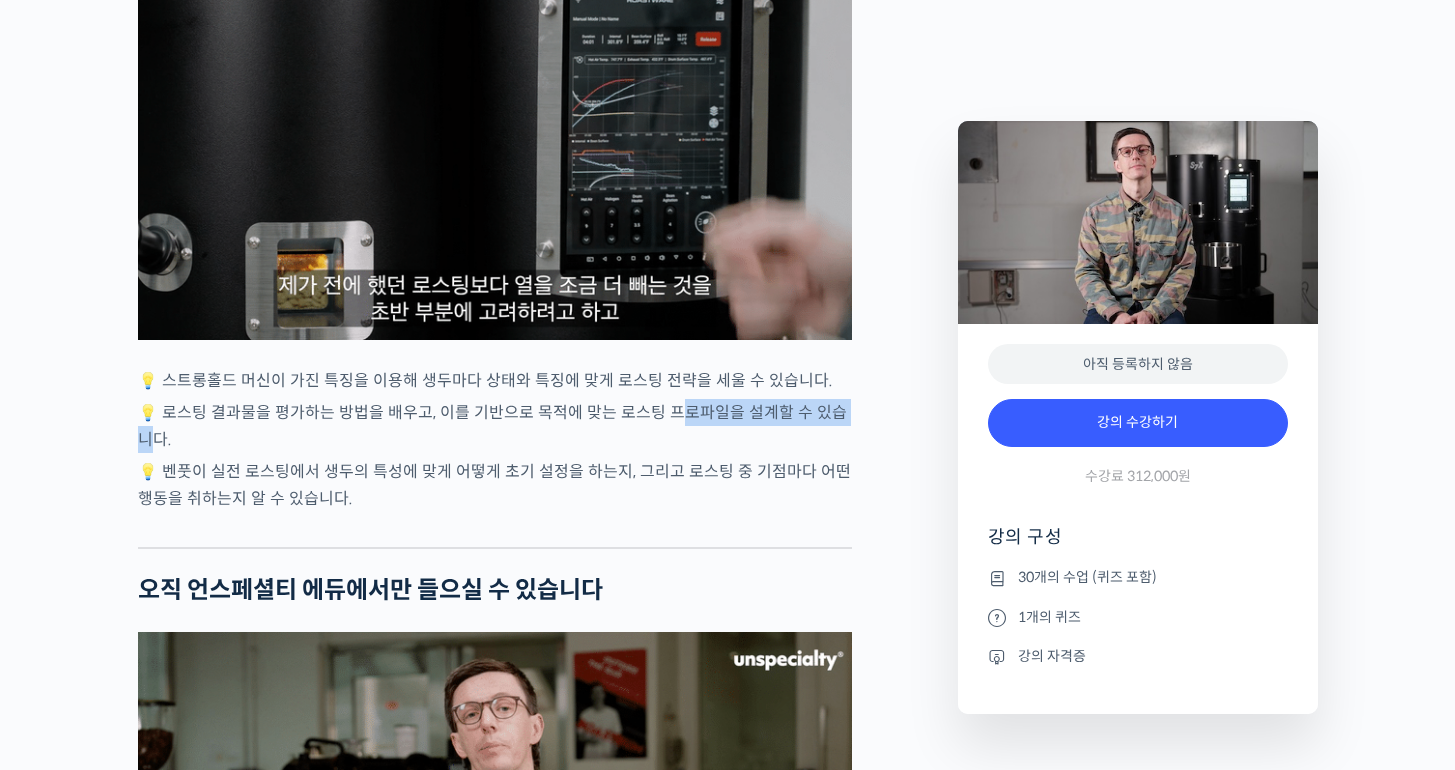 click on "💡 로스팅 결과물을 평가하는 방법을 배우고, 이를 기반으로 목적에 맞는 로스팅 프로파일을 설계할 수 있습니다." at bounding box center [495, 426] 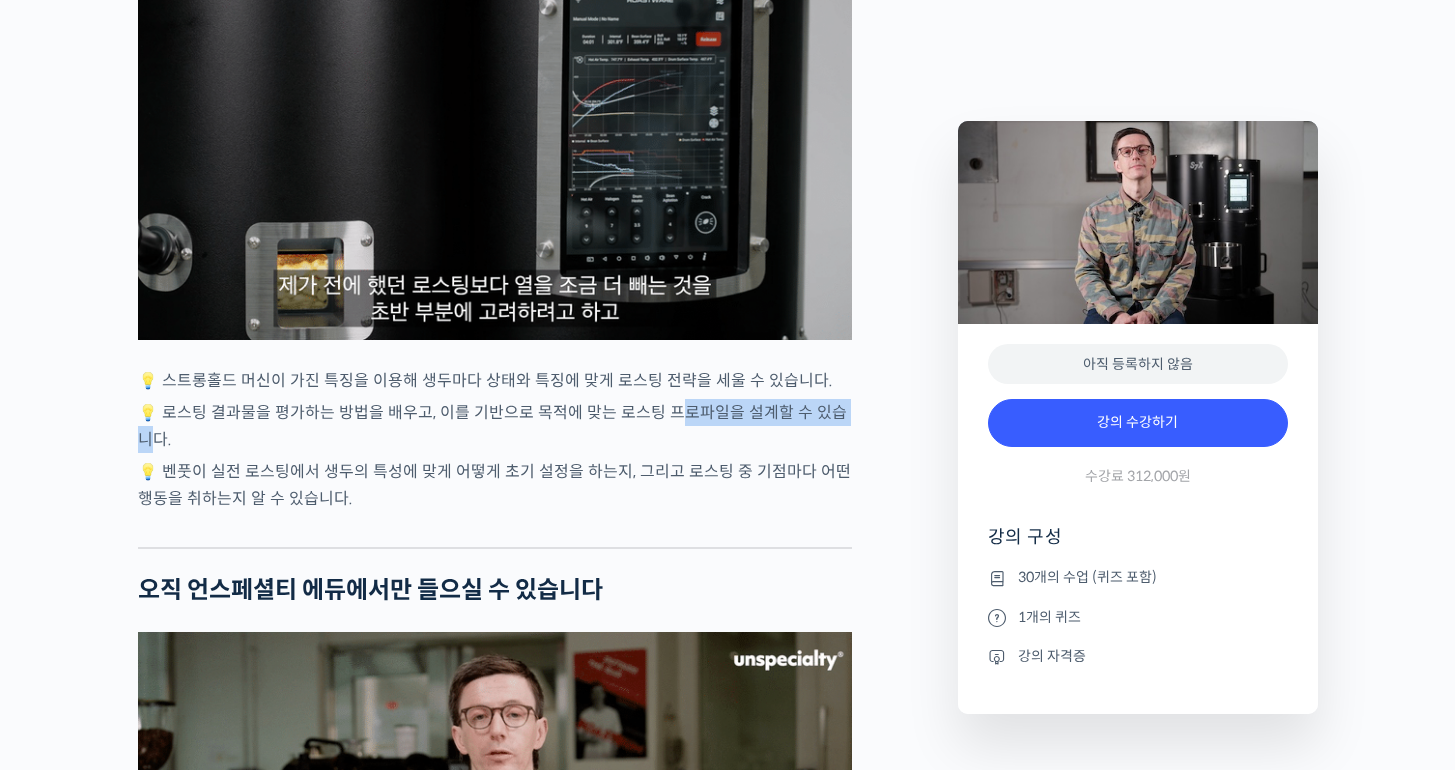 click on "💡 로스팅 결과물을 평가하는 방법을 배우고, 이를 기반으로 목적에 맞는 로스팅 프로파일을 설계할 수 있습니다." at bounding box center [495, 426] 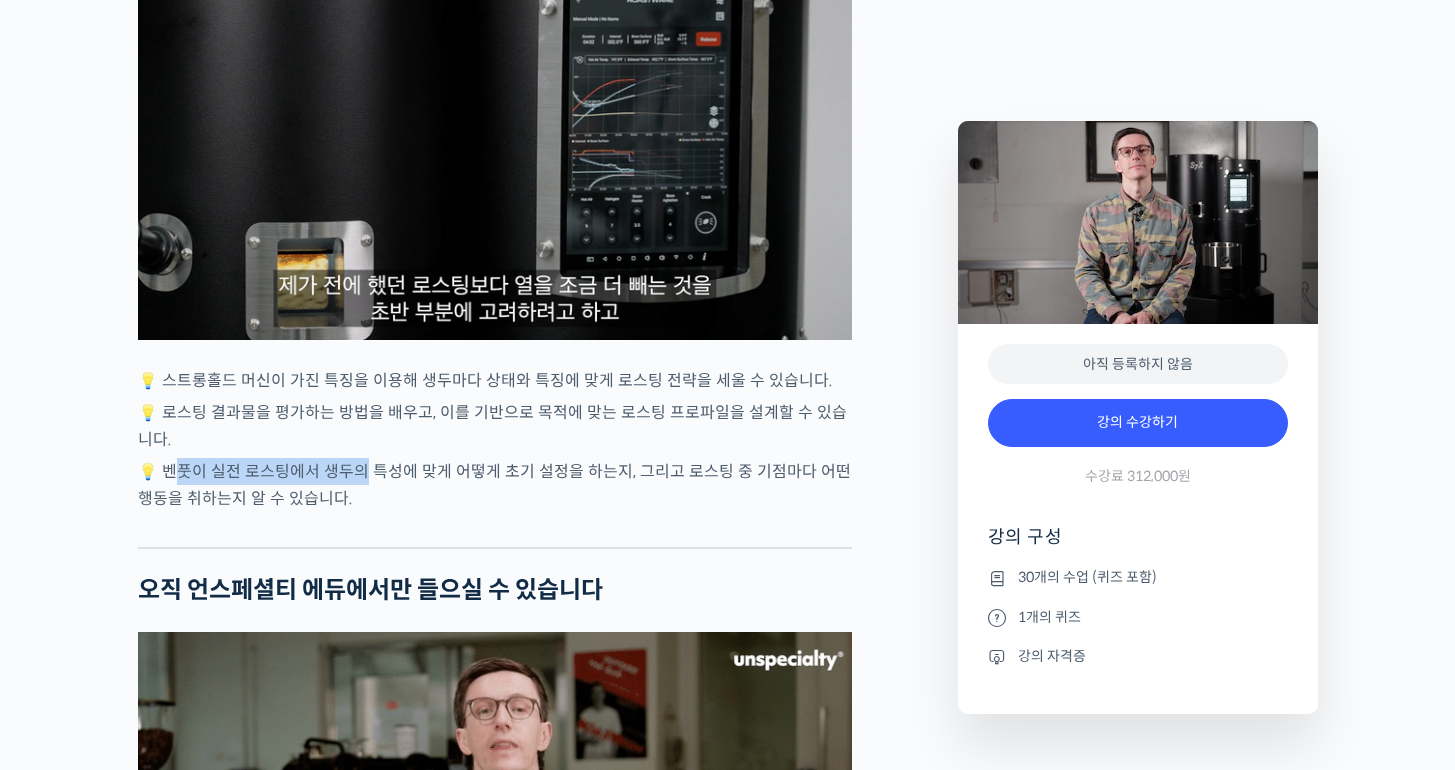 drag, startPoint x: 168, startPoint y: 550, endPoint x: 359, endPoint y: 549, distance: 191.00262 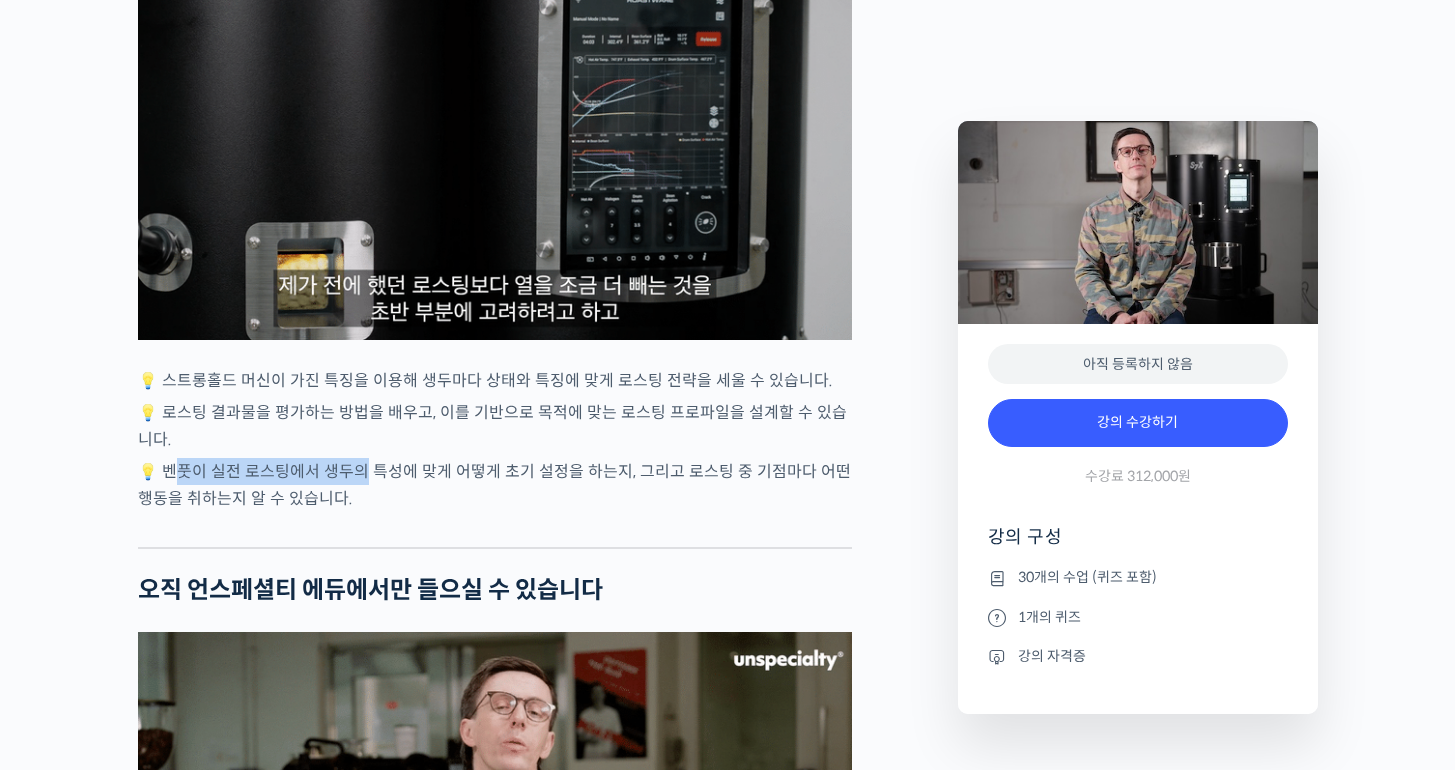 click on "💡 벤풋이 실전 로스팅에서 생두의 특성에 맞게 어떻게 초기 설정을 하는지, 그리고 로스팅 중 기점마다 어떤 행동을 취하는지 알 수 있습니다." at bounding box center [495, 485] 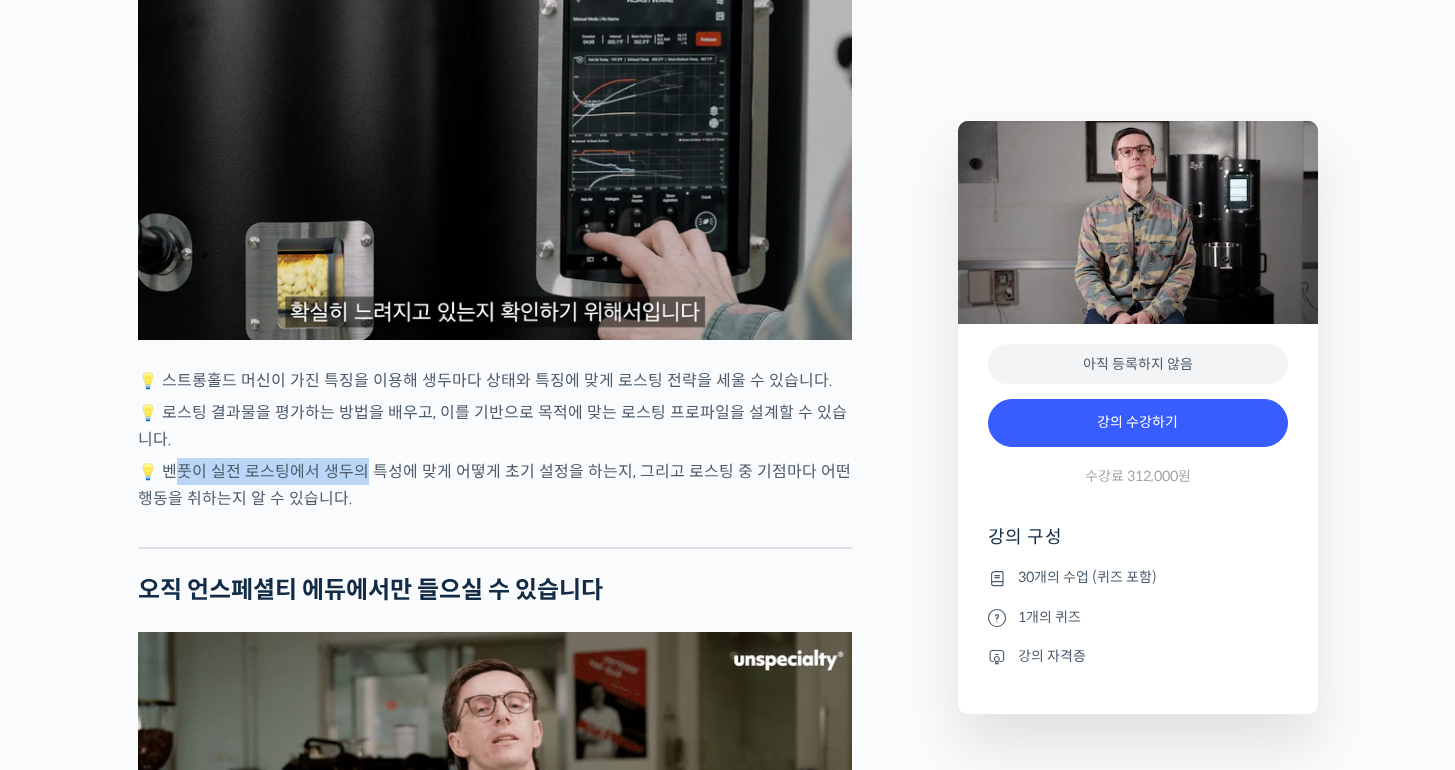 click on "💡 벤풋이 실전 로스팅에서 생두의 특성에 맞게 어떻게 초기 설정을 하는지, 그리고 로스팅 중 기점마다 어떤 행동을 취하는지 알 수 있습니다." at bounding box center [495, 485] 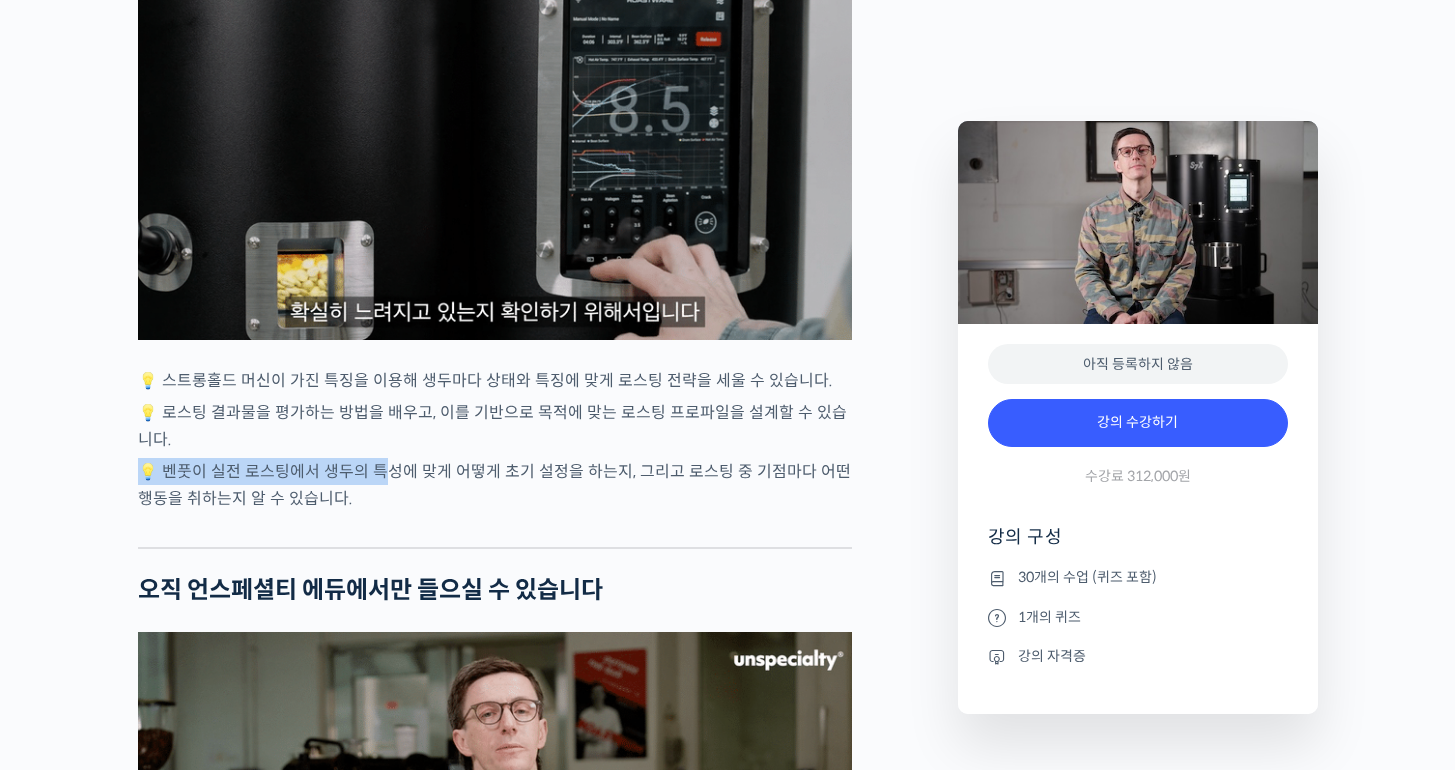 drag, startPoint x: 372, startPoint y: 550, endPoint x: 564, endPoint y: 530, distance: 193.03885 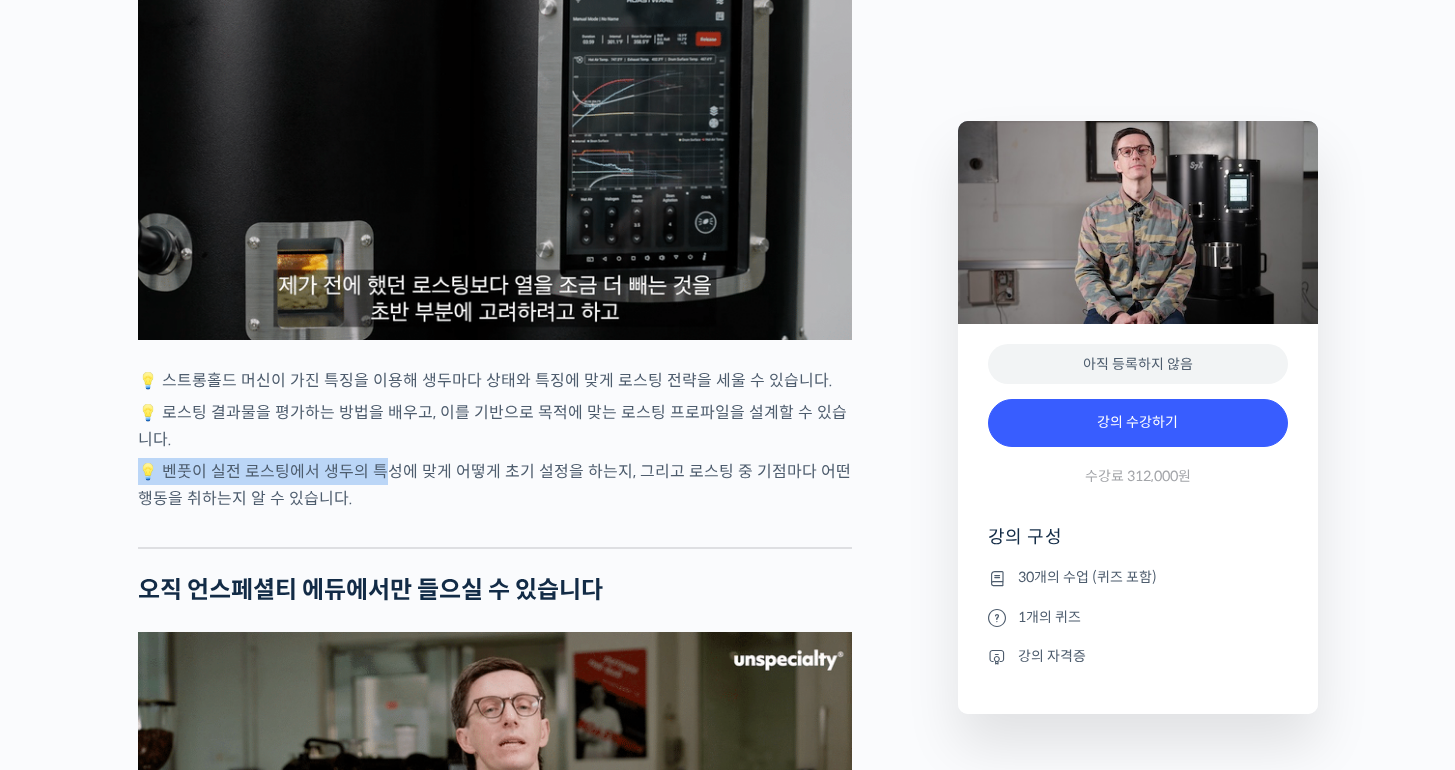 click on "벤풋을 소개합니다!
캐나다 <Monogram Coffee> 공동창업자
스트롱홀드 앰버서더  (2023년~)
캐나다 바리스타 챔피언십 (Canadian National Barista Championship)  2023년, 2022년, 2017년, 2016년, 2015년, 2014년, 2013년 총 7회 우승 🏆 2022년에는 브루어스 컵 동시 우승
월드 바리스타 챔피언십  (World Barista Championship) 2022년 5위, 2017년 4위, 2016년 3위, 2015년 3위, 총 4번의 결선 진출 2020년 캐나다 국가대표 코칭 2019년 2018년 스위스 국가대표 코칭 (6위, 3위)
벤풋은 한번 하기도 어려운 바리스타 국가대표 선발전 우승을 7번씩이나, 그리고 나간 세계대회에서 결선에 무려 4번이나 오른 실력자입니다. 그가 대회에서 선보인 동결건조 우유 사용, 이산화탄소 제거 에스프레소 등은 많은 바리스타들에게 영감을 주었습니다." at bounding box center (495, 242) 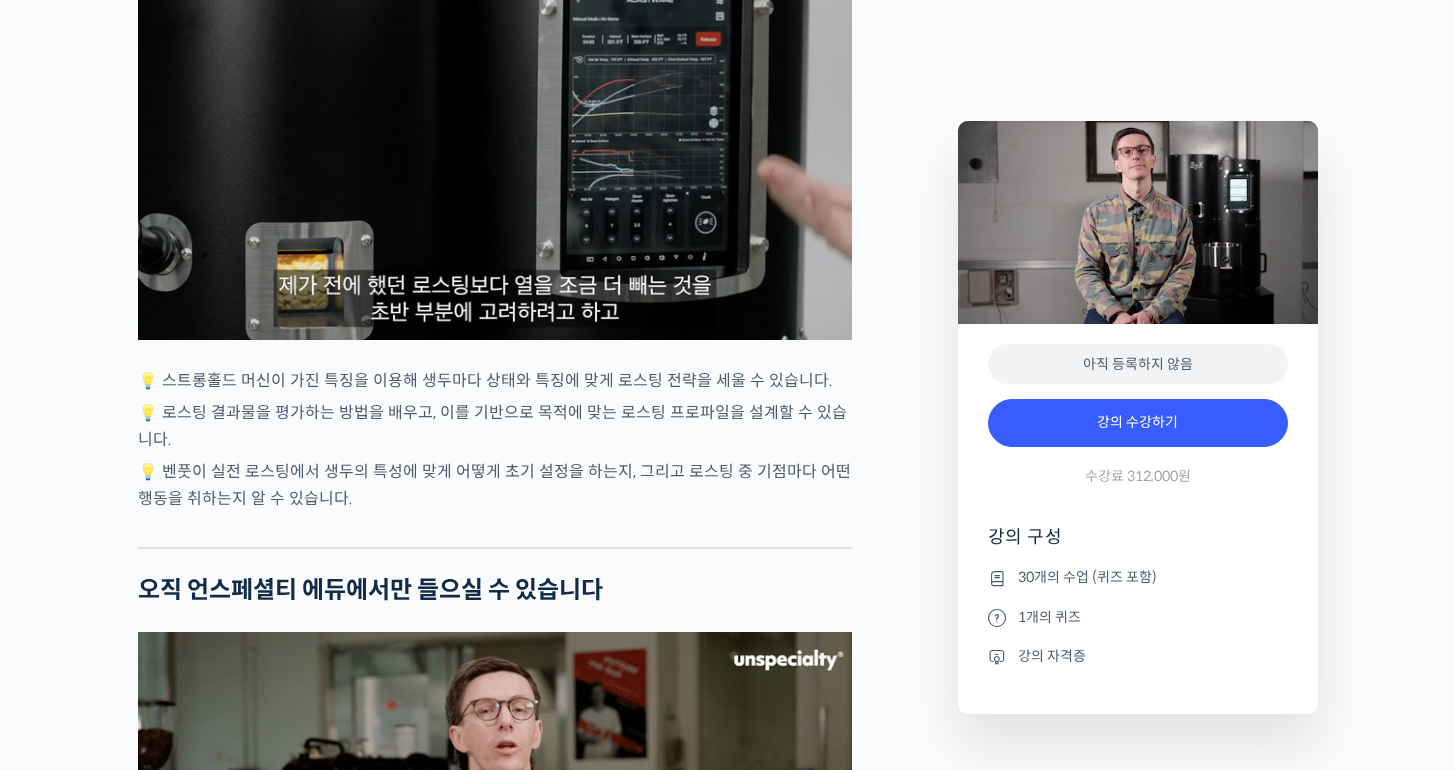 click on "💡 벤풋이 실전 로스팅에서 생두의 특성에 맞게 어떻게 초기 설정을 하는지, 그리고 로스팅 중 기점마다 어떤 행동을 취하는지 알 수 있습니다." at bounding box center [495, 485] 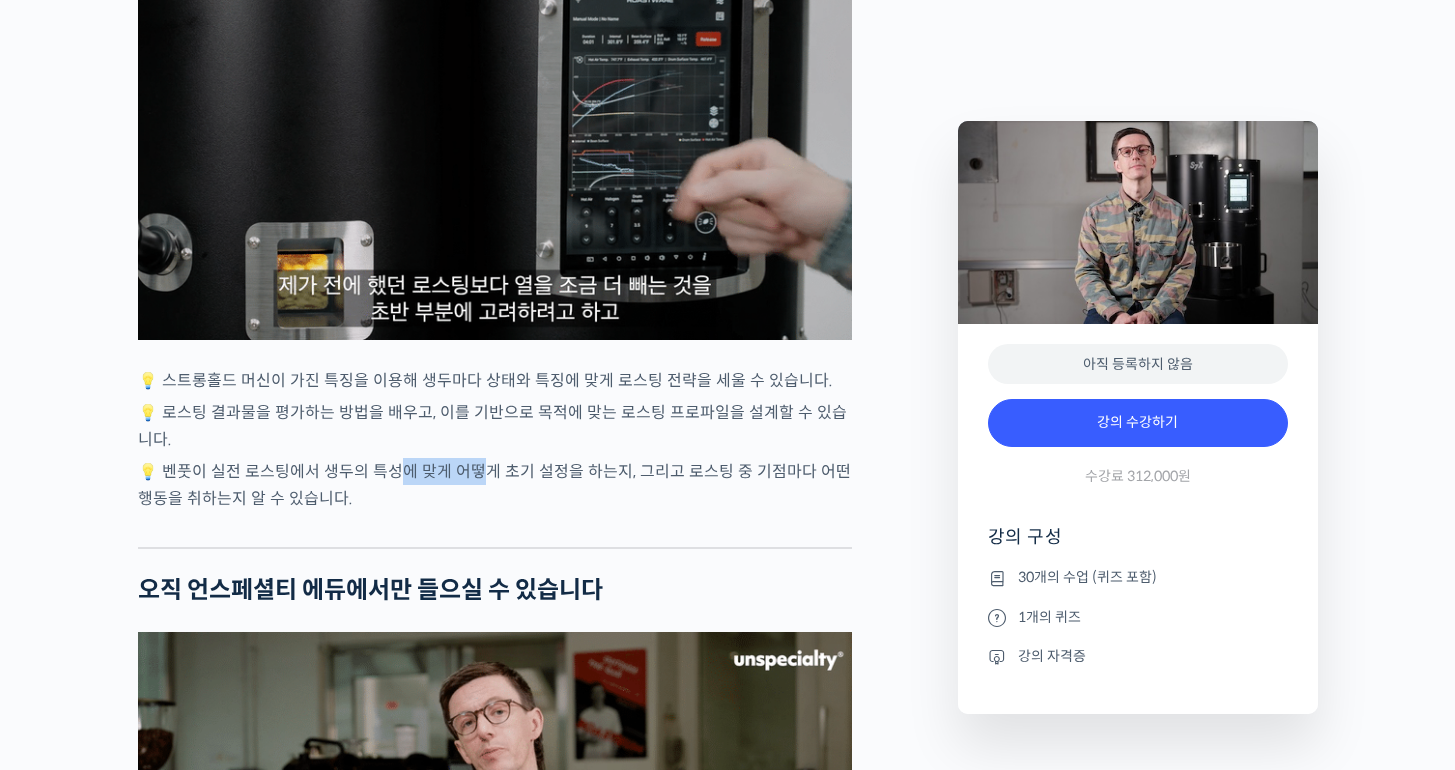 drag, startPoint x: 391, startPoint y: 544, endPoint x: 623, endPoint y: 544, distance: 232 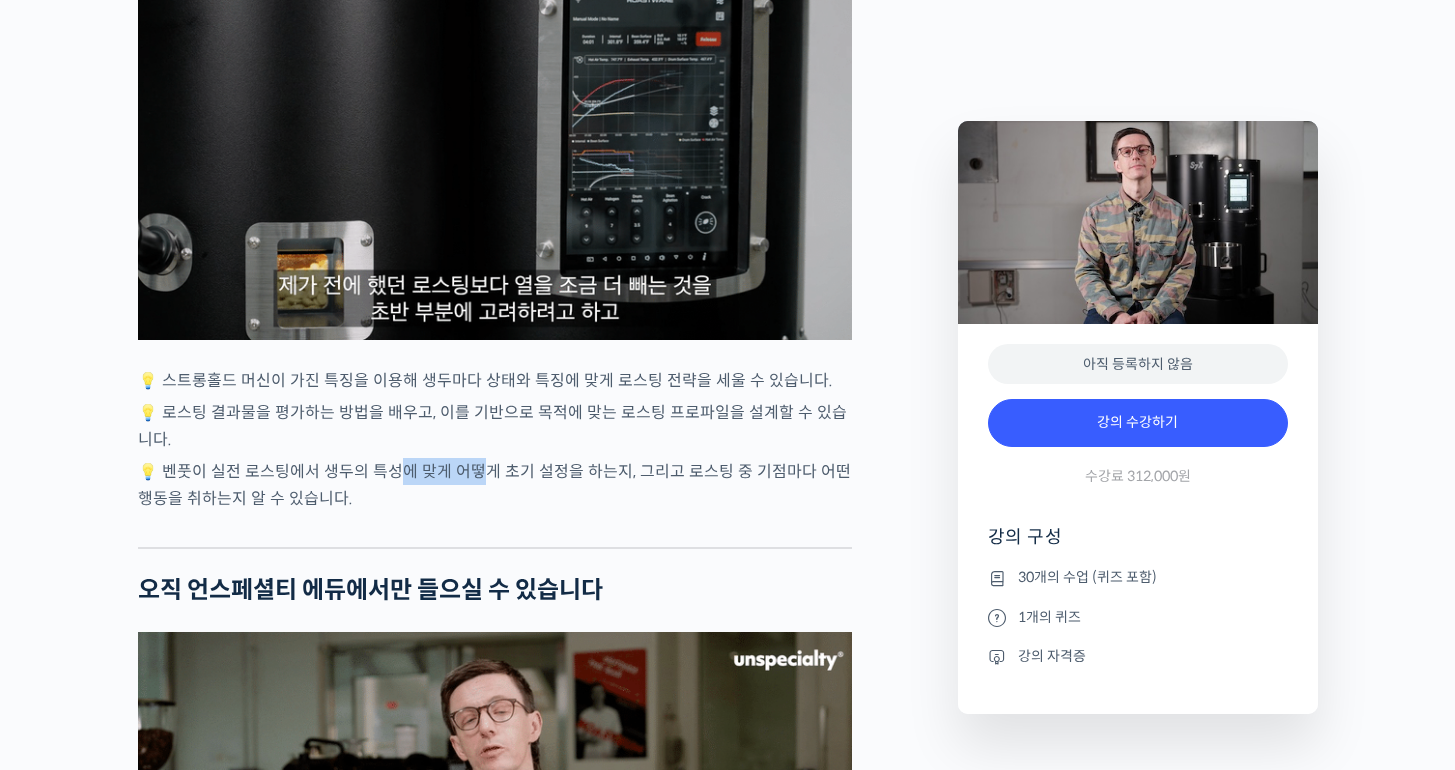 click on "💡 벤풋이 실전 로스팅에서 생두의 특성에 맞게 어떻게 초기 설정을 하는지, 그리고 로스팅 중 기점마다 어떤 행동을 취하는지 알 수 있습니다." at bounding box center [495, 485] 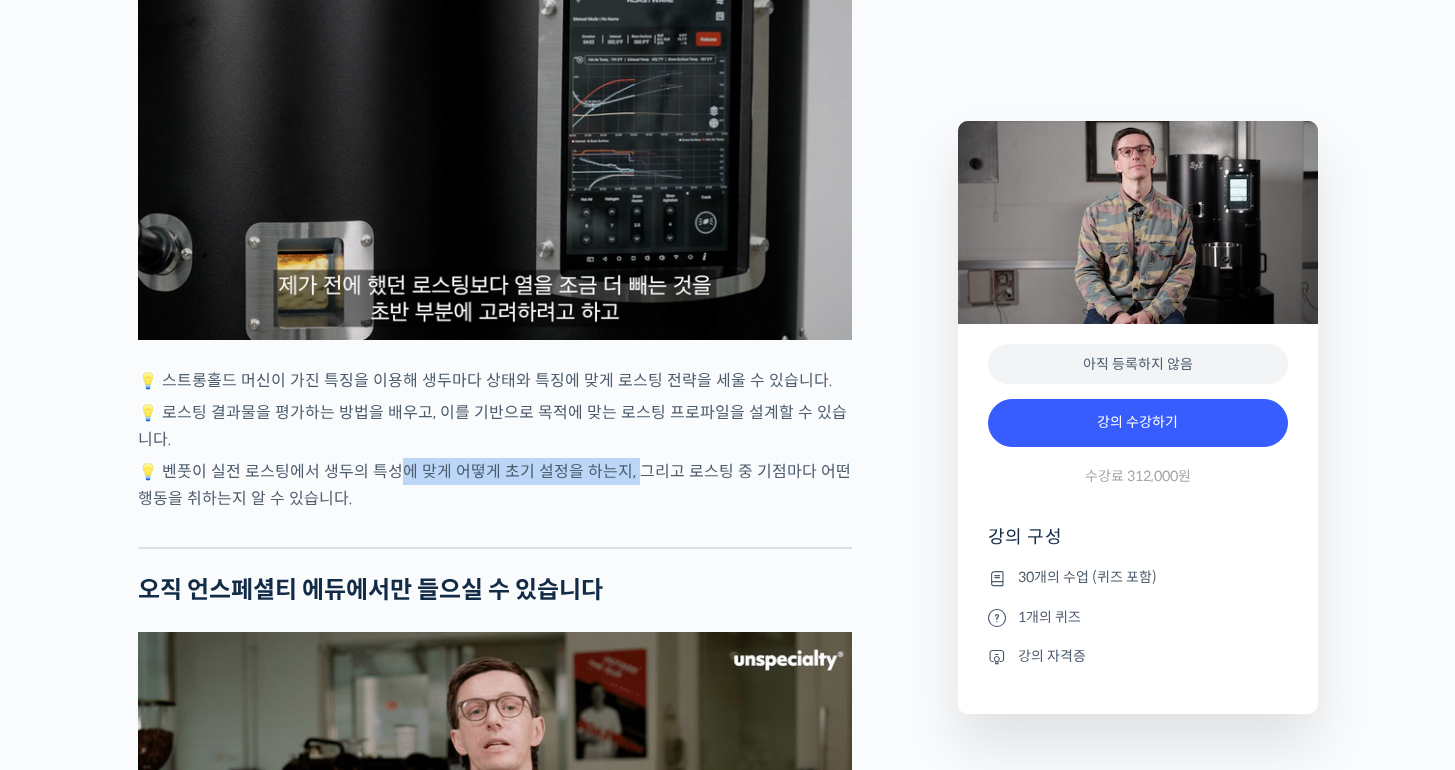 click on "💡 벤풋이 실전 로스팅에서 생두의 특성에 맞게 어떻게 초기 설정을 하는지, 그리고 로스팅 중 기점마다 어떤 행동을 취하는지 알 수 있습니다." at bounding box center [495, 485] 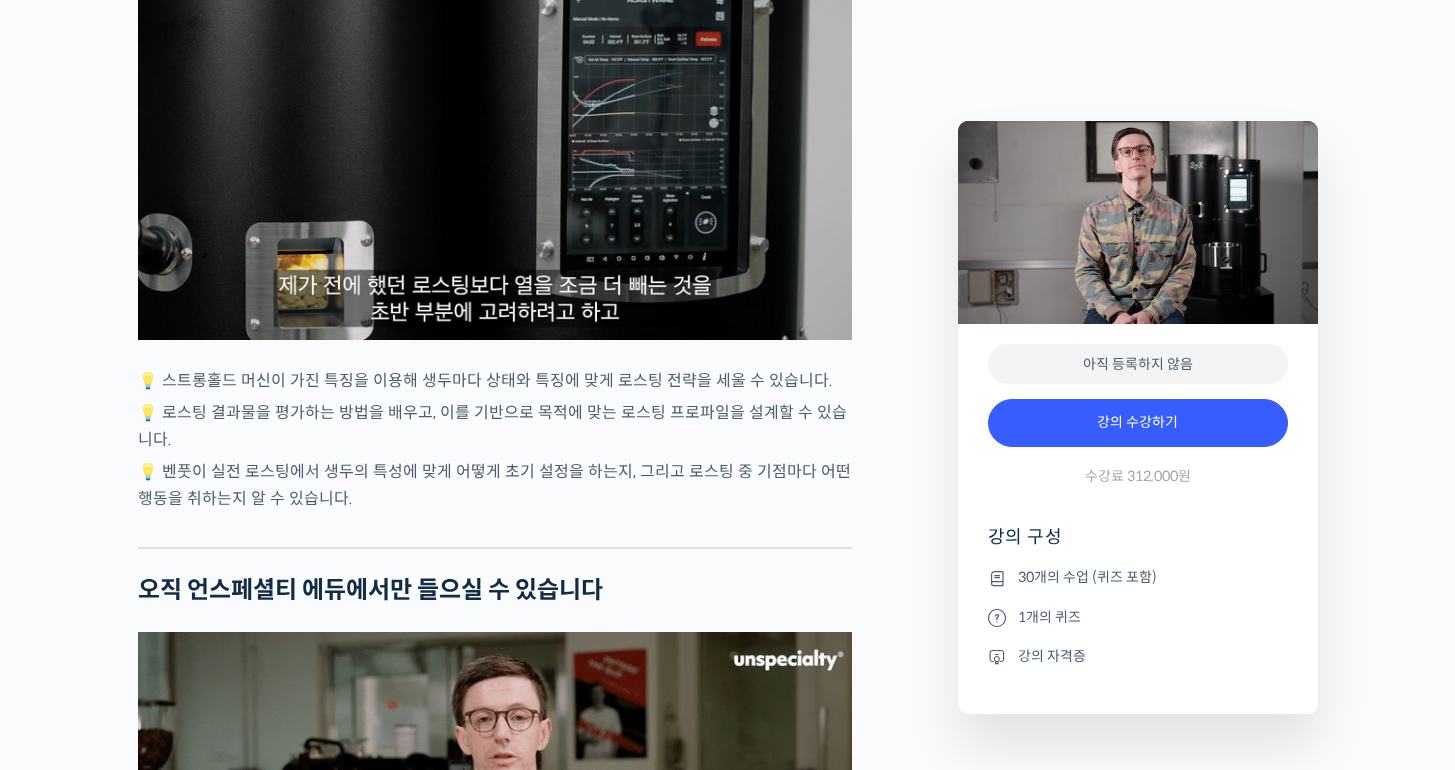 click on "💡 벤풋이 실전 로스팅에서 생두의 특성에 맞게 어떻게 초기 설정을 하는지, 그리고 로스팅 중 기점마다 어떤 행동을 취하는지 알 수 있습니다." at bounding box center (495, 485) 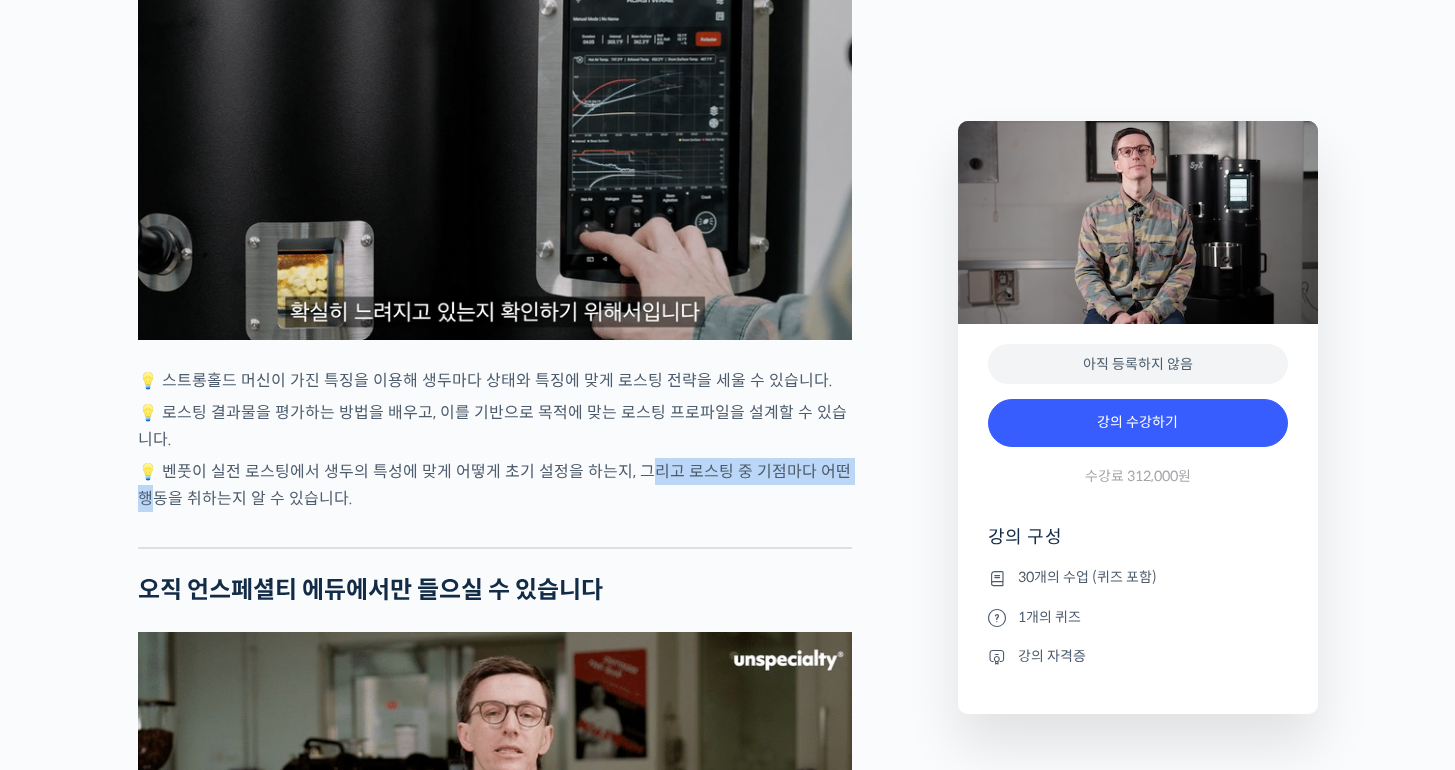 drag, startPoint x: 640, startPoint y: 547, endPoint x: 883, endPoint y: 540, distance: 243.1008 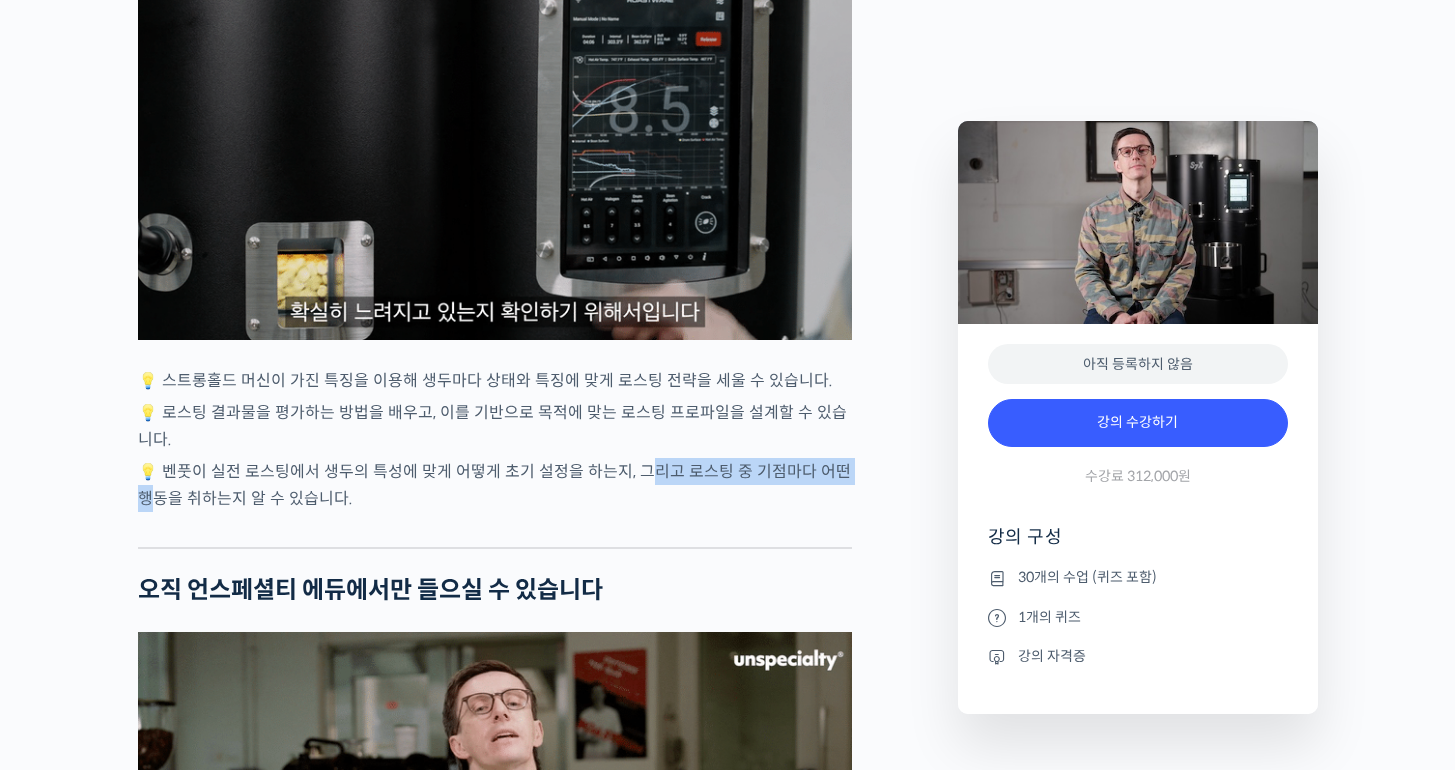 click on "벤풋을 소개합니다!
캐나다 <Monogram Coffee> 공동창업자
스트롱홀드 앰버서더  (2023년~)
캐나다 바리스타 챔피언십 (Canadian National Barista Championship)  2023년, 2022년, 2017년, 2016년, 2015년, 2014년, 2013년 총 7회 우승 🏆 2022년에는 브루어스 컵 동시 우승
월드 바리스타 챔피언십  (World Barista Championship) 2022년 5위, 2017년 4위, 2016년 3위, 2015년 3위, 총 4번의 결선 진출 2020년 캐나다 국가대표 코칭 2019년 2018년 스위스 국가대표 코칭 (6위, 3위)
벤풋은 한번 하기도 어려운 바리스타 국가대표 선발전 우승을 7번씩이나, 그리고 나간 세계대회에서 결선에 무려 4번이나 오른 실력자입니다. 그가 대회에서 선보인 동결건조 우유 사용, 이산화탄소 제거 에스프레소 등은 많은 바리스타들에게 영감을 주었습니다." at bounding box center (538, 1689) 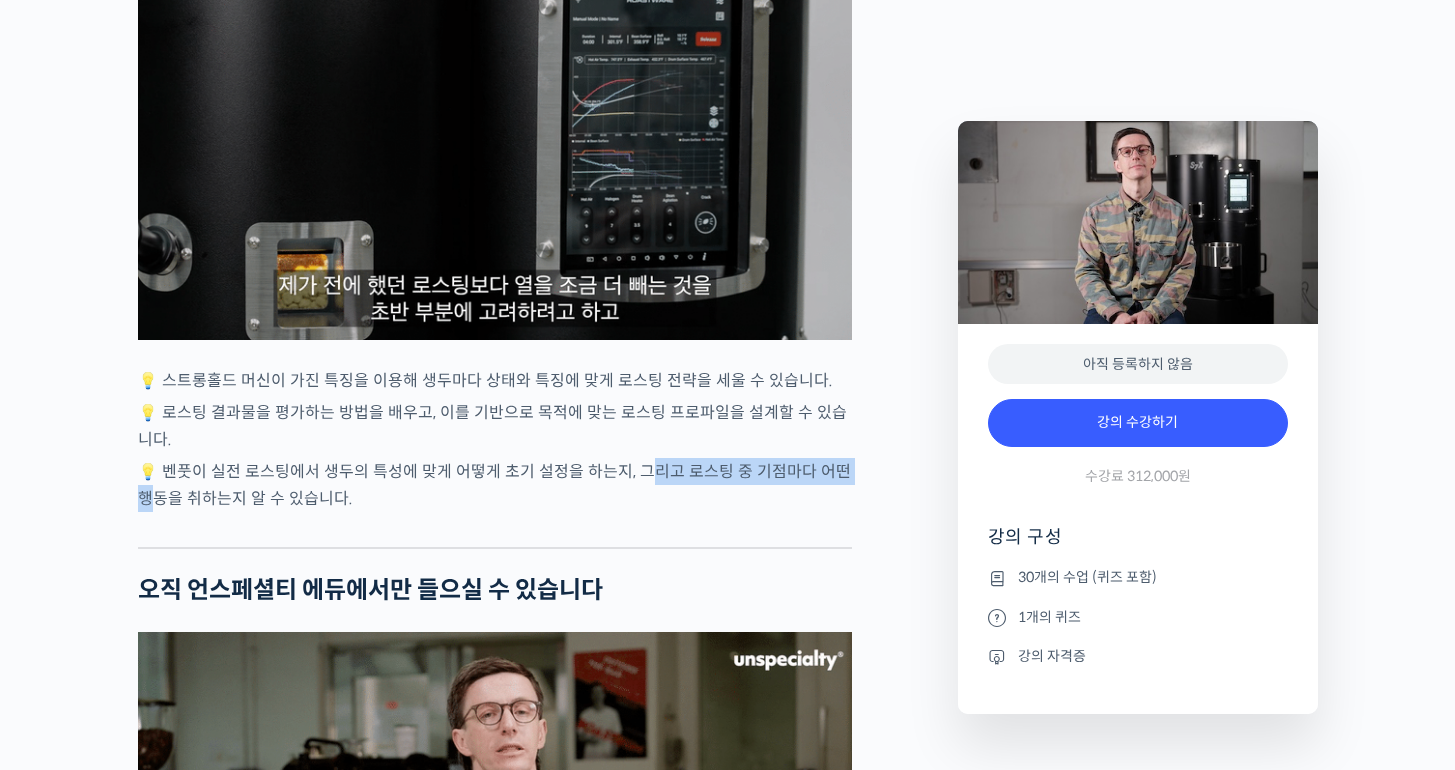 click on "벤풋을 소개합니다!
캐나다 <Monogram Coffee> 공동창업자
스트롱홀드 앰버서더  (2023년~)
캐나다 바리스타 챔피언십 (Canadian National Barista Championship)  2023년, 2022년, 2017년, 2016년, 2015년, 2014년, 2013년 총 7회 우승 🏆 2022년에는 브루어스 컵 동시 우승
월드 바리스타 챔피언십  (World Barista Championship) 2022년 5위, 2017년 4위, 2016년 3위, 2015년 3위, 총 4번의 결선 진출 2020년 캐나다 국가대표 코칭 2019년 2018년 스위스 국가대표 코칭 (6위, 3위)
벤풋은 한번 하기도 어려운 바리스타 국가대표 선발전 우승을 7번씩이나, 그리고 나간 세계대회에서 결선에 무려 4번이나 오른 실력자입니다. 그가 대회에서 선보인 동결건조 우유 사용, 이산화탄소 제거 에스프레소 등은 많은 바리스타들에게 영감을 주었습니다." at bounding box center [538, 1689] 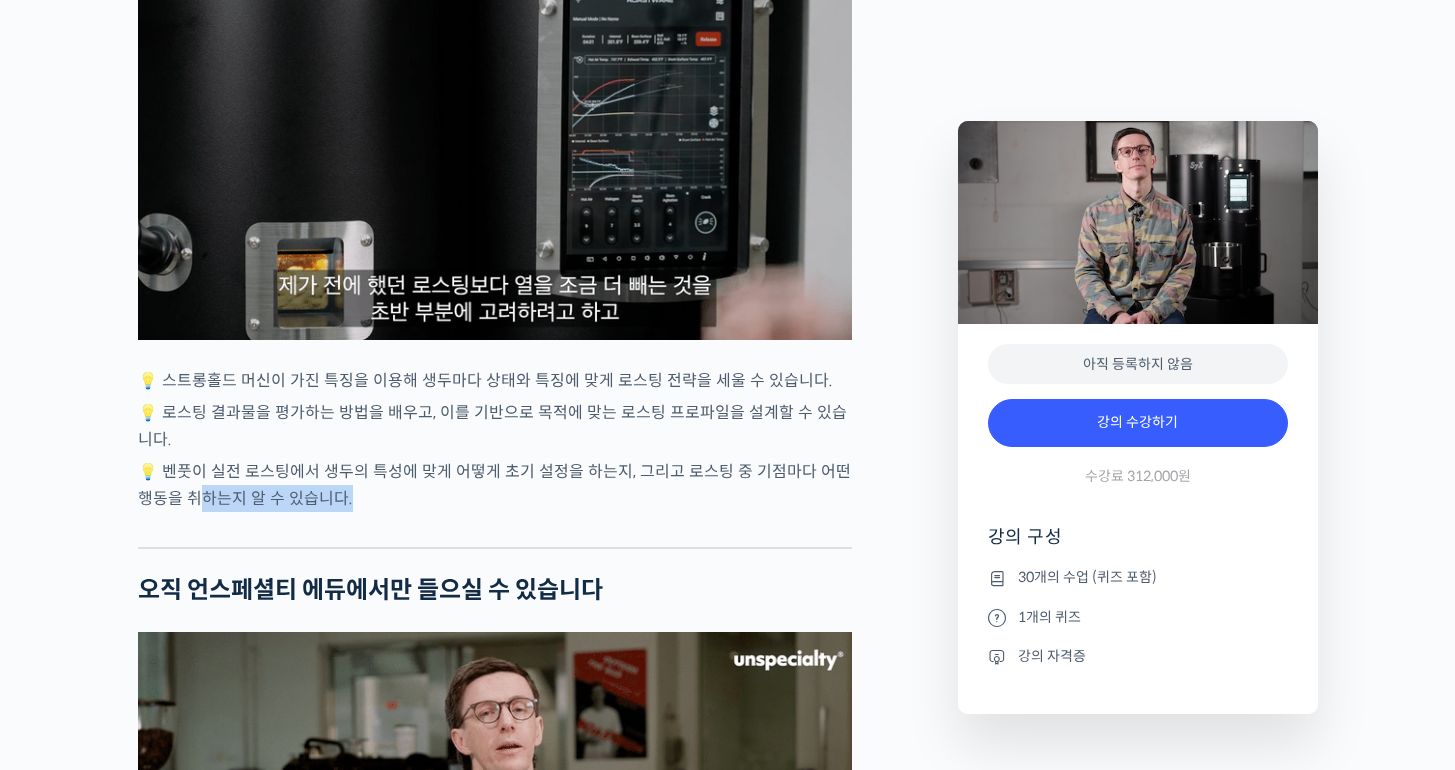 drag, startPoint x: 184, startPoint y: 584, endPoint x: 525, endPoint y: 581, distance: 341.01318 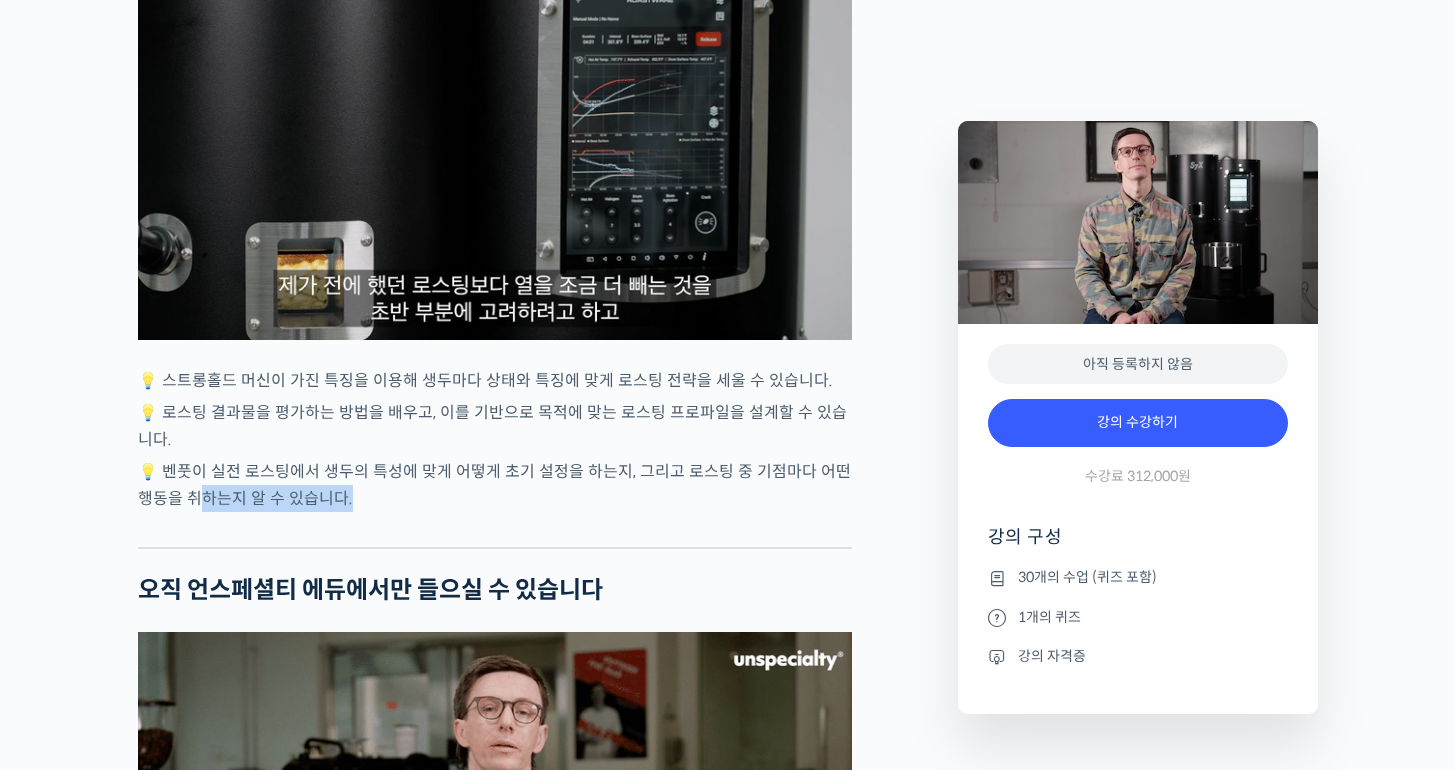 click on "벤풋을 소개합니다!
캐나다 <Monogram Coffee> 공동창업자
스트롱홀드 앰버서더  (2023년~)
캐나다 바리스타 챔피언십 (Canadian National Barista Championship)  2023년, 2022년, 2017년, 2016년, 2015년, 2014년, 2013년 총 7회 우승 🏆 2022년에는 브루어스 컵 동시 우승
월드 바리스타 챔피언십  (World Barista Championship) 2022년 5위, 2017년 4위, 2016년 3위, 2015년 3위, 총 4번의 결선 진출 2020년 캐나다 국가대표 코칭 2019년 2018년 스위스 국가대표 코칭 (6위, 3위)
벤풋은 한번 하기도 어려운 바리스타 국가대표 선발전 우승을 7번씩이나, 그리고 나간 세계대회에서 결선에 무려 4번이나 오른 실력자입니다. 그가 대회에서 선보인 동결건조 우유 사용, 이산화탄소 제거 에스프레소 등은 많은 바리스타들에게 영감을 주었습니다." at bounding box center (495, 242) 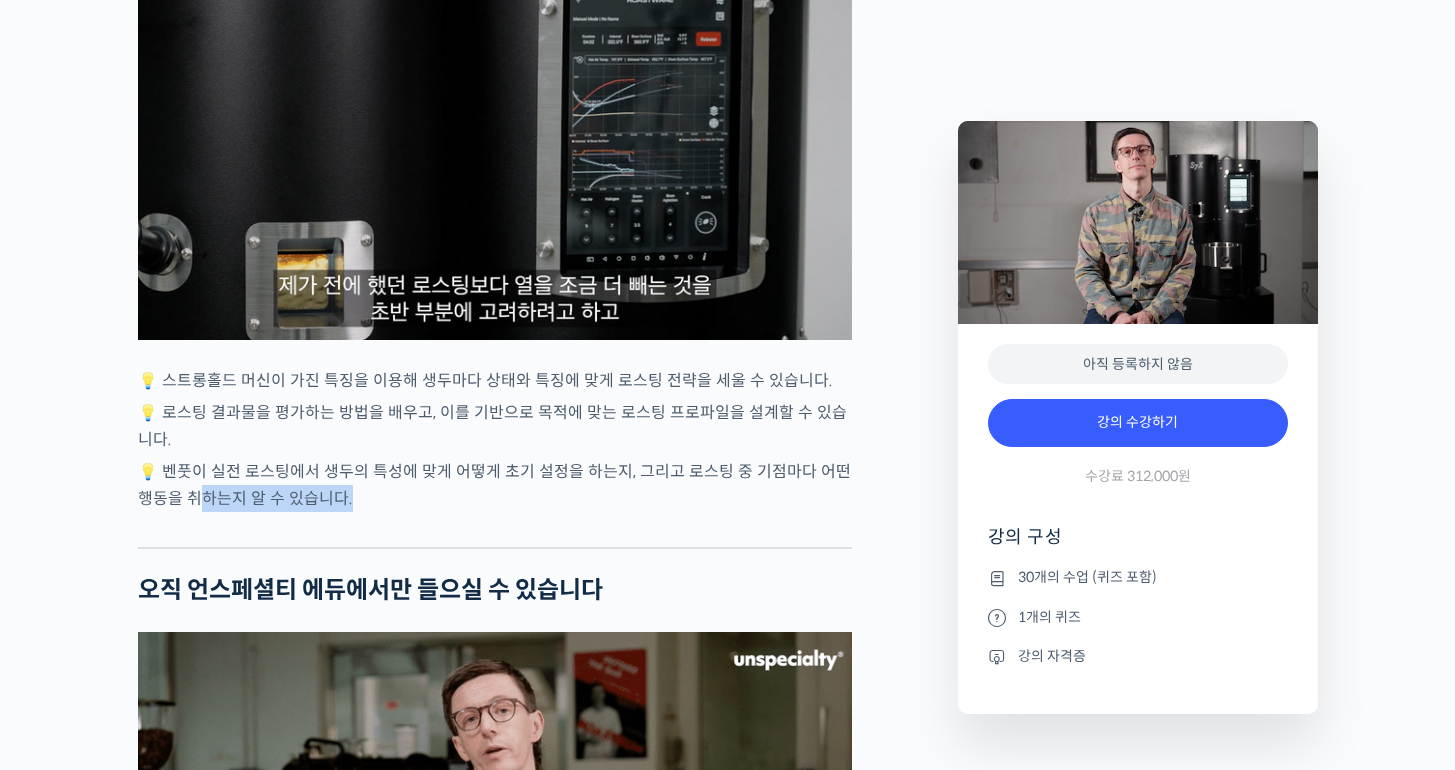 click on "💡 벤풋이 실전 로스팅에서 생두의 특성에 맞게 어떻게 초기 설정을 하는지, 그리고 로스팅 중 기점마다 어떤 행동을 취하는지 알 수 있습니다." at bounding box center [495, 485] 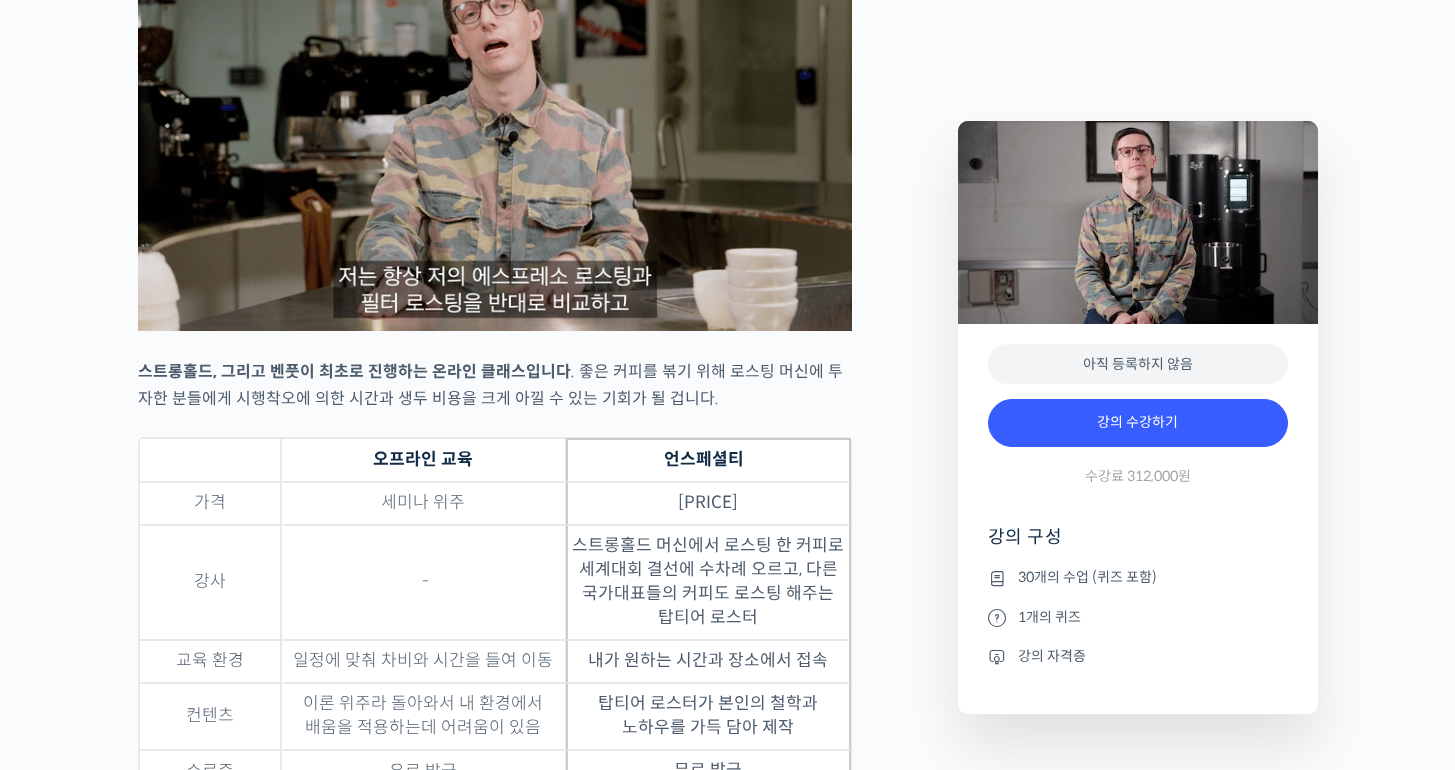 scroll, scrollTop: 5677, scrollLeft: 0, axis: vertical 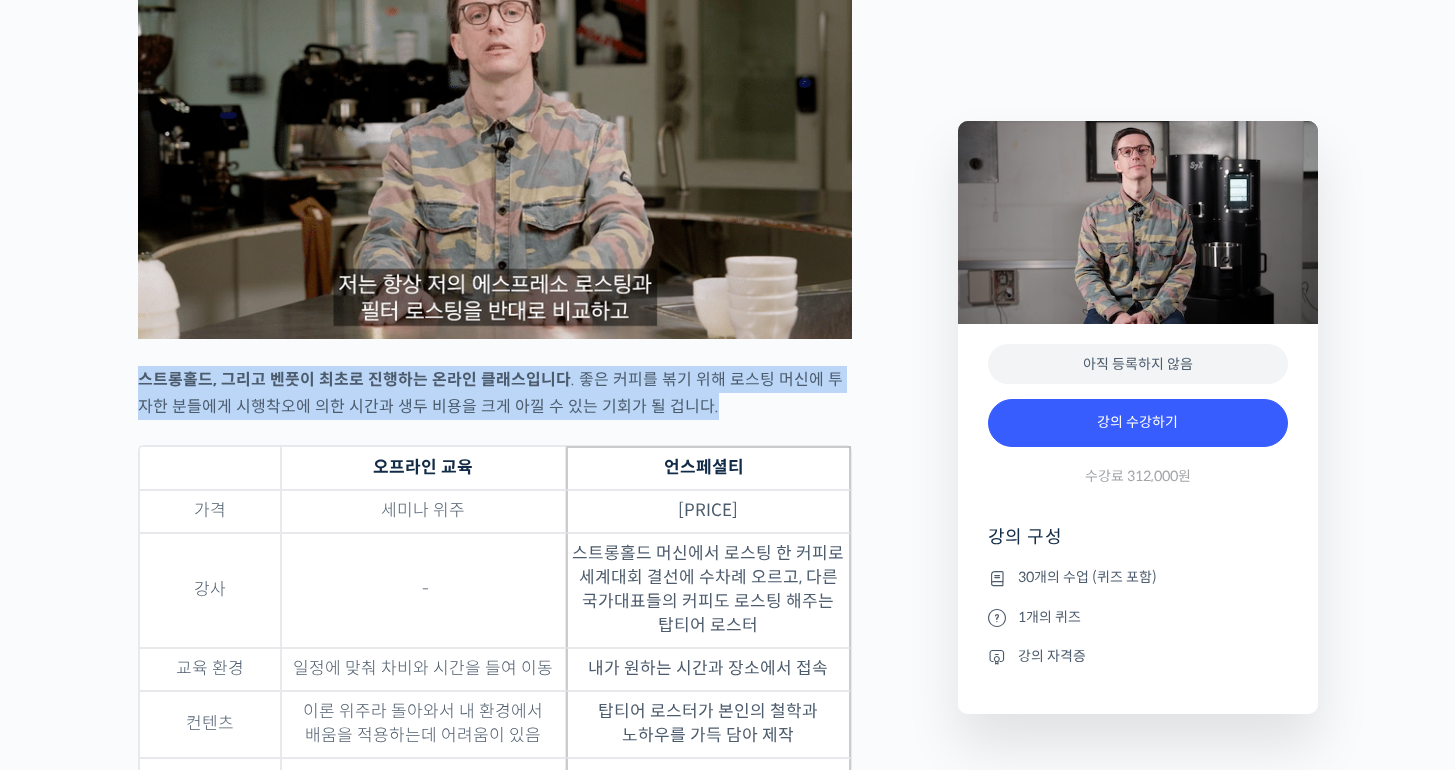 drag, startPoint x: 135, startPoint y: 460, endPoint x: 393, endPoint y: 501, distance: 261.23743 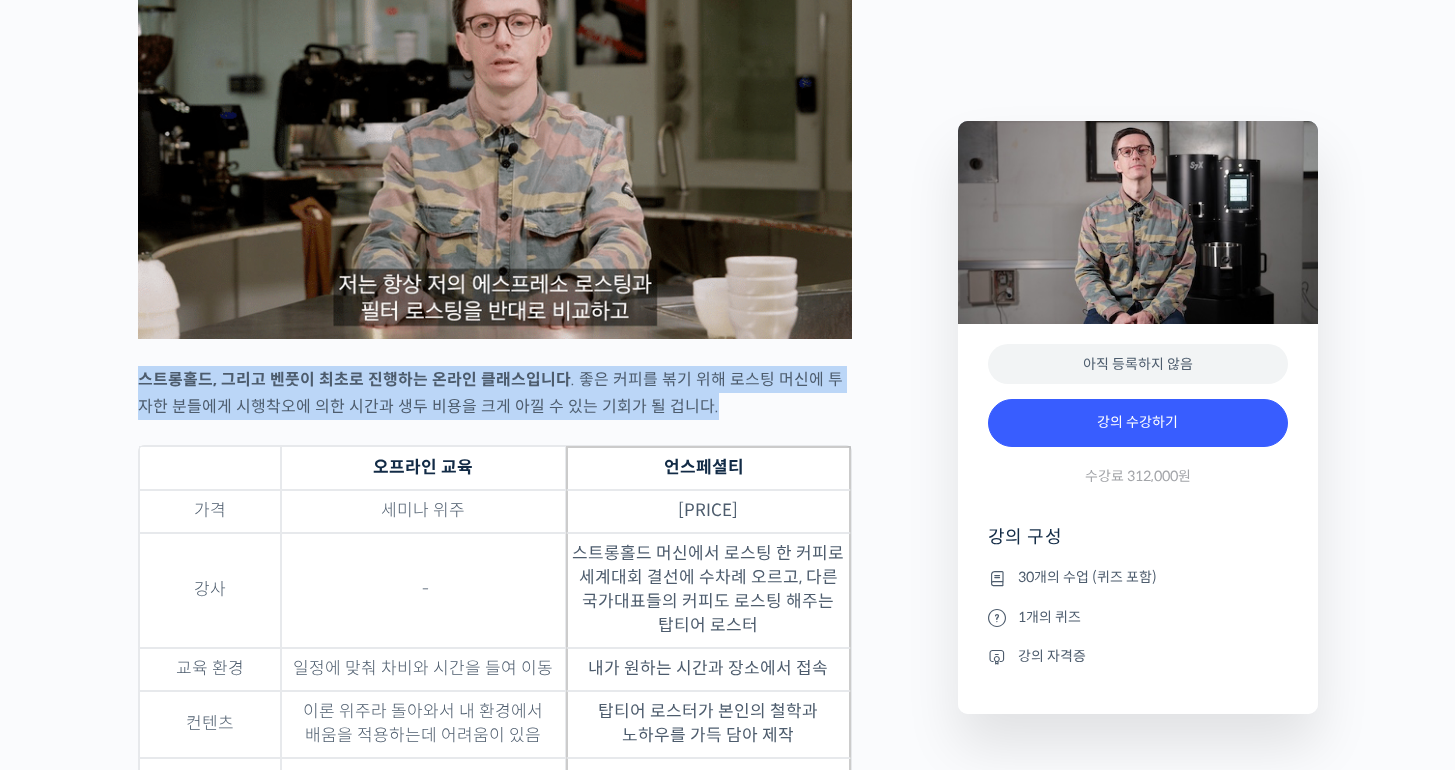 click on "벤풋을 소개합니다!
캐나다 <Monogram Coffee> 공동창업자
스트롱홀드 앰버서더  (2023년~)
캐나다 바리스타 챔피언십 (Canadian National Barista Championship)  2023년, 2022년, 2017년, 2016년, 2015년, 2014년, 2013년 총 7회 우승 🏆 2022년에는 브루어스 컵 동시 우승
월드 바리스타 챔피언십  (World Barista Championship) 2022년 5위, 2017년 4위, 2016년 3위, 2015년 3위, 총 4번의 결선 진출 2020년 캐나다 국가대표 코칭 2019년 2018년 스위스 국가대표 코칭 (6위, 3위)
벤풋은 한번 하기도 어려운 바리스타 국가대표 선발전 우승을 7번씩이나, 그리고 나간 세계대회에서 결선에 무려 4번이나 오른 실력자입니다. 그가 대회에서 선보인 동결건조 우유 사용, 이산화탄소 제거 에스프레소 등은 많은 바리스타들에게 영감을 주었습니다." at bounding box center (538, 995) 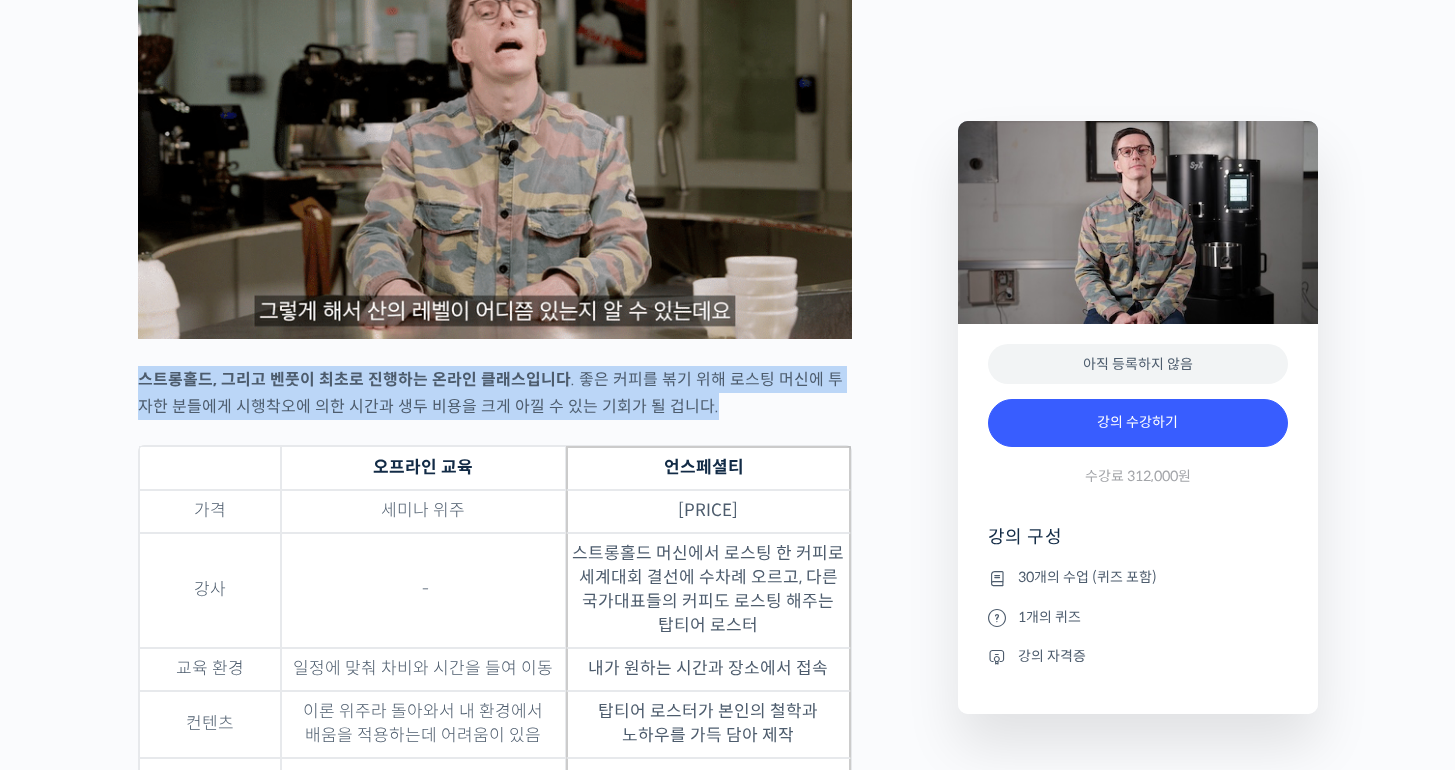 click at bounding box center [495, 435] 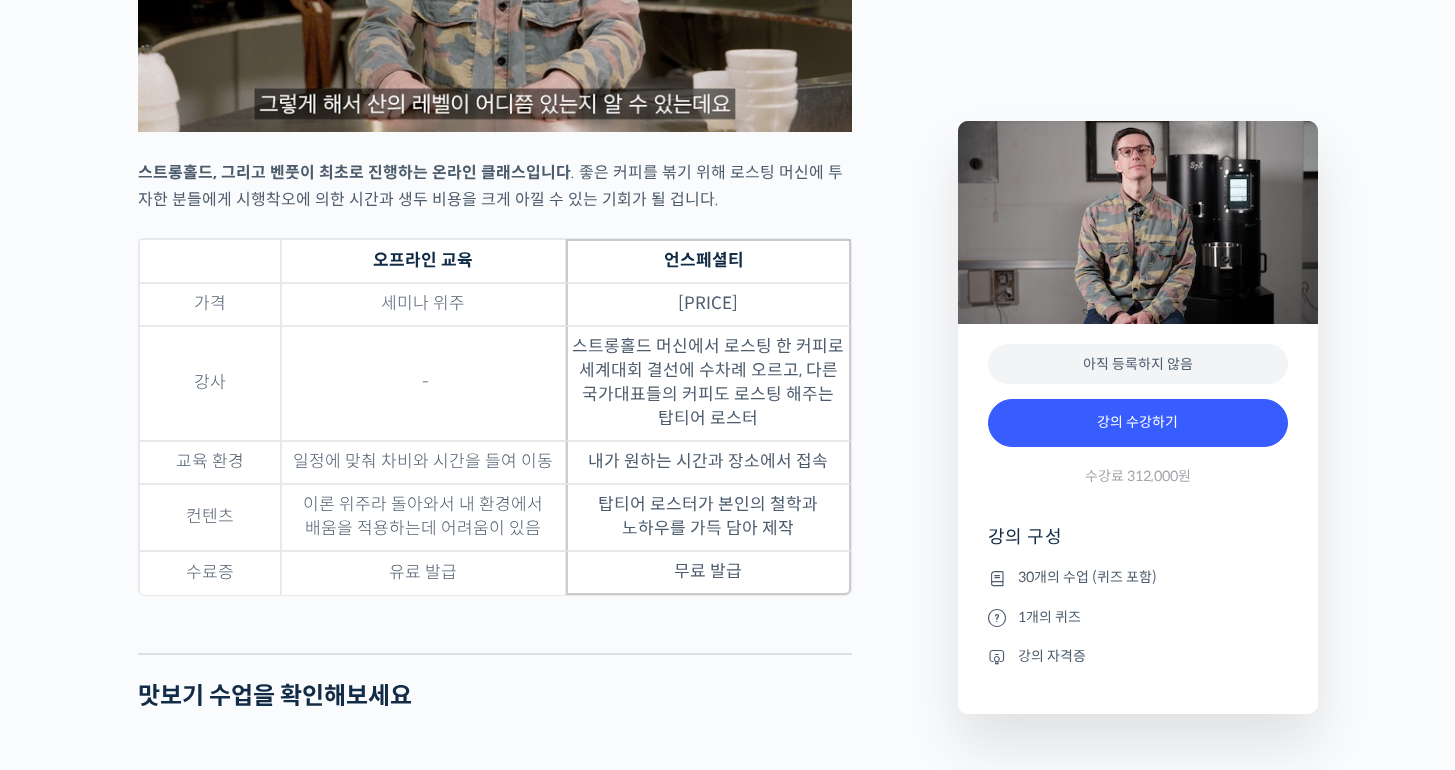 scroll, scrollTop: 5983, scrollLeft: 0, axis: vertical 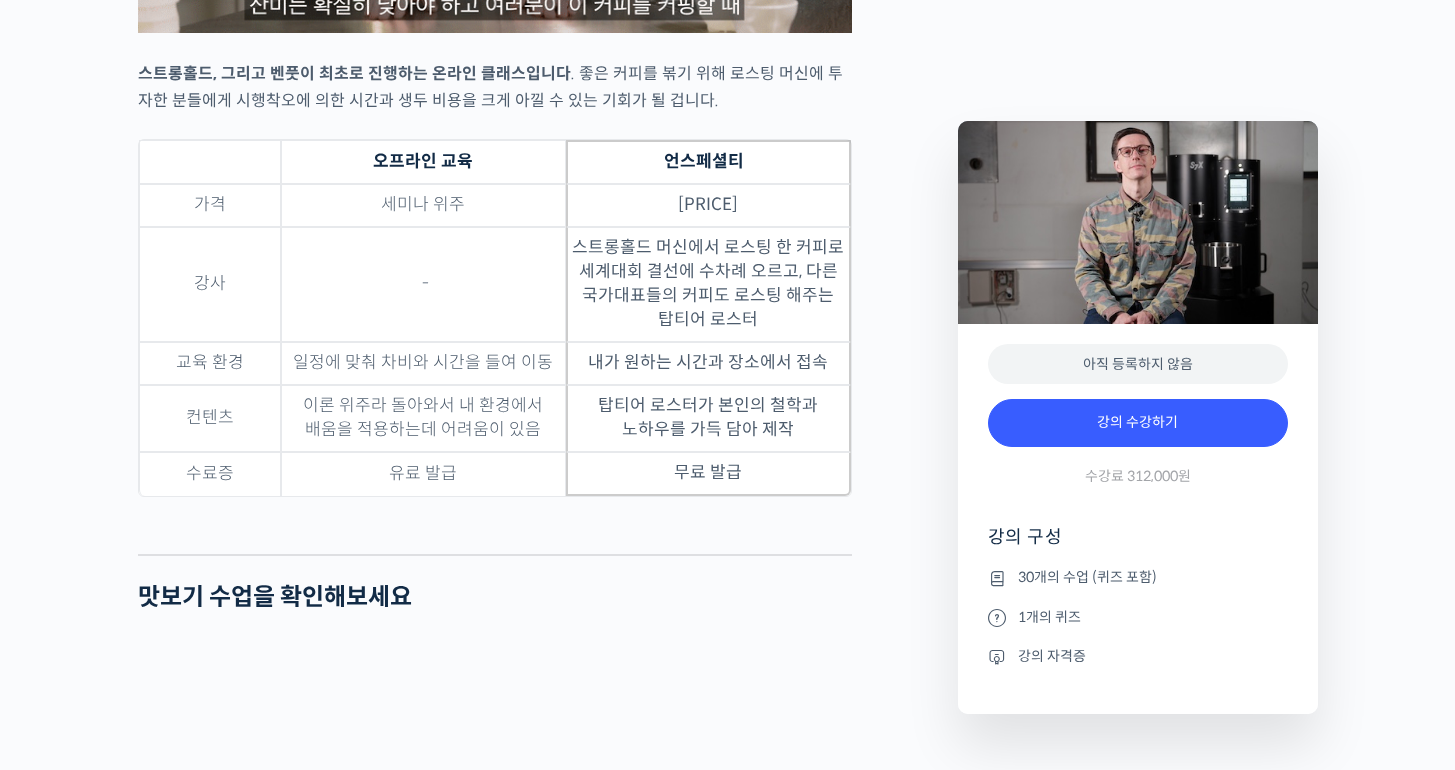 click on "내가 원하는 시간과 장소에서 접속" at bounding box center (708, 363) 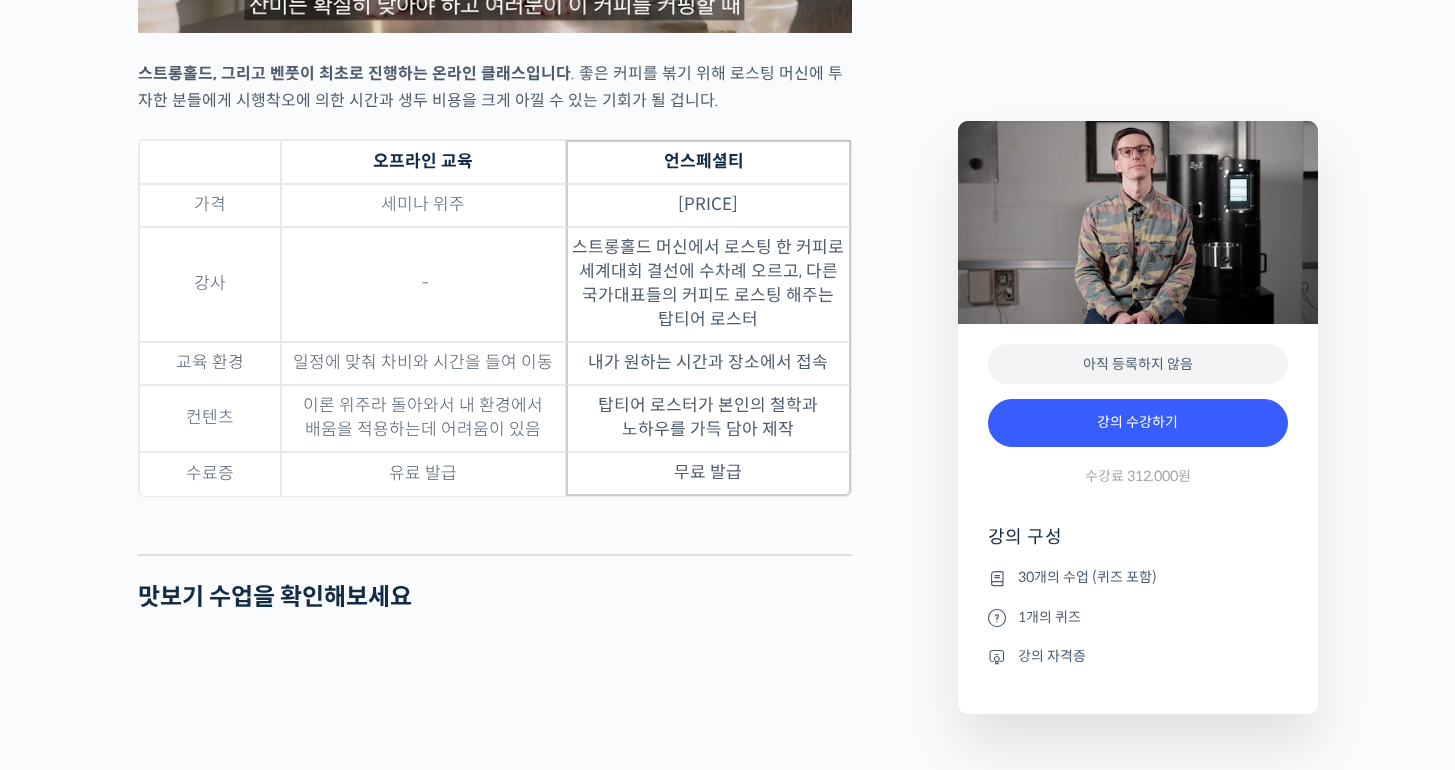 drag, startPoint x: 406, startPoint y: 439, endPoint x: 623, endPoint y: 441, distance: 217.00922 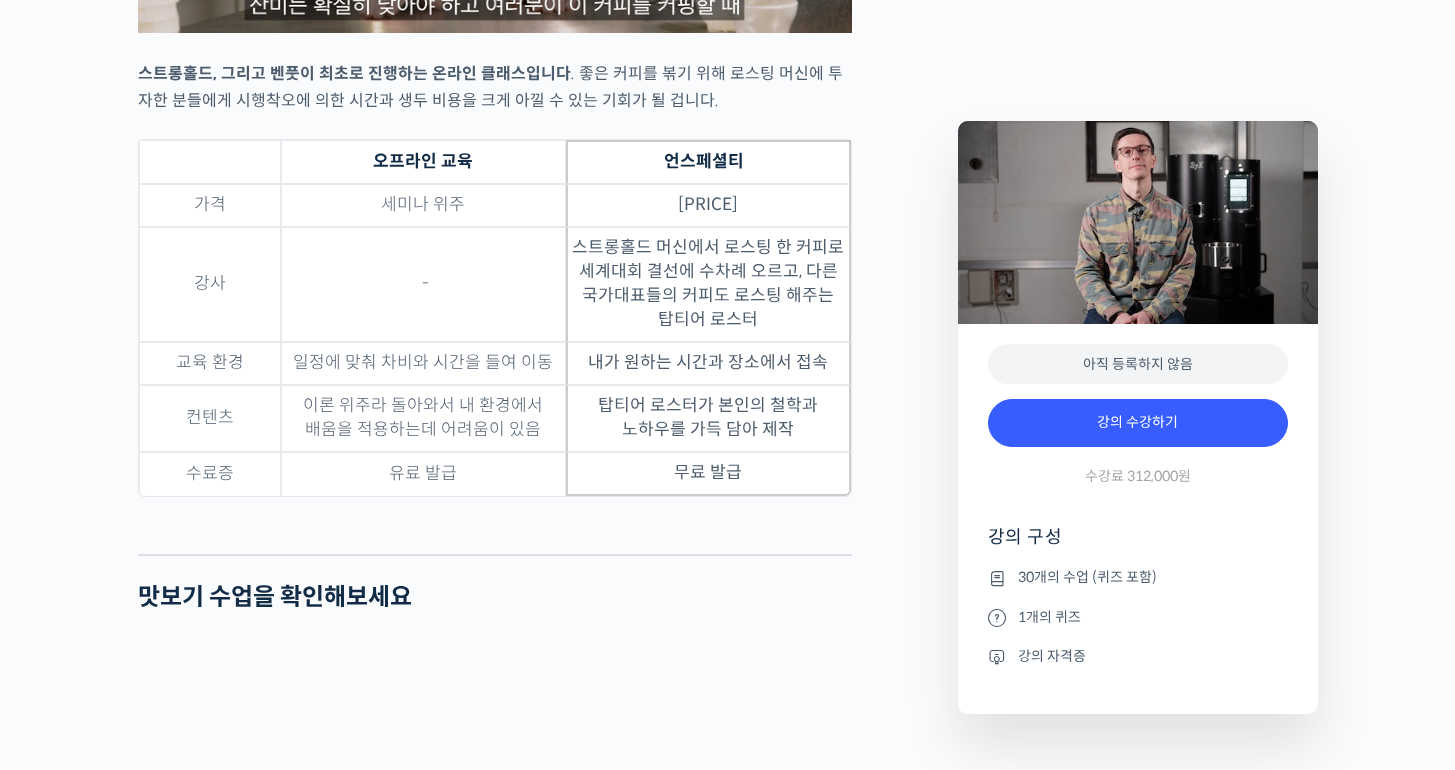 click on "일정에 맞춰 차비와 시간을 들여 이동" at bounding box center [423, 363] 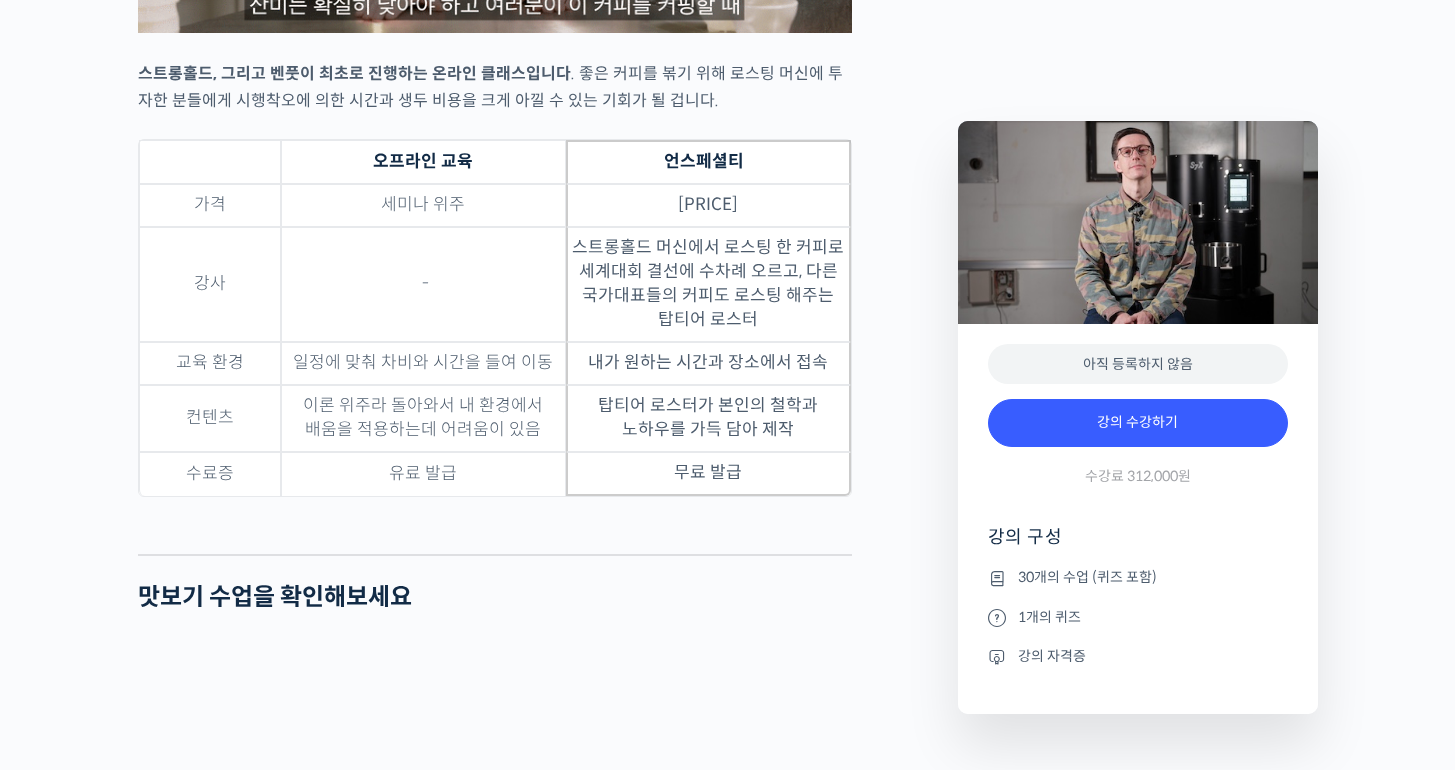 click on "내가 원하는 시간과 장소에서 접속" at bounding box center [708, 363] 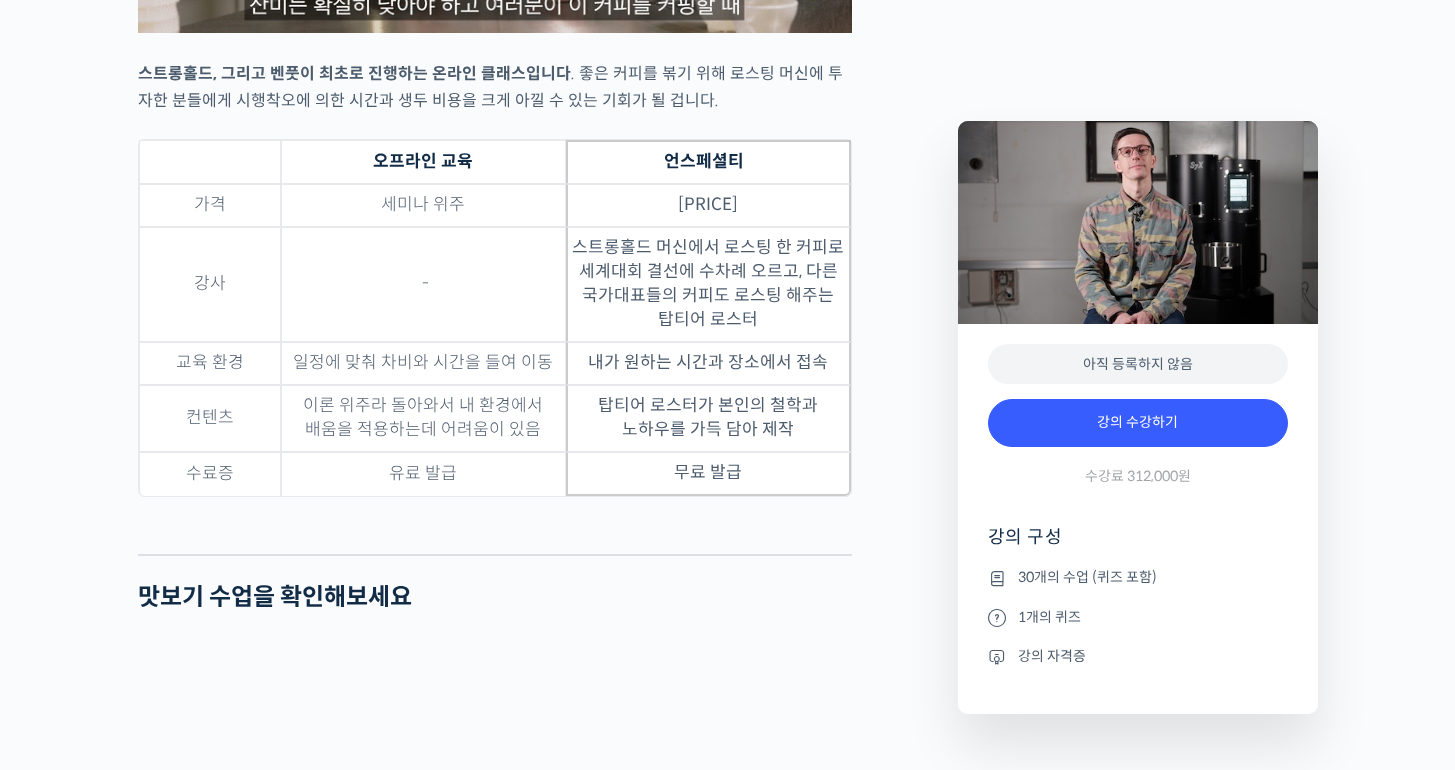 click on "일정에 맞춰 차비와 시간을 들여 이동" at bounding box center [423, 363] 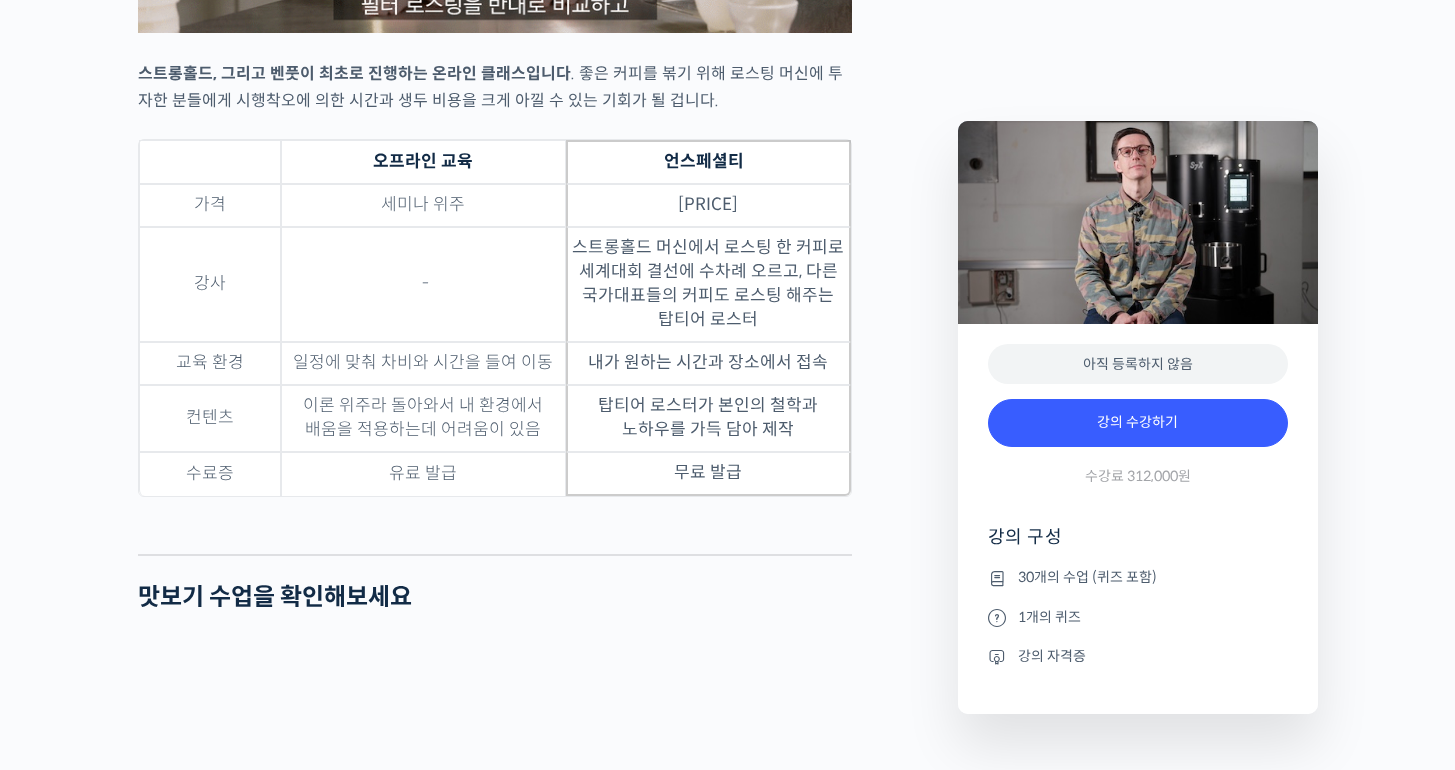 drag, startPoint x: 464, startPoint y: 476, endPoint x: 694, endPoint y: 471, distance: 230.05434 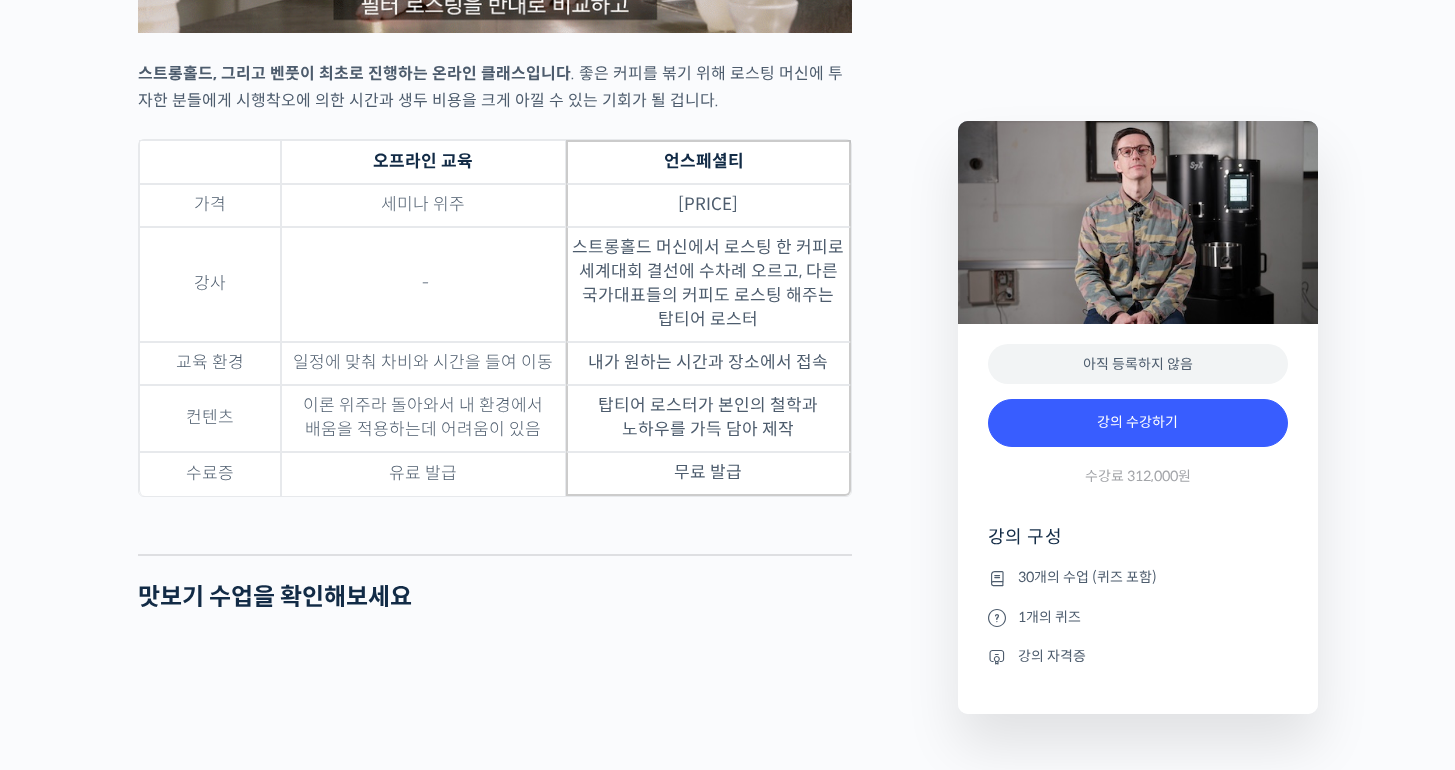 click on "이론 위주라 돌아와서 내 환경에서 배움을 적용하는데 어려움이 있음" at bounding box center (423, 418) 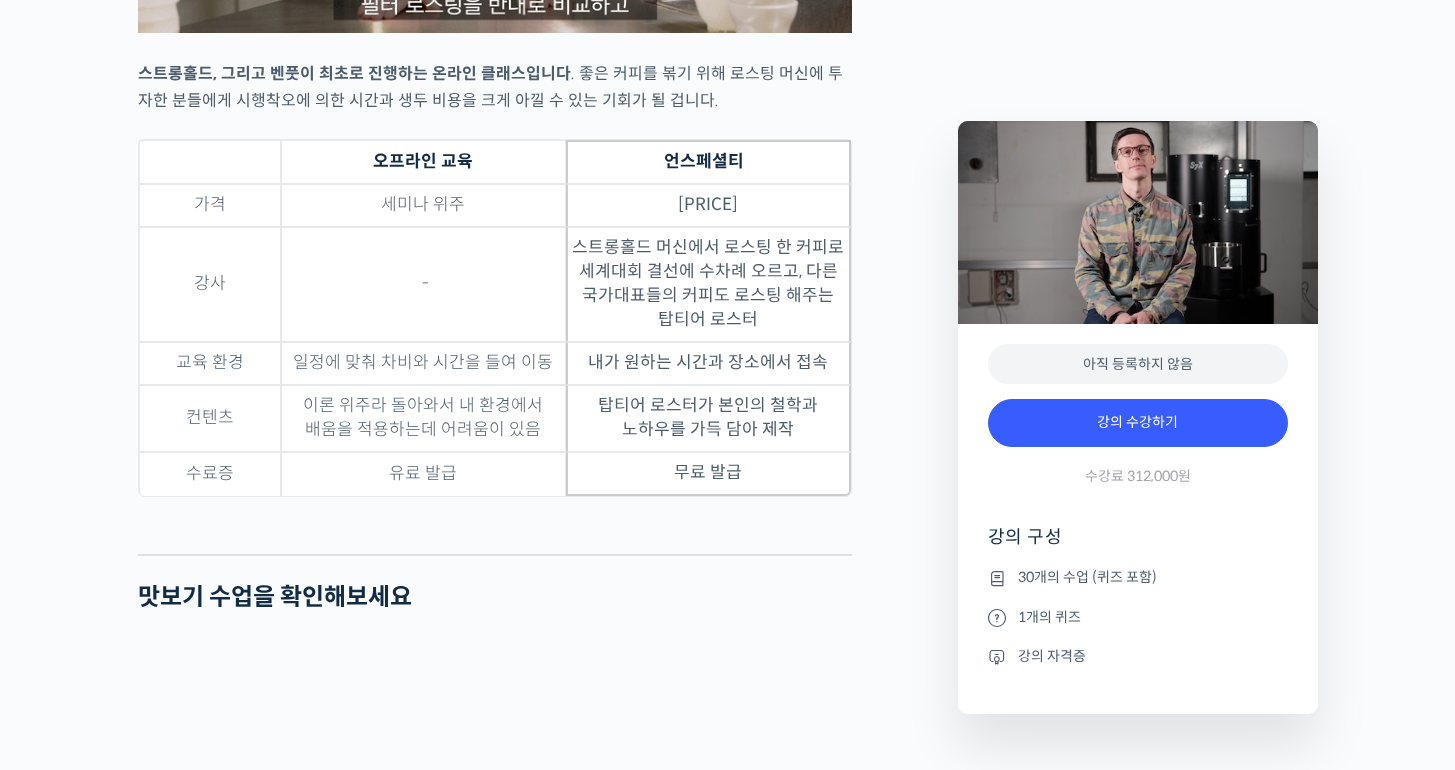 click on "탑티어 로스터가 본인의 철학과 노하우를 가득 담아 제작" at bounding box center (708, 418) 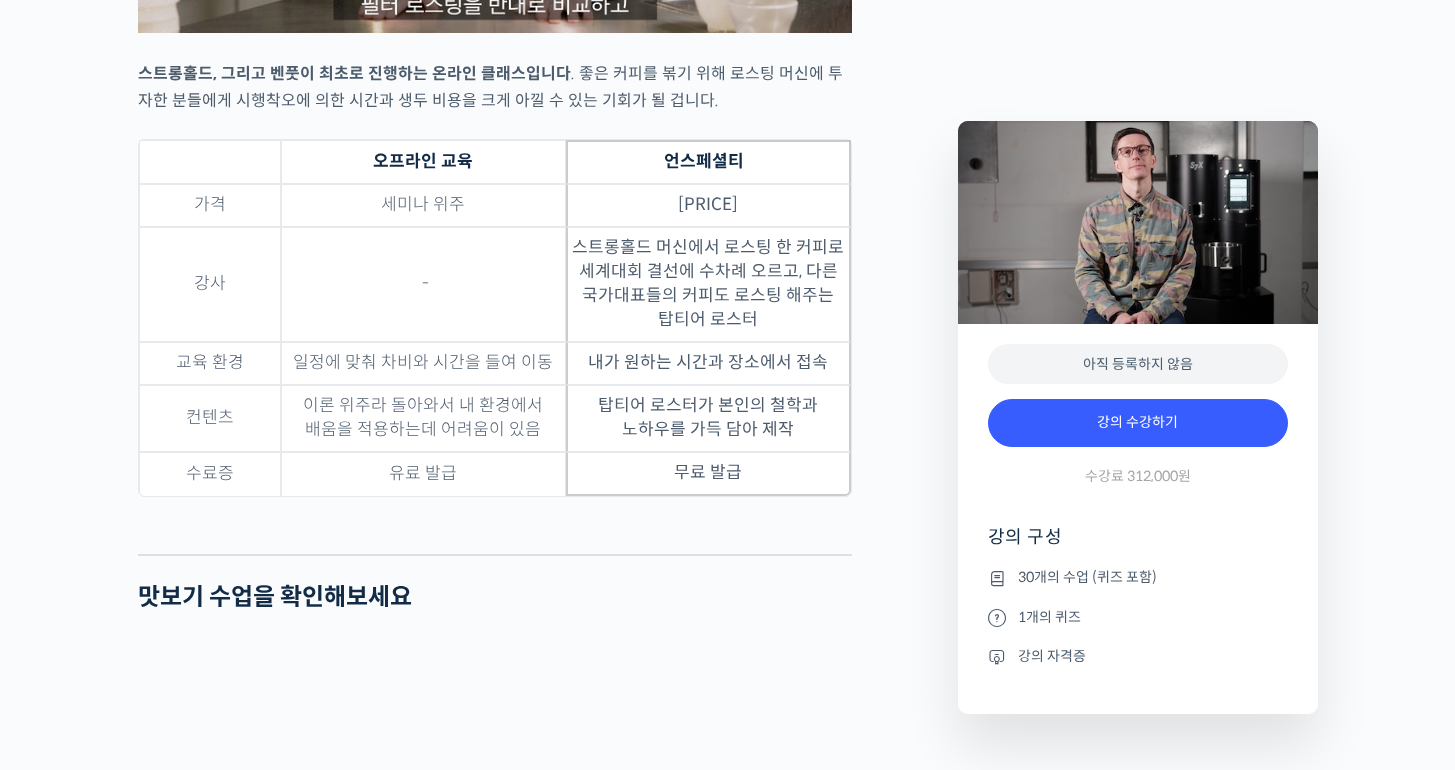 drag, startPoint x: 469, startPoint y: 464, endPoint x: 574, endPoint y: 470, distance: 105.17129 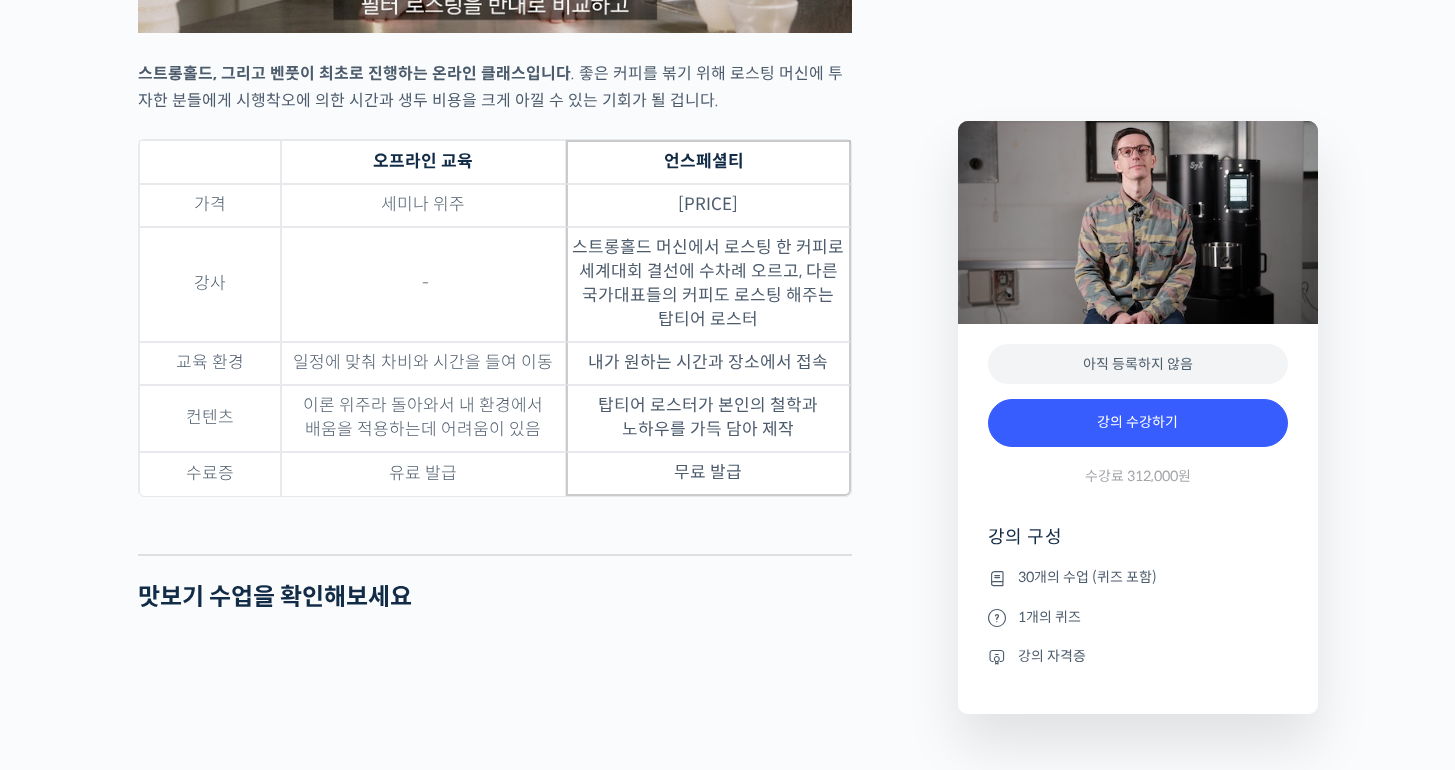 click on "이론 위주라 돌아와서 내 환경에서 배움을 적용하는데 어려움이 있음" at bounding box center (423, 418) 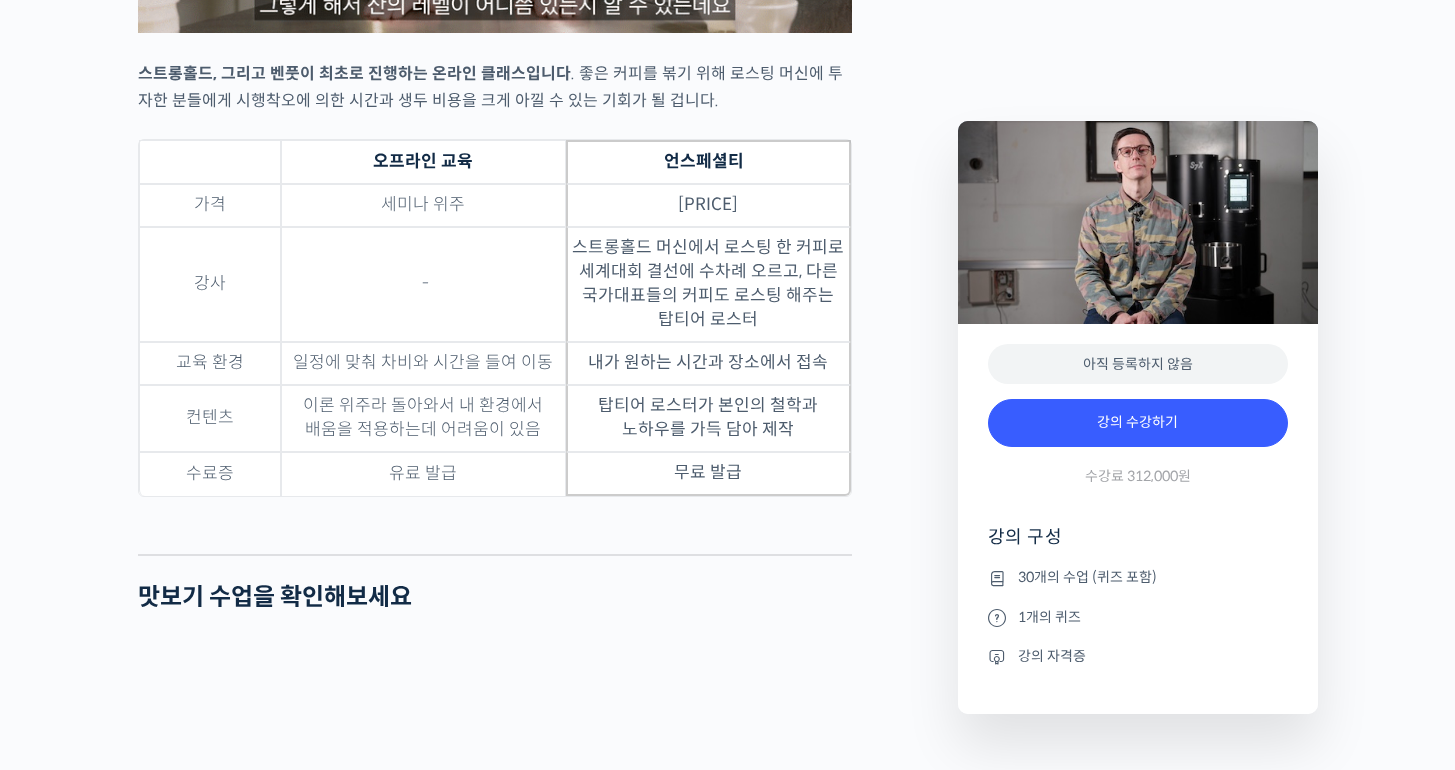 click on "탑티어 로스터가 본인의 철학과 노하우를 가득 담아 제작" at bounding box center [708, 418] 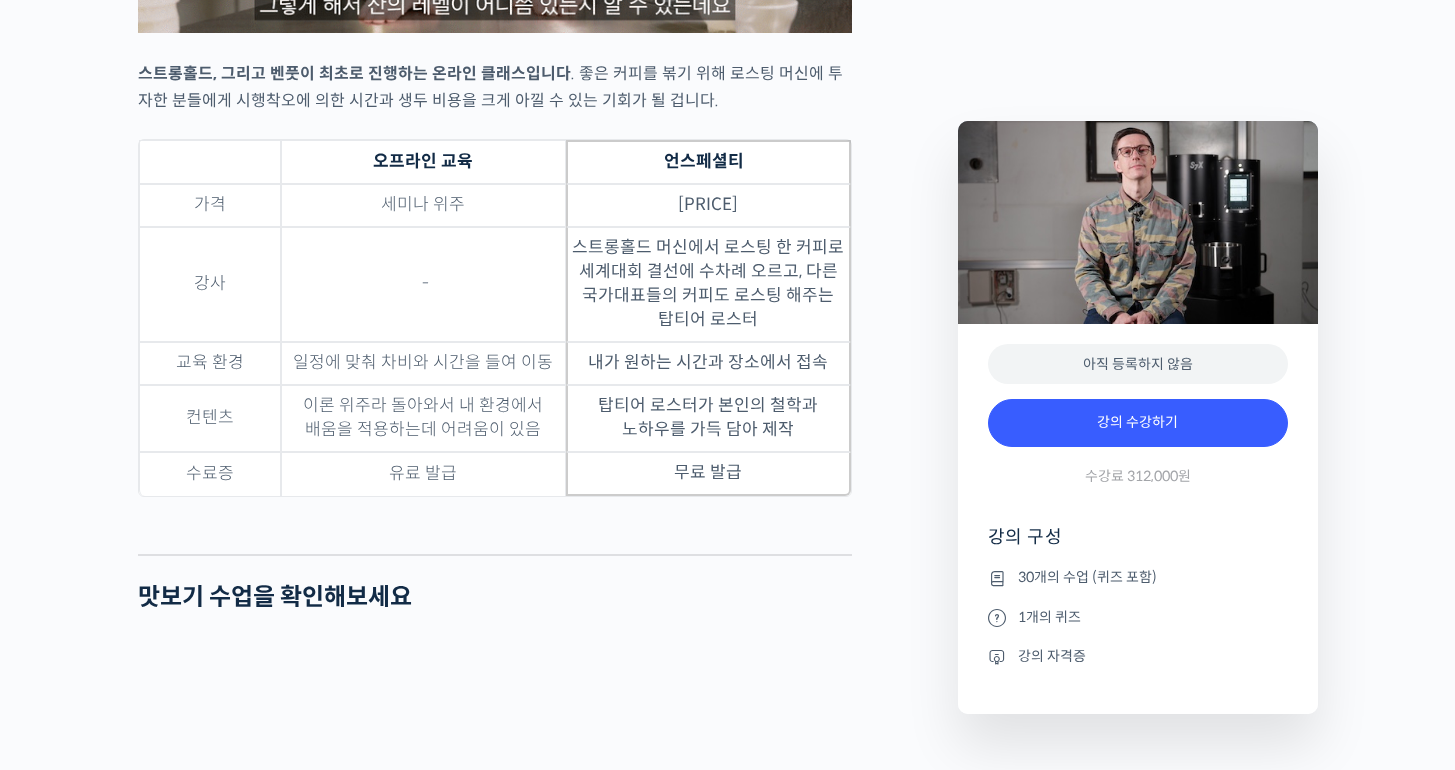 click on "탑티어 로스터가 본인의 철학과 노하우를 가득 담아 제작" at bounding box center [708, 418] 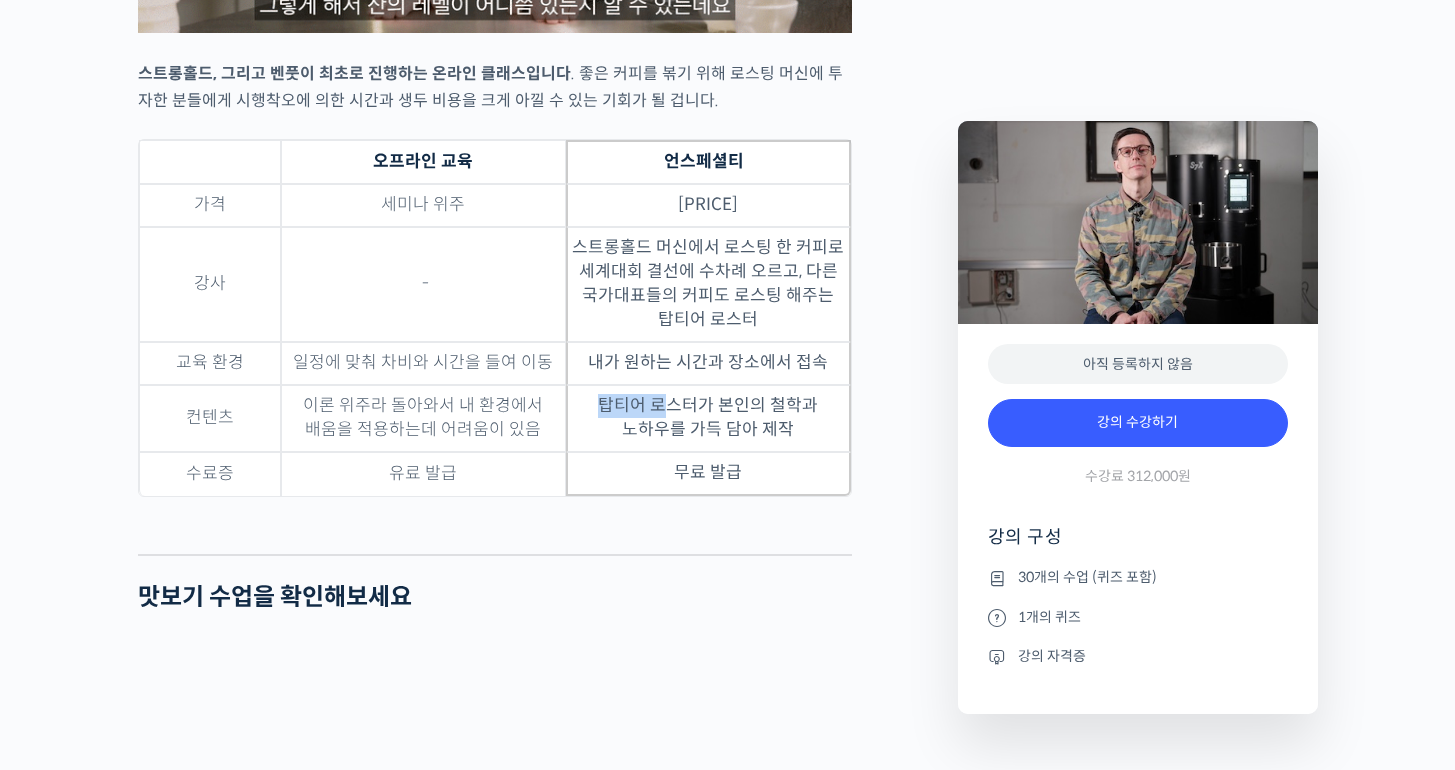 click on "탑티어 로스터가 본인의 철학과 노하우를 가득 담아 제작" at bounding box center (708, 418) 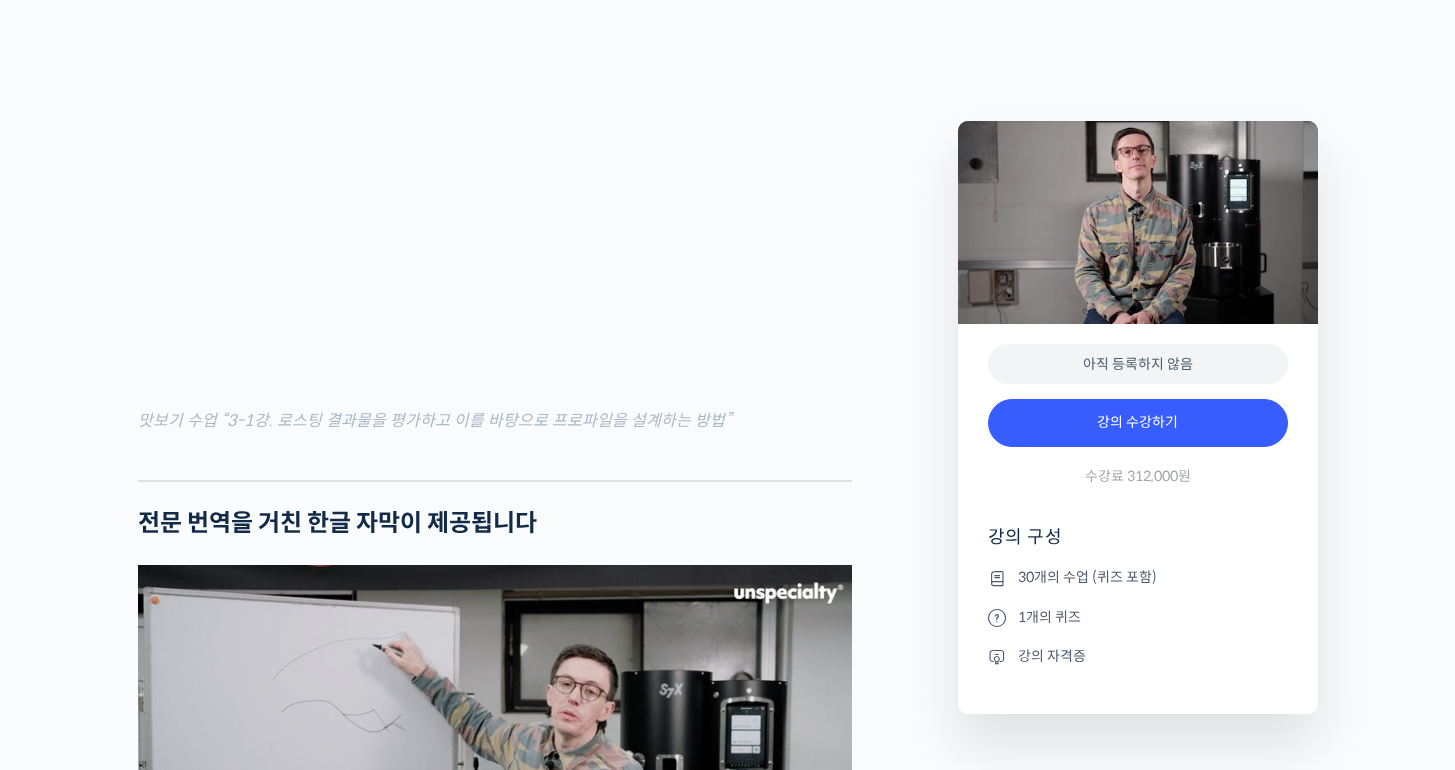scroll, scrollTop: 6625, scrollLeft: 0, axis: vertical 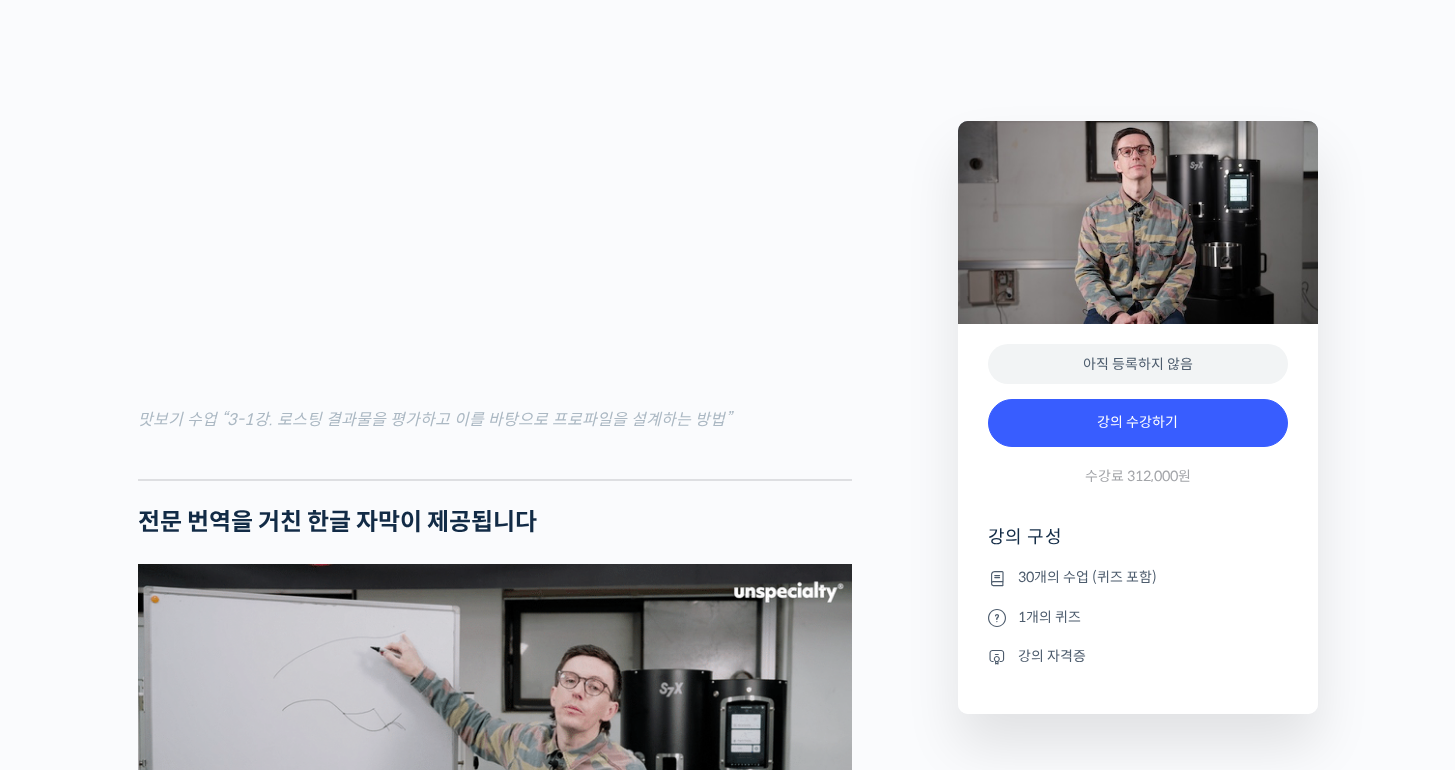 click on "벤풋을 소개합니다!
캐나다 <Monogram Coffee> 공동창업자
스트롱홀드 앰버서더  (2023년~)
캐나다 바리스타 챔피언십 (Canadian National Barista Championship)  2023년, 2022년, 2017년, 2016년, 2015년, 2014년, 2013년 총 7회 우승 🏆 2022년에는 브루어스 컵 동시 우승
월드 바리스타 챔피언십  (World Barista Championship) 2022년 5위, 2017년 4위, 2016년 3위, 2015년 3위, 총 4번의 결선 진출 2020년 캐나다 국가대표 코칭 2019년 2018년 스위스 국가대표 코칭 (6위, 3위)
벤풋은 한번 하기도 어려운 바리스타 국가대표 선발전 우승을 7번씩이나, 그리고 나간 세계대회에서 결선에 무려 4번이나 오른 실력자입니다. 그가 대회에서 선보인 동결건조 우유 사용, 이산화탄소 제거 에스프레소 등은 많은 바리스타들에게 영감을 주었습니다." at bounding box center [538, 47] 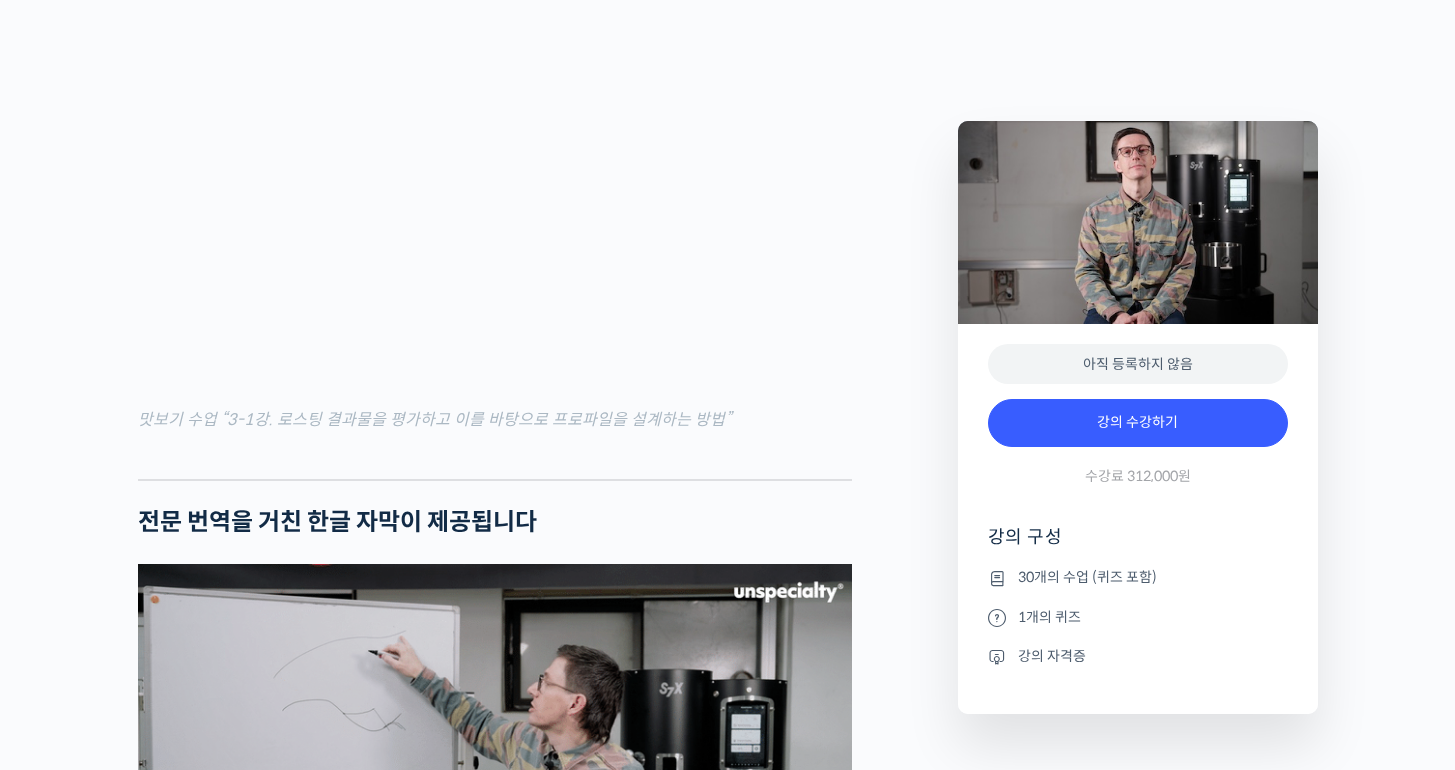 click on "벤풋을 소개합니다!
캐나다 <Monogram Coffee> 공동창업자
스트롱홀드 앰버서더  (2023년~)
캐나다 바리스타 챔피언십 (Canadian National Barista Championship)  2023년, 2022년, 2017년, 2016년, 2015년, 2014년, 2013년 총 7회 우승 🏆 2022년에는 브루어스 컵 동시 우승
월드 바리스타 챔피언십  (World Barista Championship) 2022년 5위, 2017년 4위, 2016년 3위, 2015년 3위, 총 4번의 결선 진출 2020년 캐나다 국가대표 코칭 2019년 2018년 스위스 국가대표 코칭 (6위, 3위)
벤풋은 한번 하기도 어려운 바리스타 국가대표 선발전 우승을 7번씩이나, 그리고 나간 세계대회에서 결선에 무려 4번이나 오른 실력자입니다. 그가 대회에서 선보인 동결건조 우유 사용, 이산화탄소 제거 에스프레소 등은 많은 바리스타들에게 영감을 주었습니다." at bounding box center (538, 47) 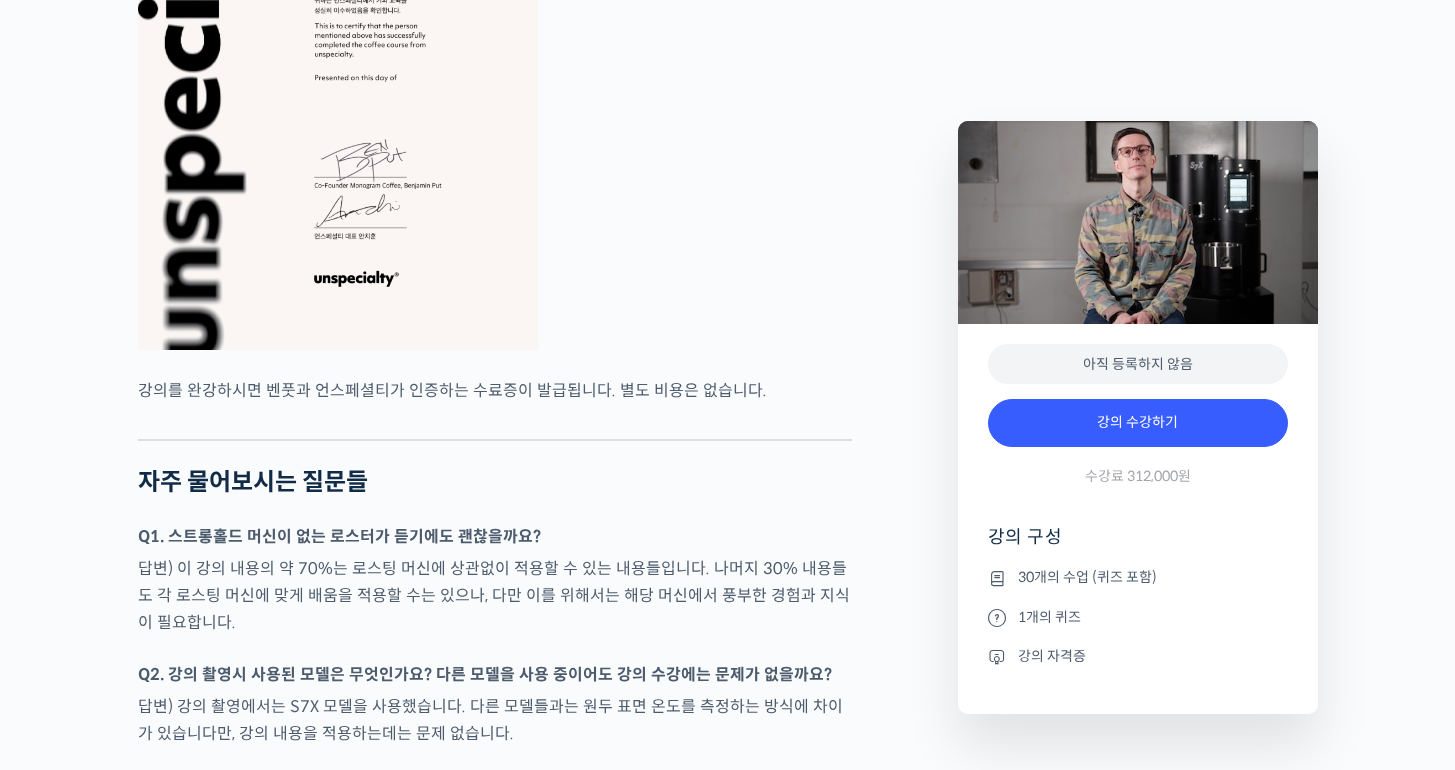 scroll, scrollTop: 8322, scrollLeft: 0, axis: vertical 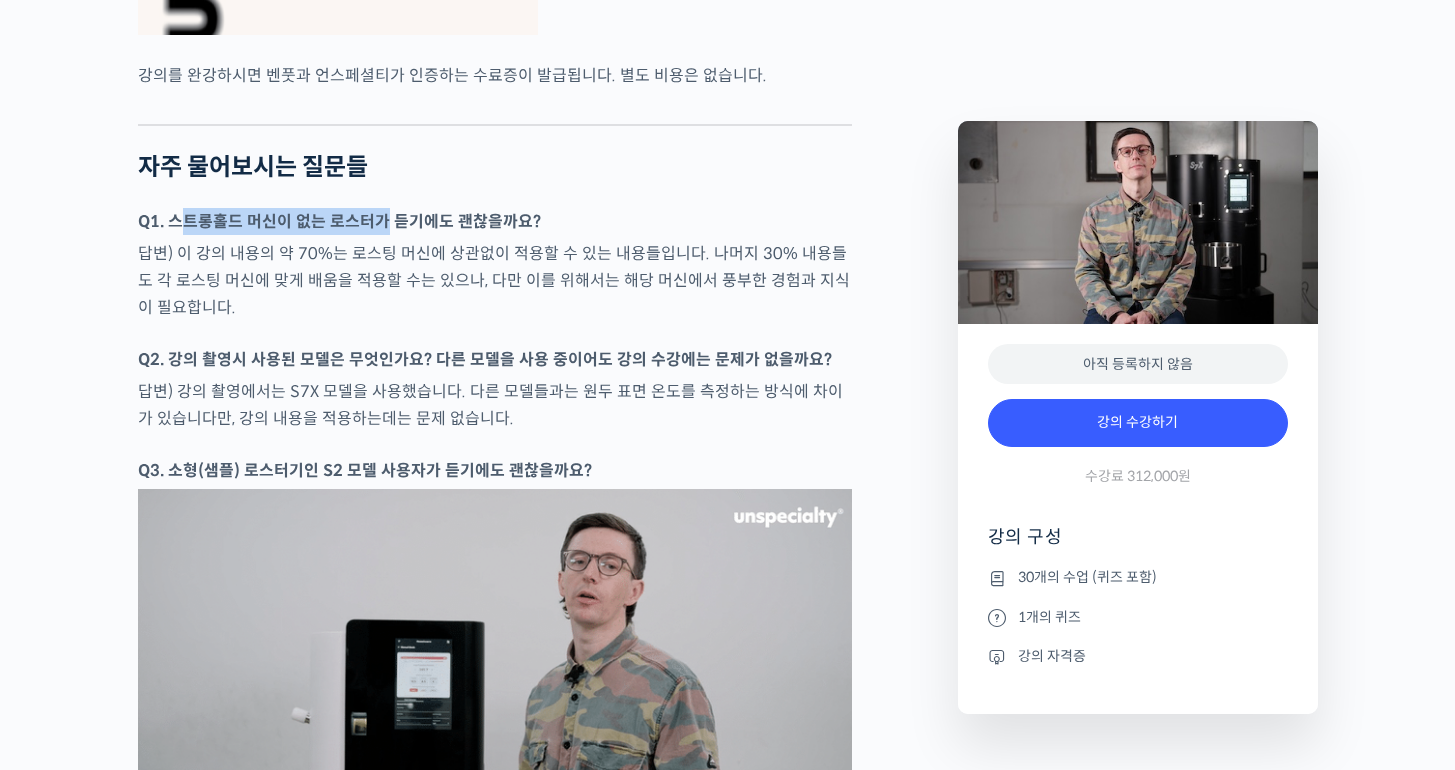 drag, startPoint x: 177, startPoint y: 307, endPoint x: 384, endPoint y: 302, distance: 207.06038 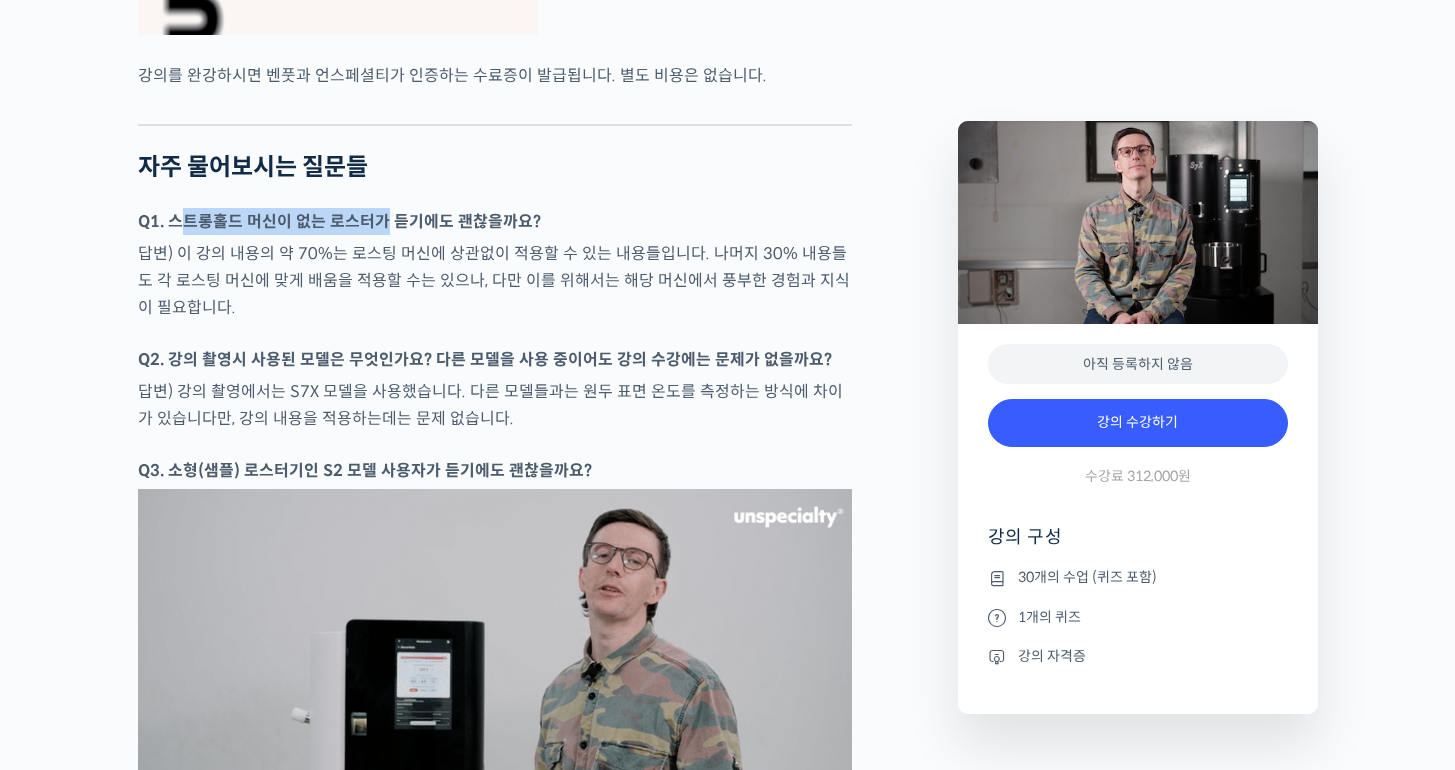 click on "Q1. 스트롱홀드 머신이 없는 로스터가 듣기에도 괜찮을까요?" at bounding box center [495, 221] 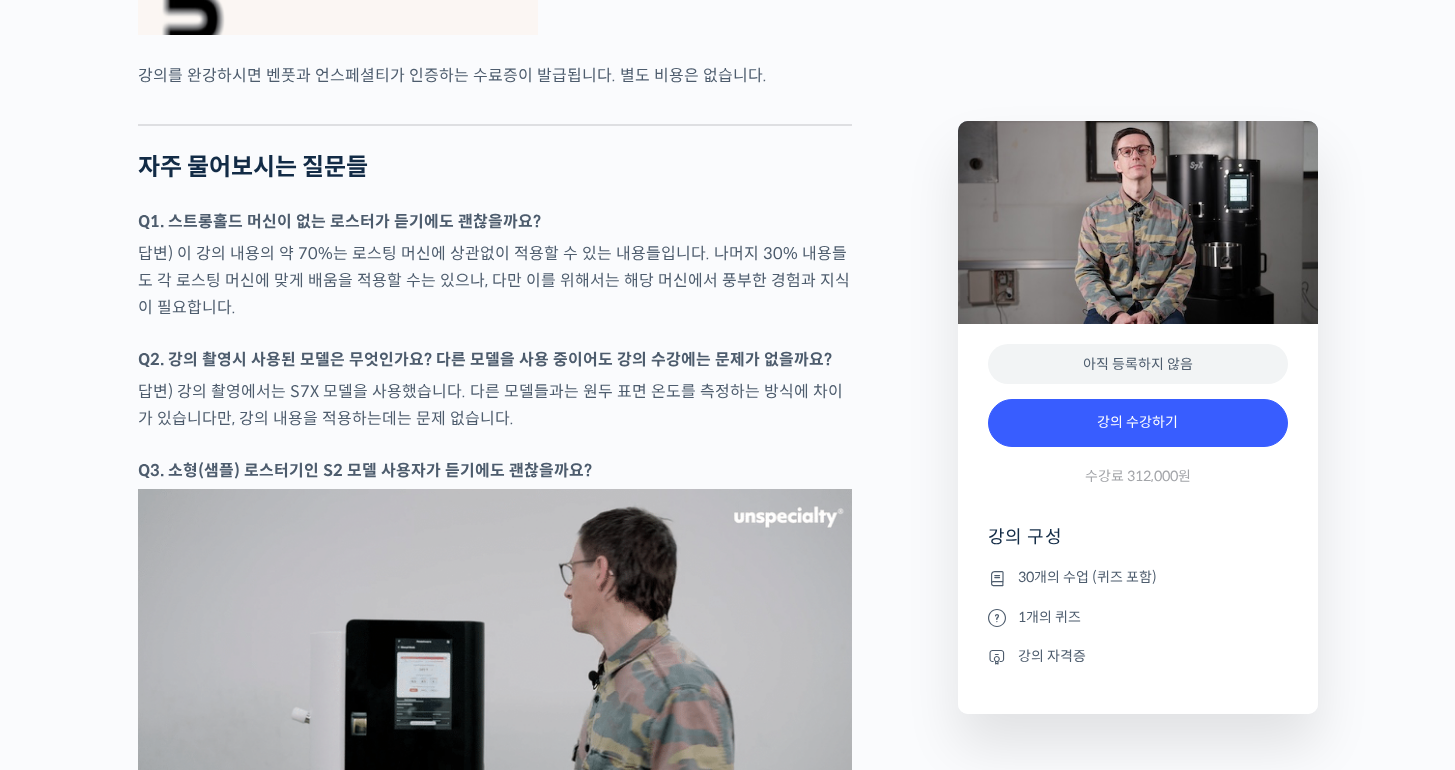 click on "Q1. 스트롱홀드 머신이 없는 로스터가 듣기에도 괜찮을까요?" at bounding box center [339, 221] 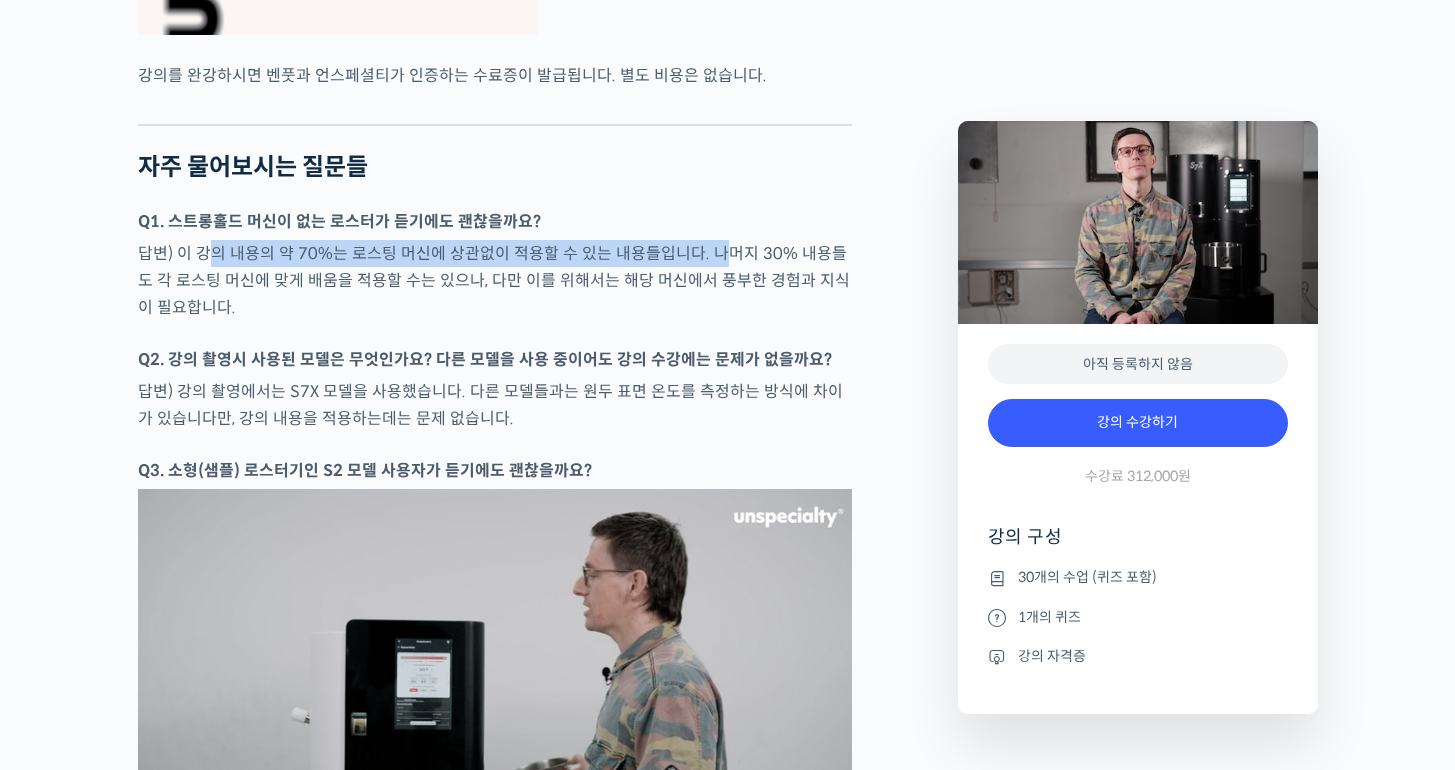 drag, startPoint x: 209, startPoint y: 330, endPoint x: 713, endPoint y: 338, distance: 504.06348 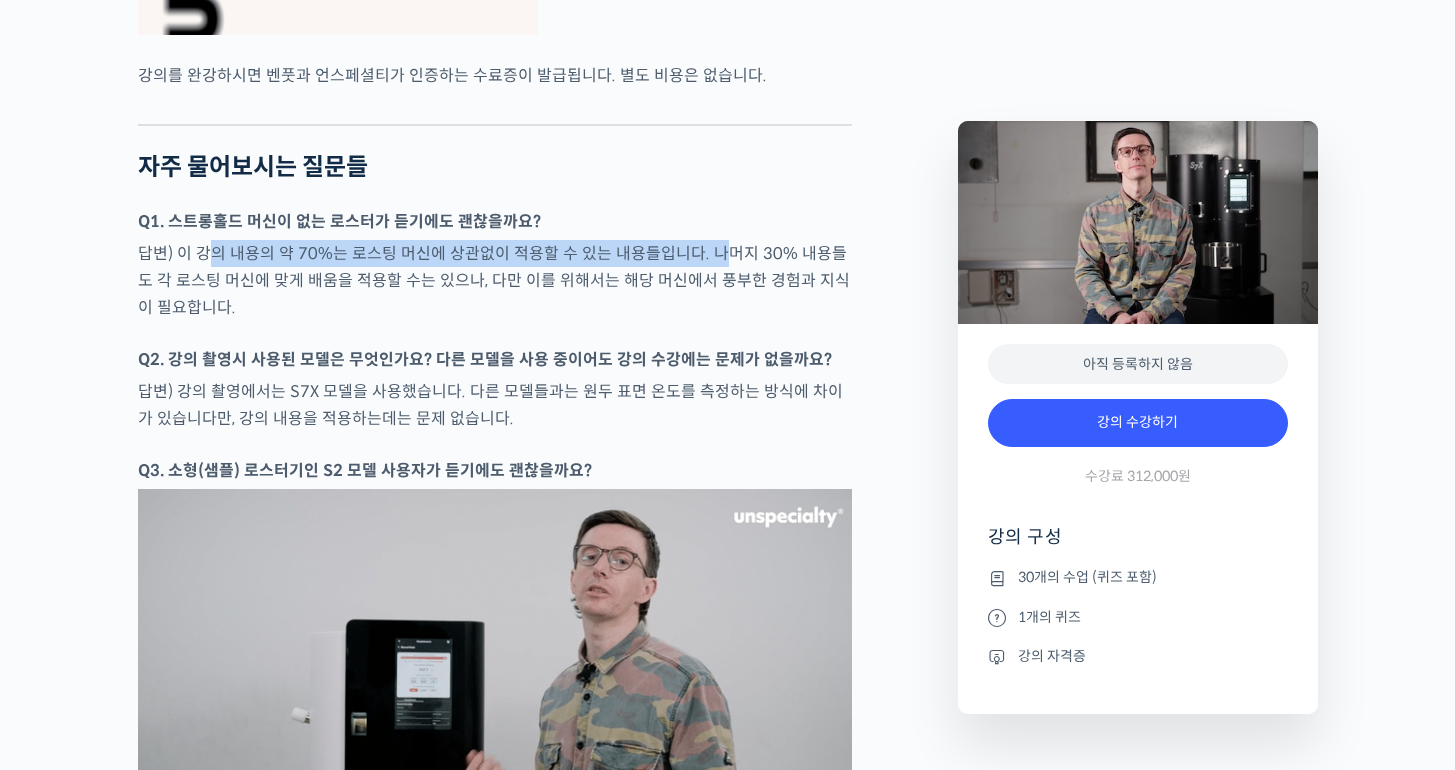 click on "답변) 이 강의 내용의 약 70%는 로스팅 머신에 상관없이 적용할 수 있는 내용들입니다. 나머지 30% 내용들도 각 로스팅 머신에 맞게 배움을 적용할 수는 있으나, 다만 이를 위해서는 해당 머신에서 풍부한 경험과 지식이 필요합니다." at bounding box center [495, 280] 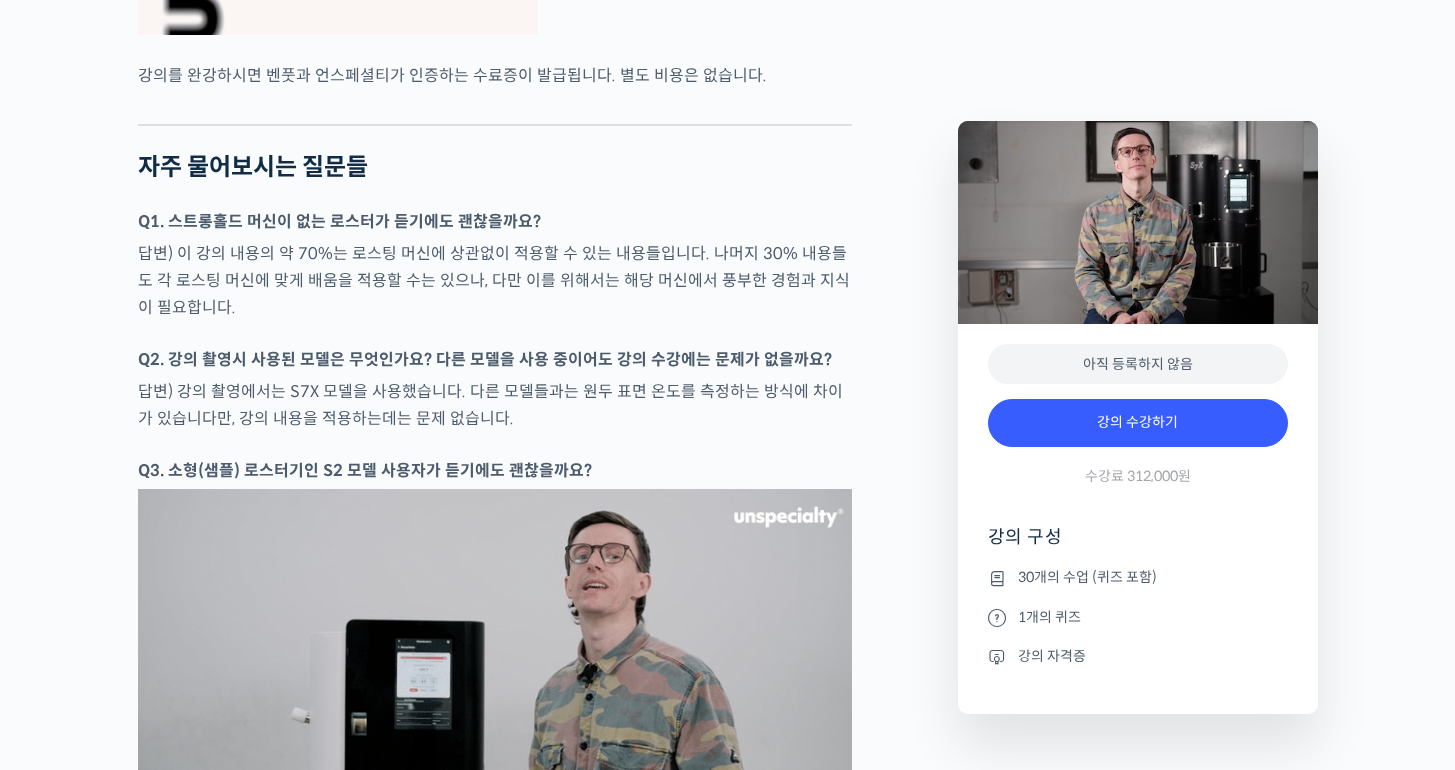 click on "답변) 이 강의 내용의 약 70%는 로스팅 머신에 상관없이 적용할 수 있는 내용들입니다. 나머지 30% 내용들도 각 로스팅 머신에 맞게 배움을 적용할 수는 있으나, 다만 이를 위해서는 해당 머신에서 풍부한 경험과 지식이 필요합니다." at bounding box center [495, 280] 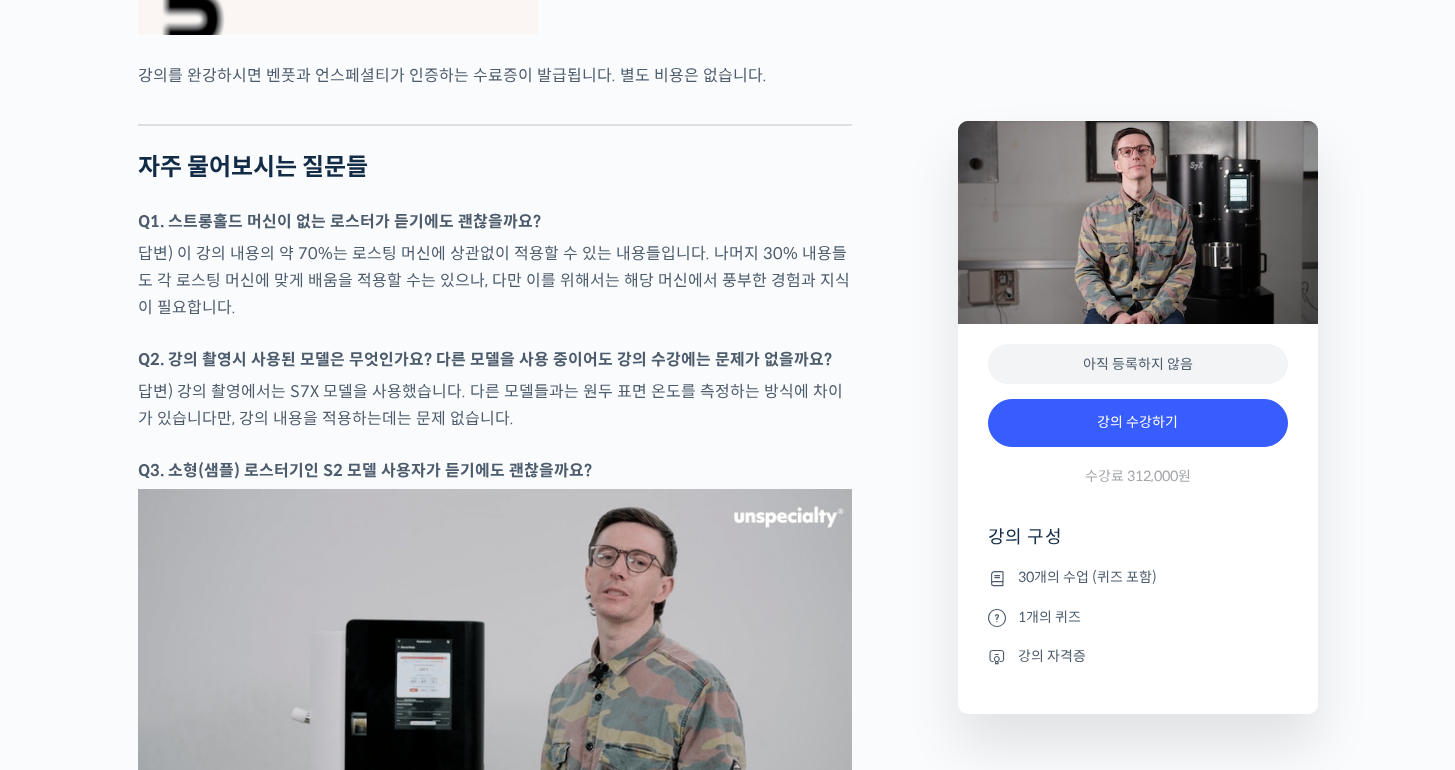 click on "답변) 이 강의 내용의 약 70%는 로스팅 머신에 상관없이 적용할 수 있는 내용들입니다. 나머지 30% 내용들도 각 로스팅 머신에 맞게 배움을 적용할 수는 있으나, 다만 이를 위해서는 해당 머신에서 풍부한 경험과 지식이 필요합니다." at bounding box center (495, 280) 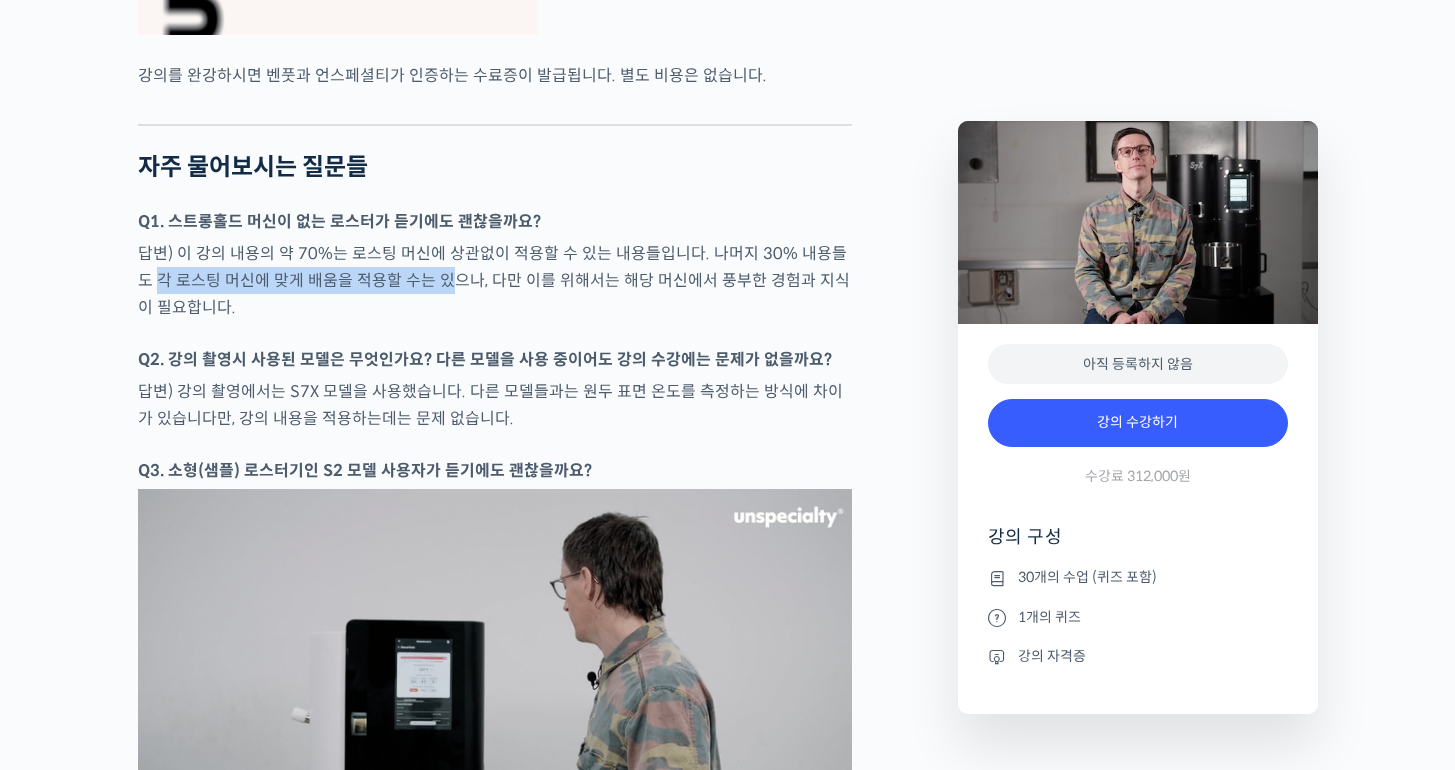 drag, startPoint x: 144, startPoint y: 359, endPoint x: 437, endPoint y: 364, distance: 293.04266 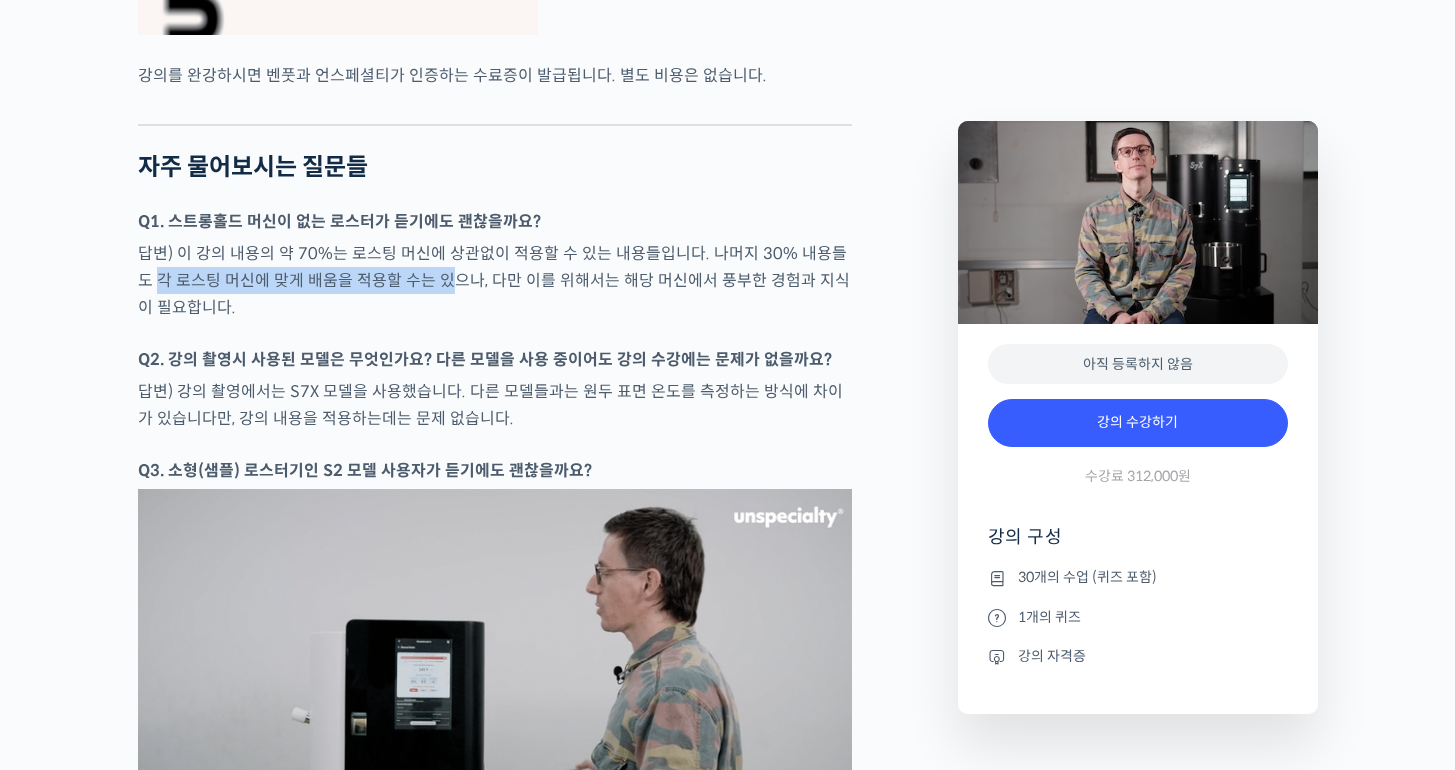 click on "답변) 이 강의 내용의 약 70%는 로스팅 머신에 상관없이 적용할 수 있는 내용들입니다. 나머지 30% 내용들도 각 로스팅 머신에 맞게 배움을 적용할 수는 있으나, 다만 이를 위해서는 해당 머신에서 풍부한 경험과 지식이 필요합니다." at bounding box center (495, 280) 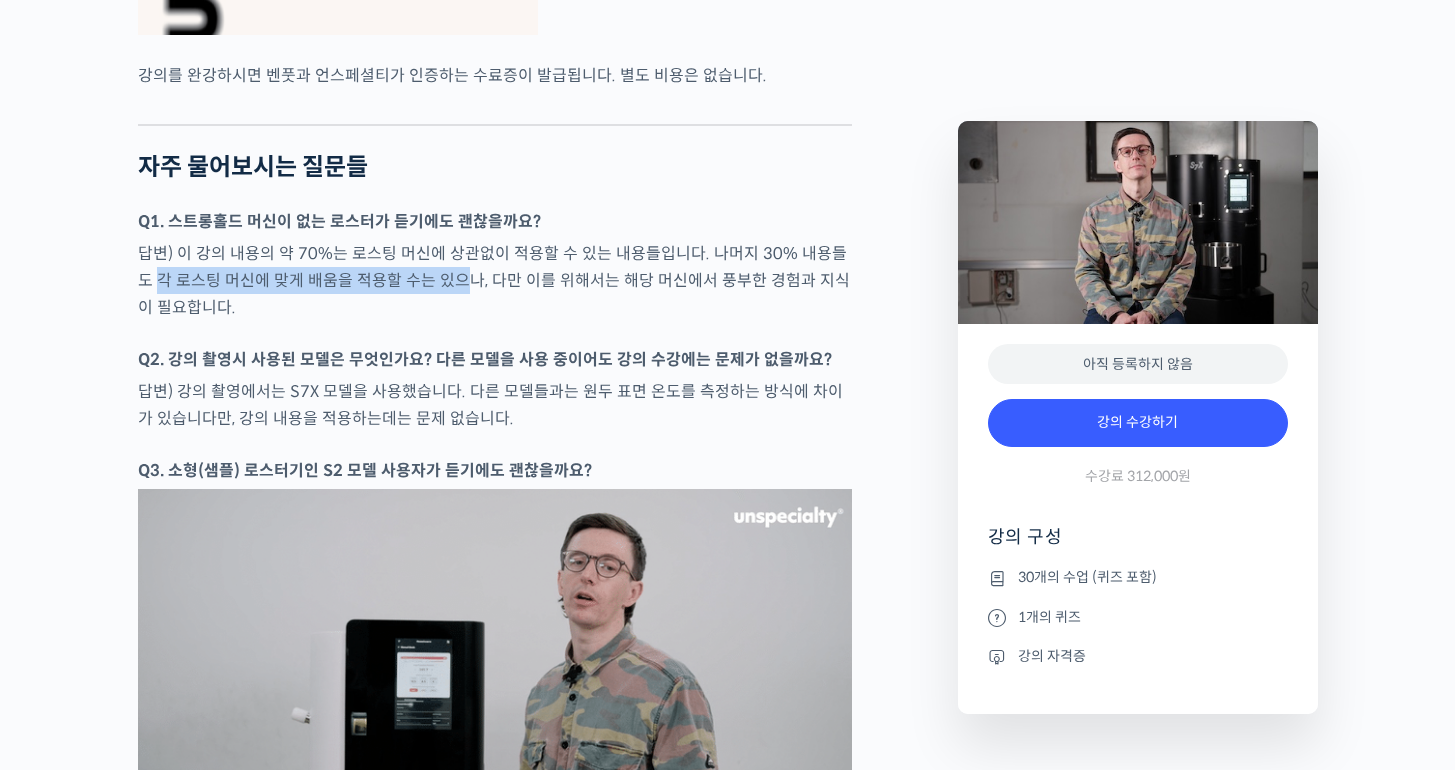 click on "답변) 이 강의 내용의 약 70%는 로스팅 머신에 상관없이 적용할 수 있는 내용들입니다. 나머지 30% 내용들도 각 로스팅 머신에 맞게 배움을 적용할 수는 있으나, 다만 이를 위해서는 해당 머신에서 풍부한 경험과 지식이 필요합니다." at bounding box center [495, 280] 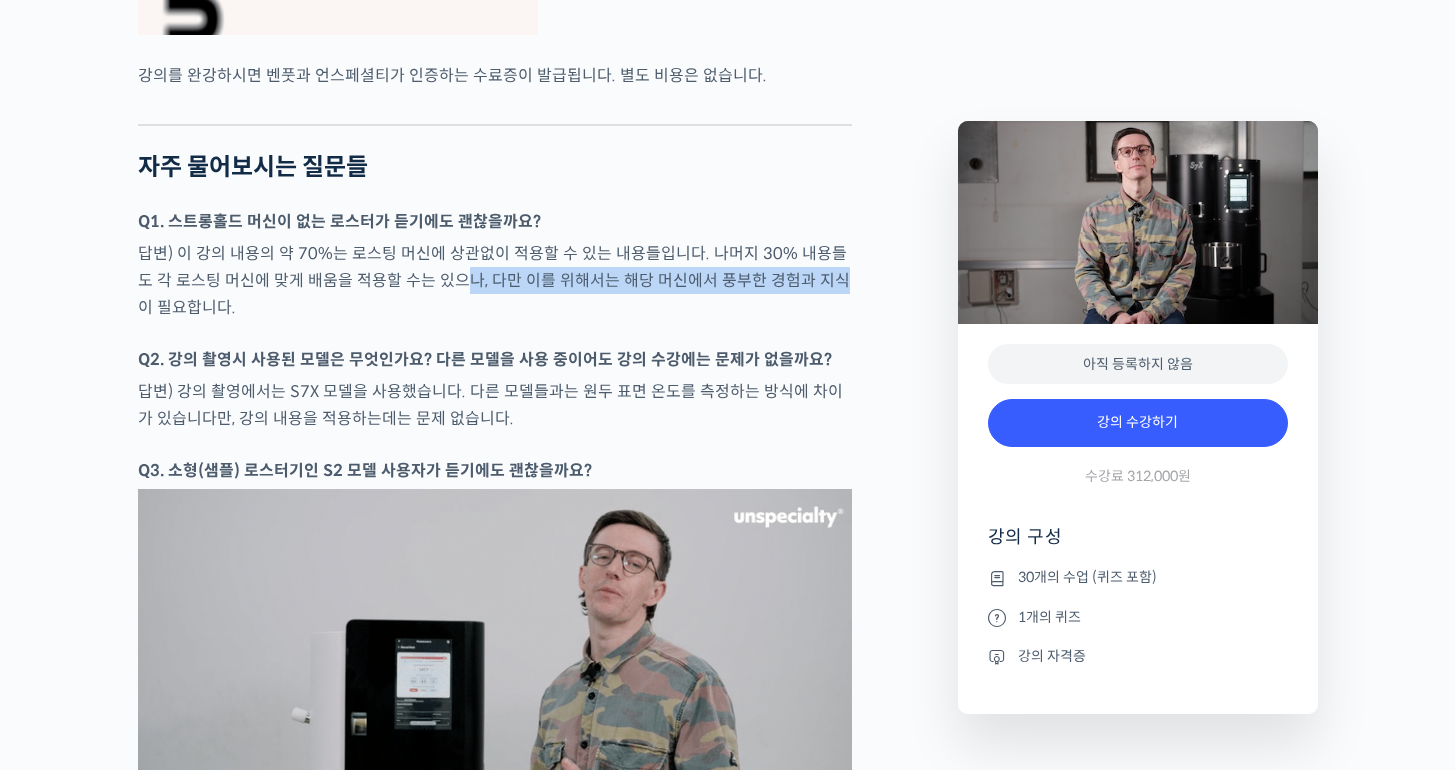 drag, startPoint x: 448, startPoint y: 360, endPoint x: 814, endPoint y: 363, distance: 366.0123 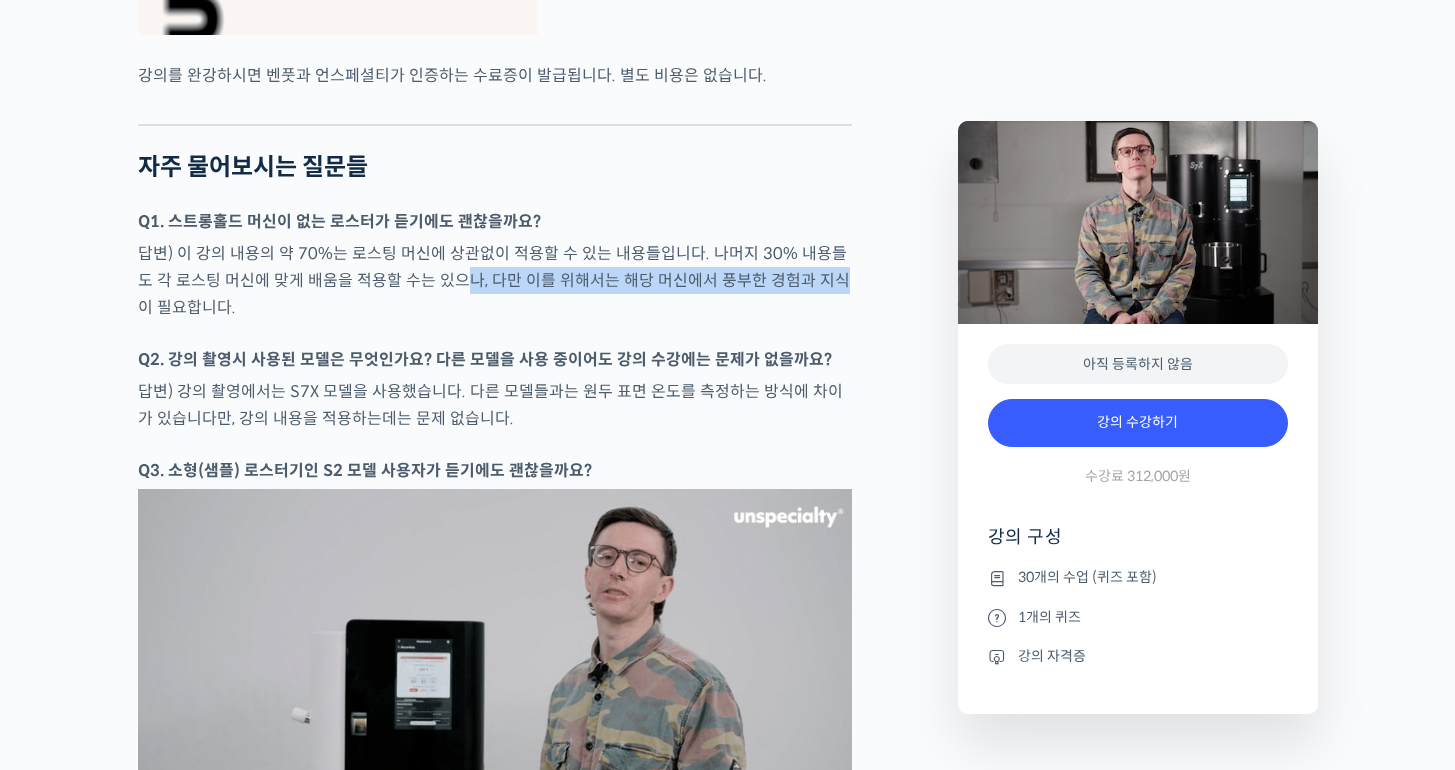 click on "답변) 이 강의 내용의 약 70%는 로스팅 머신에 상관없이 적용할 수 있는 내용들입니다. 나머지 30% 내용들도 각 로스팅 머신에 맞게 배움을 적용할 수는 있으나, 다만 이를 위해서는 해당 머신에서 풍부한 경험과 지식이 필요합니다." at bounding box center (495, 280) 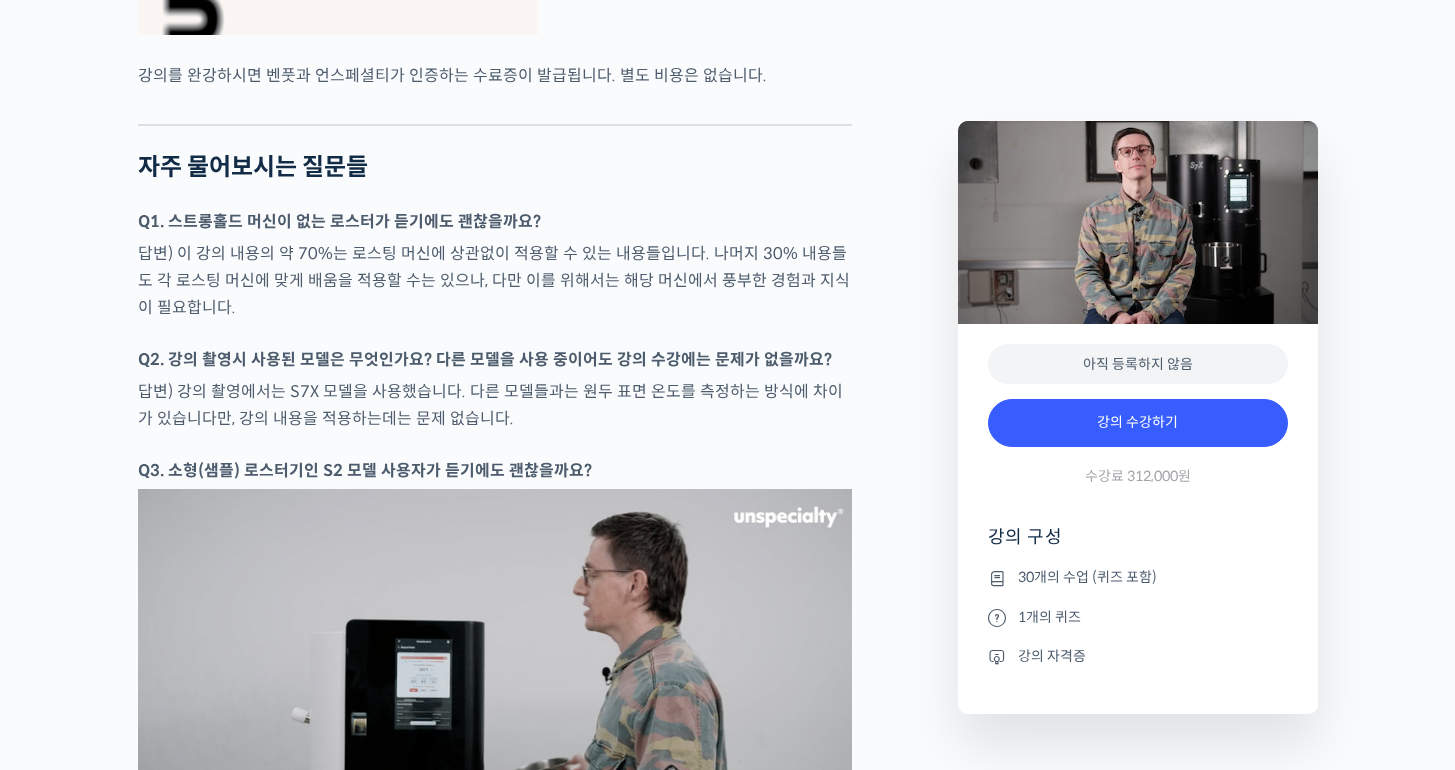 click on "답변) 이 강의 내용의 약 70%는 로스팅 머신에 상관없이 적용할 수 있는 내용들입니다. 나머지 30% 내용들도 각 로스팅 머신에 맞게 배움을 적용할 수는 있으나, 다만 이를 위해서는 해당 머신에서 풍부한 경험과 지식이 필요합니다." at bounding box center [495, 280] 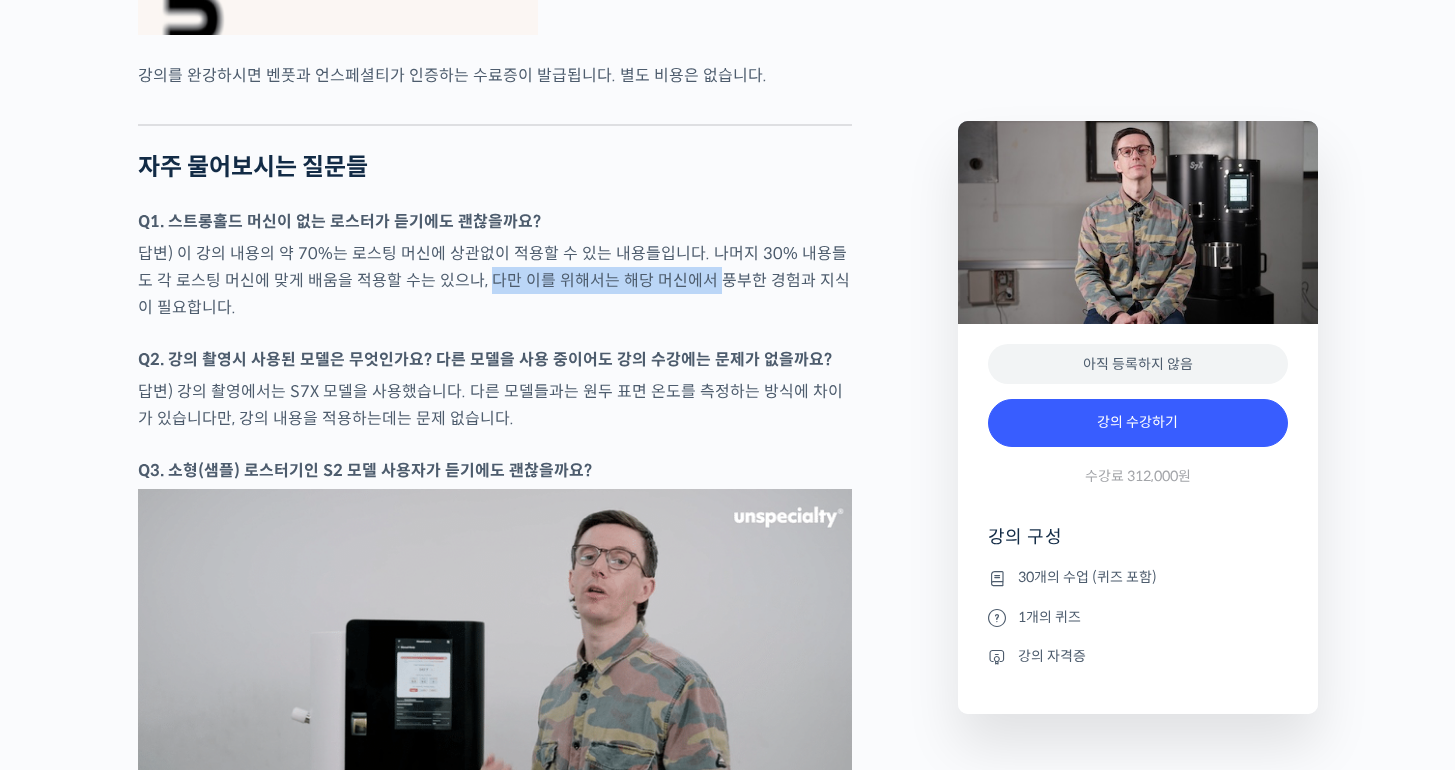 drag, startPoint x: 468, startPoint y: 354, endPoint x: 736, endPoint y: 359, distance: 268.04663 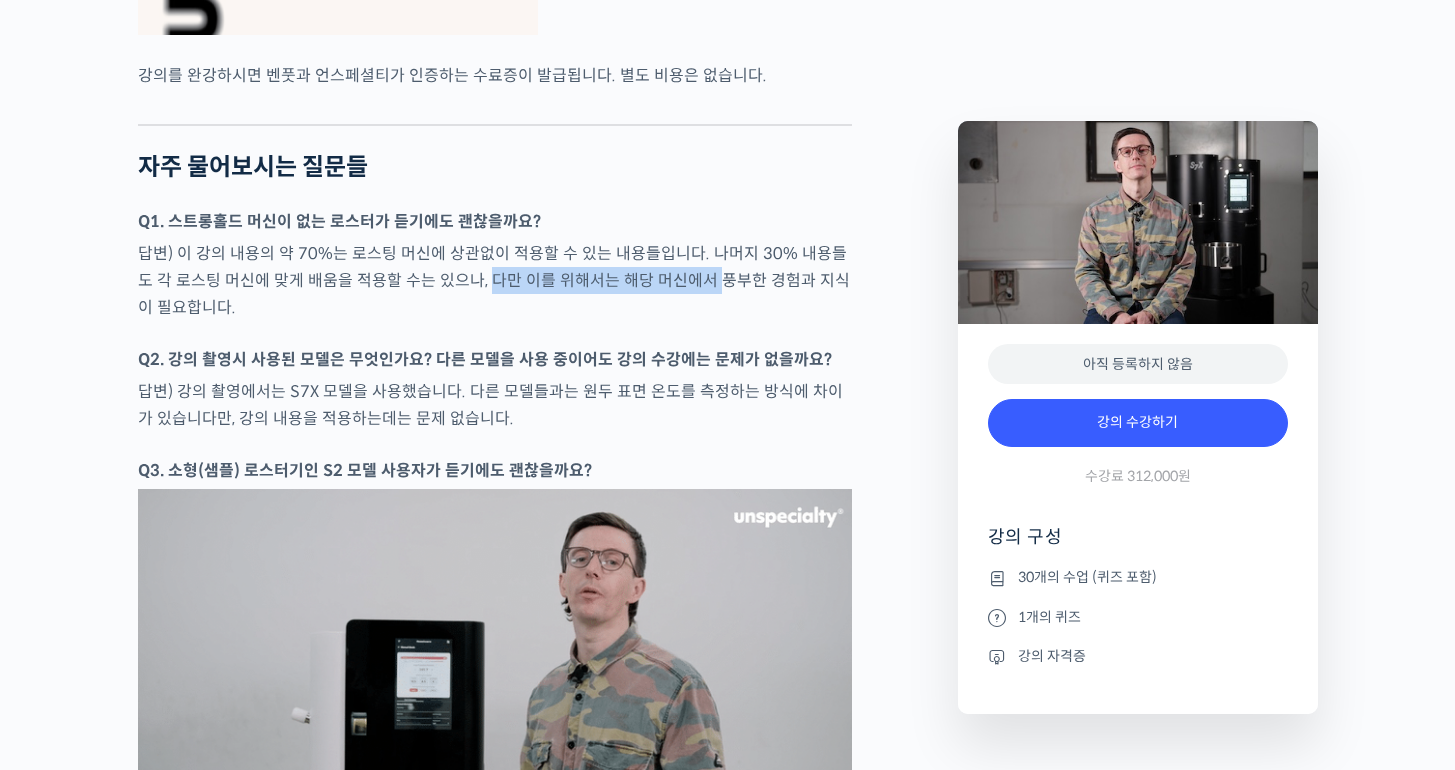 click on "답변) 이 강의 내용의 약 70%는 로스팅 머신에 상관없이 적용할 수 있는 내용들입니다. 나머지 30% 내용들도 각 로스팅 머신에 맞게 배움을 적용할 수는 있으나, 다만 이를 위해서는 해당 머신에서 풍부한 경험과 지식이 필요합니다." at bounding box center [495, 280] 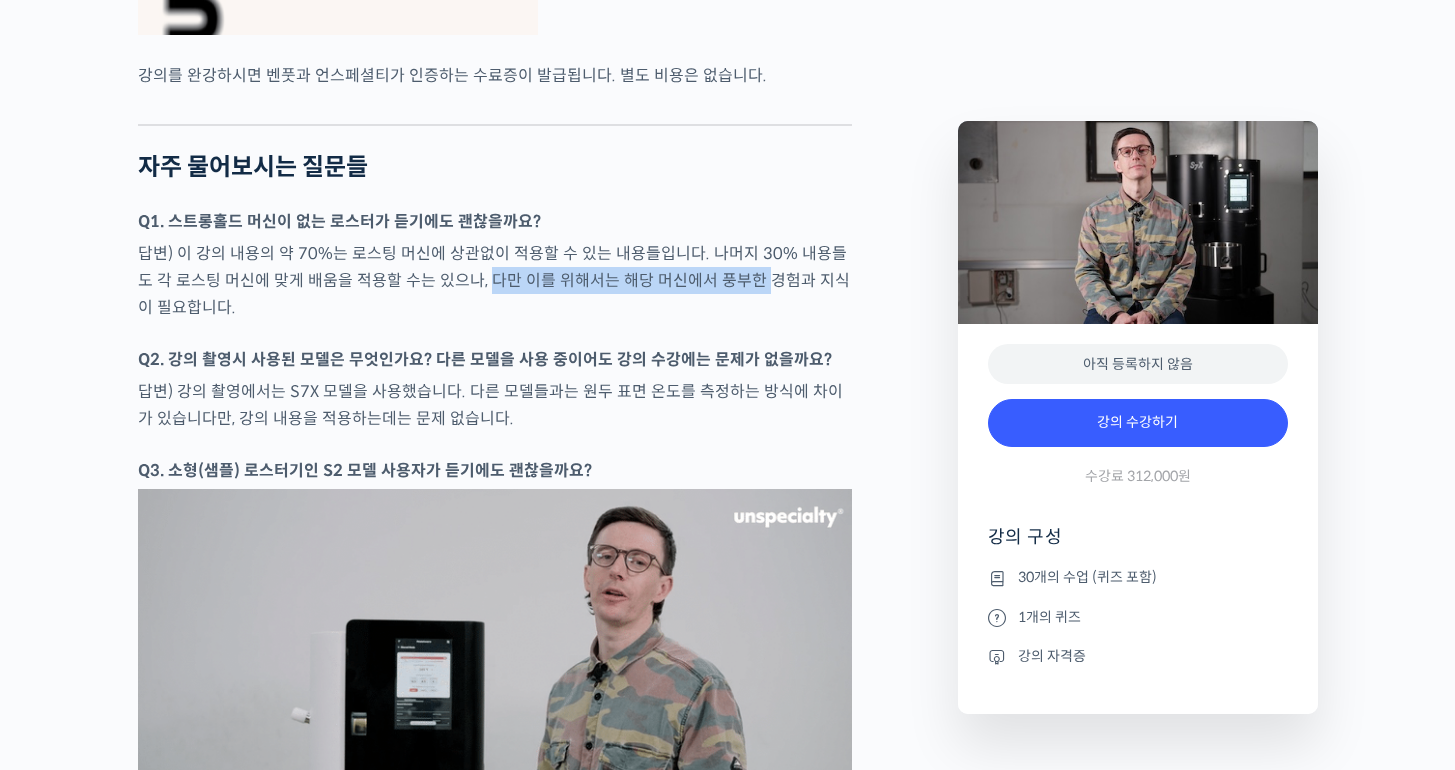 click on "답변) 이 강의 내용의 약 70%는 로스팅 머신에 상관없이 적용할 수 있는 내용들입니다. 나머지 30% 내용들도 각 로스팅 머신에 맞게 배움을 적용할 수는 있으나, 다만 이를 위해서는 해당 머신에서 풍부한 경험과 지식이 필요합니다." at bounding box center [495, 280] 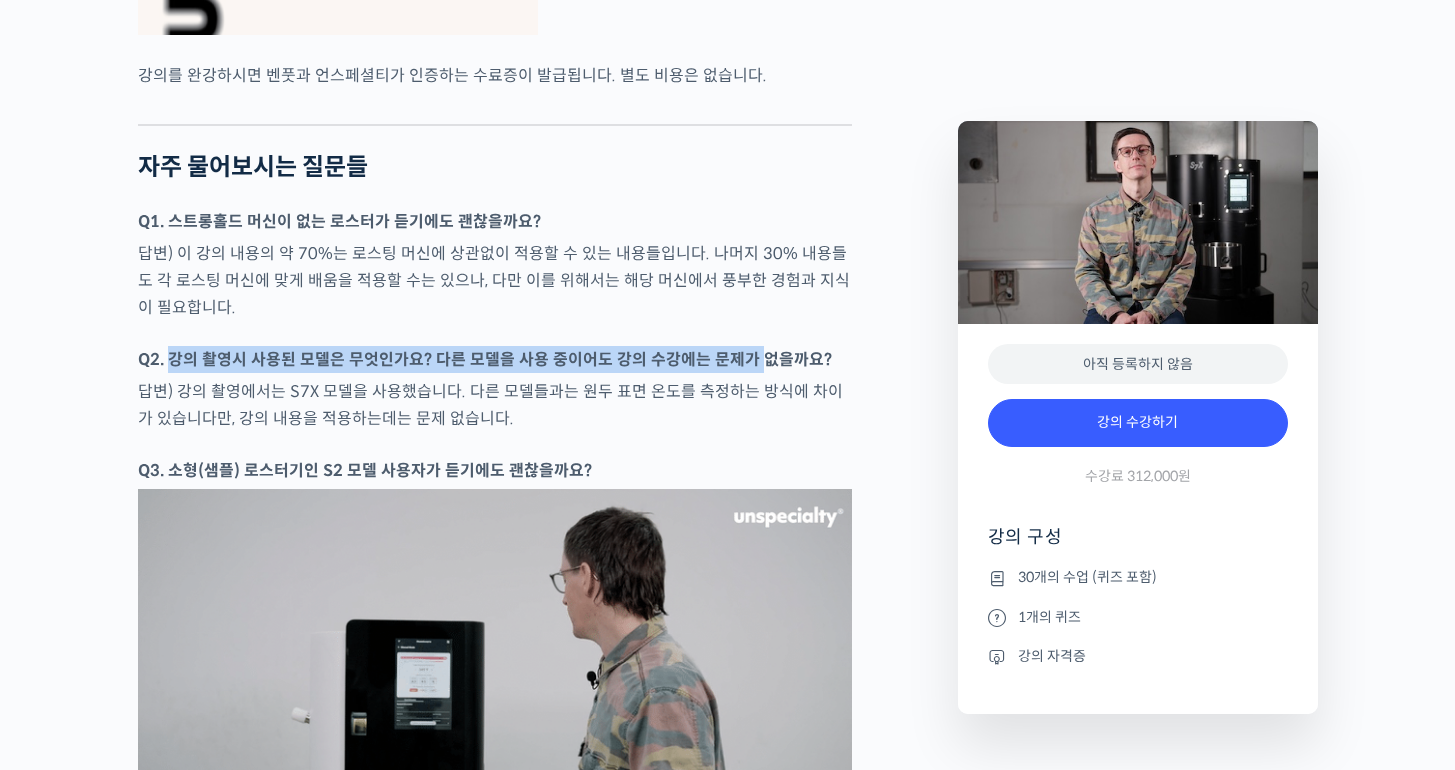 drag, startPoint x: 172, startPoint y: 427, endPoint x: 759, endPoint y: 439, distance: 587.1226 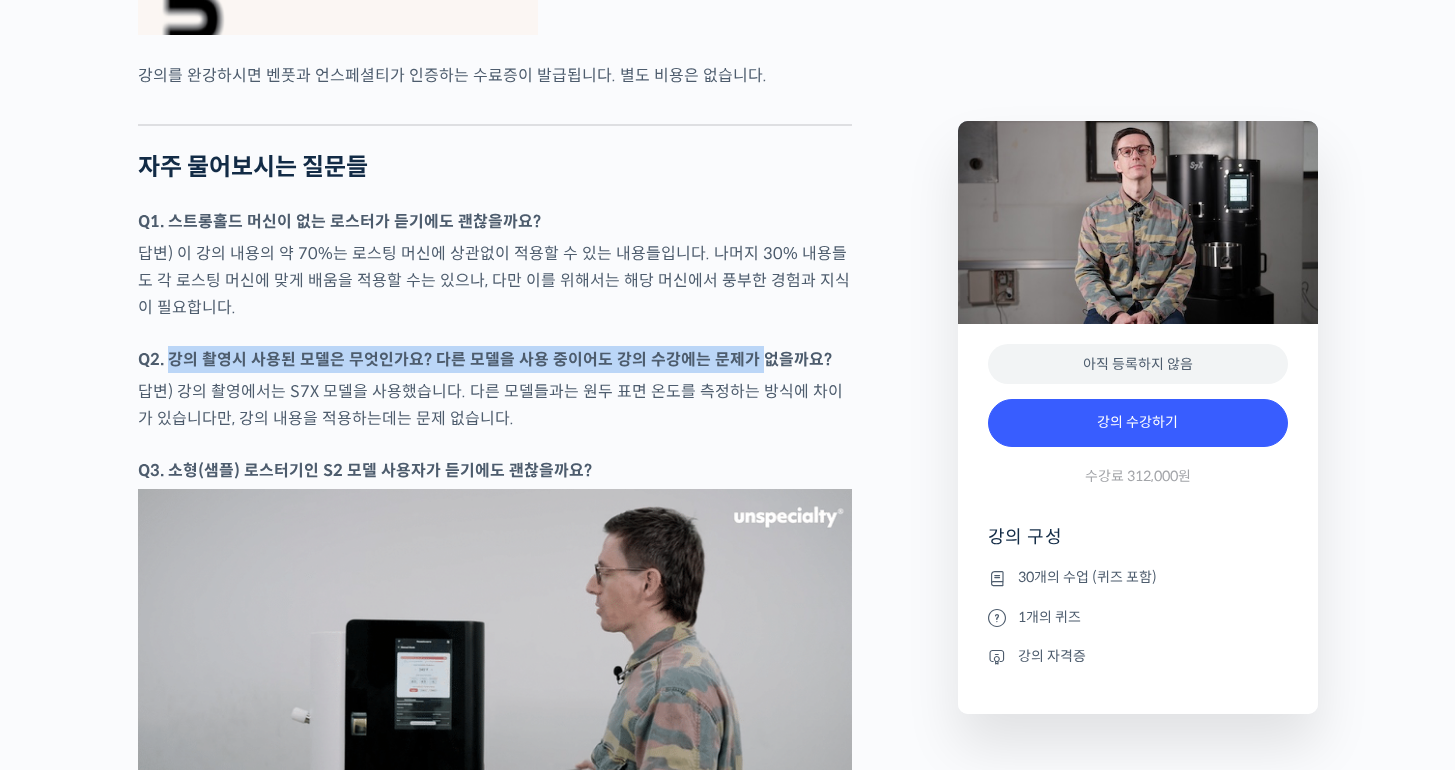 click on "Q2. 강의 촬영시 사용된 모델은 무엇인가요? 다른 모델을 사용 중이어도 강의 수강에는 문제가 없을까요?" at bounding box center [485, 359] 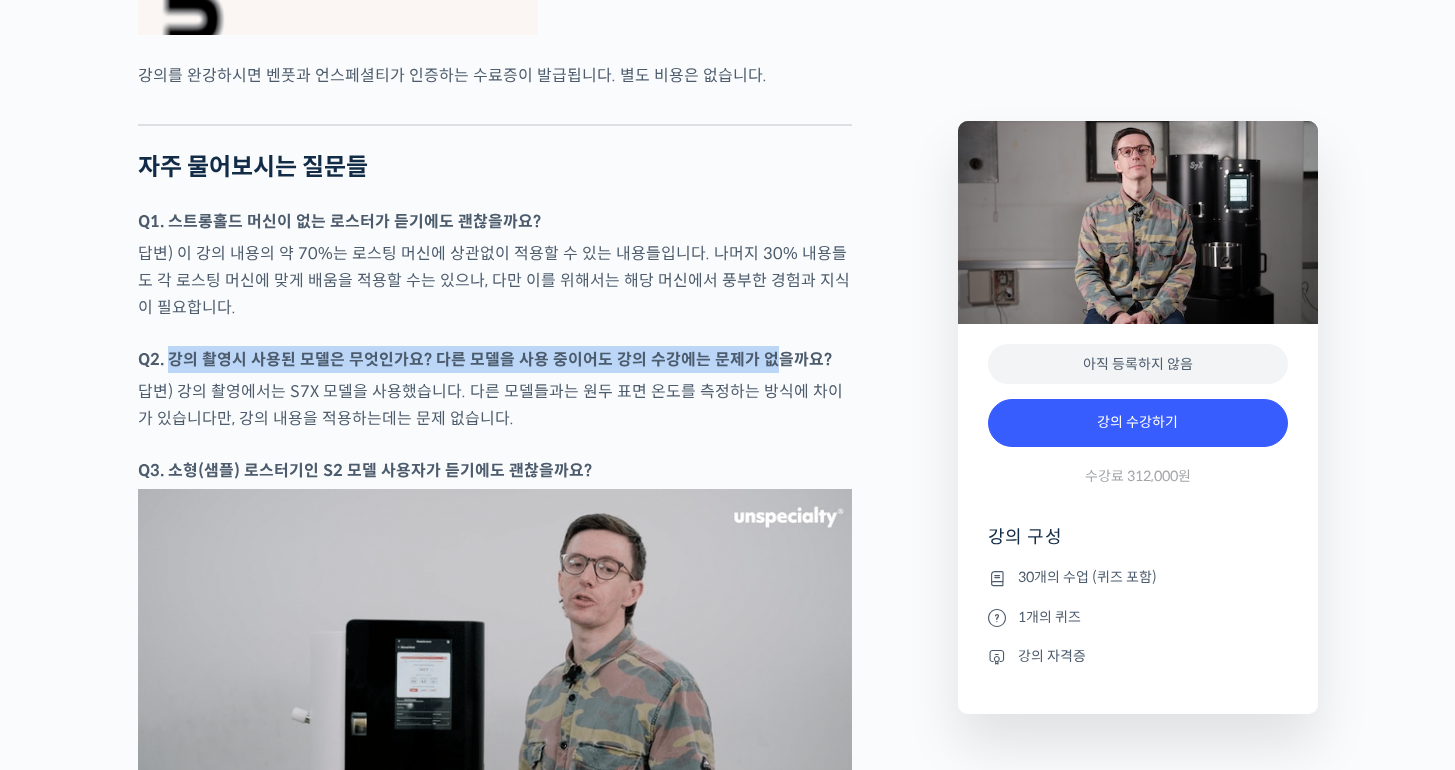 click on "Q2. 강의 촬영시 사용된 모델은 무엇인가요? 다른 모델을 사용 중이어도 강의 수강에는 문제가 없을까요?" at bounding box center [485, 359] 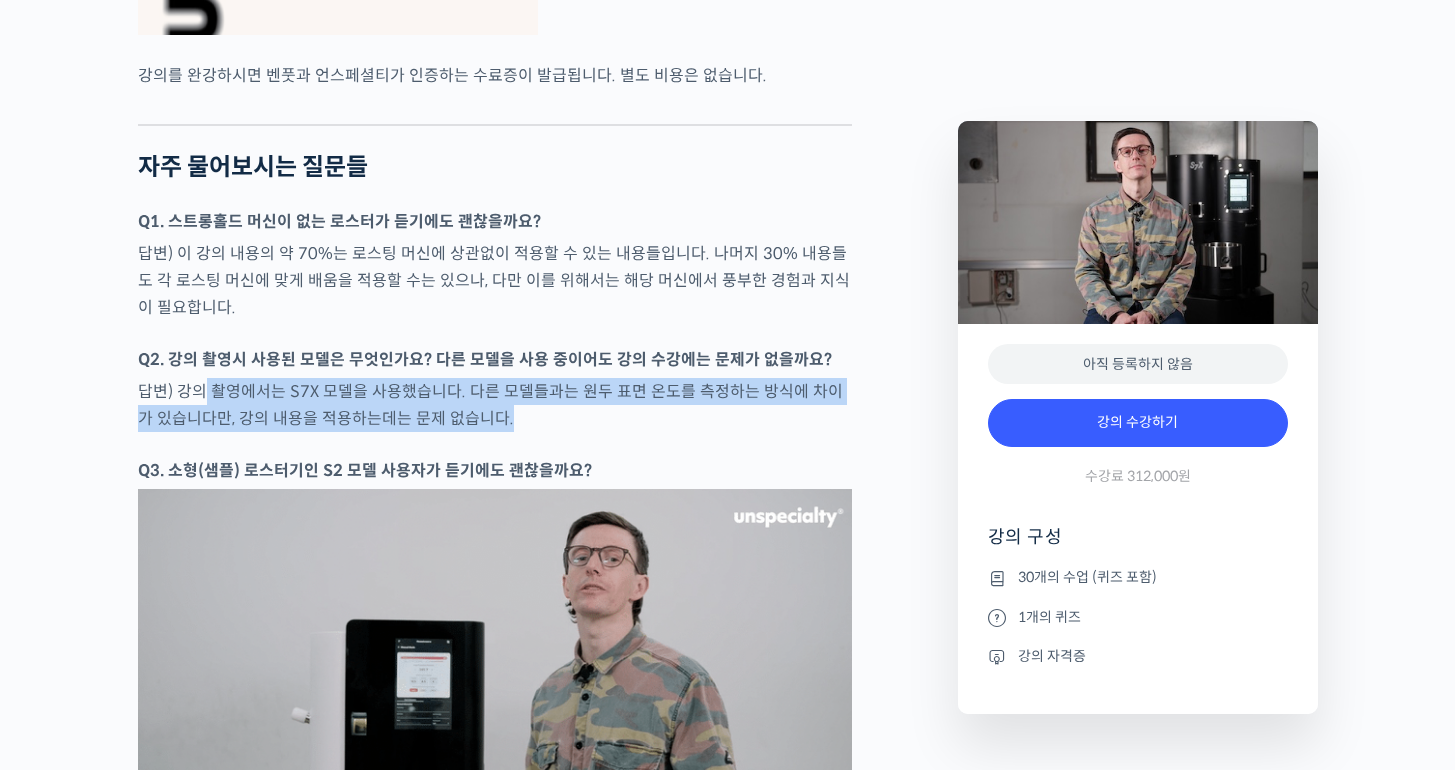 drag, startPoint x: 206, startPoint y: 472, endPoint x: 860, endPoint y: 489, distance: 654.2209 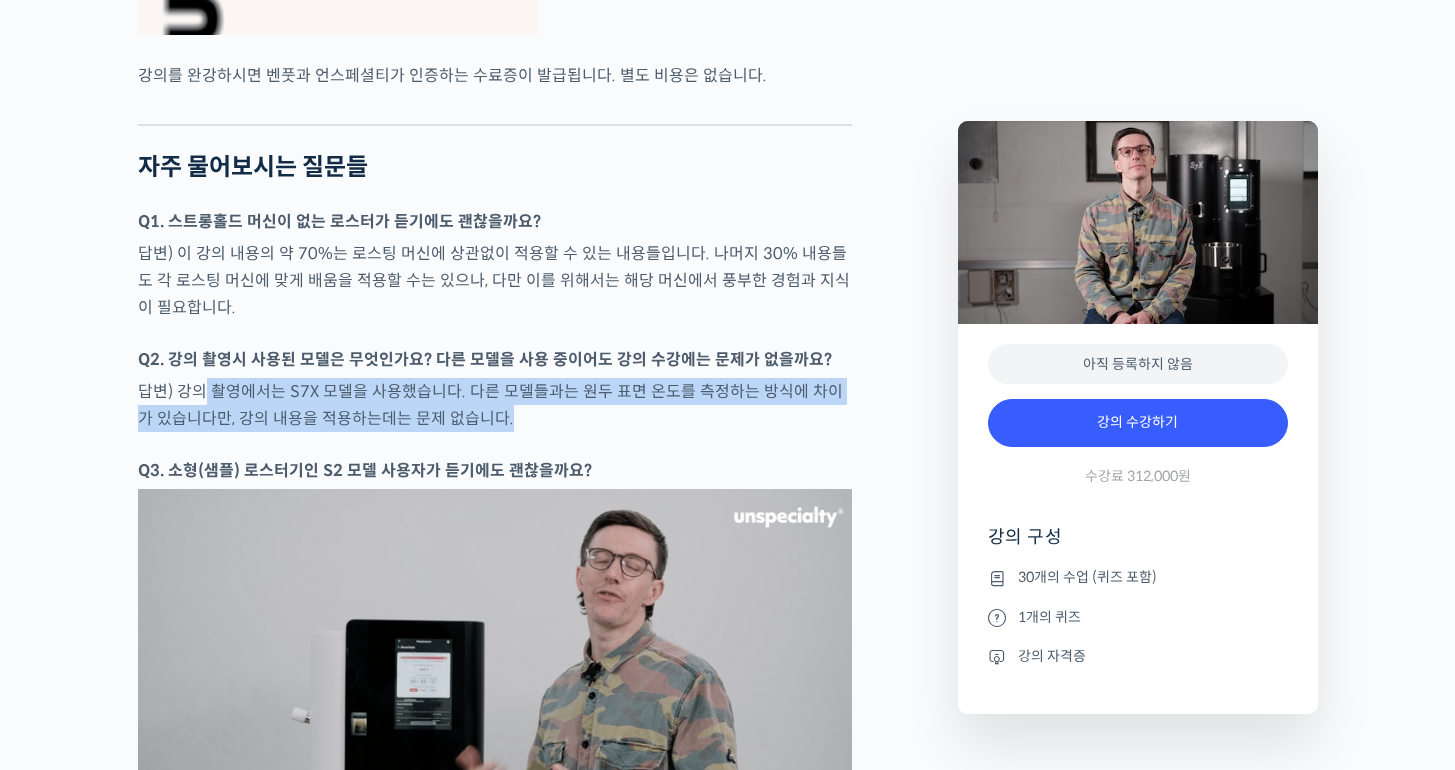 click on "벤풋을 소개합니다!
캐나다 <Monogram Coffee> 공동창업자
스트롱홀드 앰버서더  (2023년~)
캐나다 바리스타 챔피언십 (Canadian National Barista Championship)  2023년, 2022년, 2017년, 2016년, 2015년, 2014년, 2013년 총 7회 우승 🏆 2022년에는 브루어스 컵 동시 우승
월드 바리스타 챔피언십  (World Barista Championship) 2022년 5위, 2017년 4위, 2016년 3위, 2015년 3위, 총 4번의 결선 진출 2020년 캐나다 국가대표 코칭 2019년 2018년 스위스 국가대표 코칭 (6위, 3위)
벤풋은 한번 하기도 어려운 바리스타 국가대표 선발전 우승을 7번씩이나, 그리고 나간 세계대회에서 결선에 무려 4번이나 오른 실력자입니다. 그가 대회에서 선보인 동결건조 우유 사용, 이산화탄소 제거 에스프레소 등은 많은 바리스타들에게 영감을 주었습니다." at bounding box center (538, -1650) 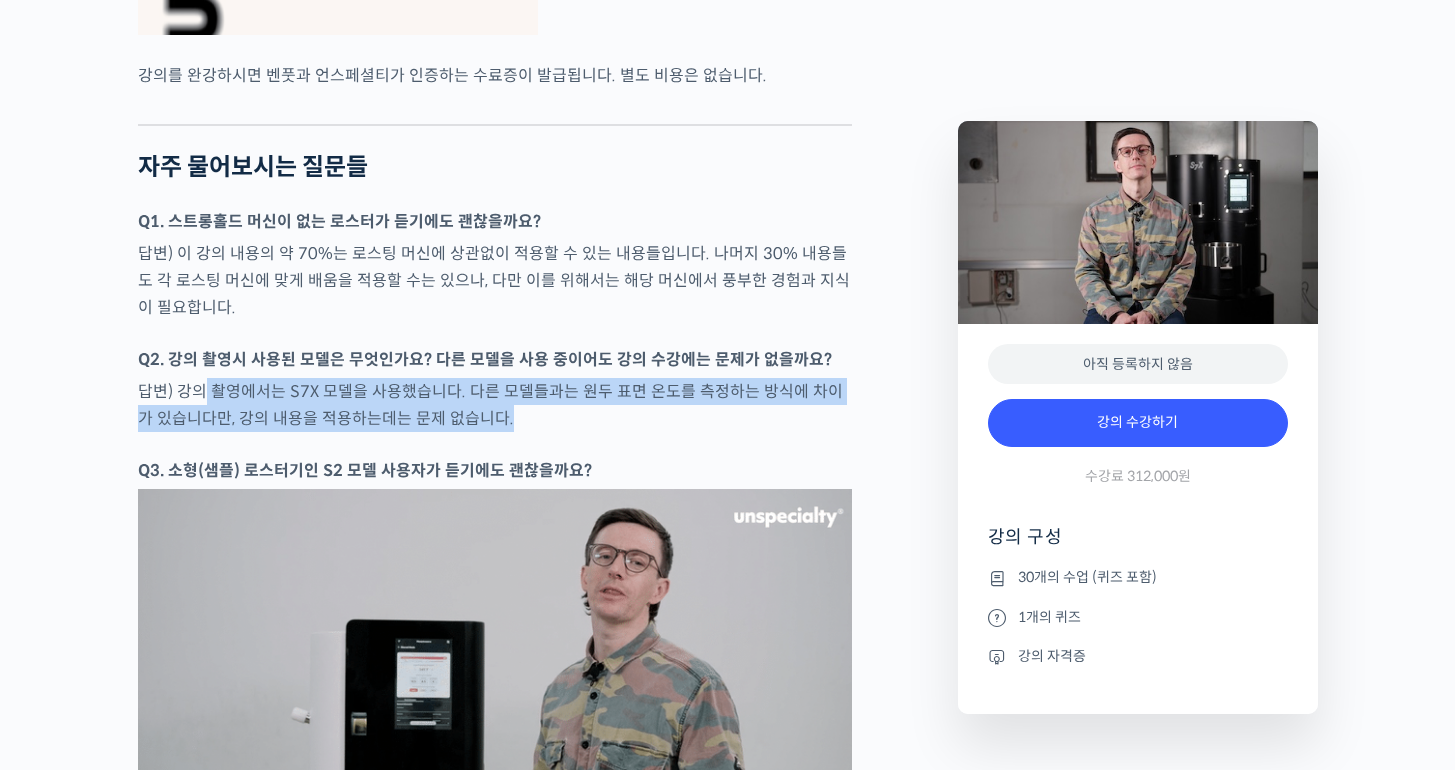 click on "답변) 강의 촬영에서는 S7X 모델을 사용했습니다. 다른 모델들과는 원두 표면 온도를 측정하는 방식에 차이가 있습니다만, 강의 내용을 적용하는데는 문제 없습니다." at bounding box center [495, 405] 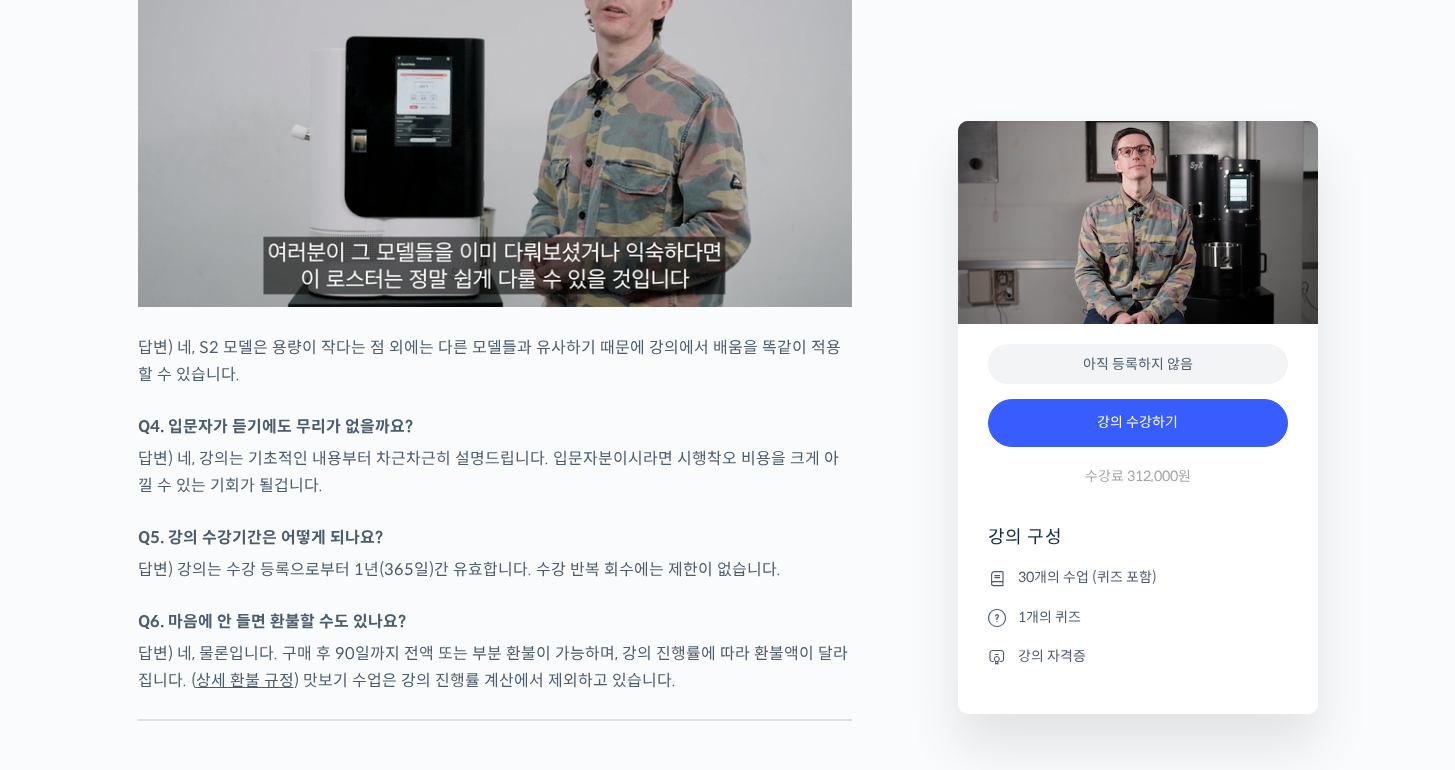 scroll, scrollTop: 9193, scrollLeft: 0, axis: vertical 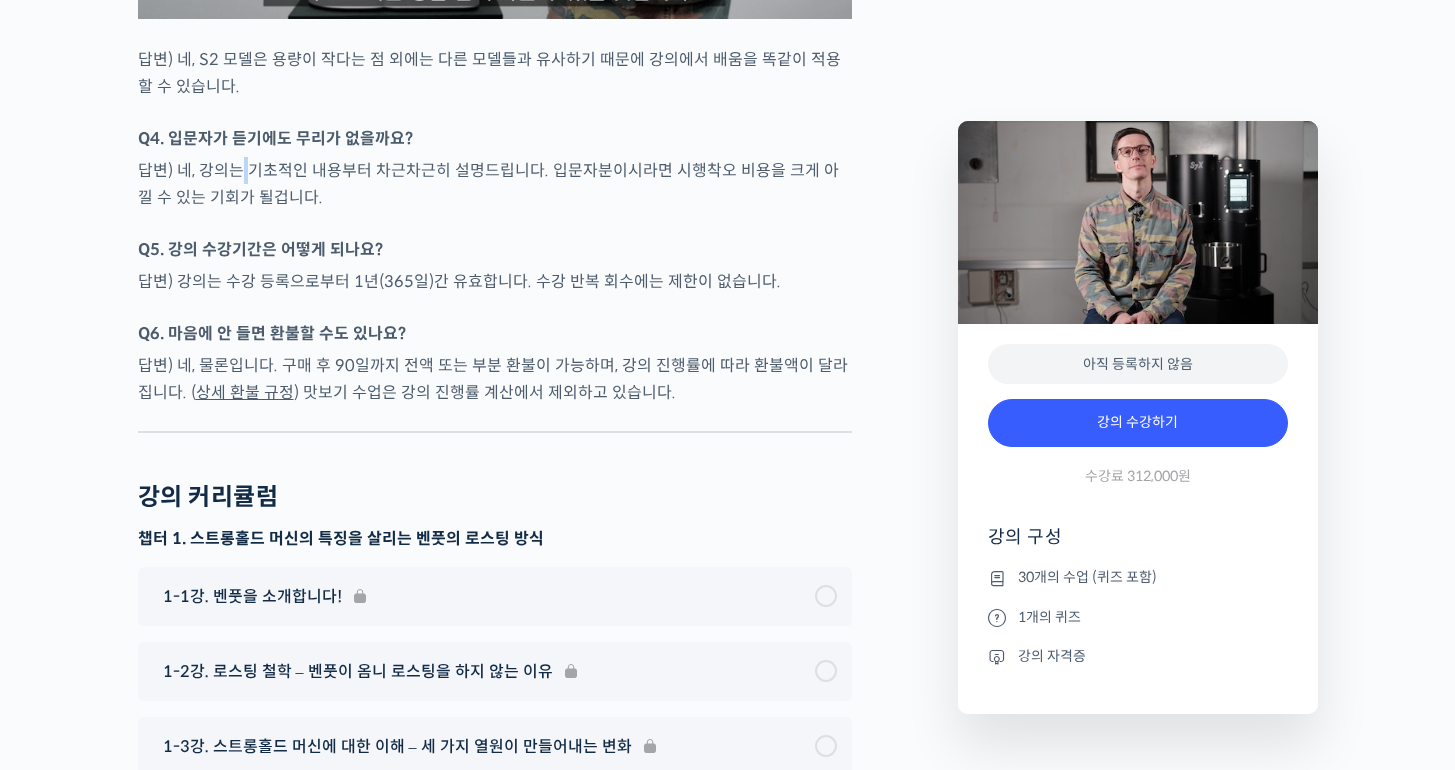 drag, startPoint x: 237, startPoint y: 253, endPoint x: 472, endPoint y: 252, distance: 235.00212 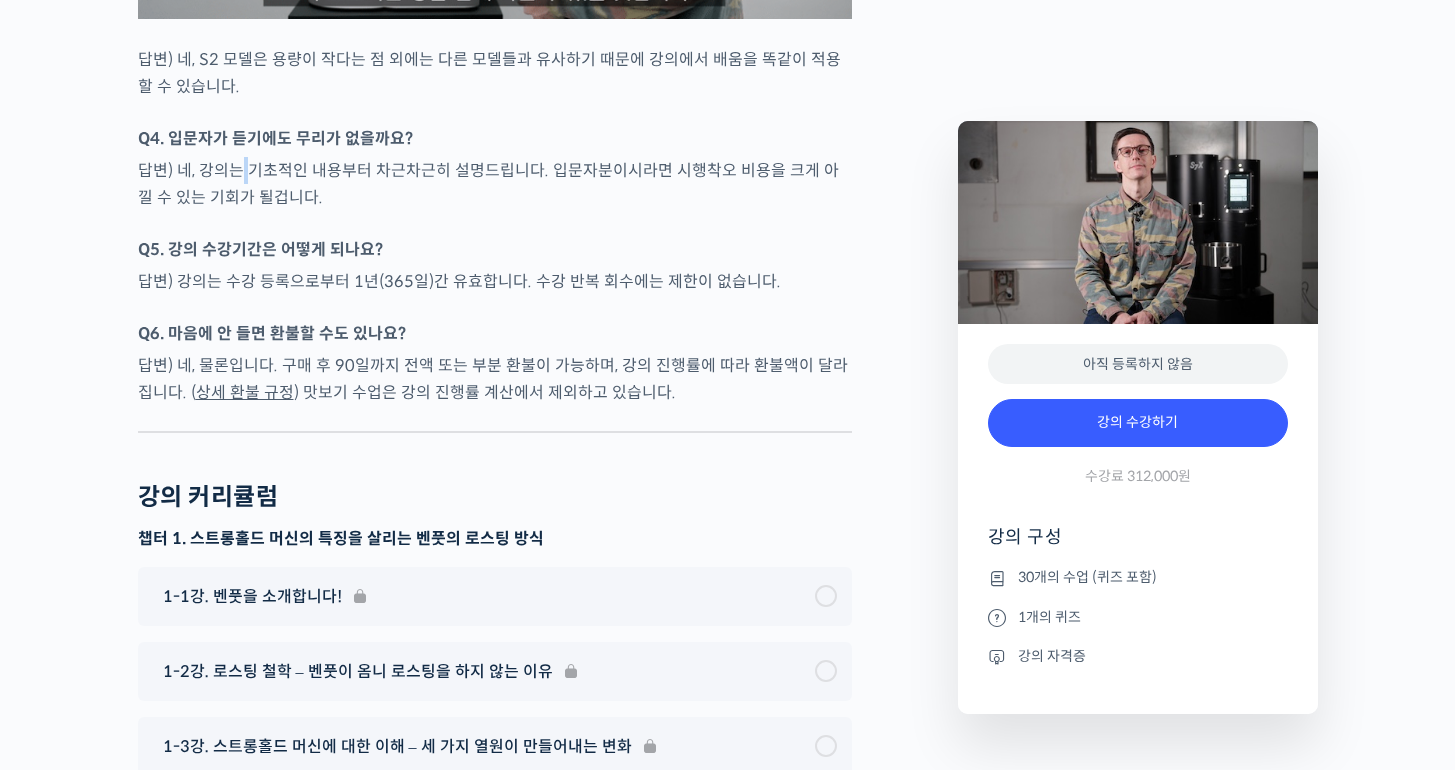 click on "답변) 네, 강의는 기초적인 내용부터 차근차근히 설명드립니다. 입문자분이시라면 시행착오 비용을 크게 아낄 수 있는 기회가 될겁니다." at bounding box center [495, 184] 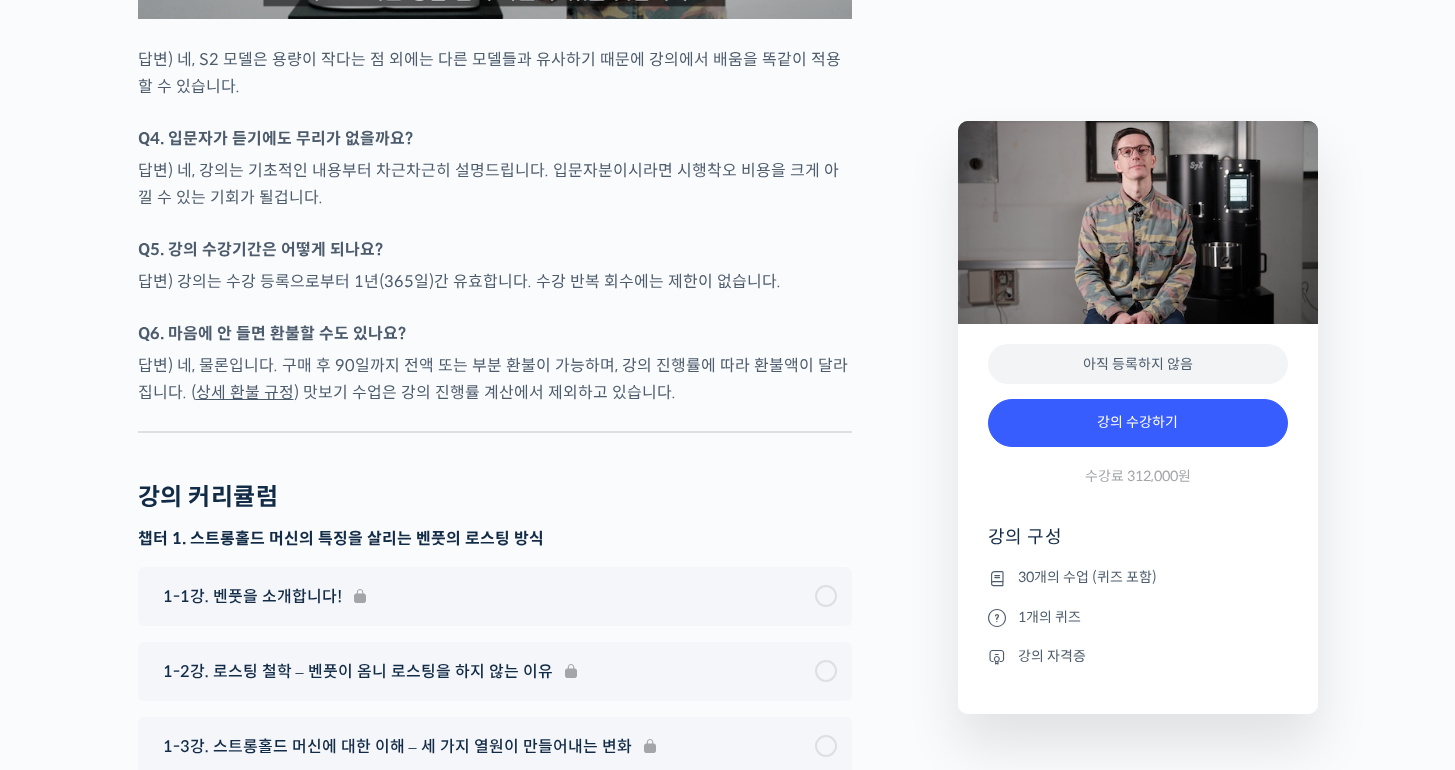 click on "답변) 네, 강의는 기초적인 내용부터 차근차근히 설명드립니다. 입문자분이시라면 시행착오 비용을 크게 아낄 수 있는 기회가 될겁니다." at bounding box center [495, 184] 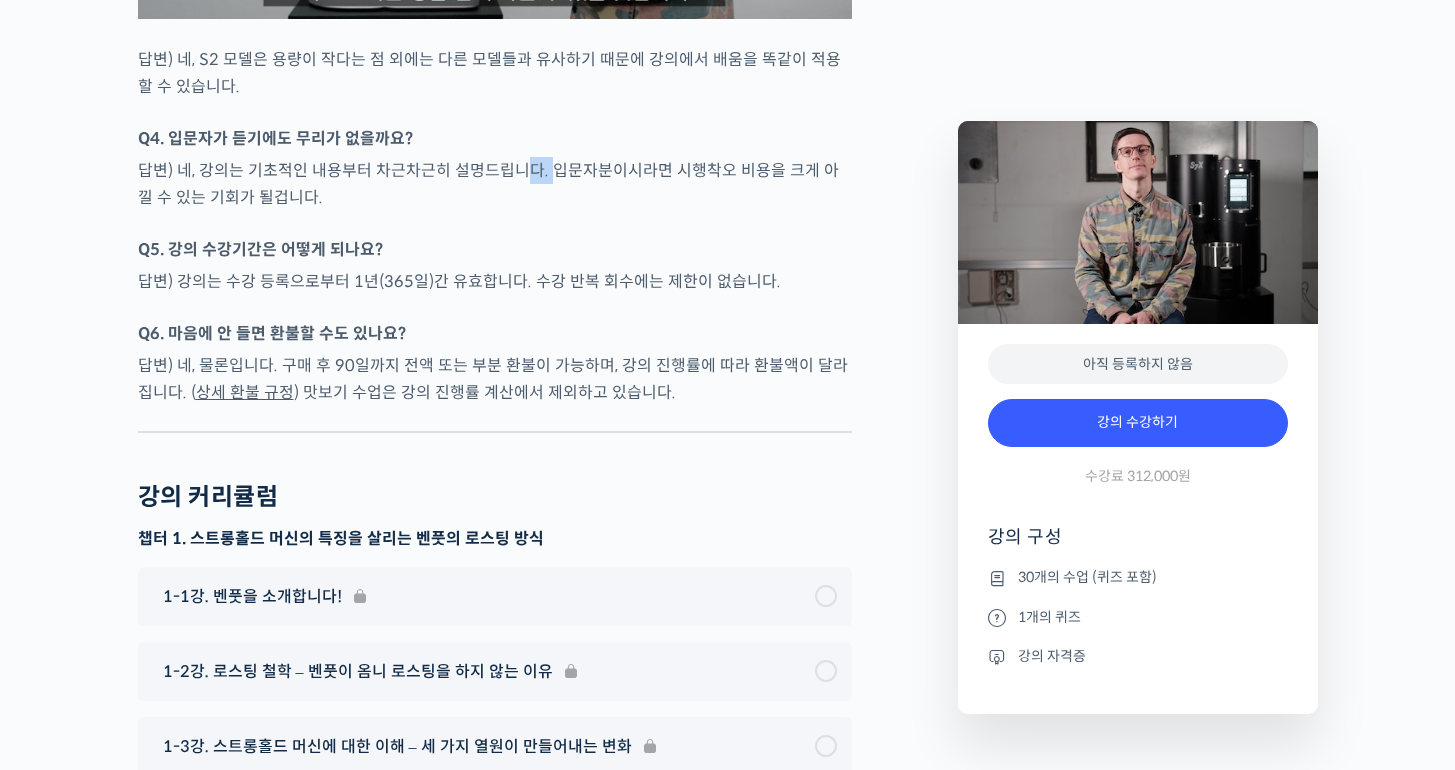 click on "답변) 네, 강의는 기초적인 내용부터 차근차근히 설명드립니다. 입문자분이시라면 시행착오 비용을 크게 아낄 수 있는 기회가 될겁니다." at bounding box center [495, 184] 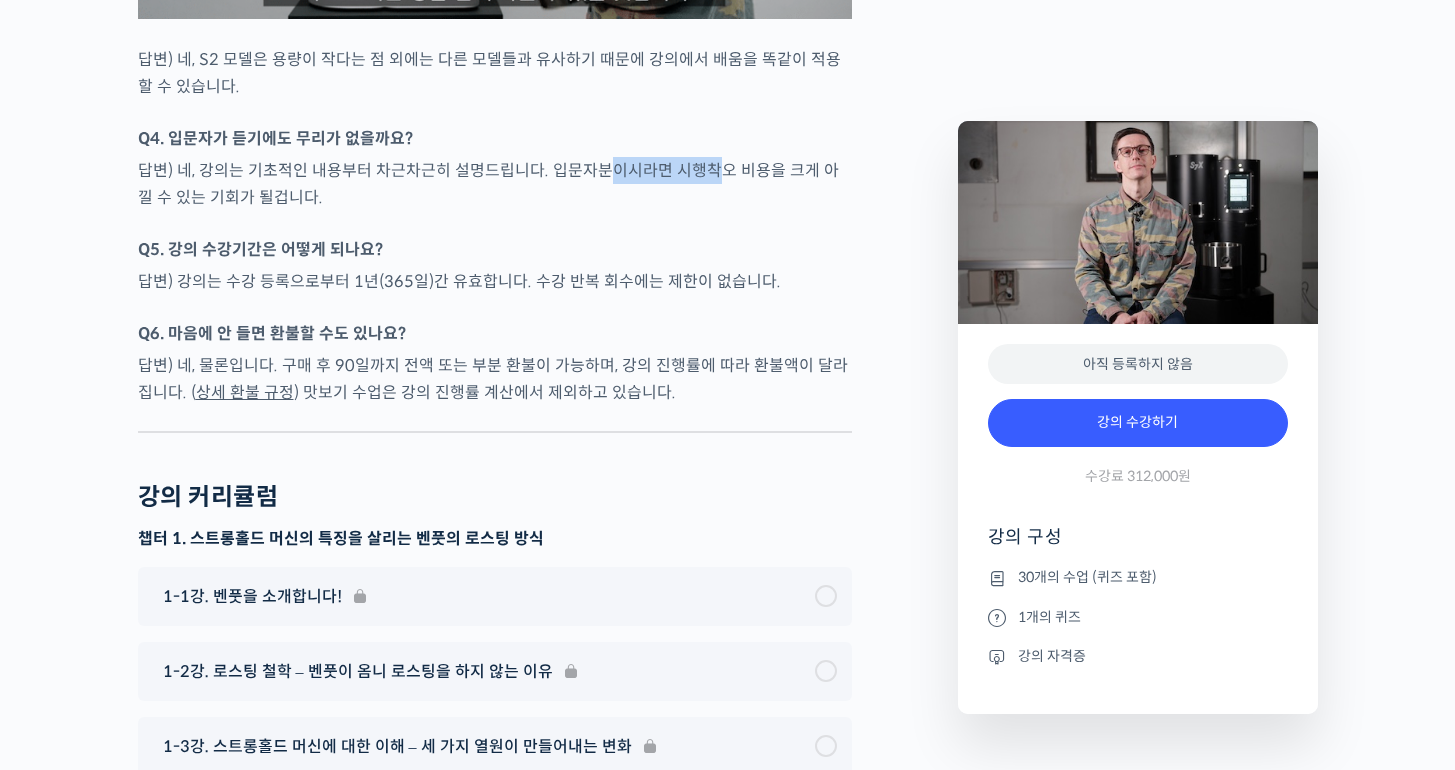drag, startPoint x: 607, startPoint y: 250, endPoint x: 716, endPoint y: 250, distance: 109 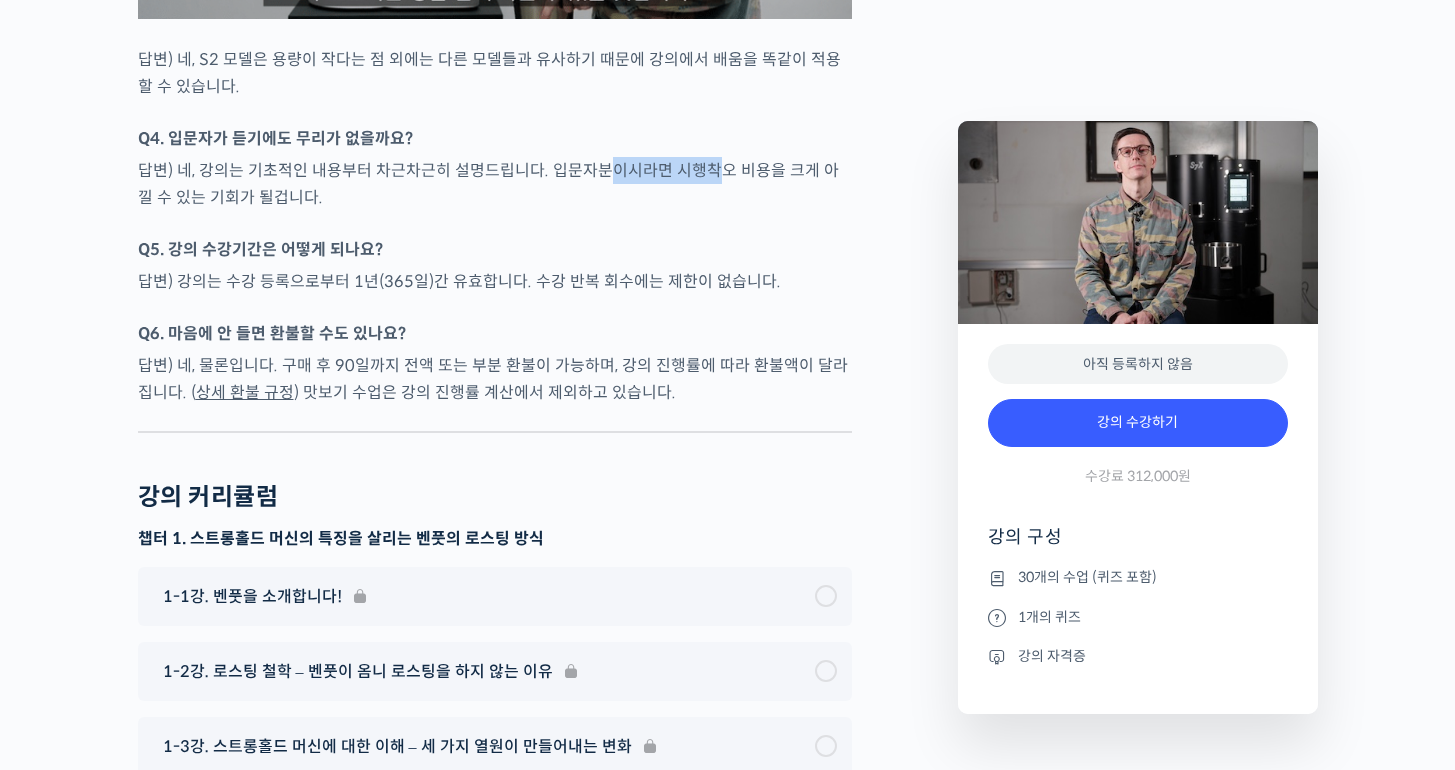 click on "답변) 네, 강의는 기초적인 내용부터 차근차근히 설명드립니다. 입문자분이시라면 시행착오 비용을 크게 아낄 수 있는 기회가 될겁니다." at bounding box center [495, 184] 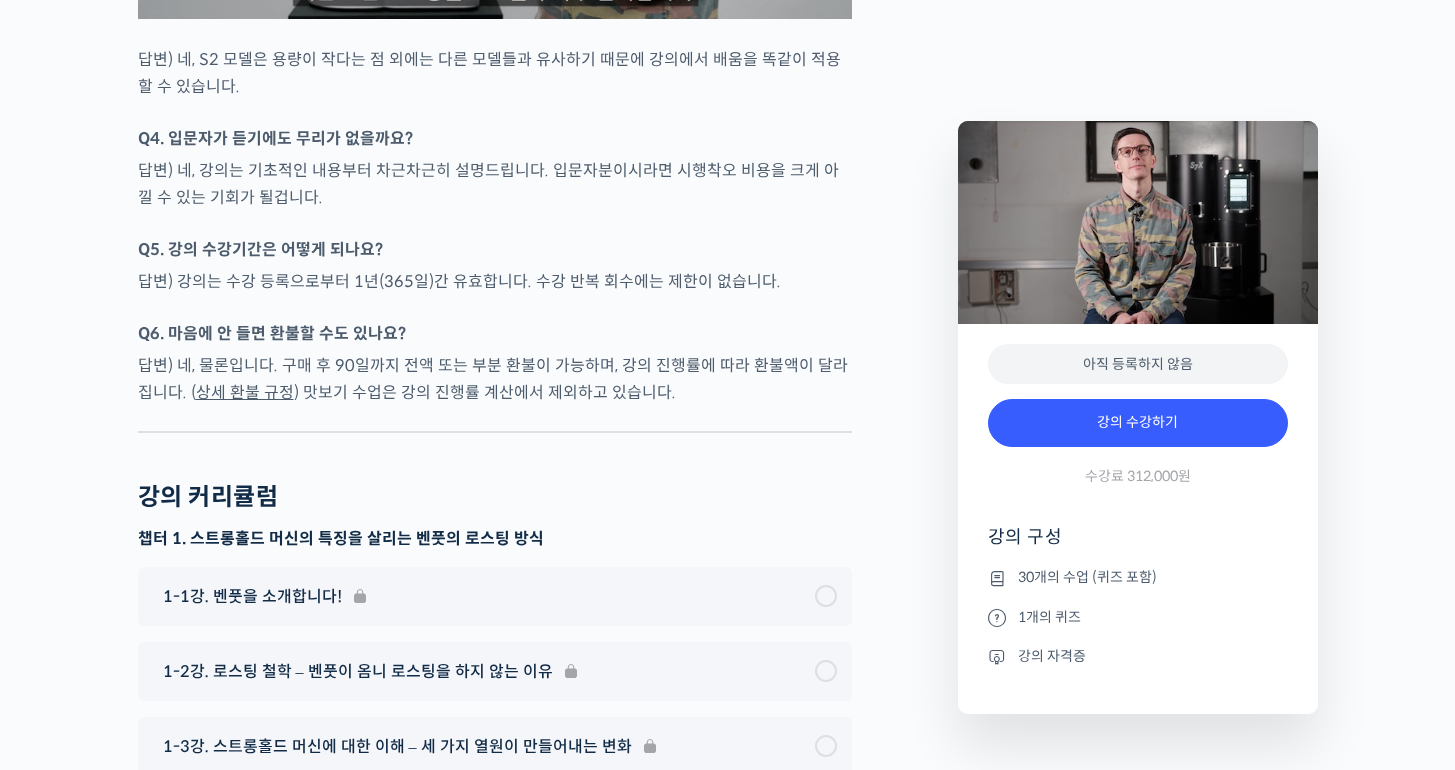 click on "답변) 네, 강의는 기초적인 내용부터 차근차근히 설명드립니다. 입문자분이시라면 시행착오 비용을 크게 아낄 수 있는 기회가 될겁니다." at bounding box center [495, 184] 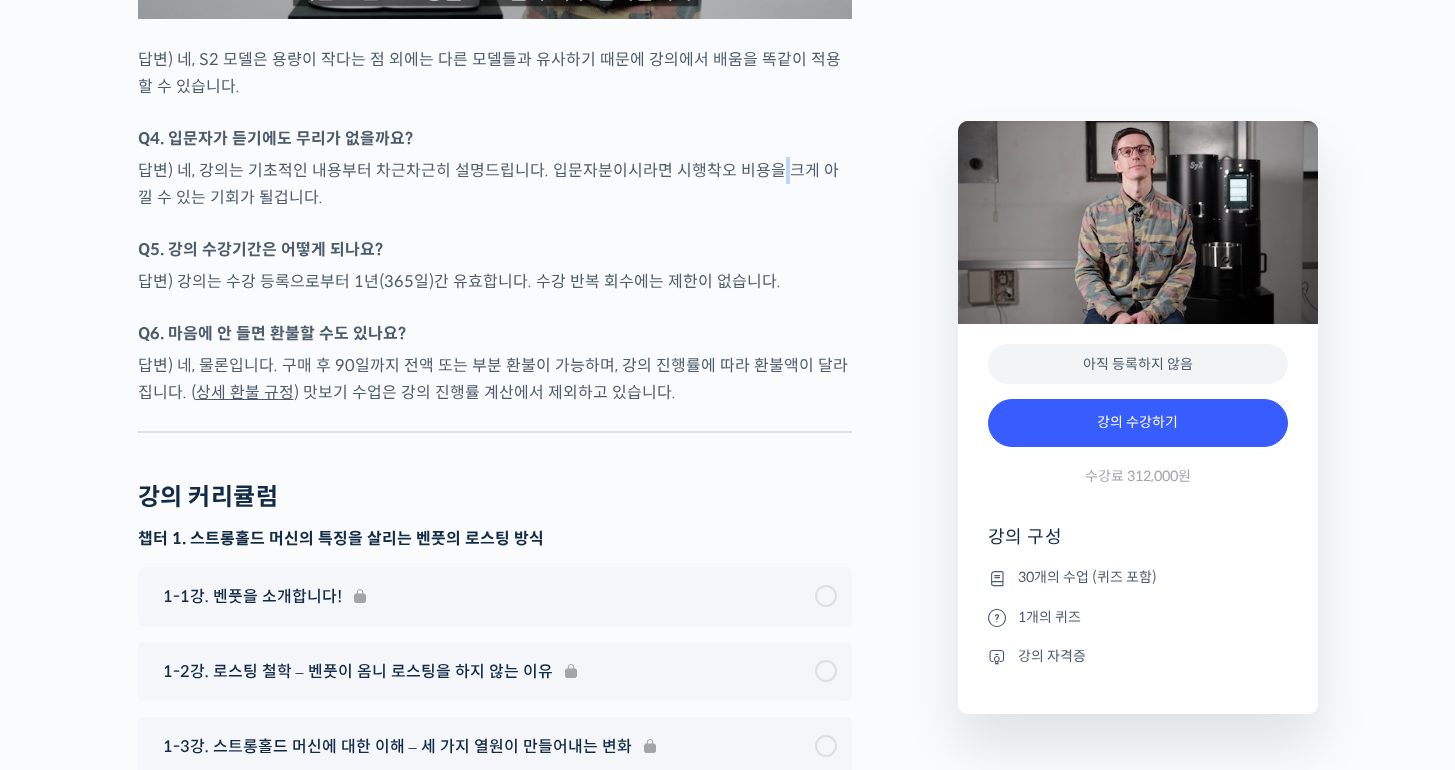 click on "답변) 네, 강의는 기초적인 내용부터 차근차근히 설명드립니다. 입문자분이시라면 시행착오 비용을 크게 아낄 수 있는 기회가 될겁니다." at bounding box center (495, 184) 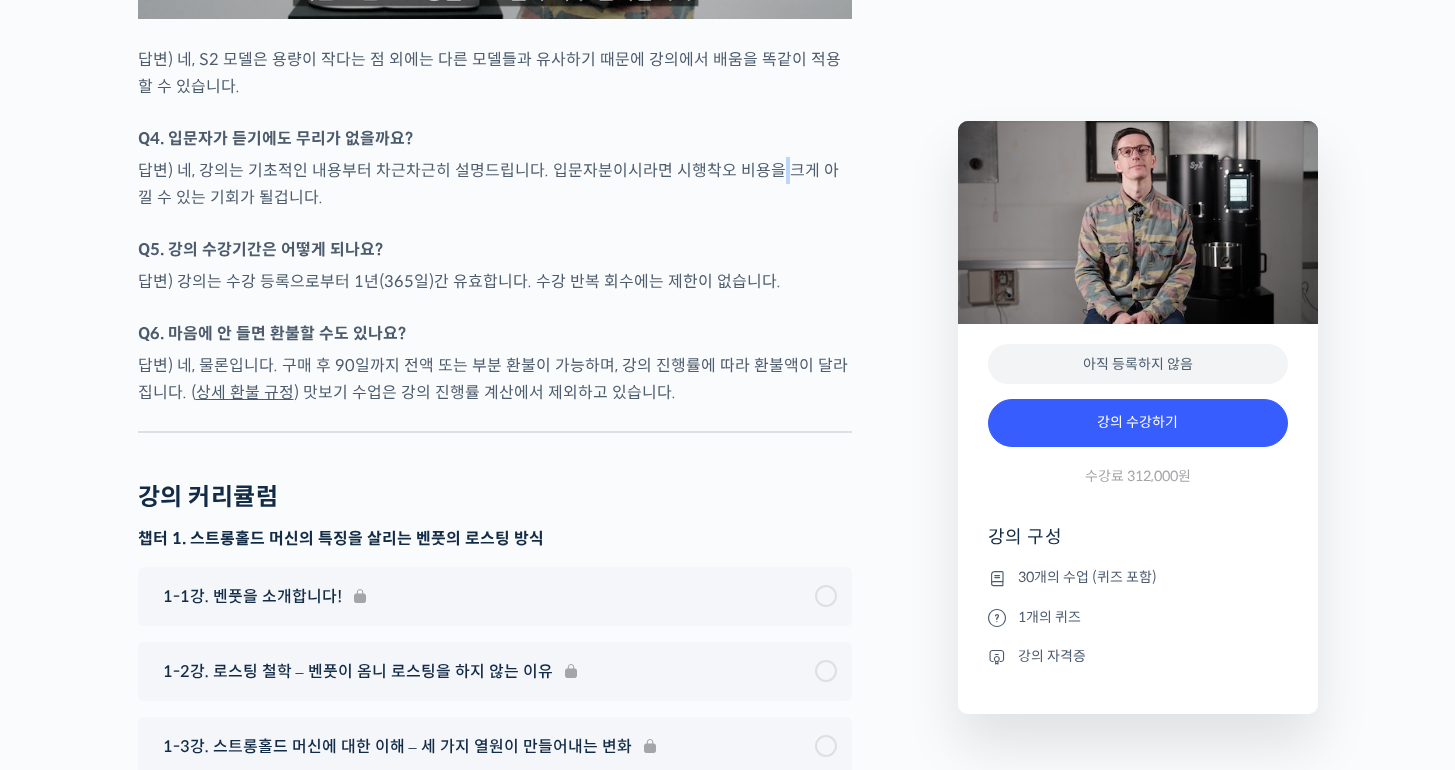 click at bounding box center [495, 226] 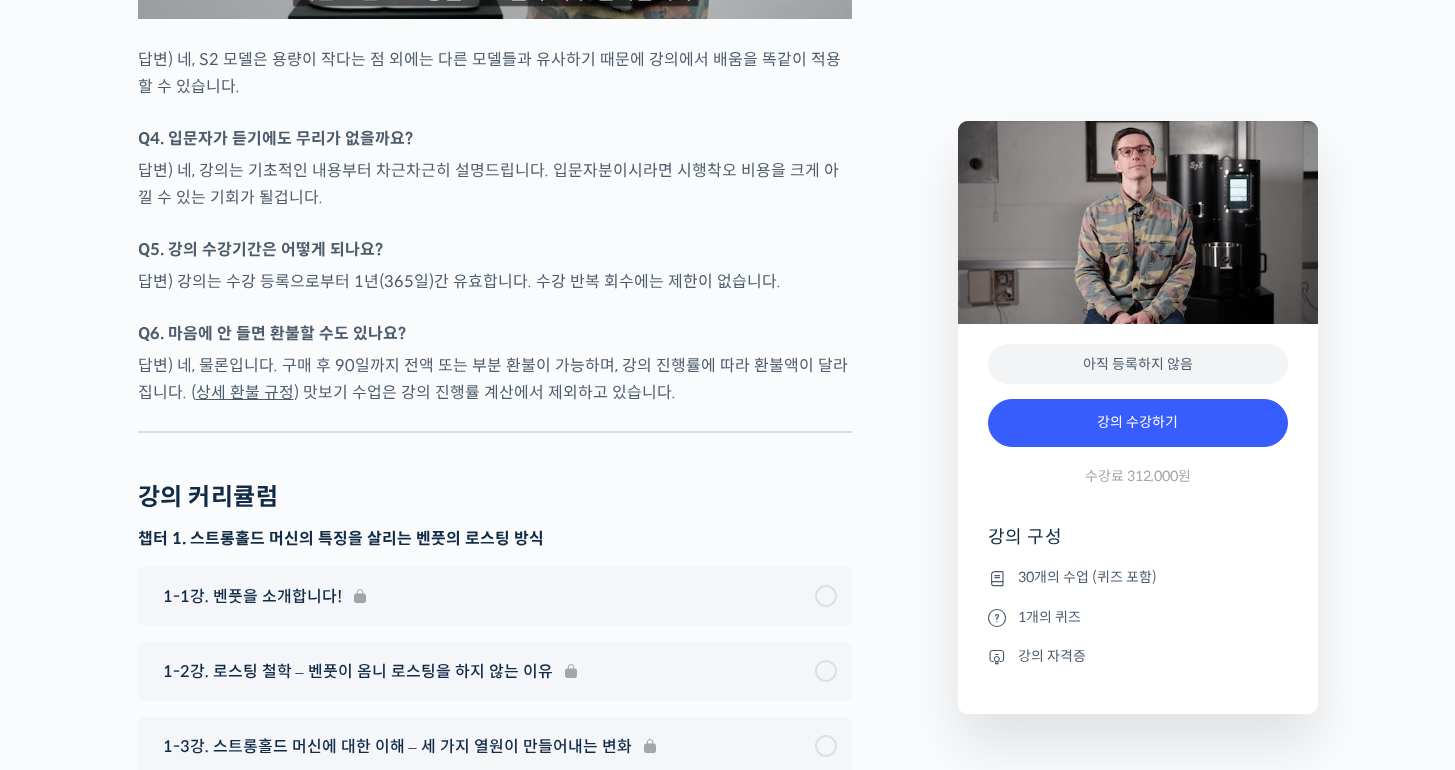 drag, startPoint x: 147, startPoint y: 294, endPoint x: 397, endPoint y: 294, distance: 250 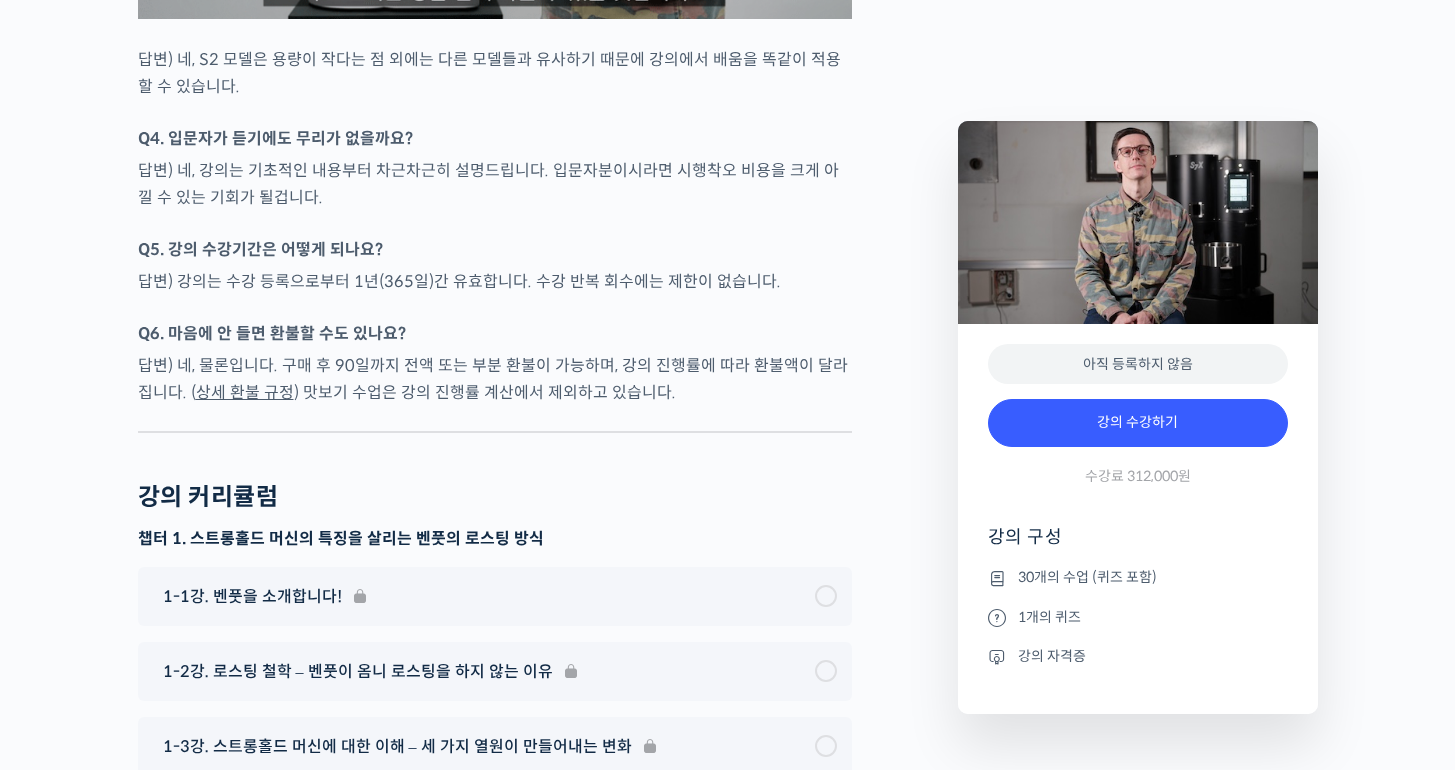 click at bounding box center [495, 226] 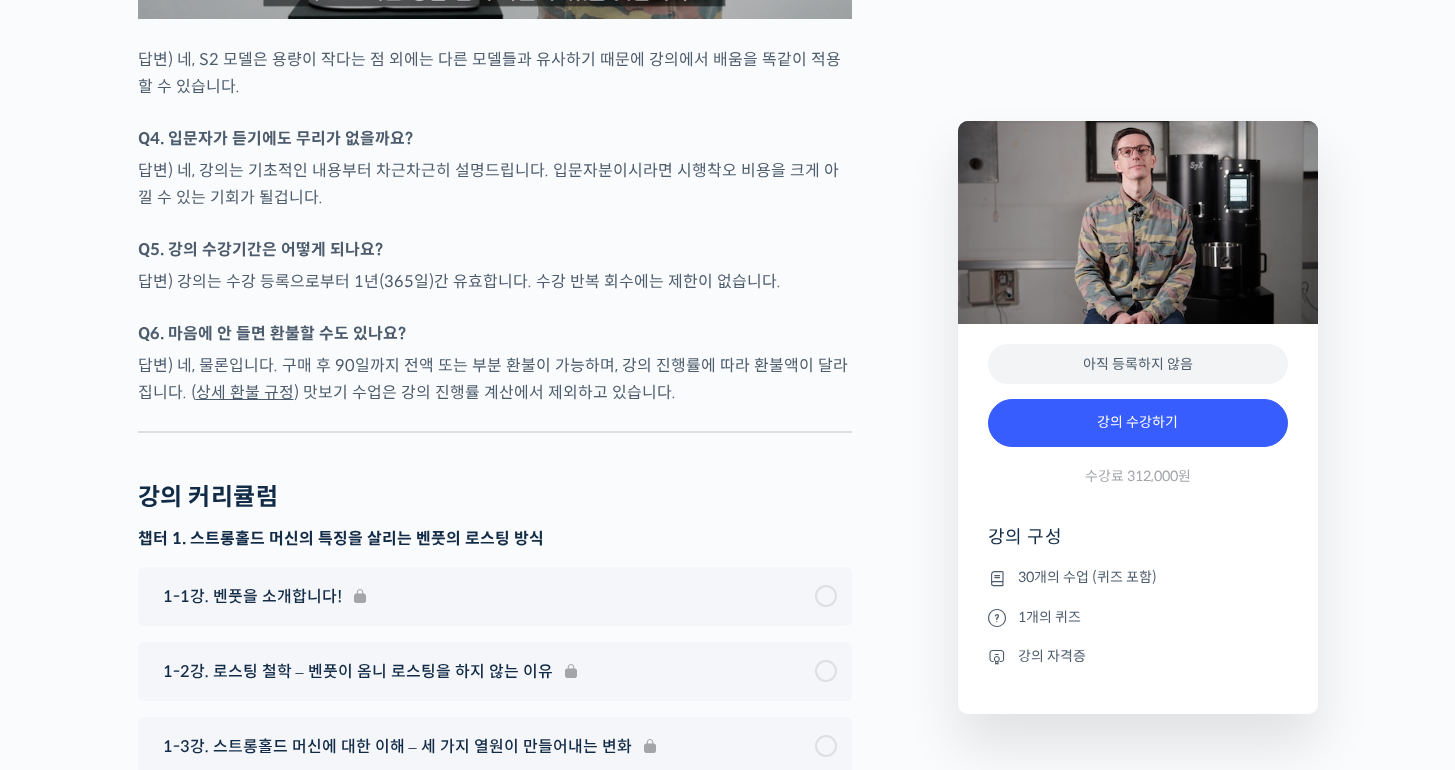 click at bounding box center (495, 226) 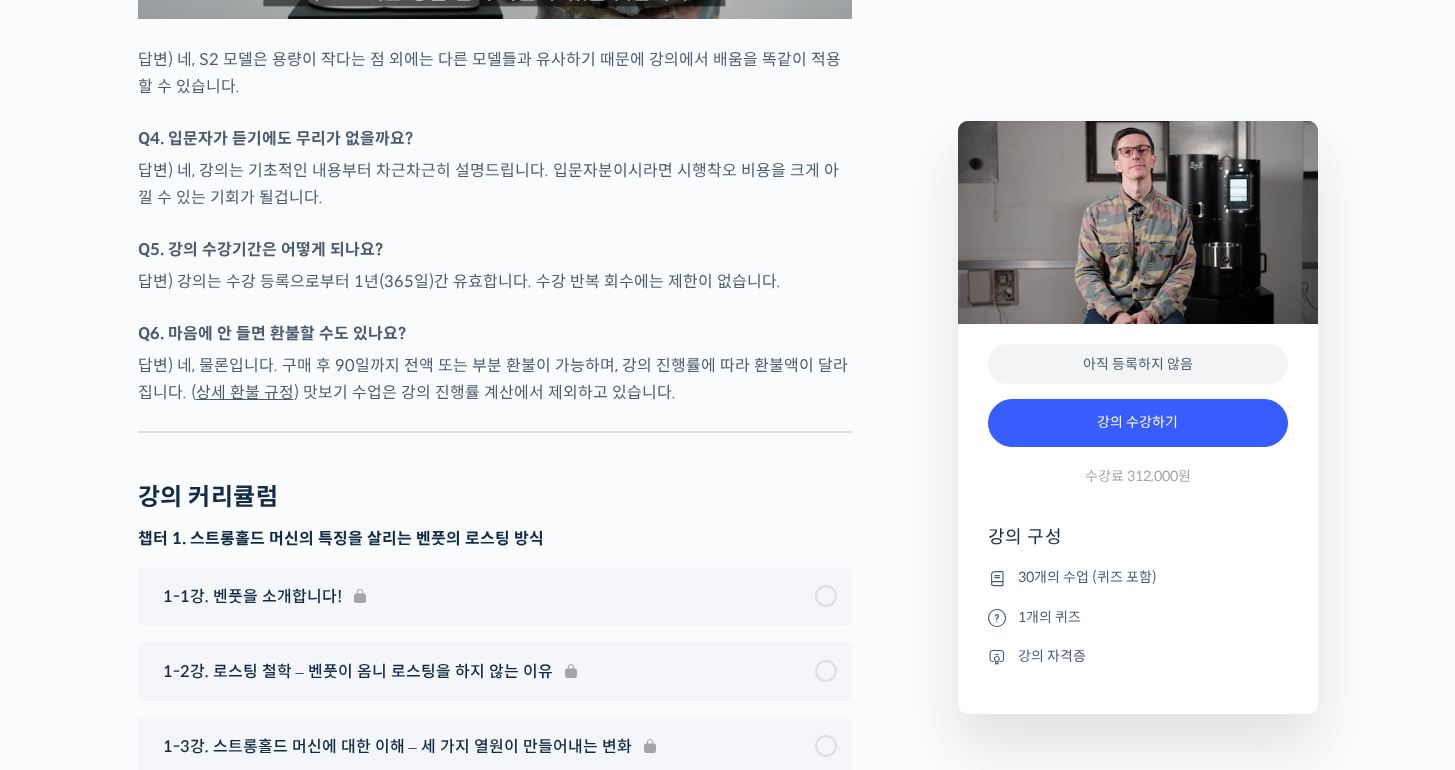 click at bounding box center (495, 226) 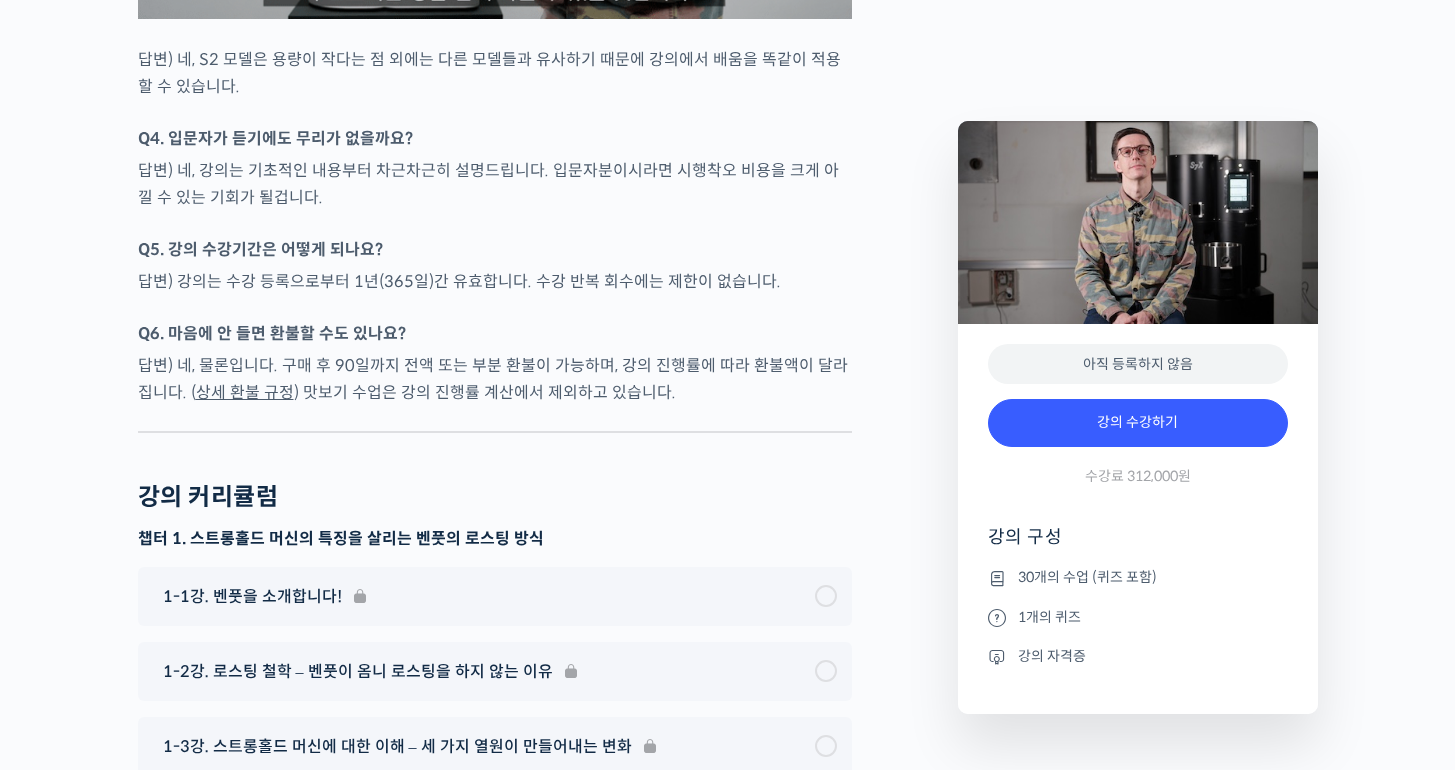 drag, startPoint x: 270, startPoint y: 293, endPoint x: 482, endPoint y: 293, distance: 212 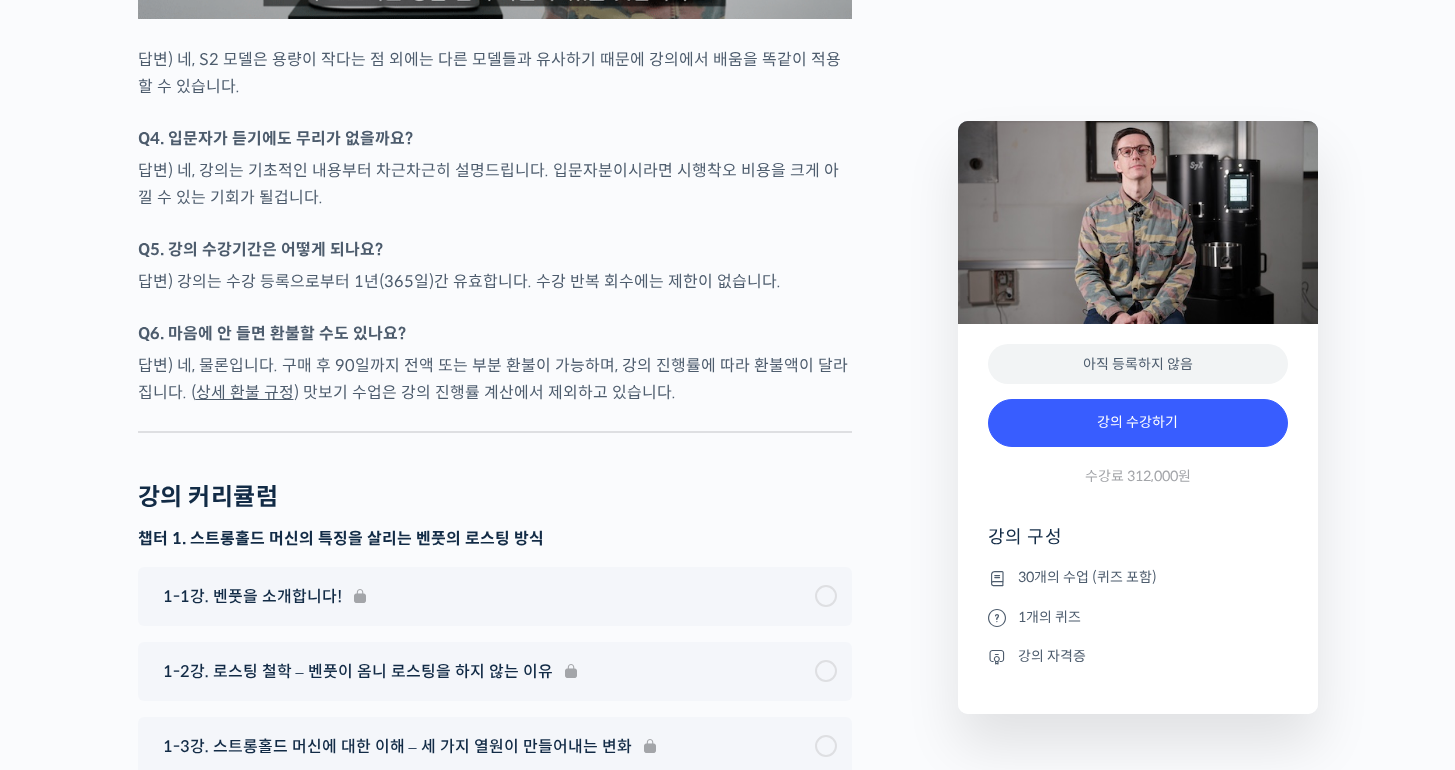 click at bounding box center [495, 226] 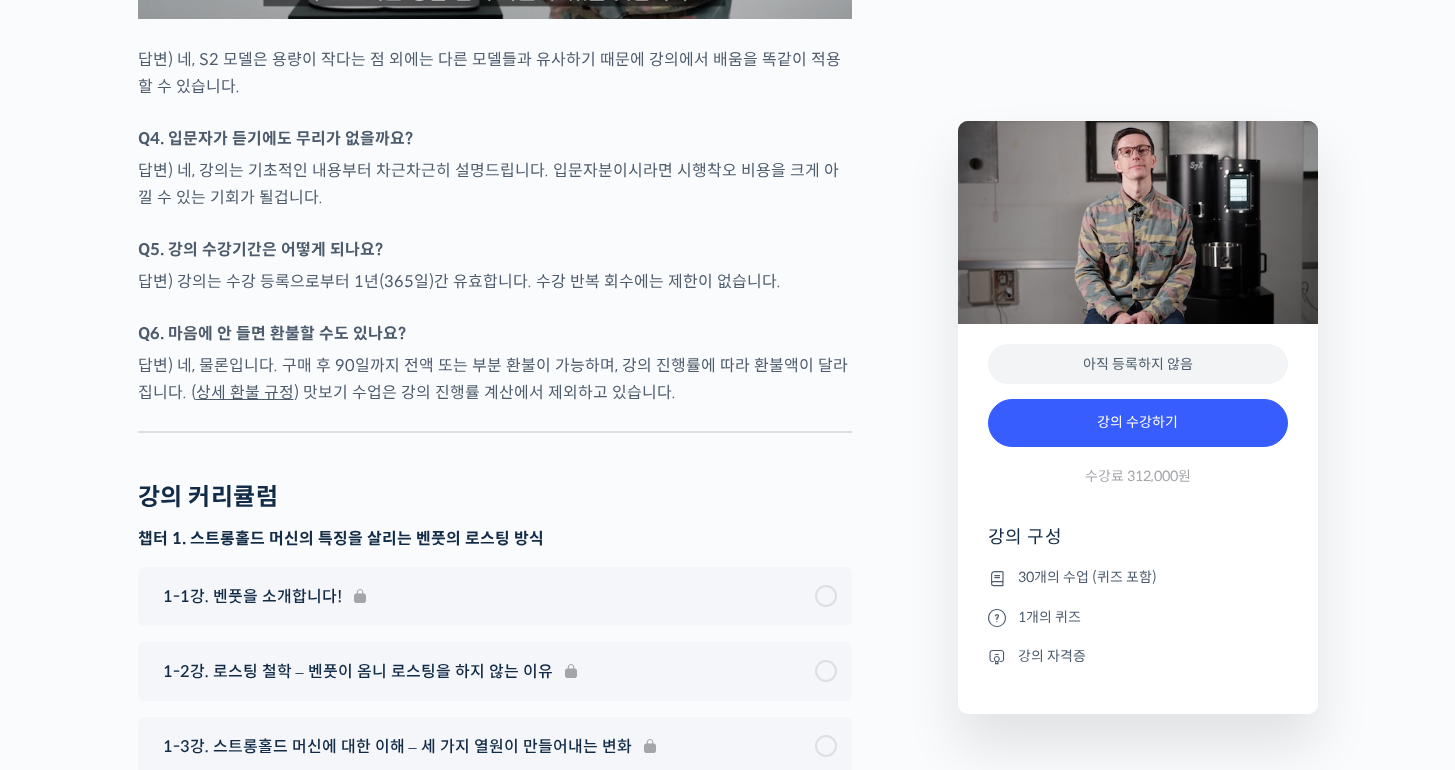 click at bounding box center [495, 226] 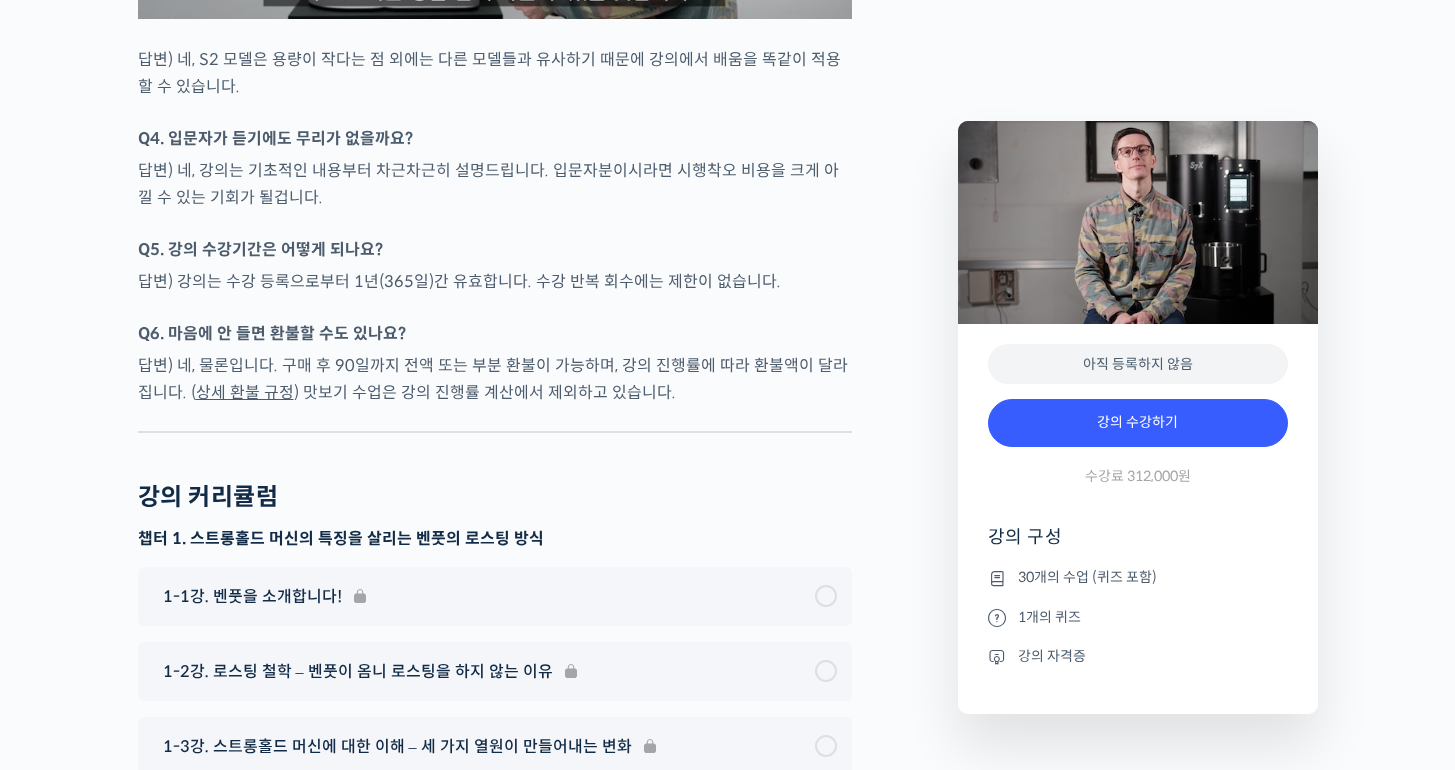 drag, startPoint x: 503, startPoint y: 293, endPoint x: 459, endPoint y: 306, distance: 45.88028 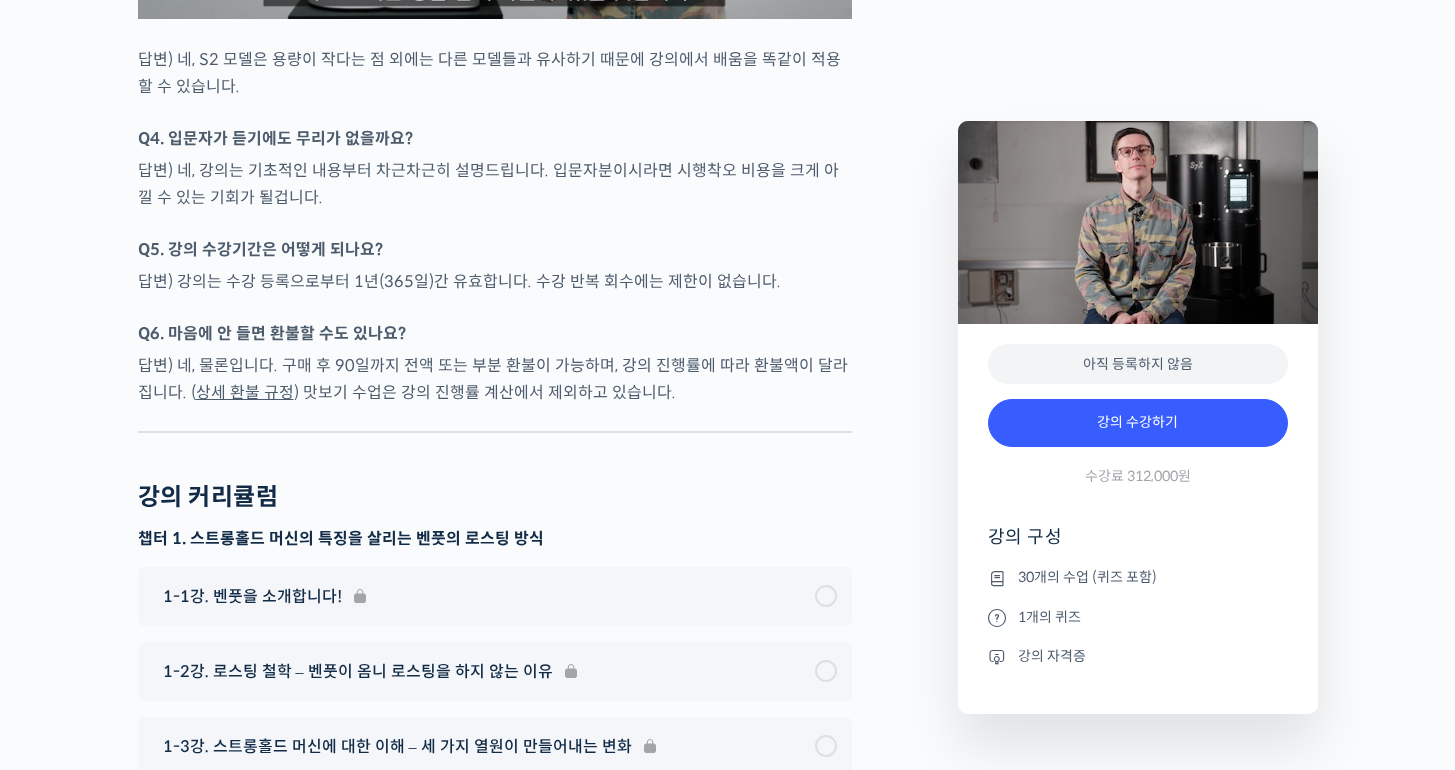 click at bounding box center (495, 226) 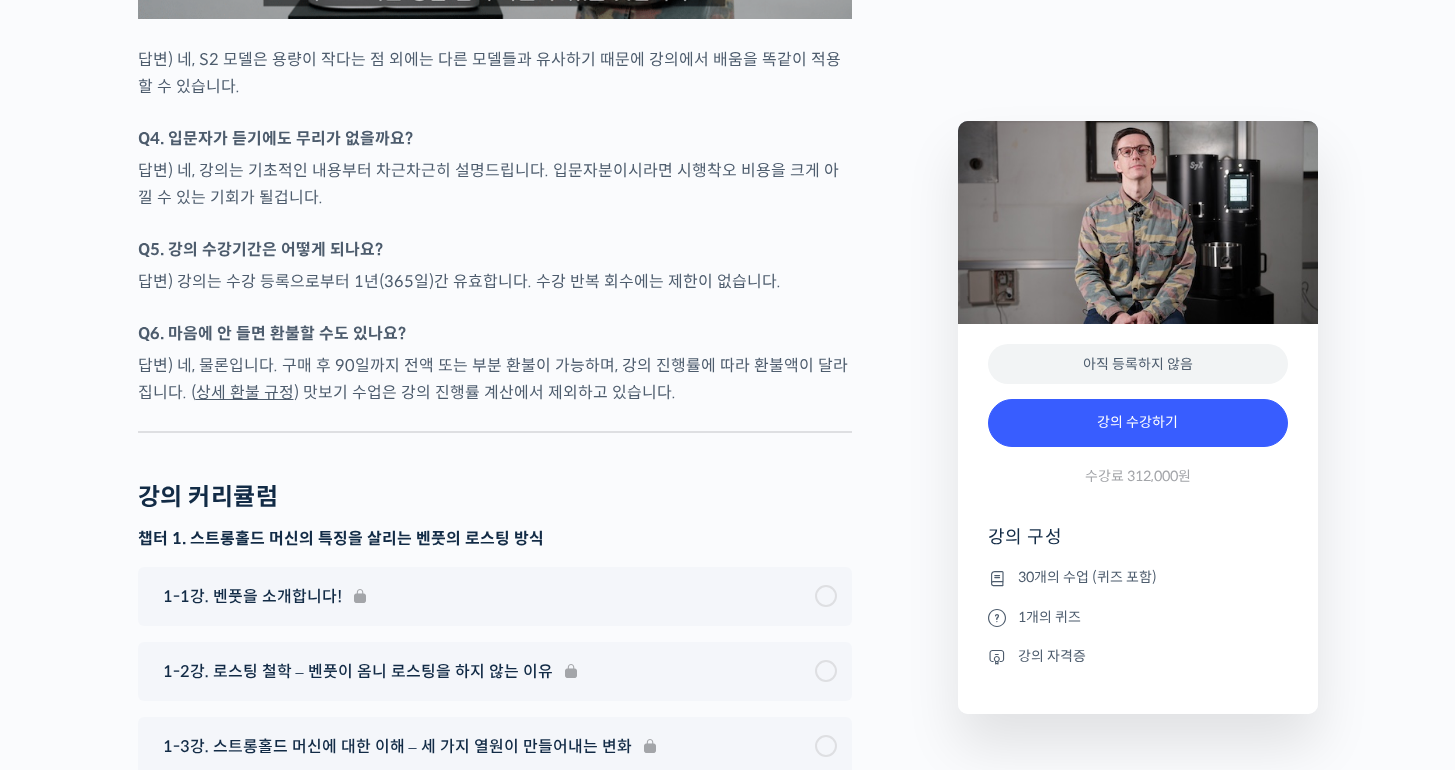 drag, startPoint x: 177, startPoint y: 359, endPoint x: 366, endPoint y: 355, distance: 189.04233 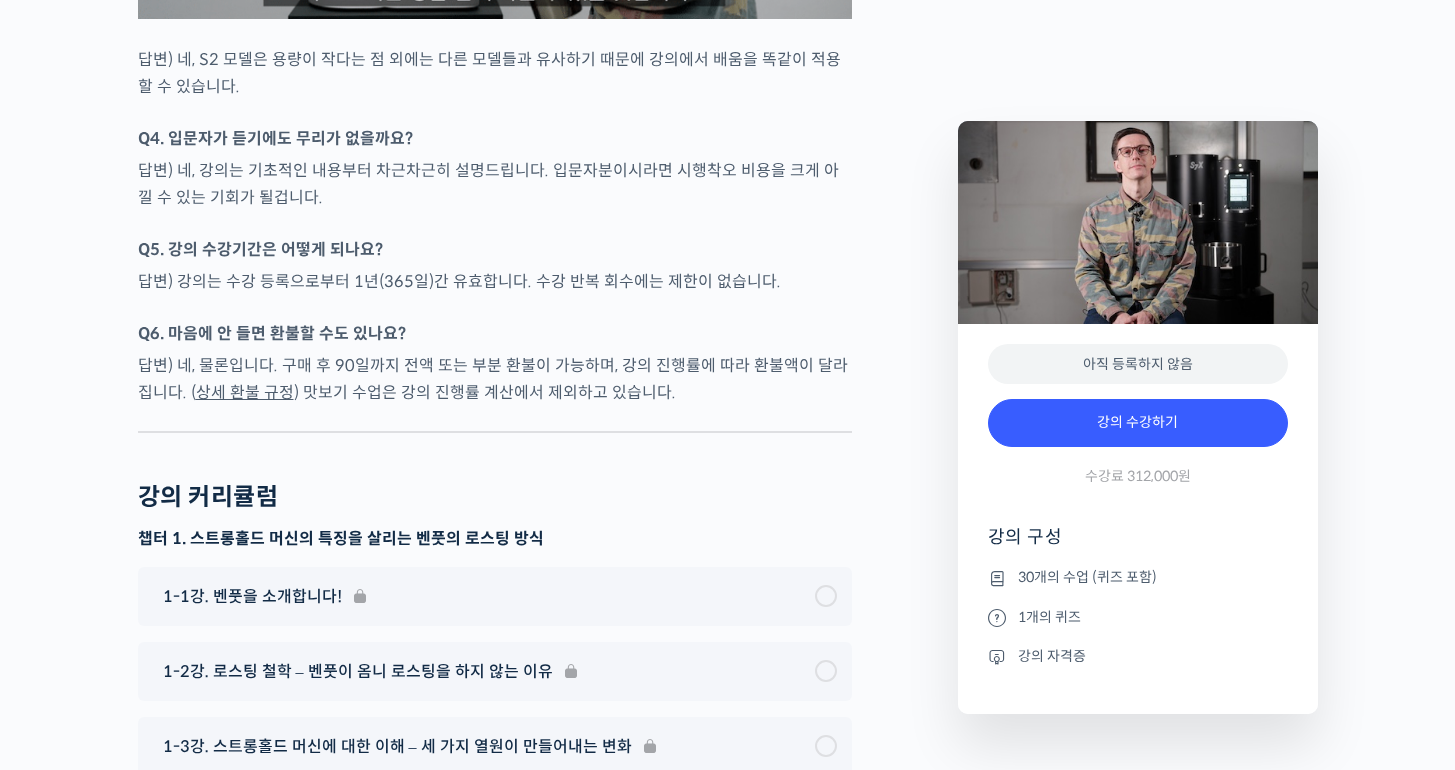 click on "답변) 강의는 수강 등록으로부터 1년(365일)간 유효합니다. 수강 반복 회수에는 제한이 없습니다." at bounding box center (495, 281) 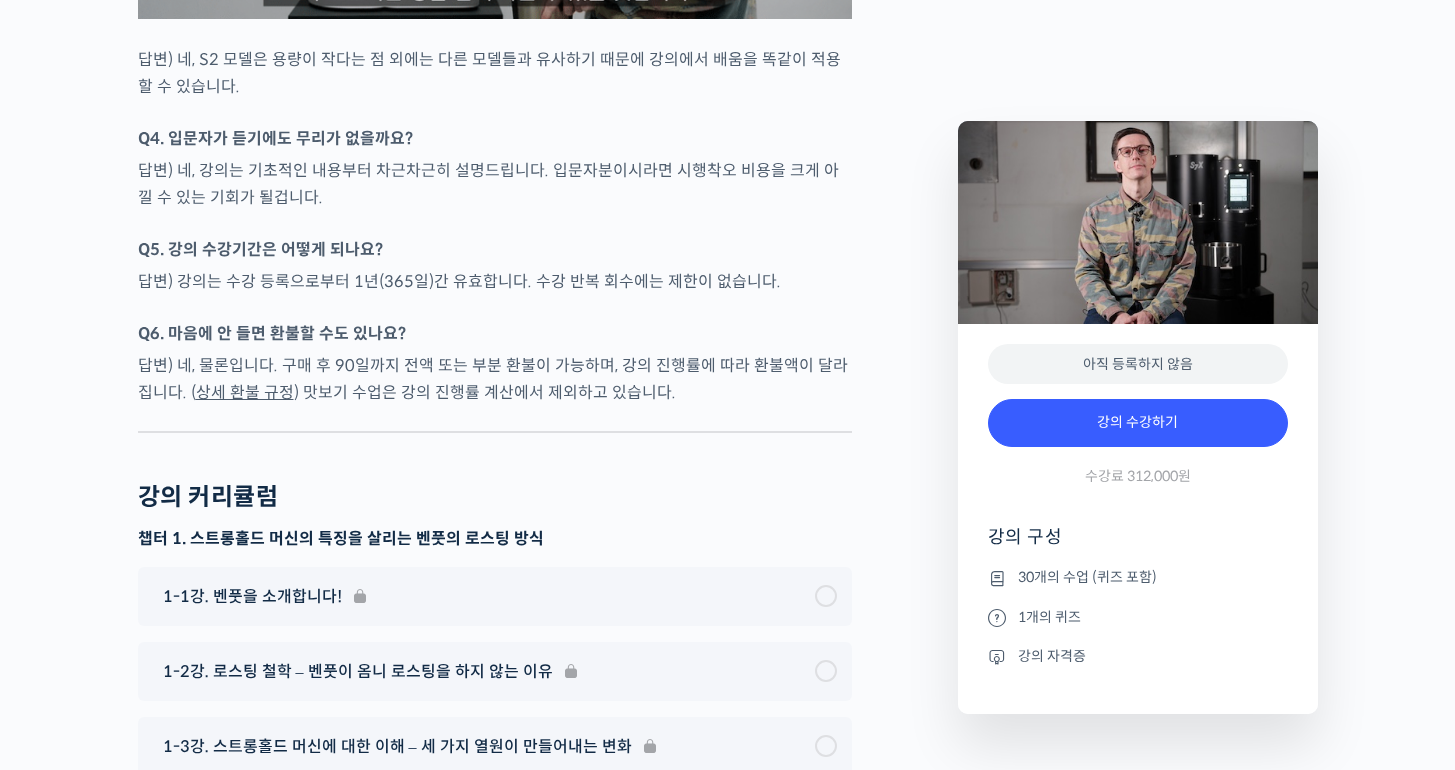 click on "답변) 강의는 수강 등록으로부터 1년(365일)간 유효합니다. 수강 반복 회수에는 제한이 없습니다." at bounding box center [495, 281] 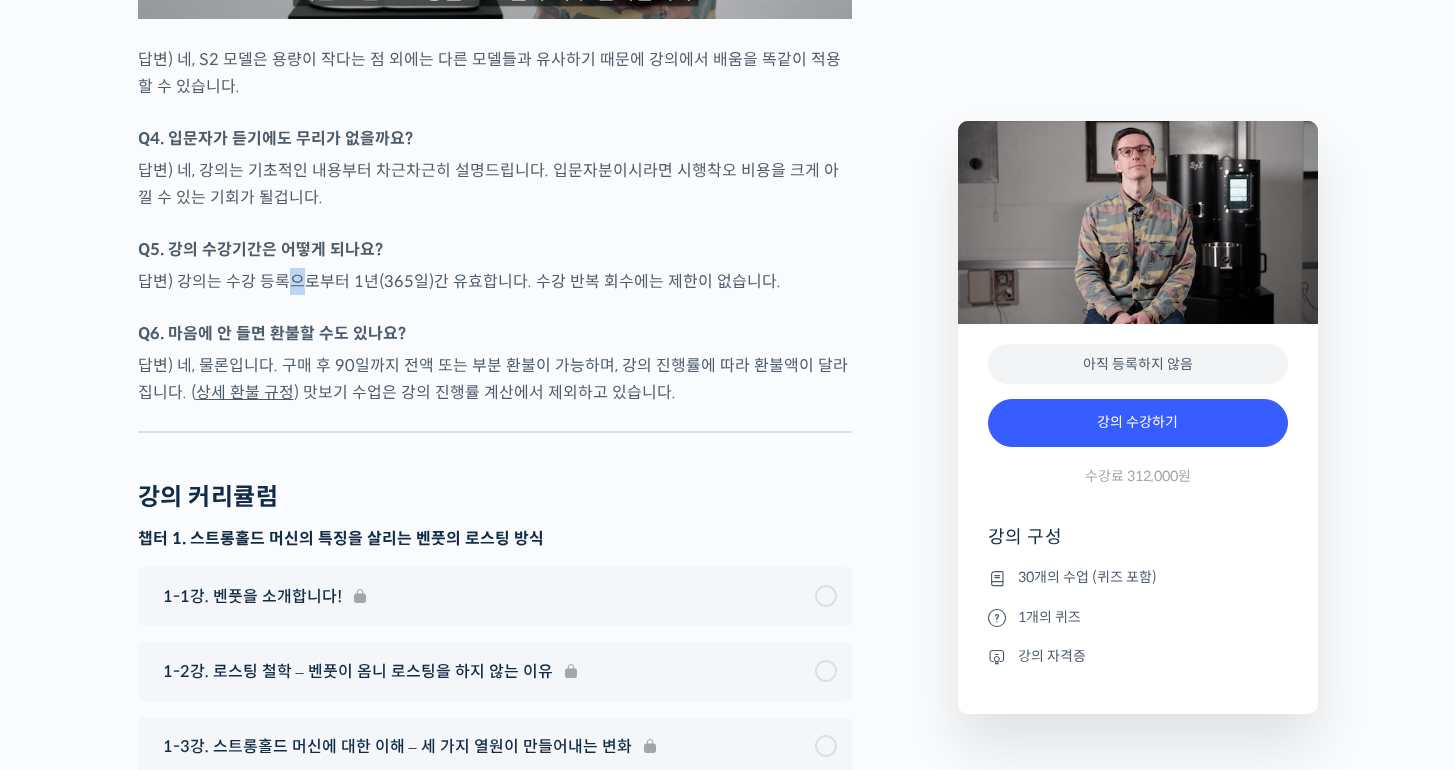 drag, startPoint x: 286, startPoint y: 356, endPoint x: 451, endPoint y: 356, distance: 165 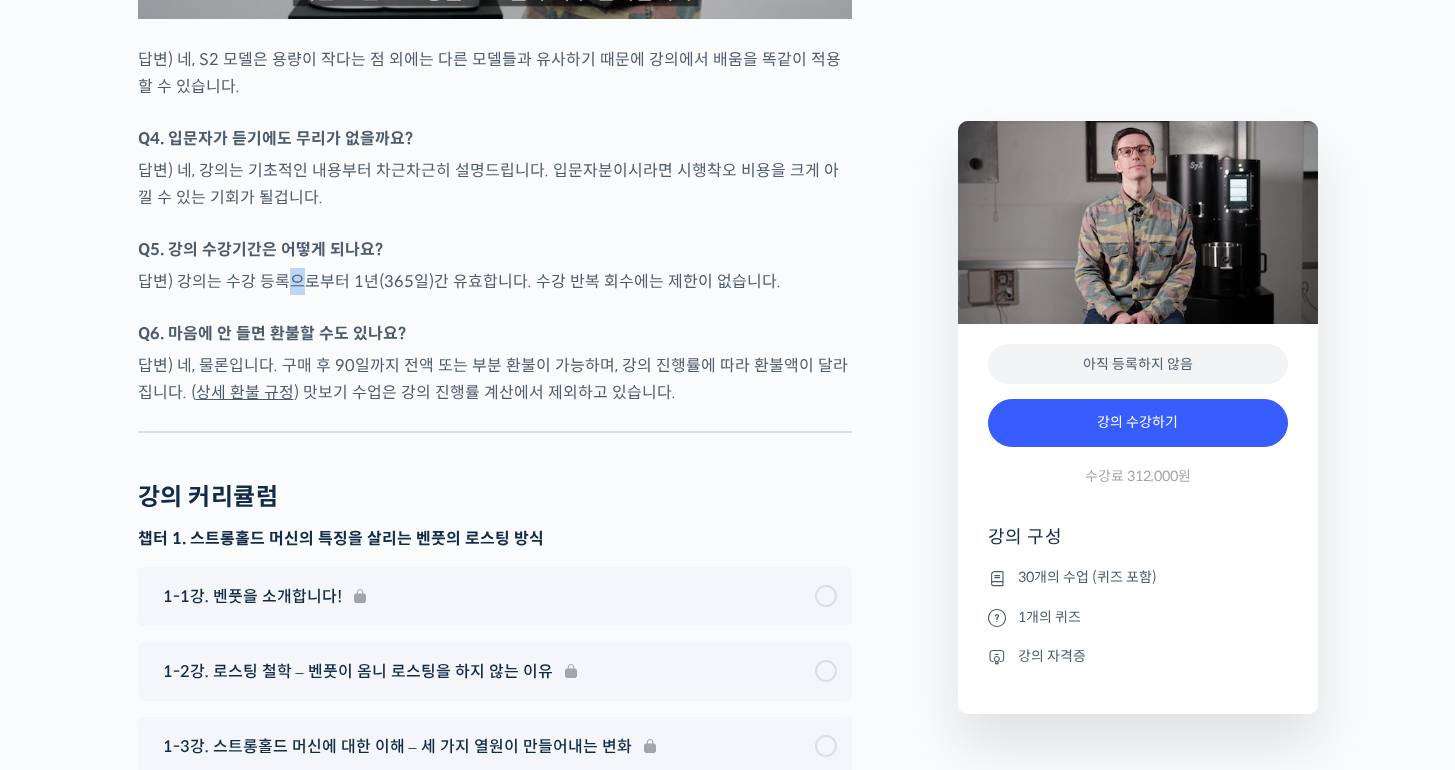 click on "답변) 강의는 수강 등록으로부터 1년(365일)간 유효합니다. 수강 반복 회수에는 제한이 없습니다." at bounding box center (495, 281) 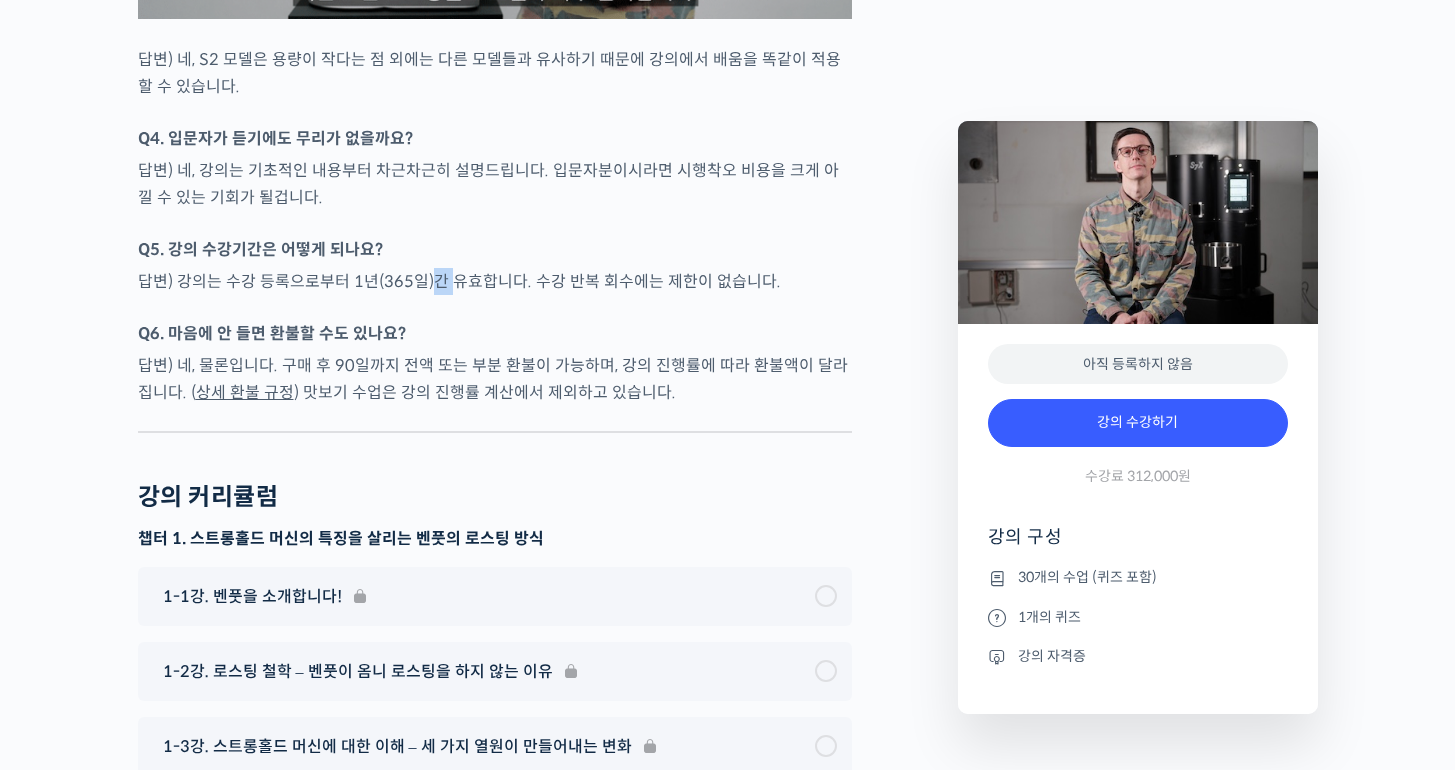 click on "답변) 강의는 수강 등록으로부터 1년(365일)간 유효합니다. 수강 반복 회수에는 제한이 없습니다." at bounding box center [495, 281] 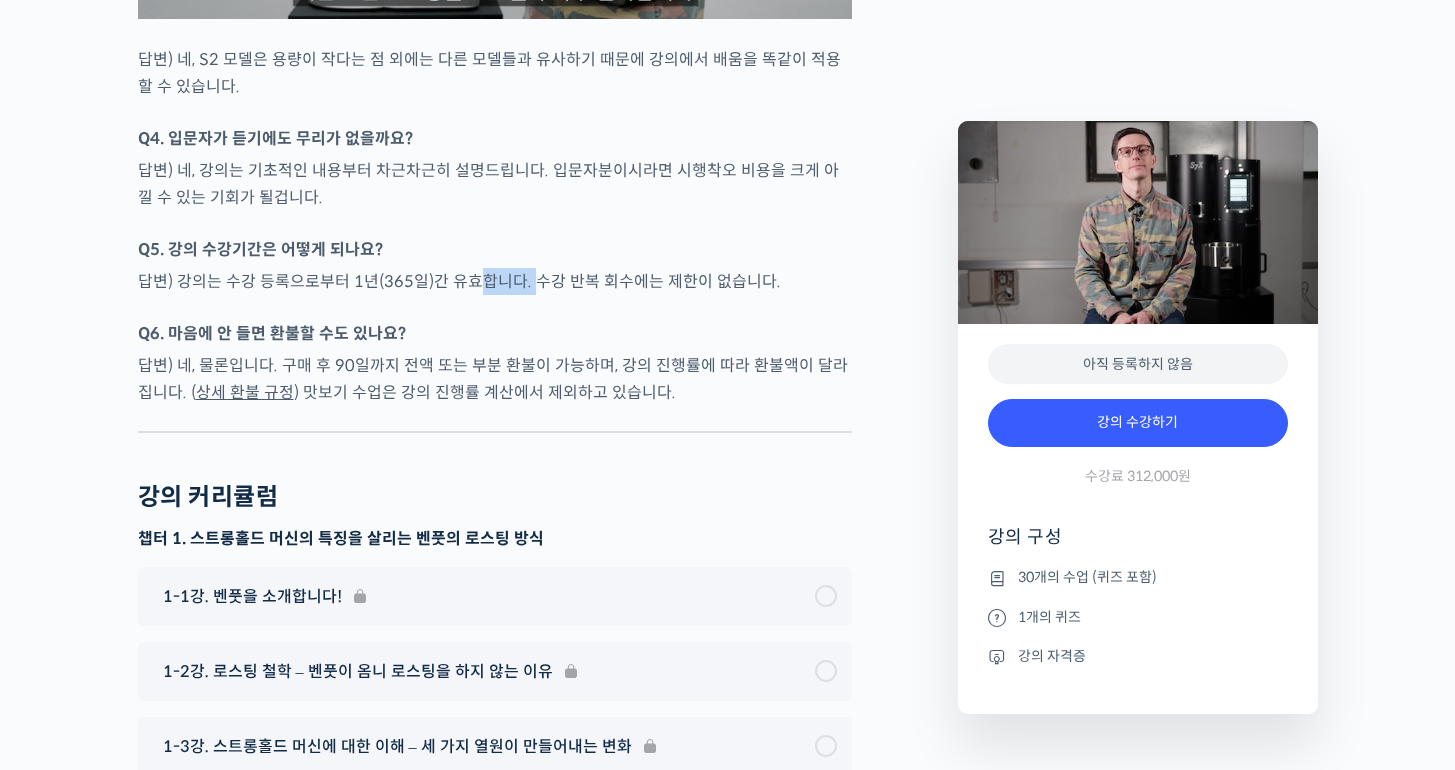 drag, startPoint x: 473, startPoint y: 356, endPoint x: 548, endPoint y: 361, distance: 75.16648 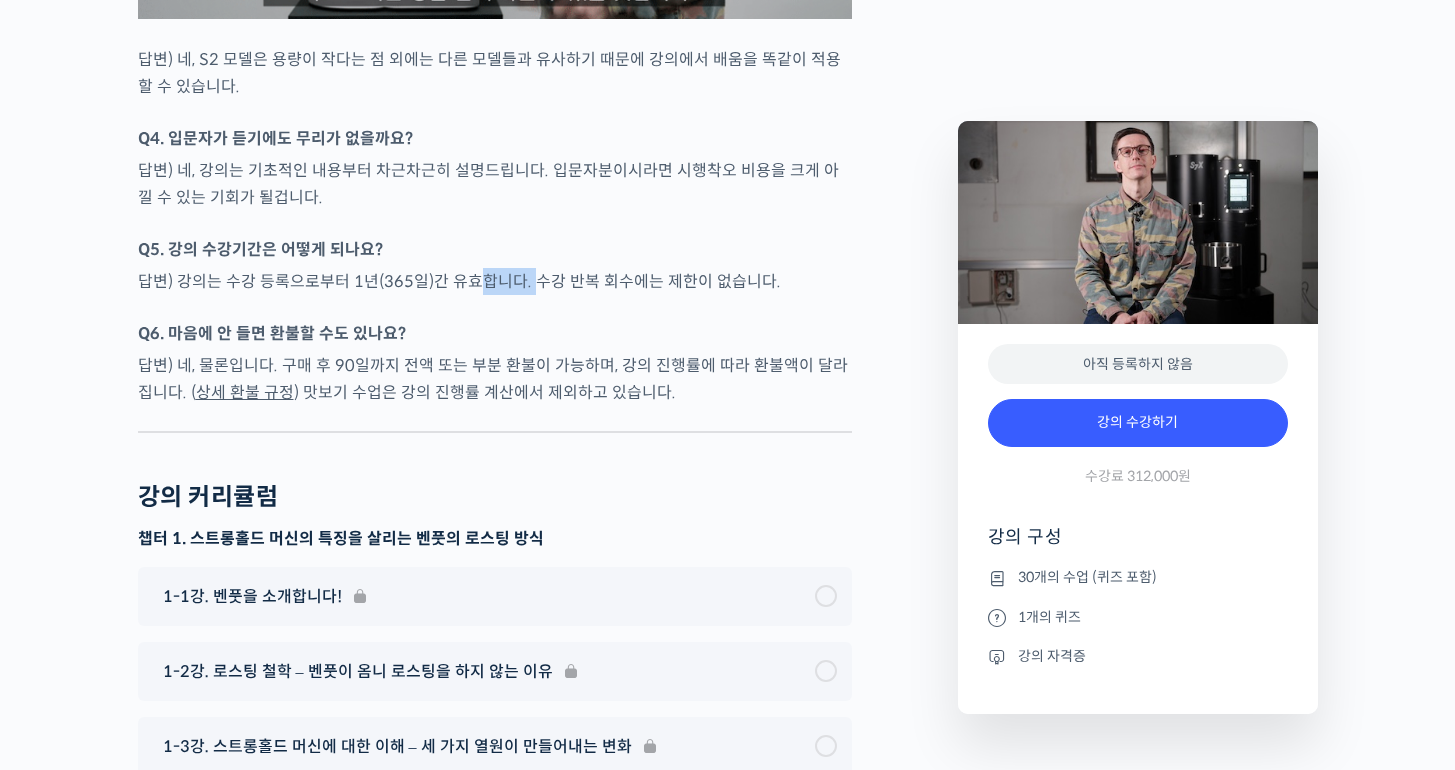 click on "답변) 강의는 수강 등록으로부터 1년(365일)간 유효합니다. 수강 반복 회수에는 제한이 없습니다." at bounding box center [495, 281] 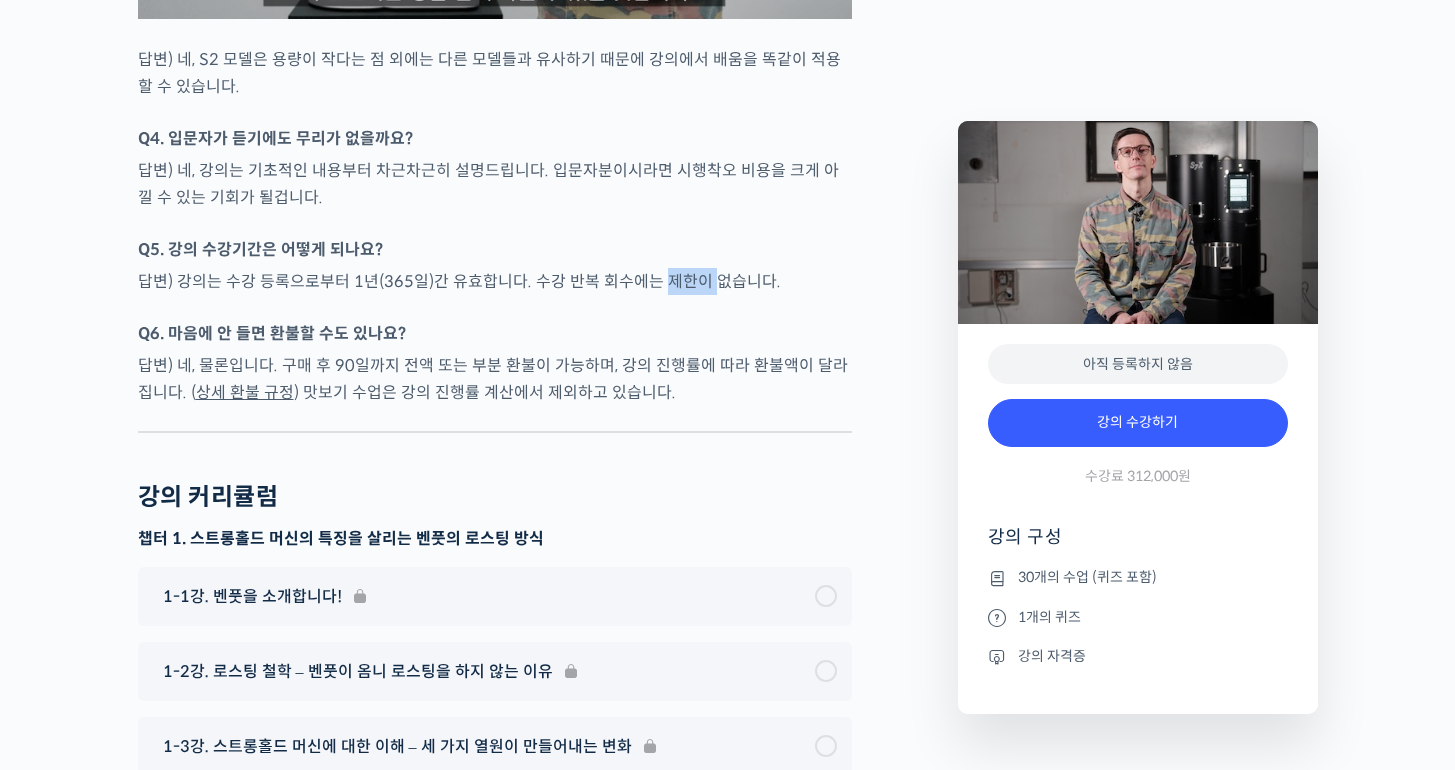 drag, startPoint x: 657, startPoint y: 356, endPoint x: 706, endPoint y: 357, distance: 49.010204 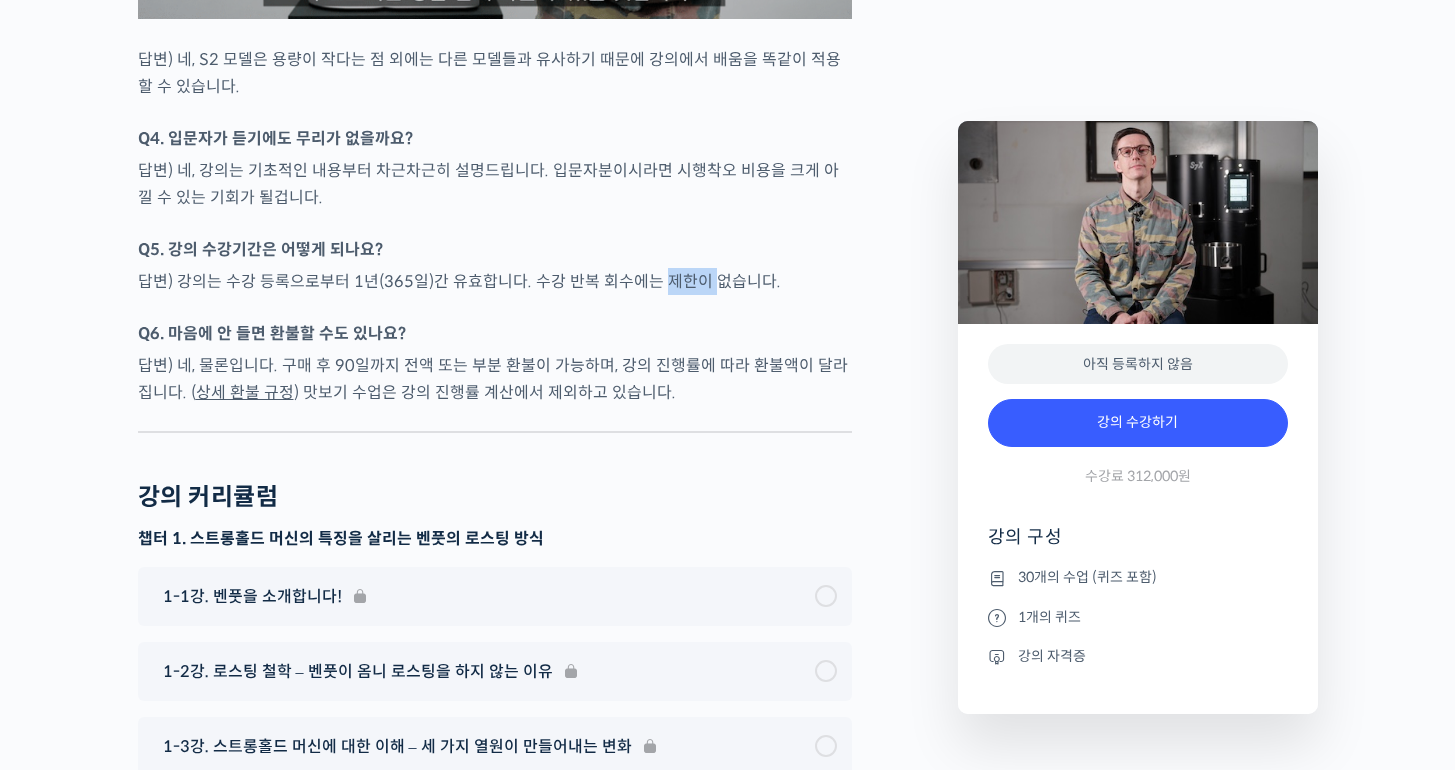 click on "답변) 강의는 수강 등록으로부터 1년(365일)간 유효합니다. 수강 반복 회수에는 제한이 없습니다." at bounding box center [495, 281] 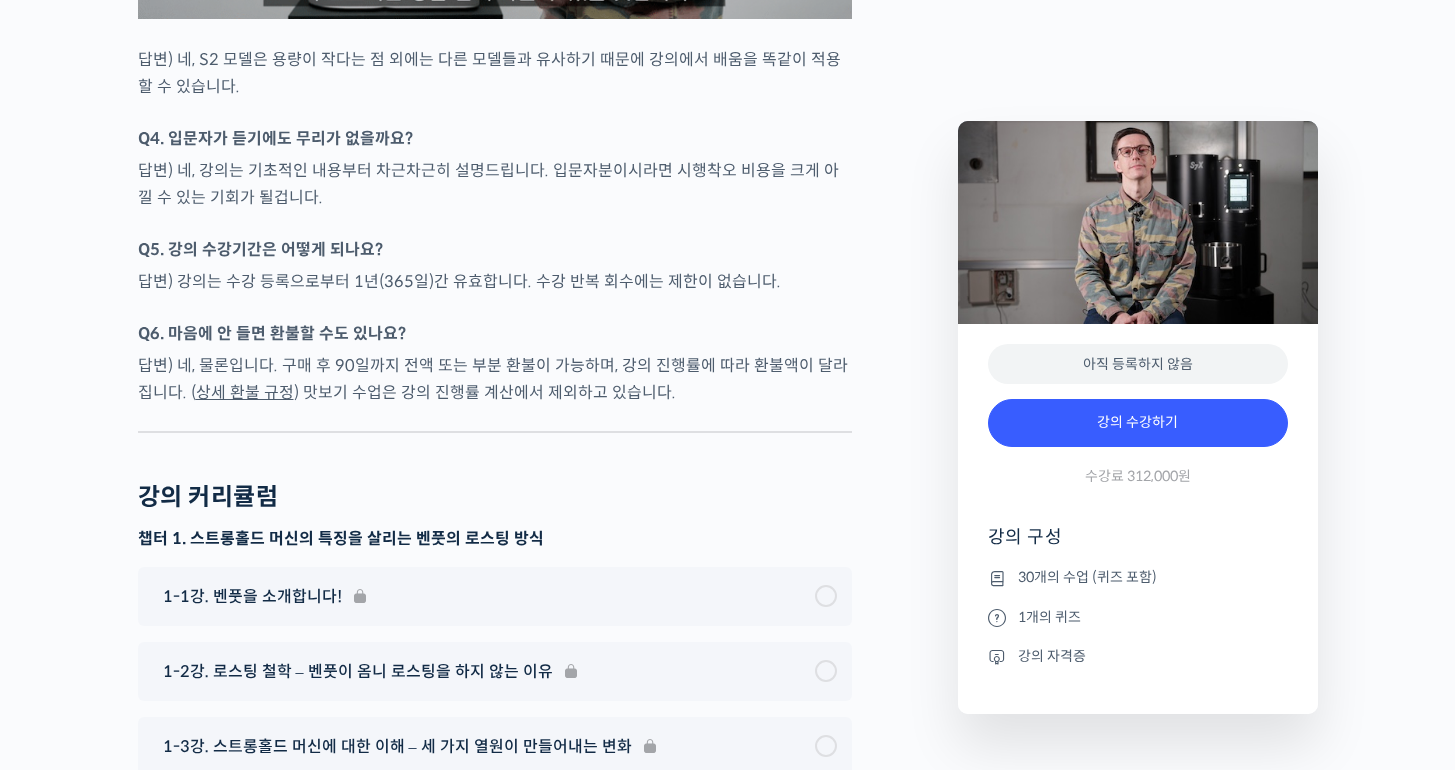 click on "답변) 강의는 수강 등록으로부터 1년(365일)간 유효합니다. 수강 반복 회수에는 제한이 없습니다." at bounding box center [495, 281] 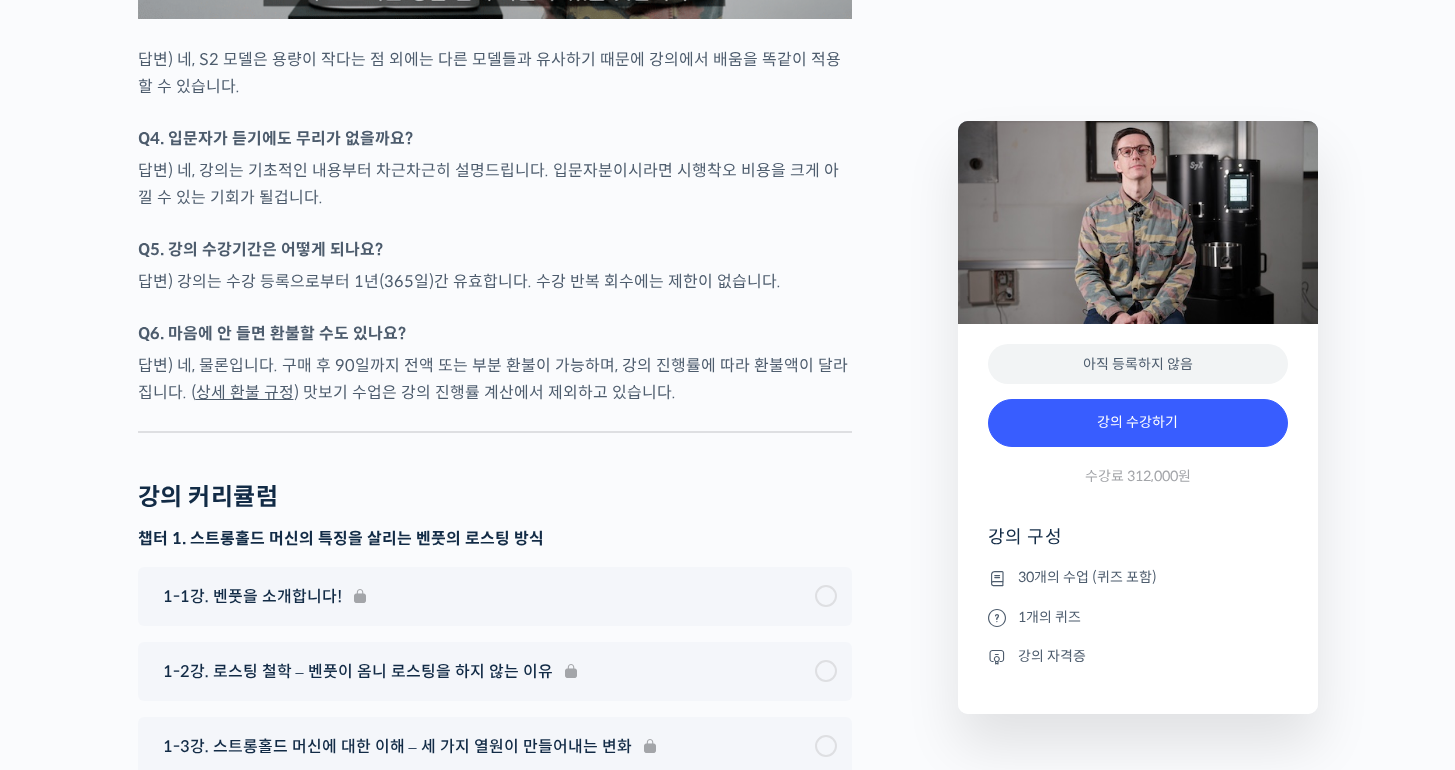 click at bounding box center [495, 310] 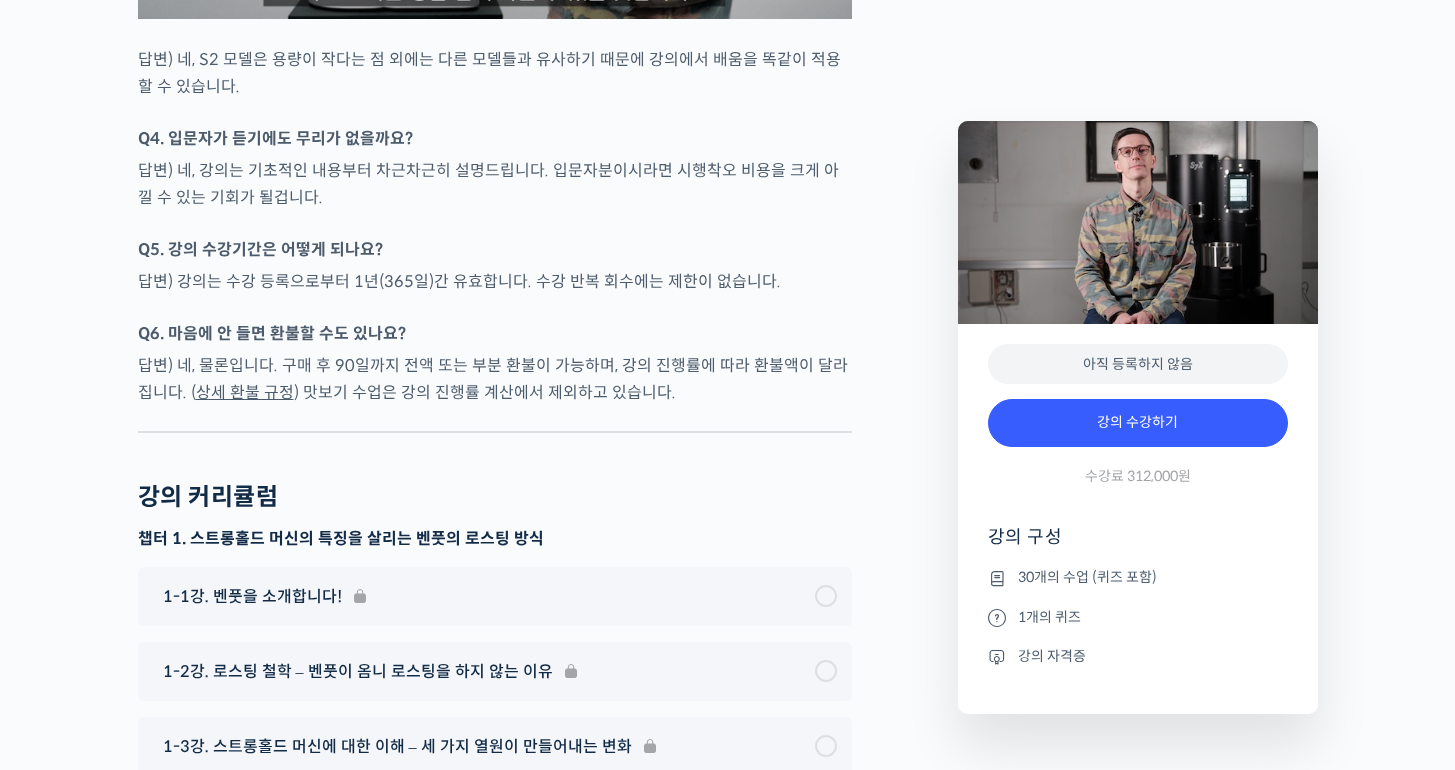 drag, startPoint x: 375, startPoint y: 375, endPoint x: 705, endPoint y: 381, distance: 330.05453 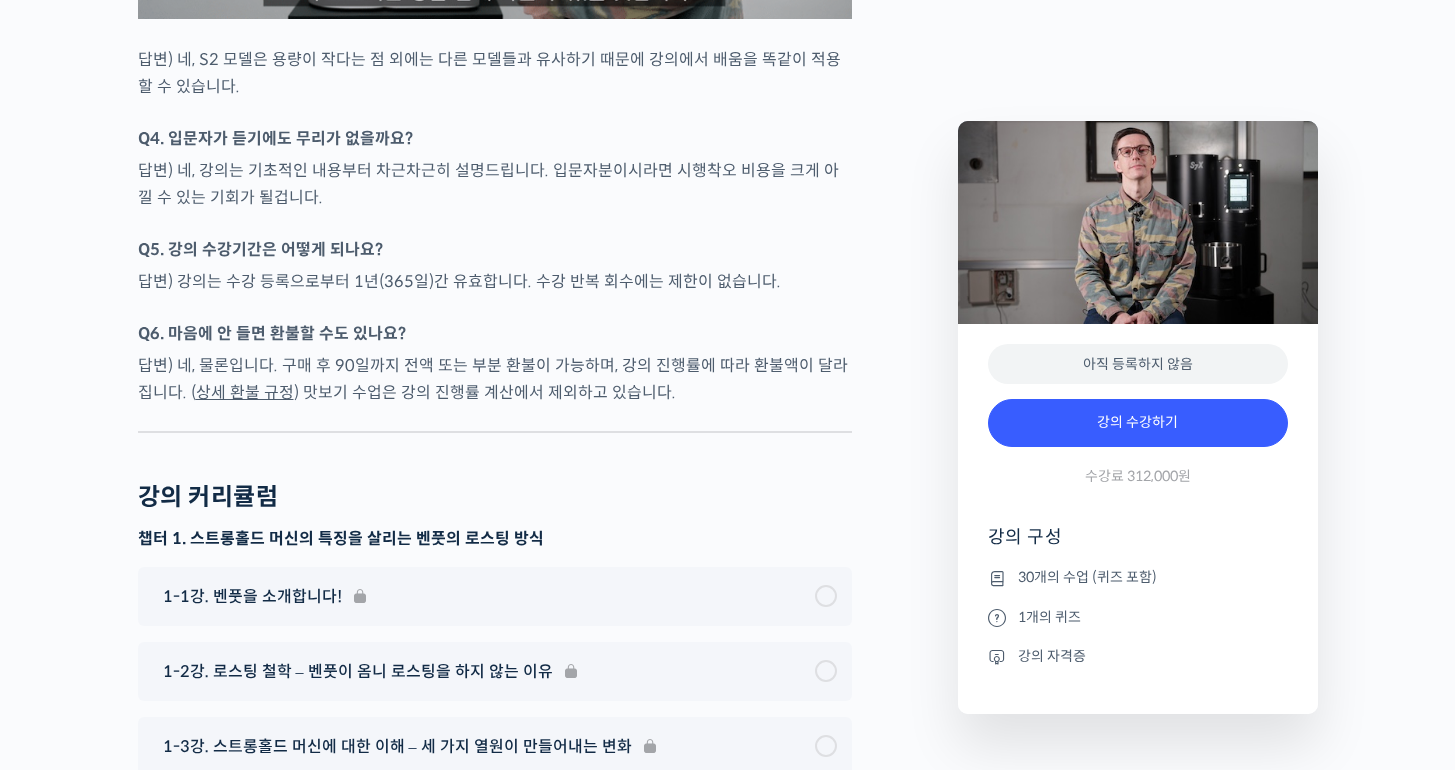 click at bounding box center (495, 310) 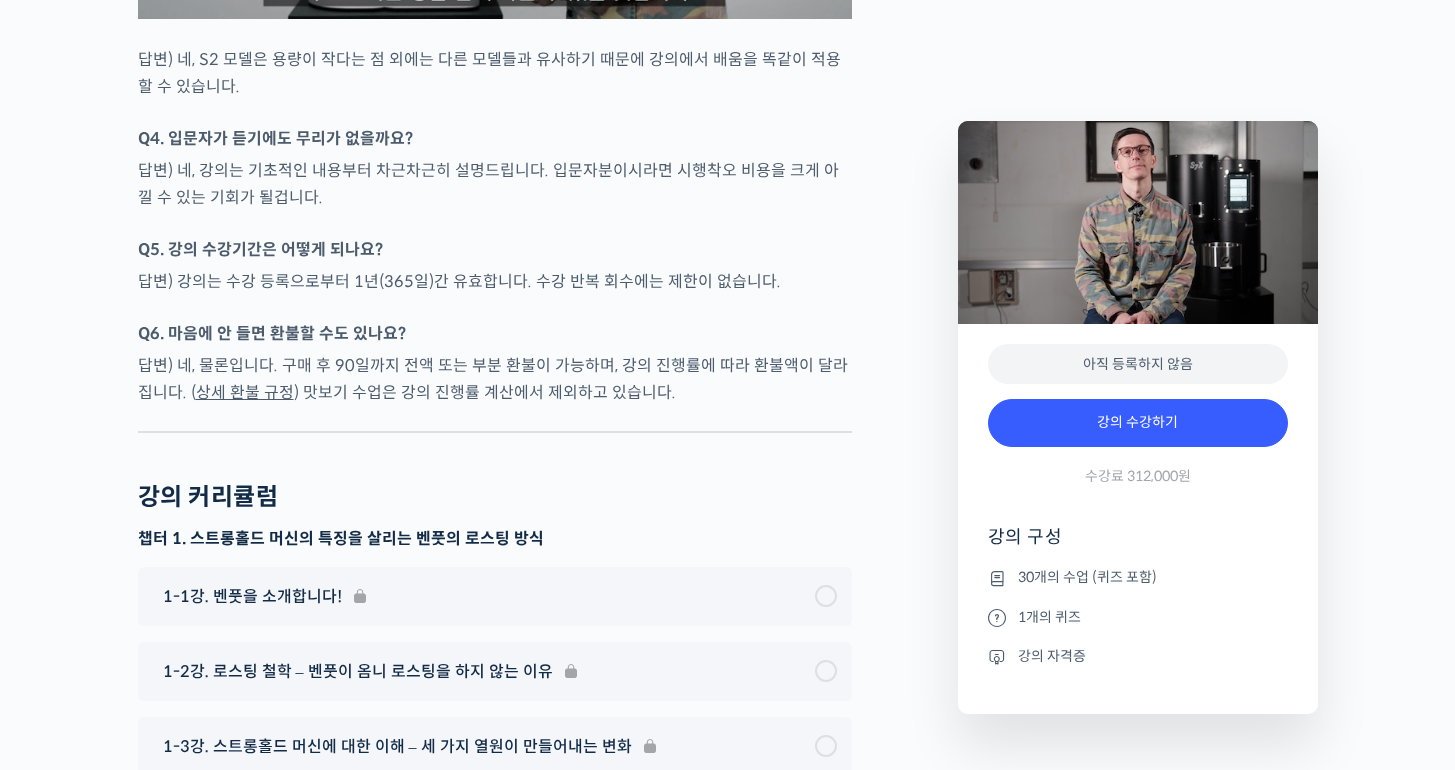 click at bounding box center (495, 310) 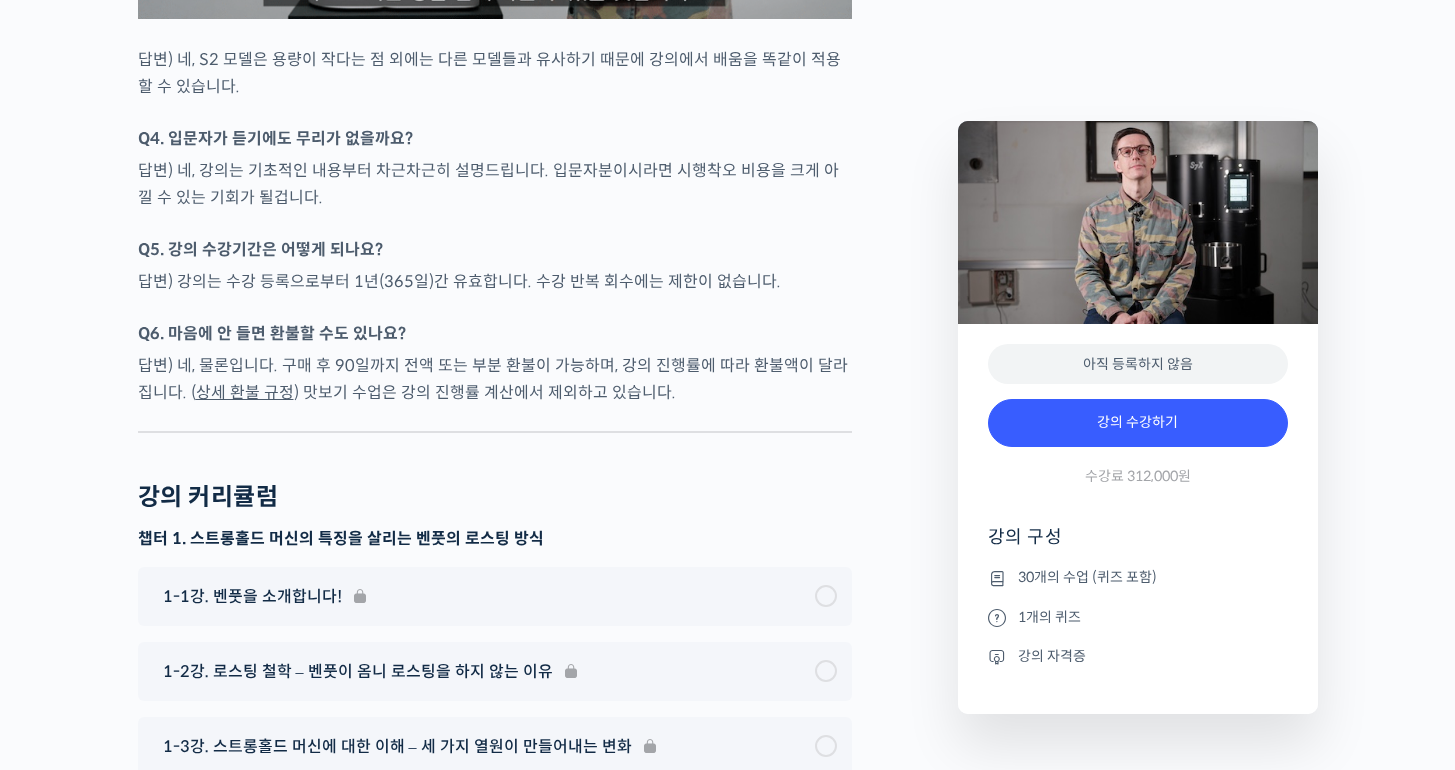 drag, startPoint x: 659, startPoint y: 381, endPoint x: 618, endPoint y: 381, distance: 41 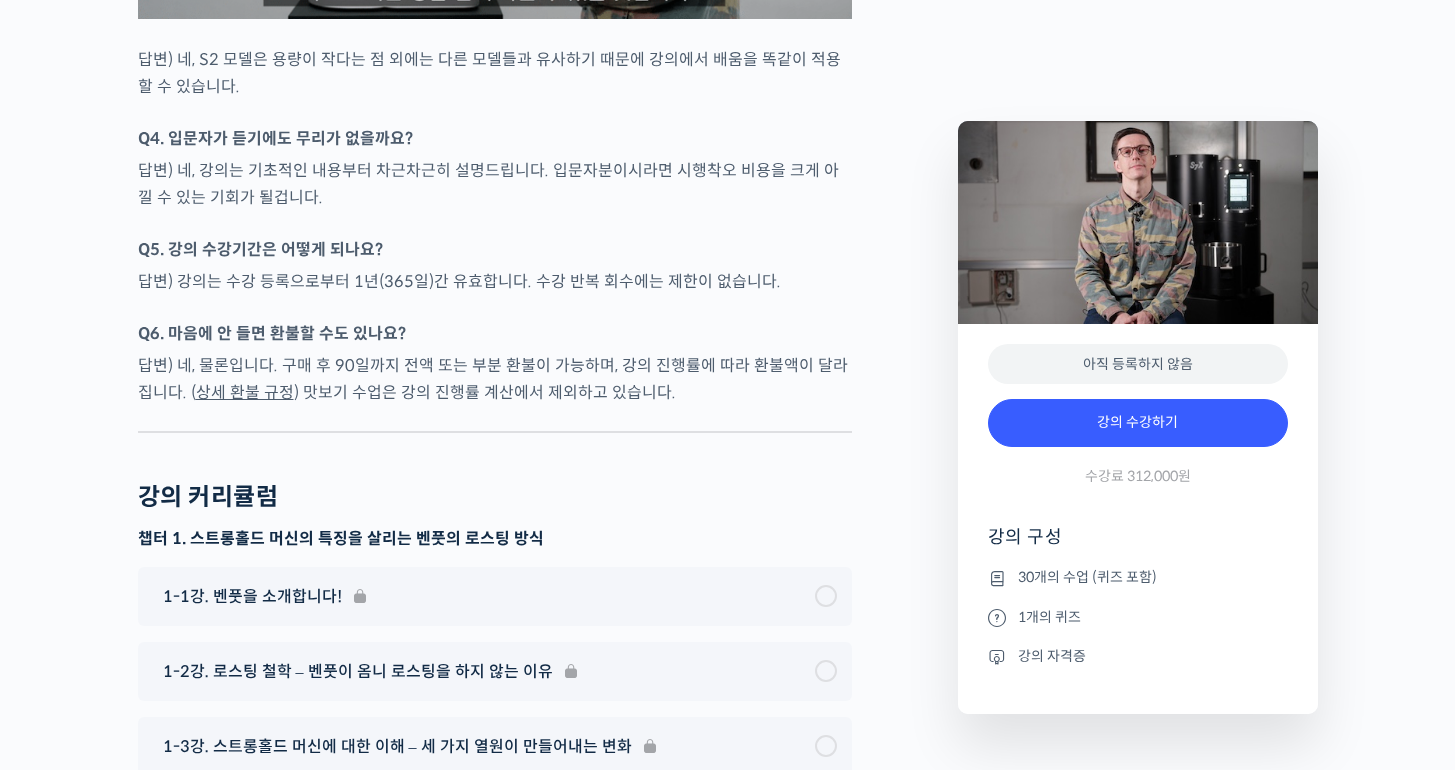 click at bounding box center [495, 310] 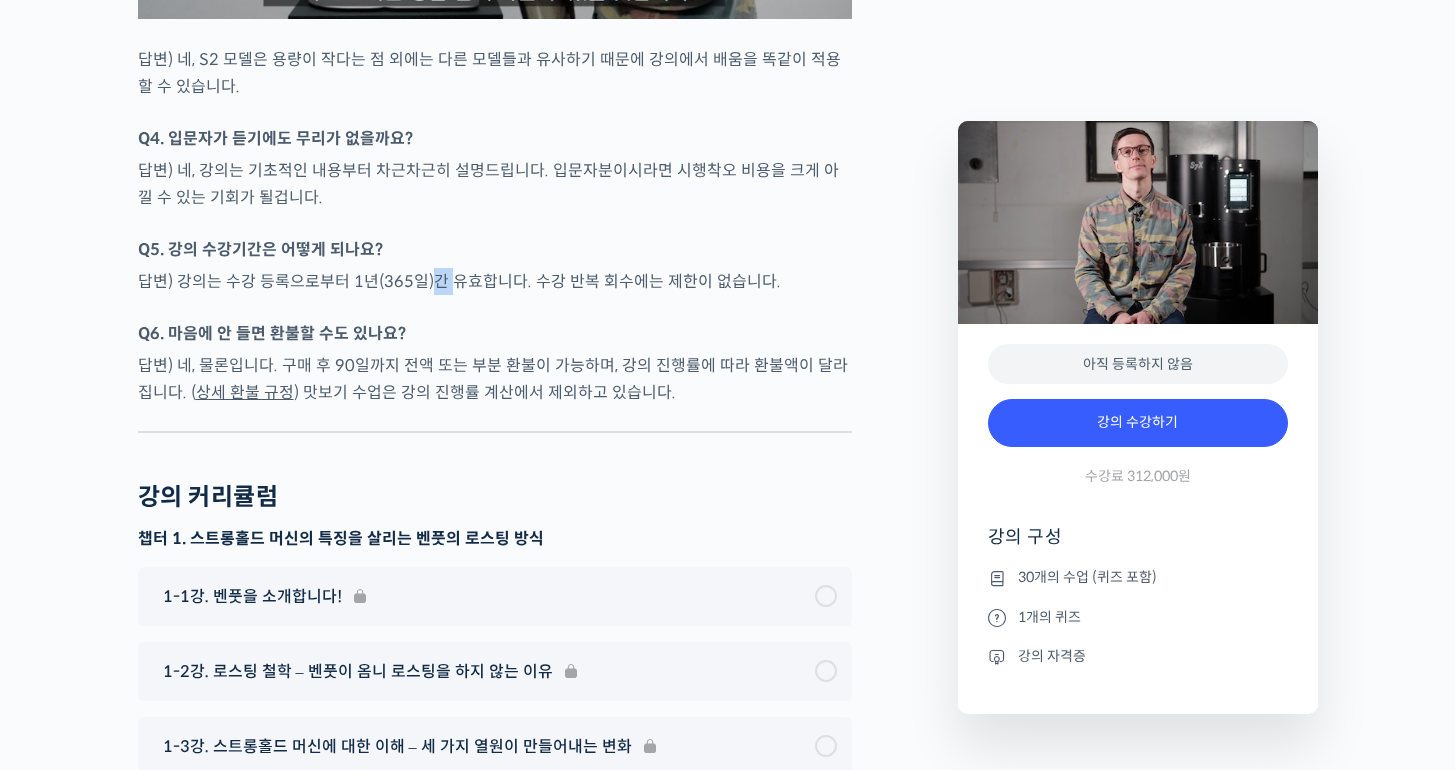 click on "답변) 강의는 수강 등록으로부터 1년(365일)간 유효합니다. 수강 반복 회수에는 제한이 없습니다." at bounding box center (495, 281) 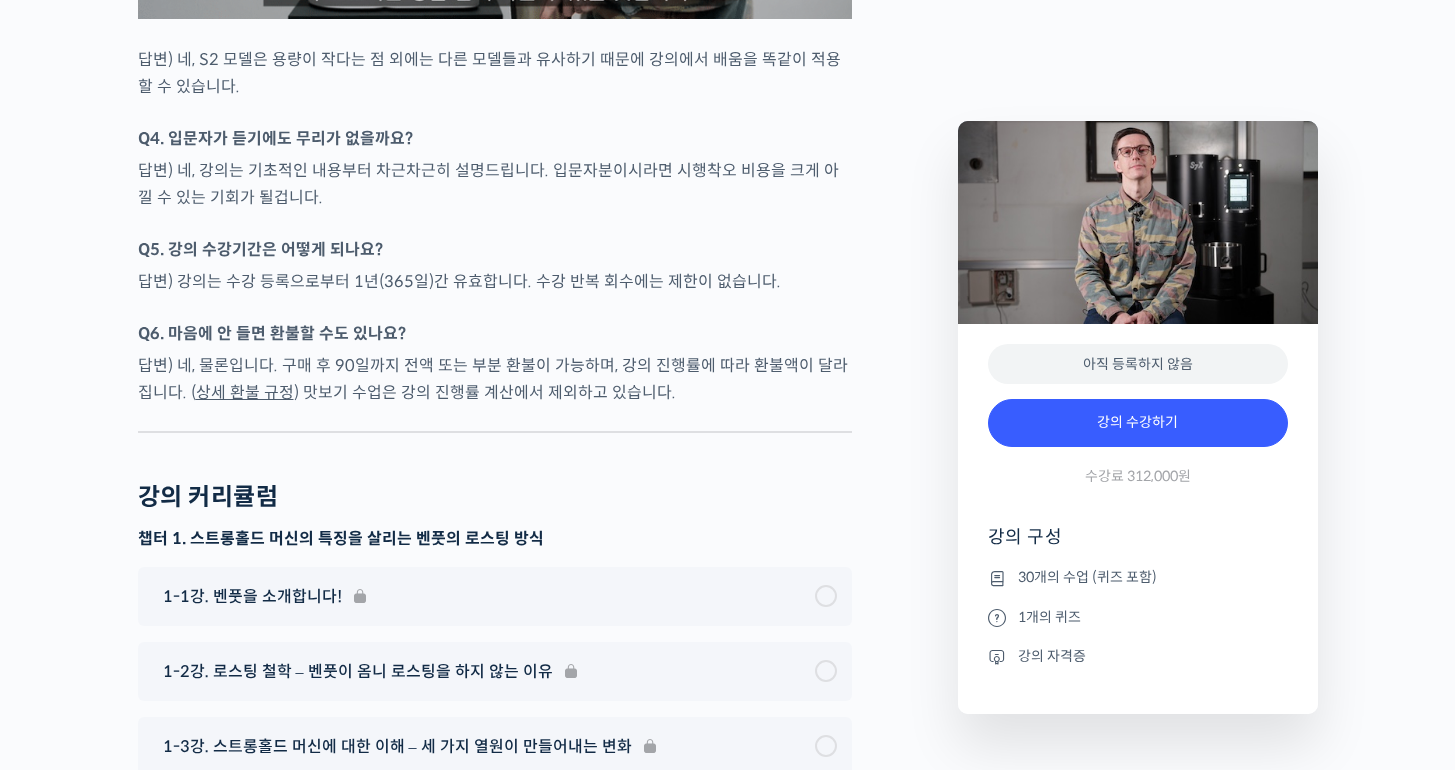 click on "답변) 강의는 수강 등록으로부터 1년(365일)간 유효합니다. 수강 반복 회수에는 제한이 없습니다." at bounding box center [495, 281] 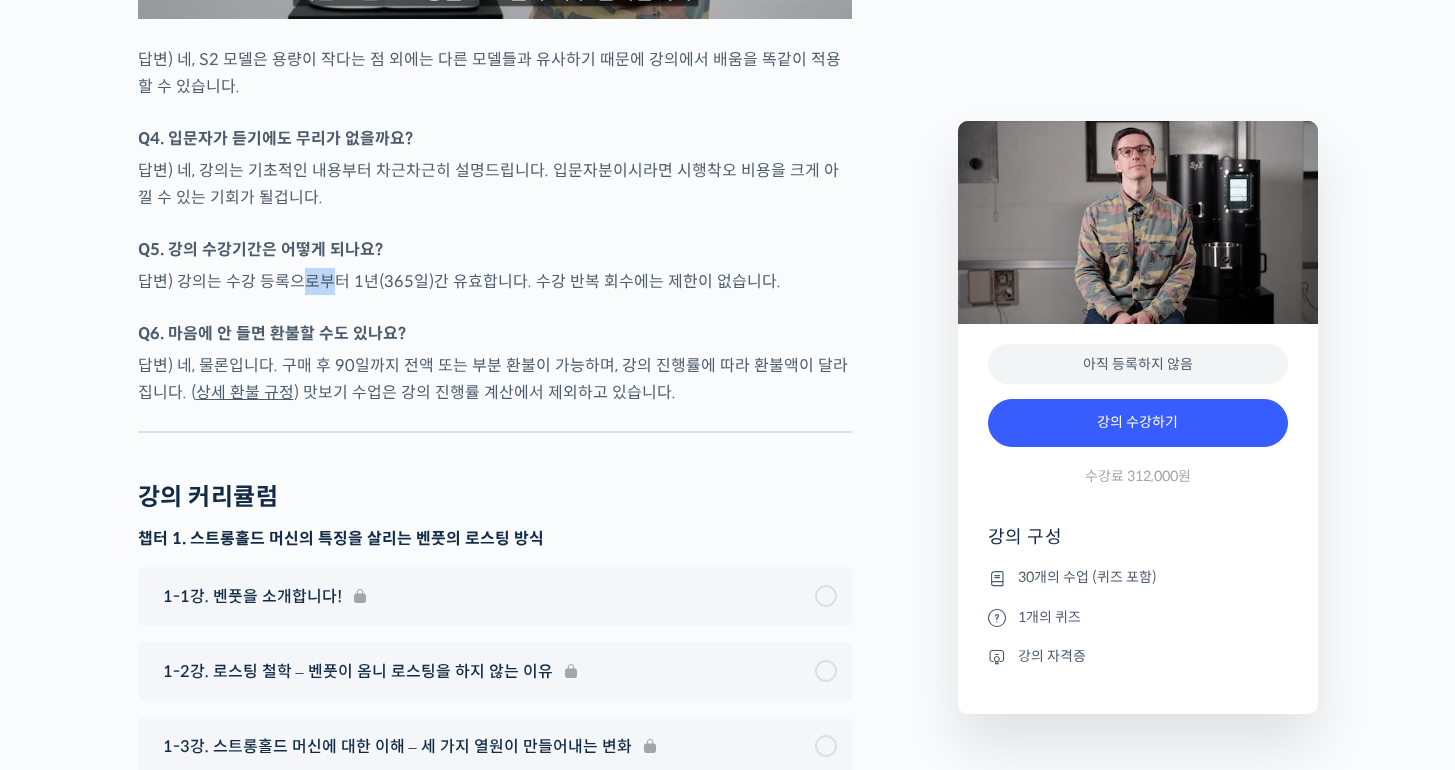 drag, startPoint x: 306, startPoint y: 368, endPoint x: 569, endPoint y: 368, distance: 263 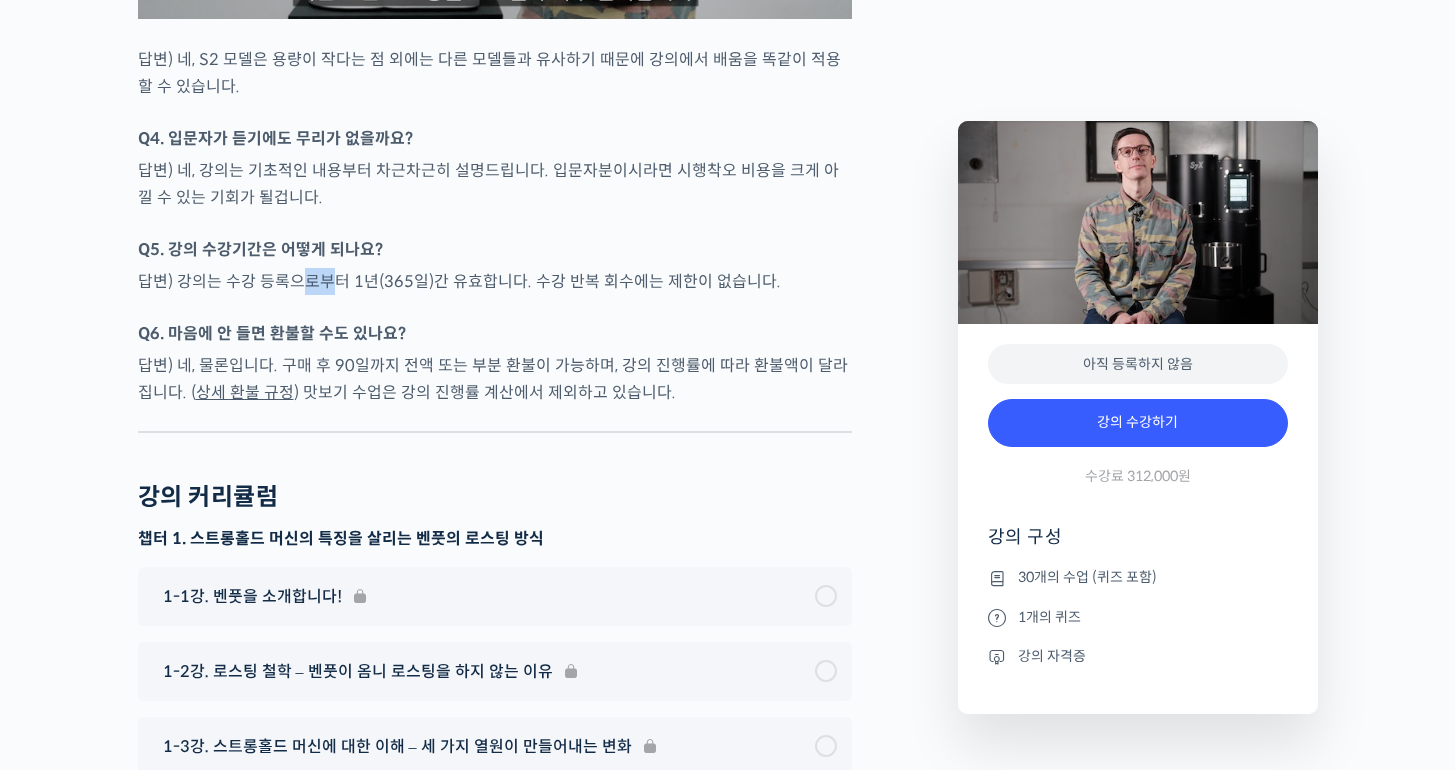click on "답변) 강의는 수강 등록으로부터 1년(365일)간 유효합니다. 수강 반복 회수에는 제한이 없습니다." at bounding box center [495, 281] 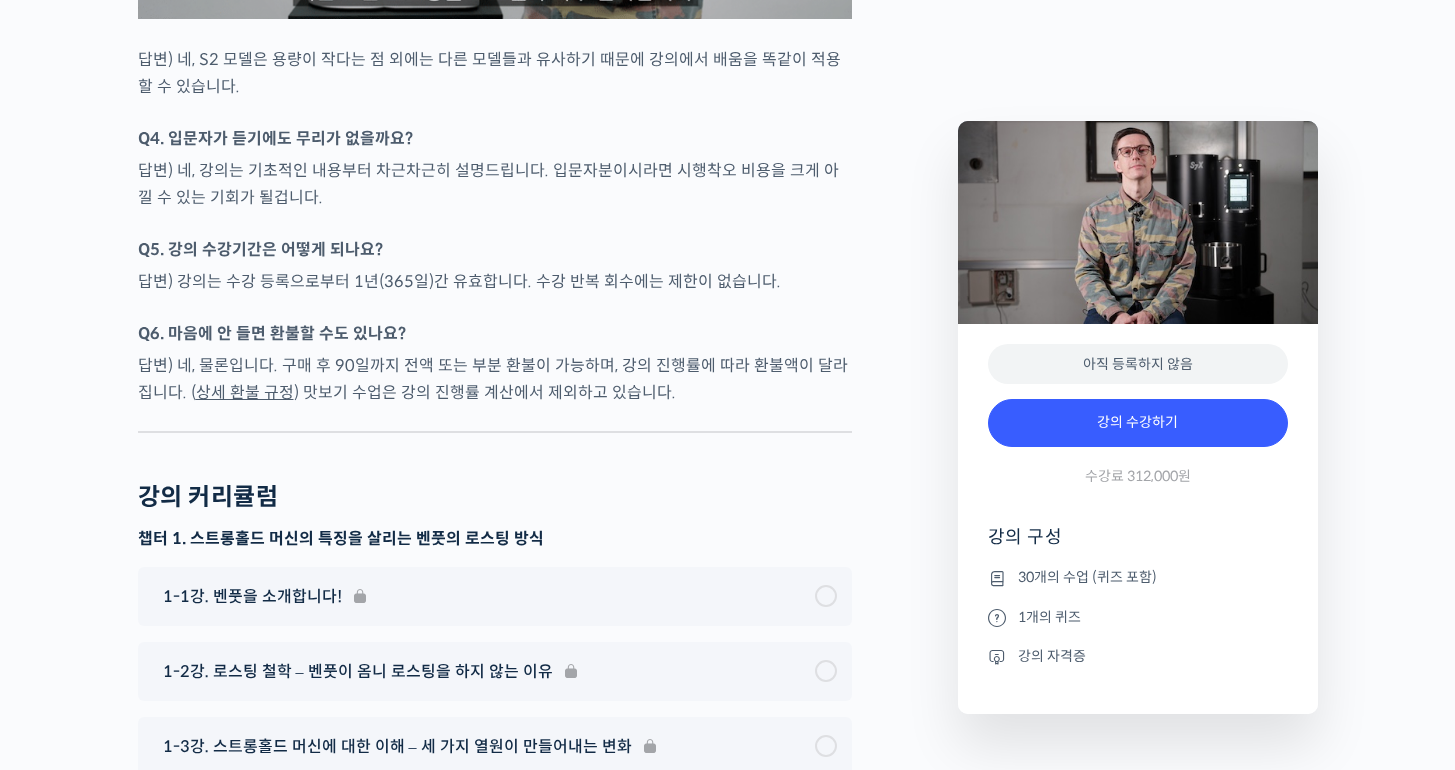 drag, startPoint x: 569, startPoint y: 368, endPoint x: 333, endPoint y: 388, distance: 236.84595 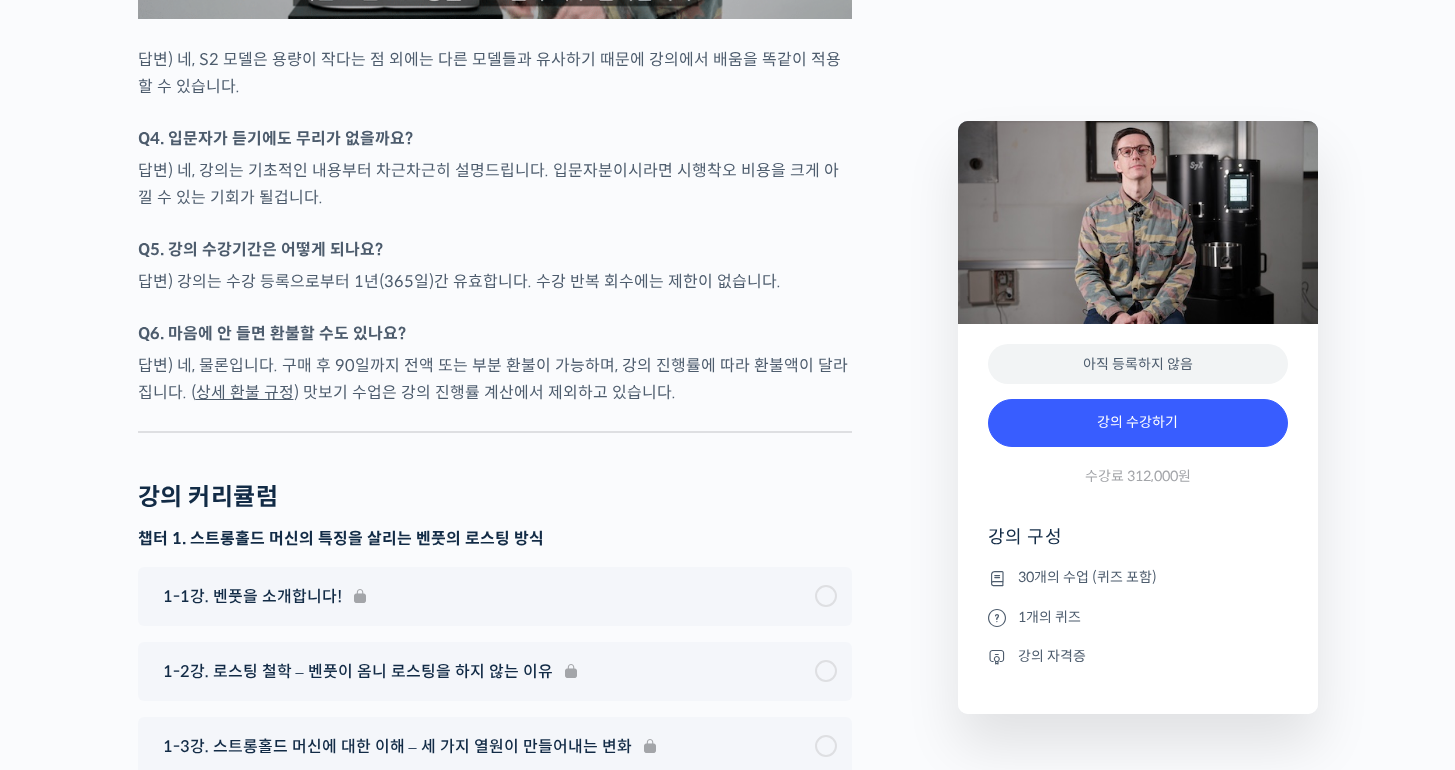 click on "답변) 강의는 수강 등록으로부터 1년(365일)간 유효합니다. 수강 반복 회수에는 제한이 없습니다." at bounding box center [495, 281] 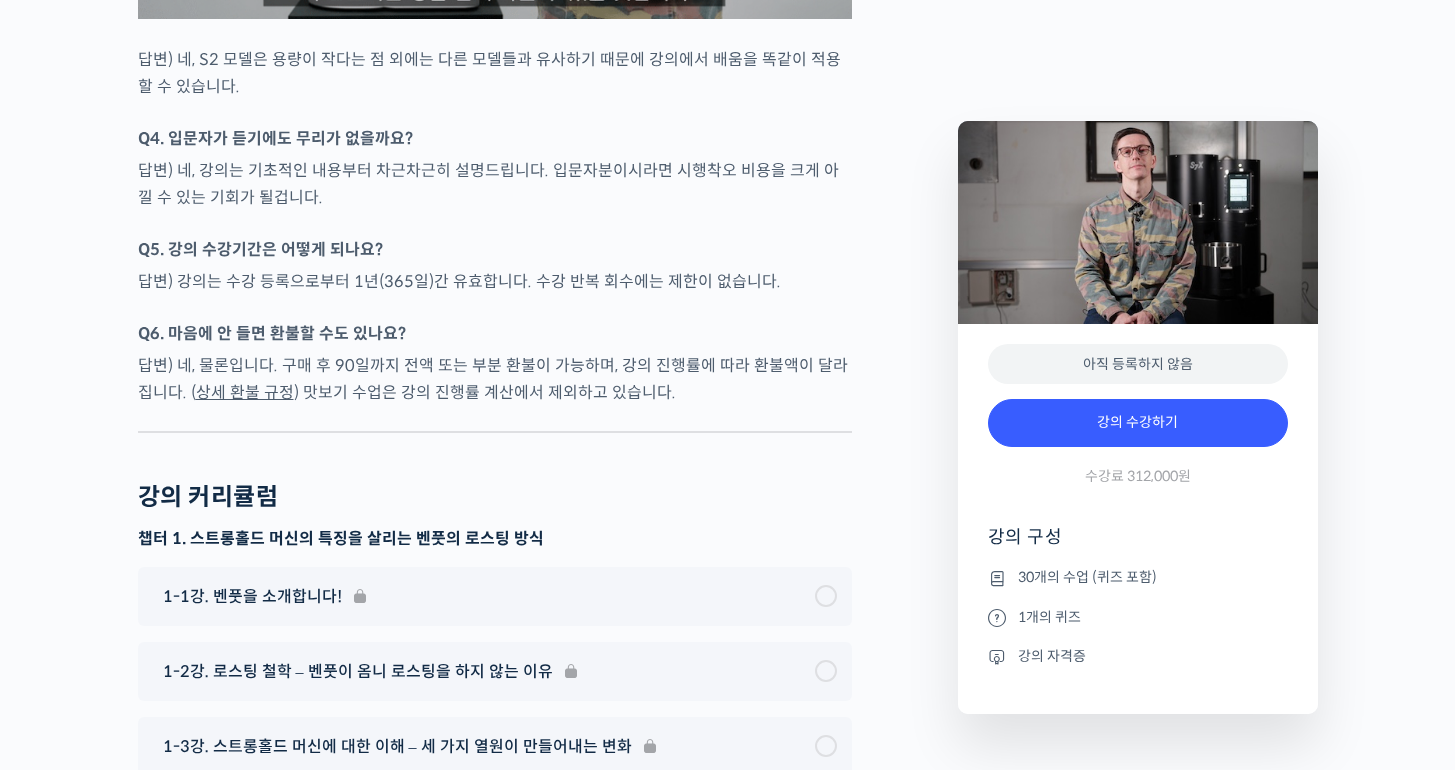drag, startPoint x: 200, startPoint y: 422, endPoint x: 257, endPoint y: 422, distance: 57 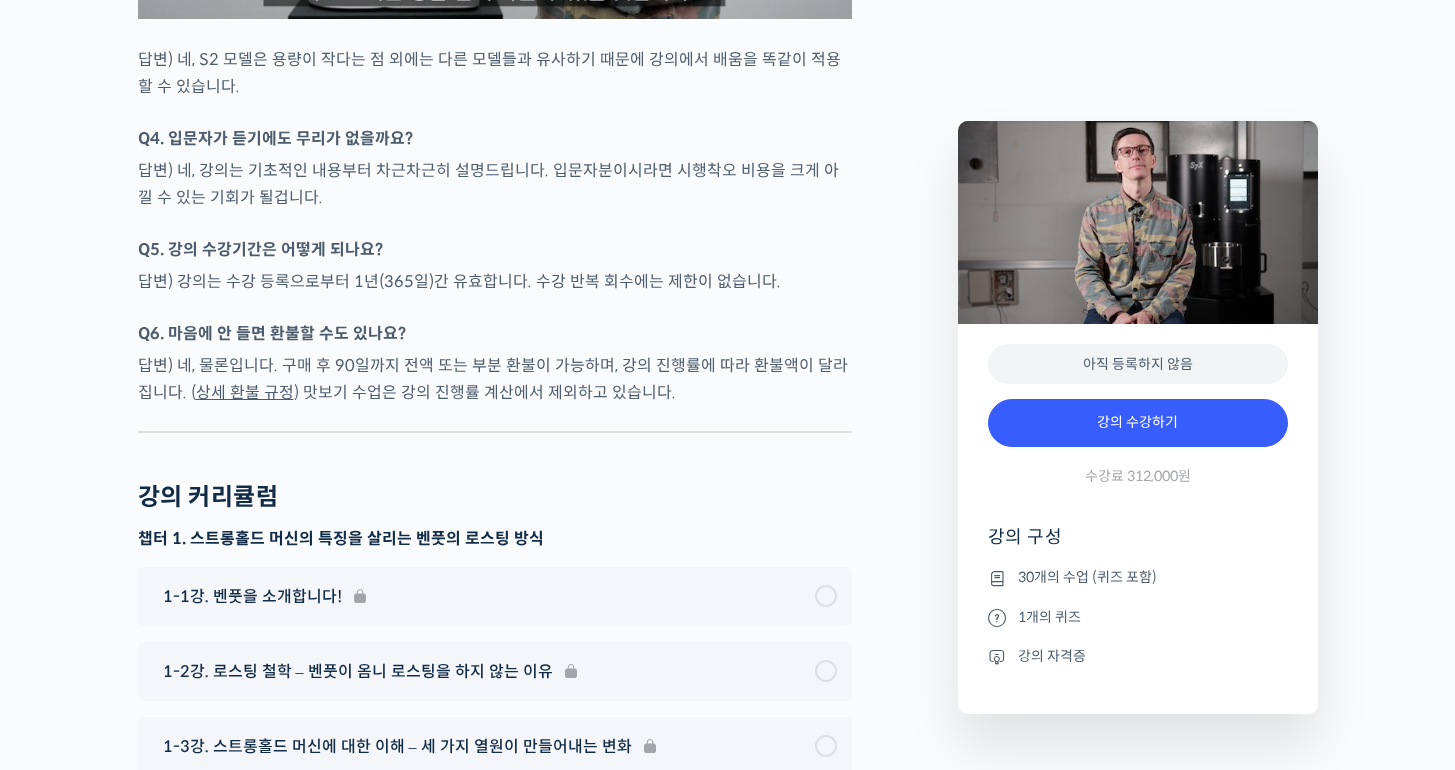 click on "벤풋을 소개합니다!
캐나다 <Monogram Coffee> 공동창업자
스트롱홀드 앰버서더  (2023년~)
캐나다 바리스타 챔피언십 (Canadian National Barista Championship)  2023년, 2022년, 2017년, 2016년, 2015년, 2014년, 2013년 총 7회 우승 🏆 2022년에는 브루어스 컵 동시 우승
월드 바리스타 챔피언십  (World Barista Championship) 2022년 5위, 2017년 4위, 2016년 3위, 2015년 3위, 총 4번의 결선 진출 2020년 캐나다 국가대표 코칭 2019년 2018년 스위스 국가대표 코칭 (6위, 3위)
벤풋은 한번 하기도 어려운 바리스타 국가대표 선발전 우승을 7번씩이나, 그리고 나간 세계대회에서 결선에 무려 4번이나 오른 실력자입니다. 그가 대회에서 선보인 동결건조 우유 사용, 이산화탄소 제거 에스프레소 등은 많은 바리스타들에게 영감을 주었습니다." at bounding box center [495, -3968] 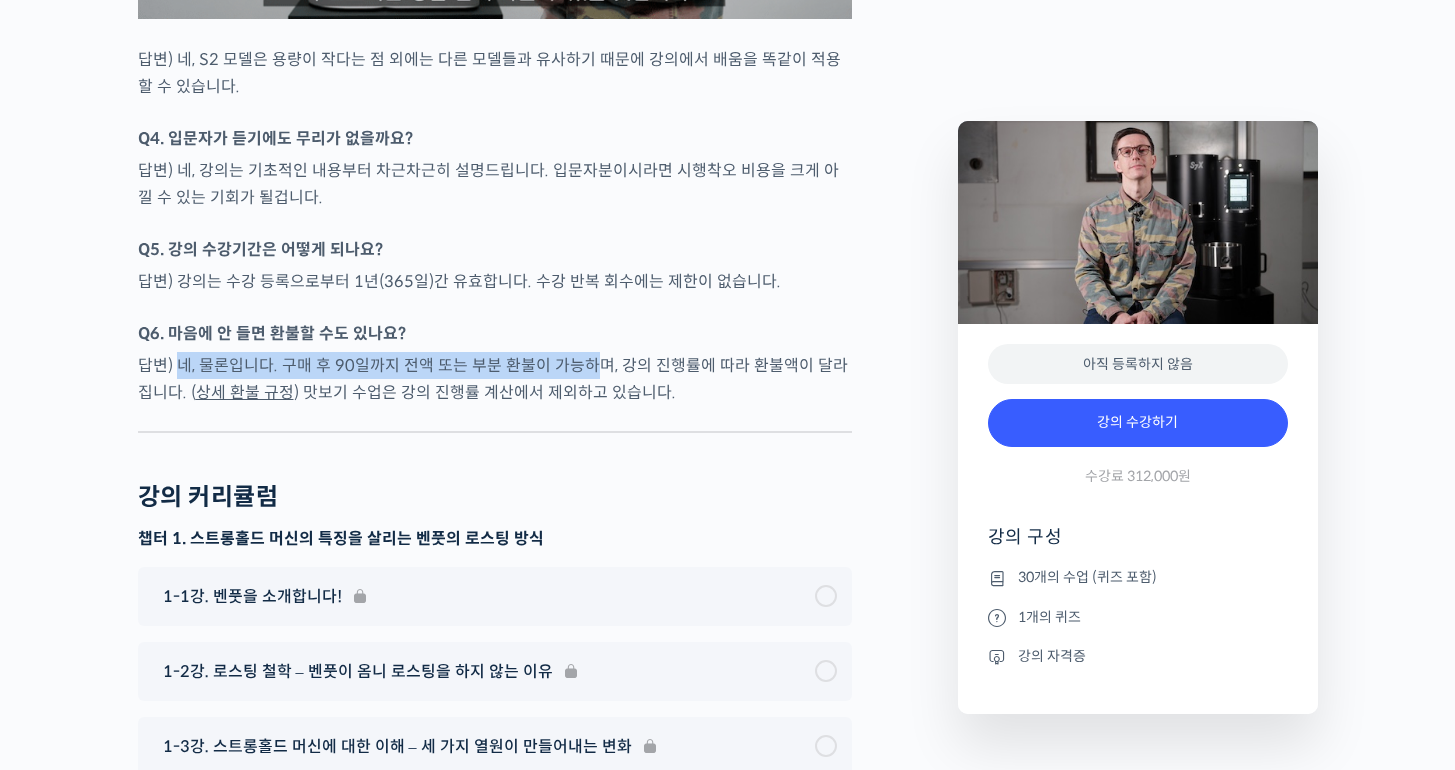 drag, startPoint x: 230, startPoint y: 447, endPoint x: 585, endPoint y: 447, distance: 355 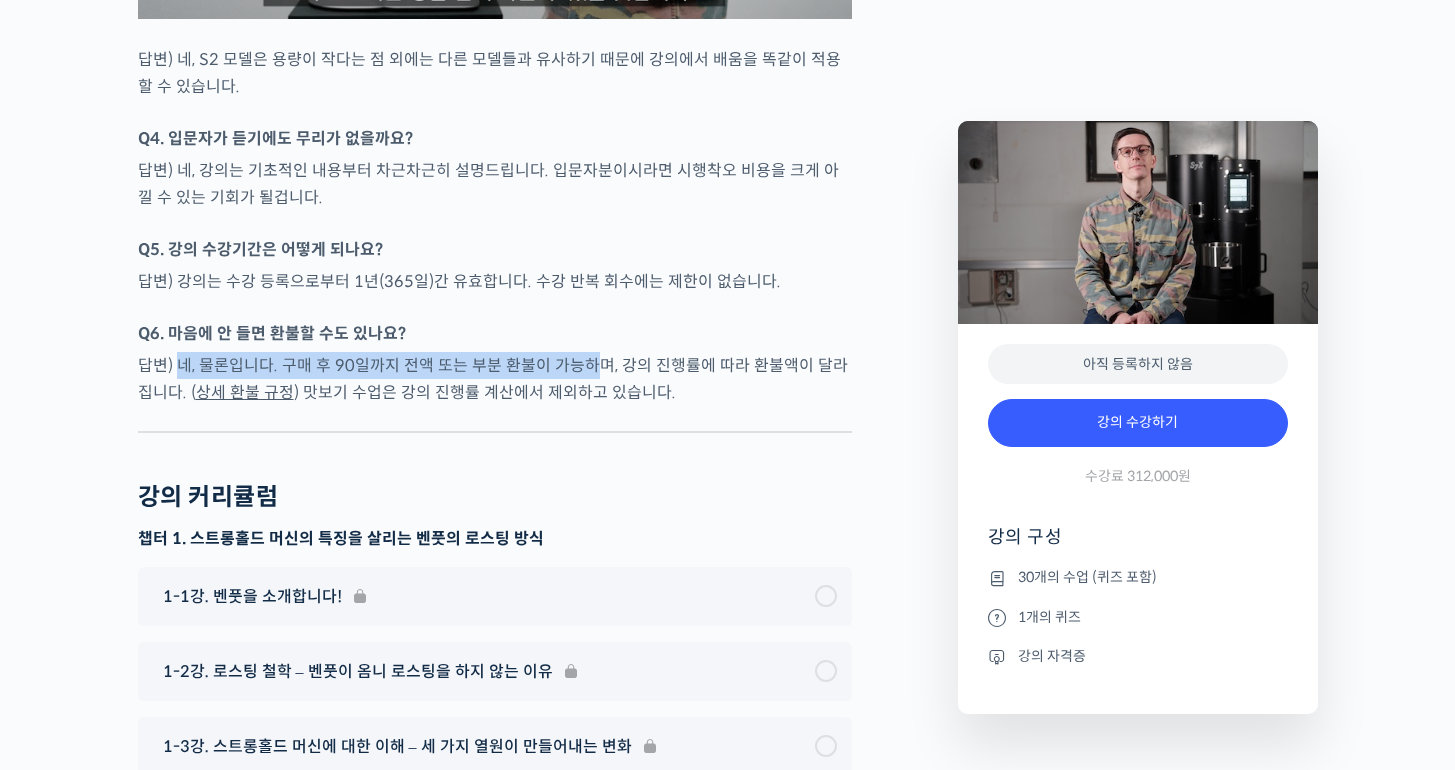 click on "답변) 네, 물론입니다. 구매 후 90일까지 전액 또는 부분 환불이 가능하며, 강의 진행률에 따라 환불액이 달라집니다. ( 상세 환불 규정 ) 맛보기 수업은 강의 진행률 계산에서 제외하고 있습니다." at bounding box center (495, 379) 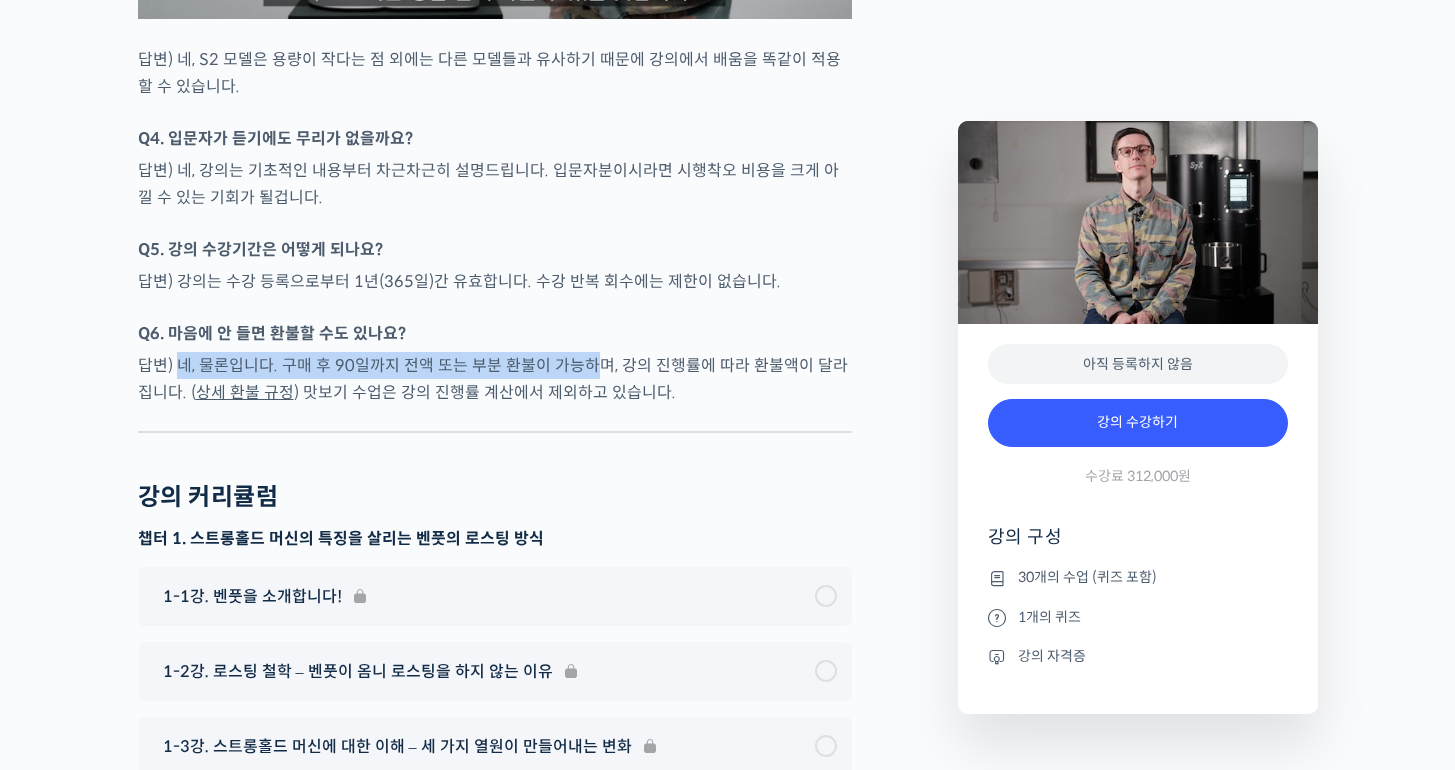 click on "답변) 네, 물론입니다. 구매 후 90일까지 전액 또는 부분 환불이 가능하며, 강의 진행률에 따라 환불액이 달라집니다. ( 상세 환불 규정 ) 맛보기 수업은 강의 진행률 계산에서 제외하고 있습니다." at bounding box center [495, 379] 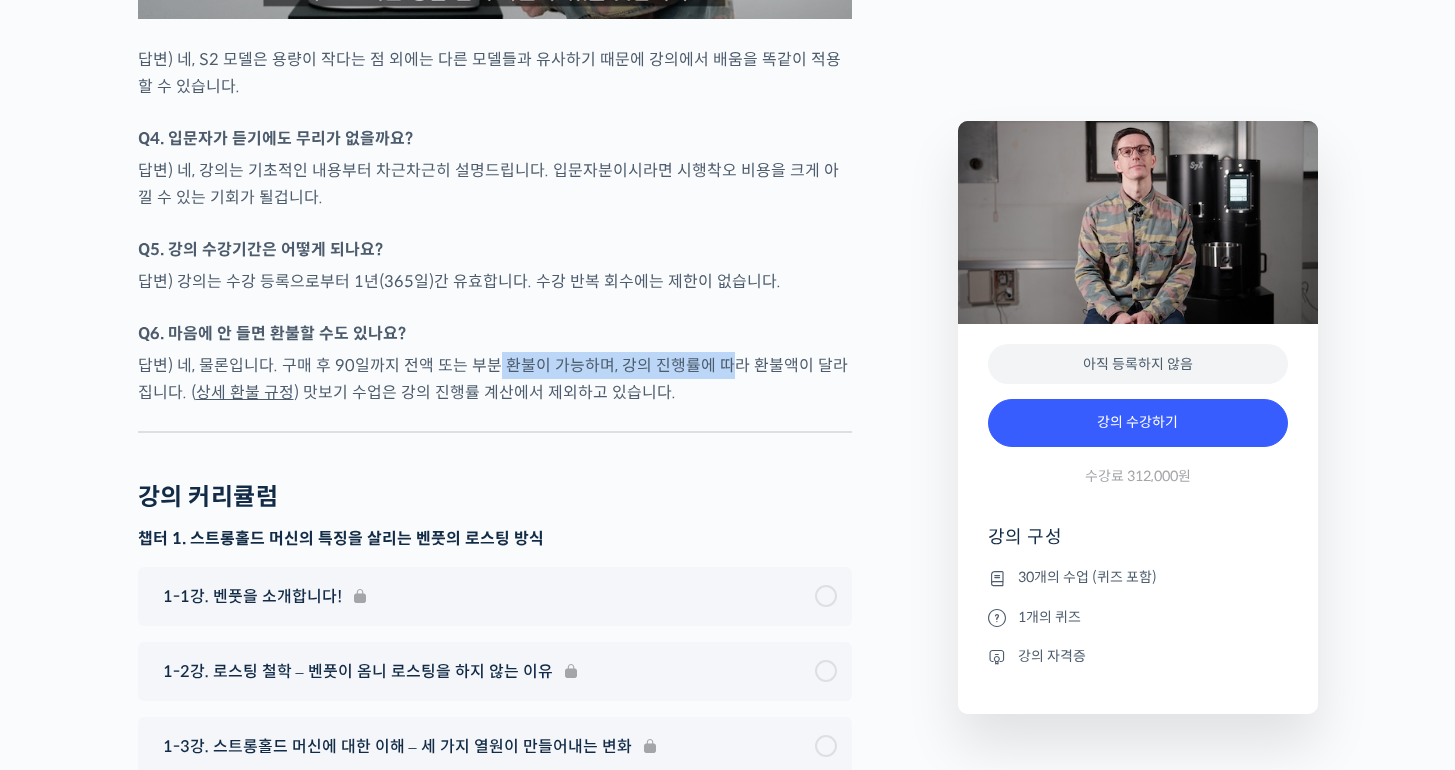 drag, startPoint x: 492, startPoint y: 447, endPoint x: 719, endPoint y: 446, distance: 227.0022 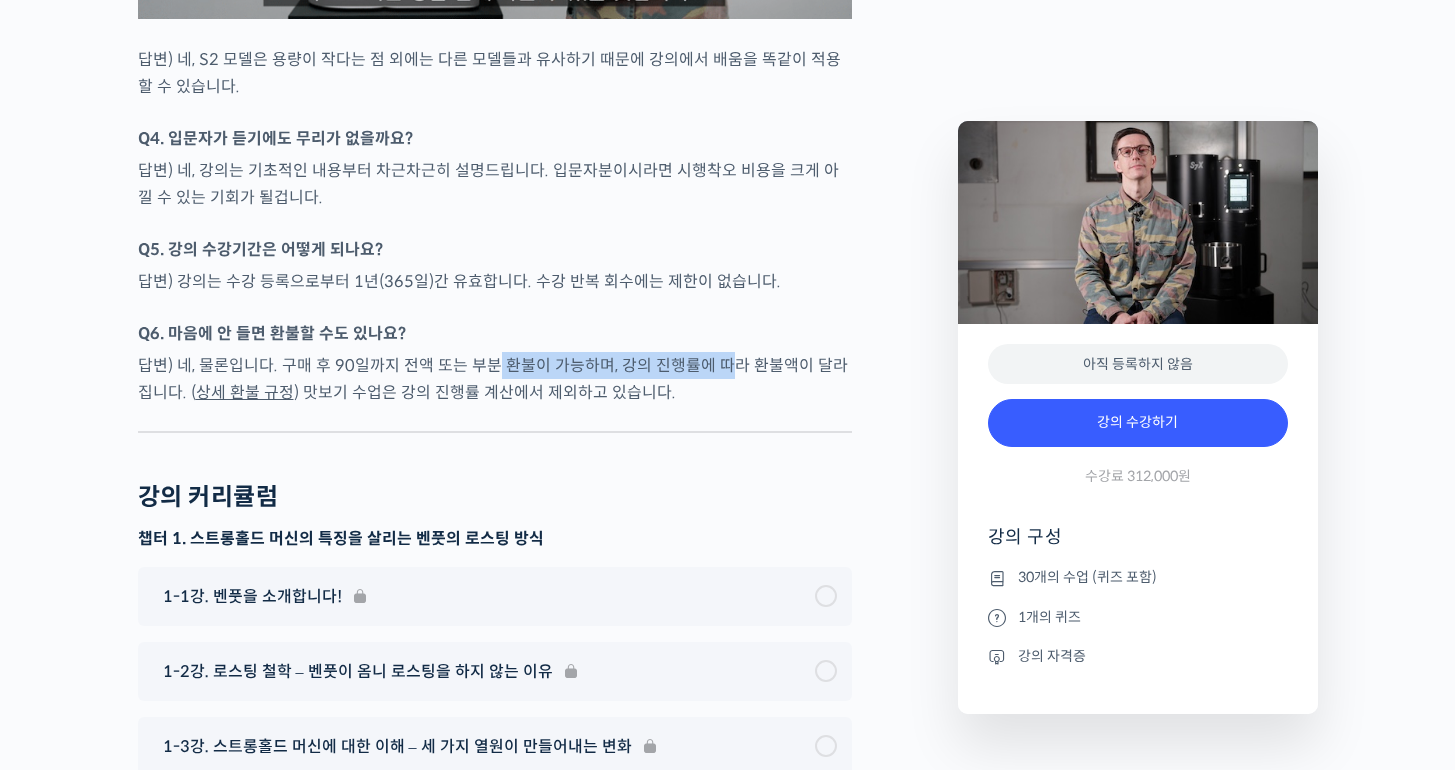 click on "답변) 네, 물론입니다. 구매 후 90일까지 전액 또는 부분 환불이 가능하며, 강의 진행률에 따라 환불액이 달라집니다. ( 상세 환불 규정 ) 맛보기 수업은 강의 진행률 계산에서 제외하고 있습니다." at bounding box center [495, 379] 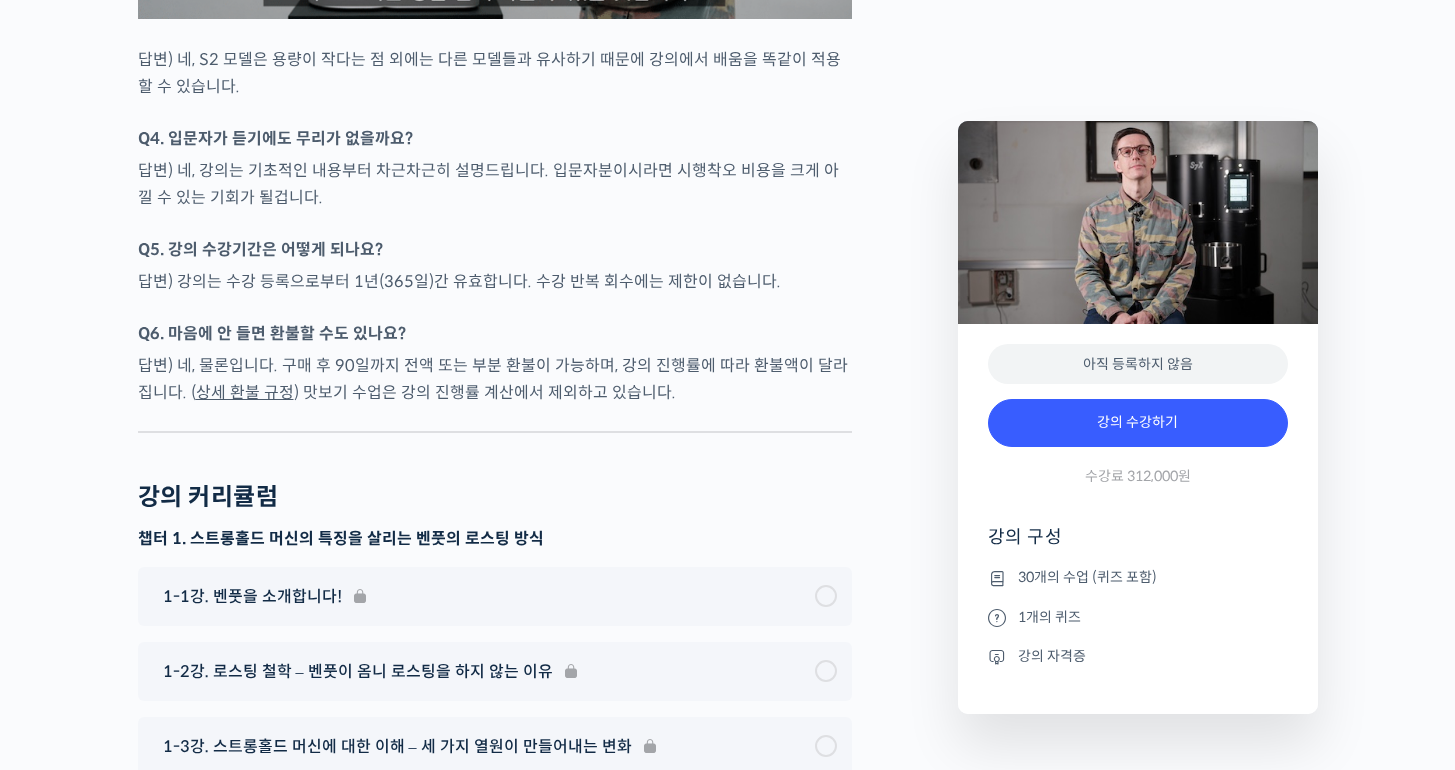 click on "답변) 네, 물론입니다. 구매 후 90일까지 전액 또는 부분 환불이 가능하며, 강의 진행률에 따라 환불액이 달라집니다. ( 상세 환불 규정 ) 맛보기 수업은 강의 진행률 계산에서 제외하고 있습니다." at bounding box center [495, 379] 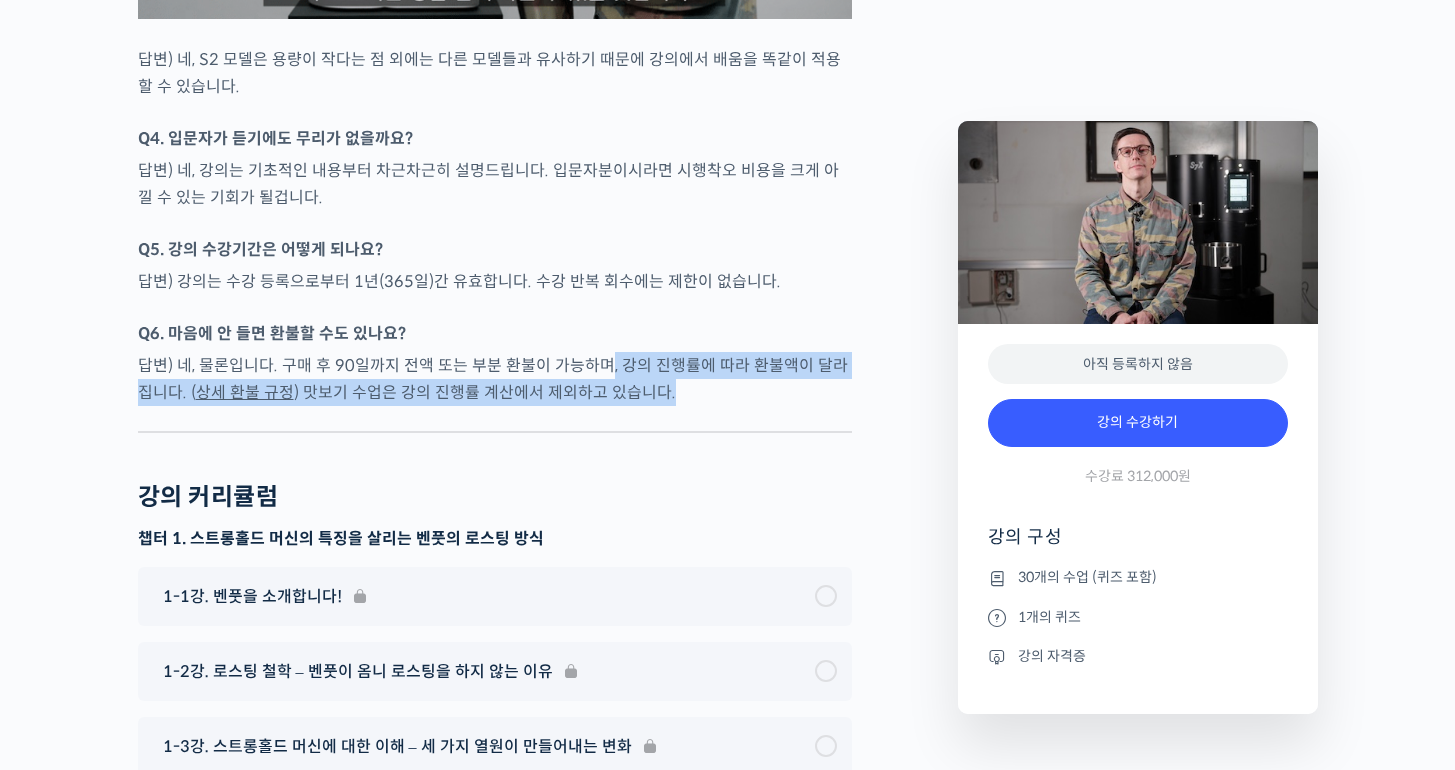 drag, startPoint x: 599, startPoint y: 444, endPoint x: 600, endPoint y: 486, distance: 42.0119 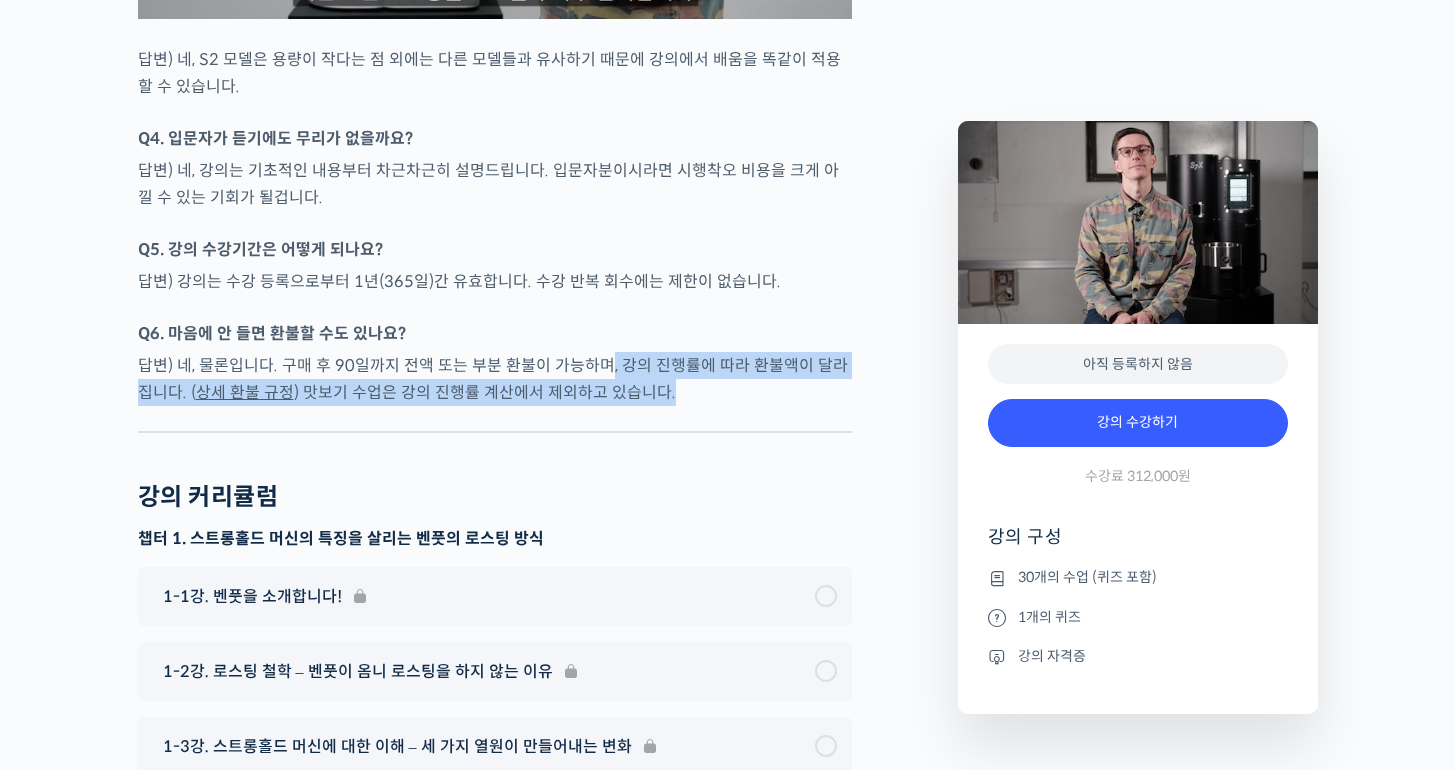click on "벤풋을 소개합니다!
캐나다 <Monogram Coffee> 공동창업자
스트롱홀드 앰버서더  (2023년~)
캐나다 바리스타 챔피언십 (Canadian National Barista Championship)  2023년, 2022년, 2017년, 2016년, 2015년, 2014년, 2013년 총 7회 우승 🏆 2022년에는 브루어스 컵 동시 우승
월드 바리스타 챔피언십  (World Barista Championship) 2022년 5위, 2017년 4위, 2016년 3위, 2015년 3위, 총 4번의 결선 진출 2020년 캐나다 국가대표 코칭 2019년 2018년 스위스 국가대표 코칭 (6위, 3위)
벤풋은 한번 하기도 어려운 바리스타 국가대표 선발전 우승을 7번씩이나, 그리고 나간 세계대회에서 결선에 무려 4번이나 오른 실력자입니다. 그가 대회에서 선보인 동결건조 우유 사용, 이산화탄소 제거 에스프레소 등은 많은 바리스타들에게 영감을 주었습니다." at bounding box center (495, -3968) 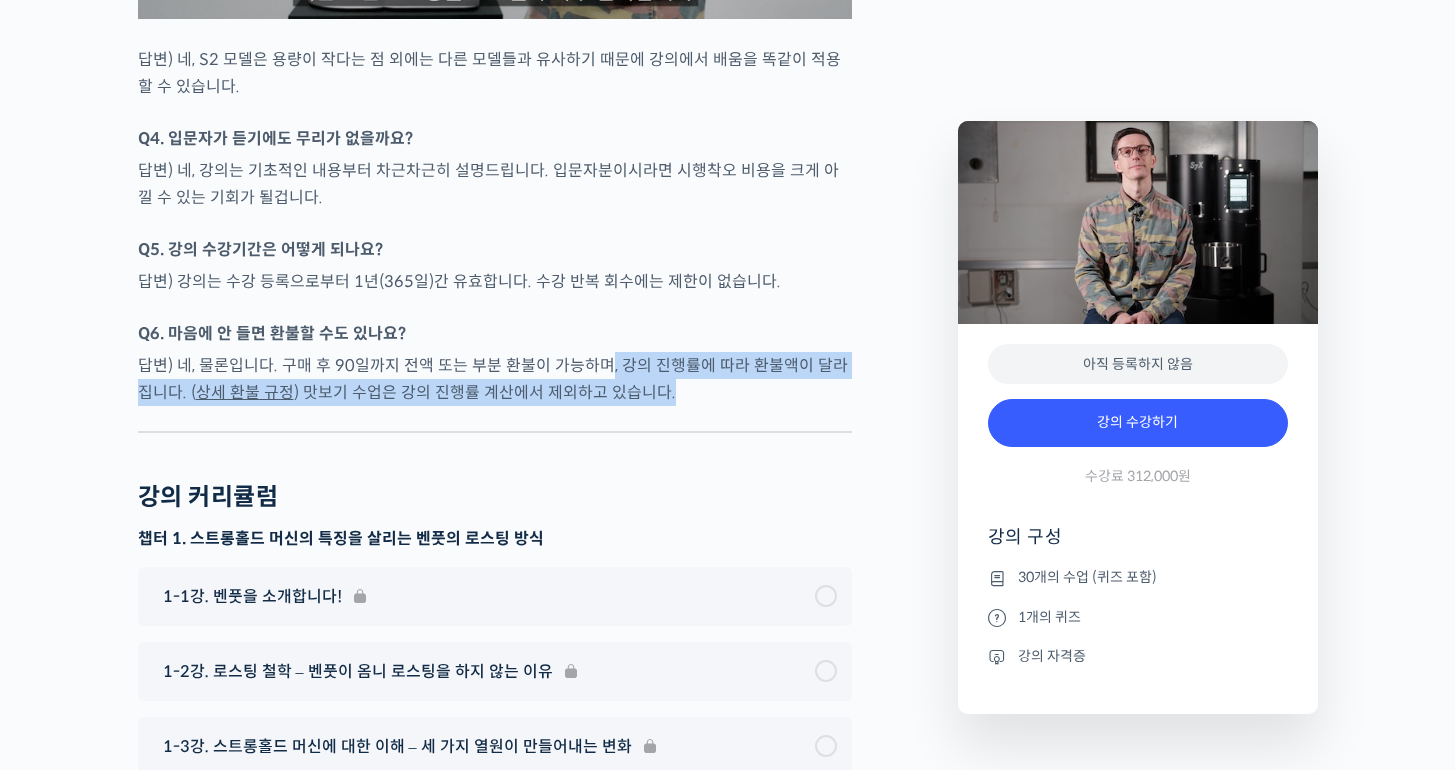 click at bounding box center [495, 421] 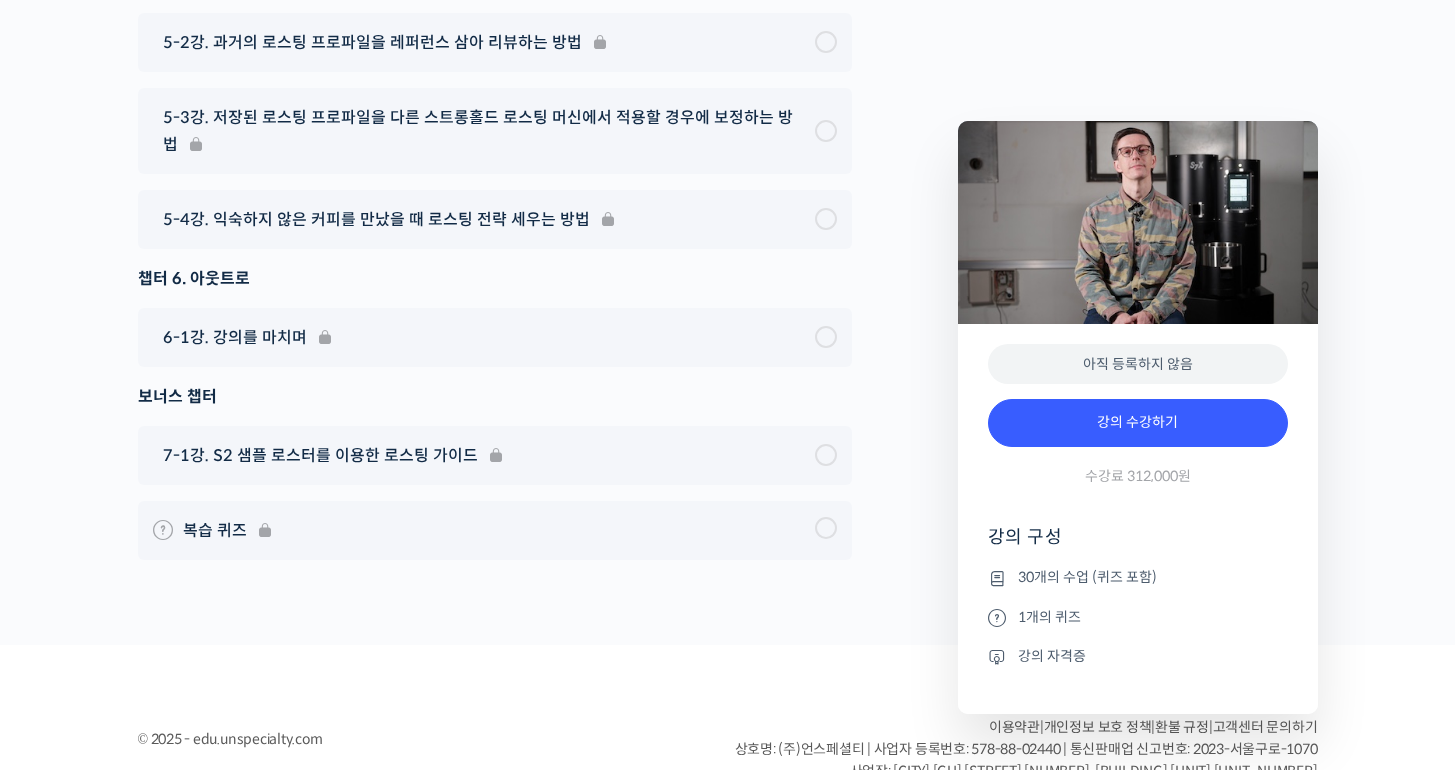 scroll, scrollTop: 12029, scrollLeft: 0, axis: vertical 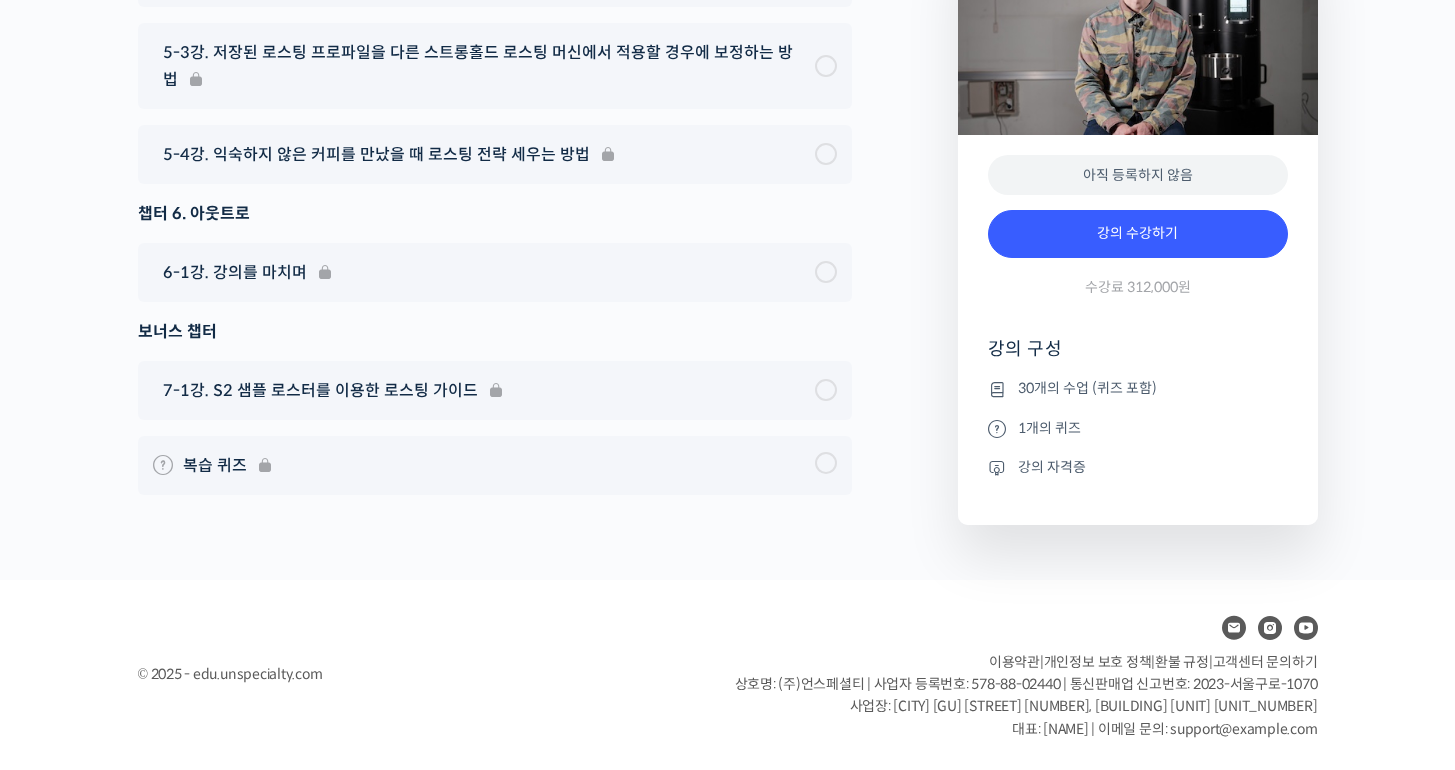click on "© 2025 - edu.unspecialty.com
이용약관  |  개인정보 보호 정책  |  환불 규정  |  고객센터 문의하기
상호명: (주)언스페셜티 | 사업자 등록번호: 578-88-02440 | 통신판매업 신고번호: 2023-서울구로-1070
사업장: 서울특별시 구로구 경인로 638, 신도림 SK뷰 101동 2401호
대표: 안치훈 | 이메일 문의: support@unspecialty.com" at bounding box center [727, 675] 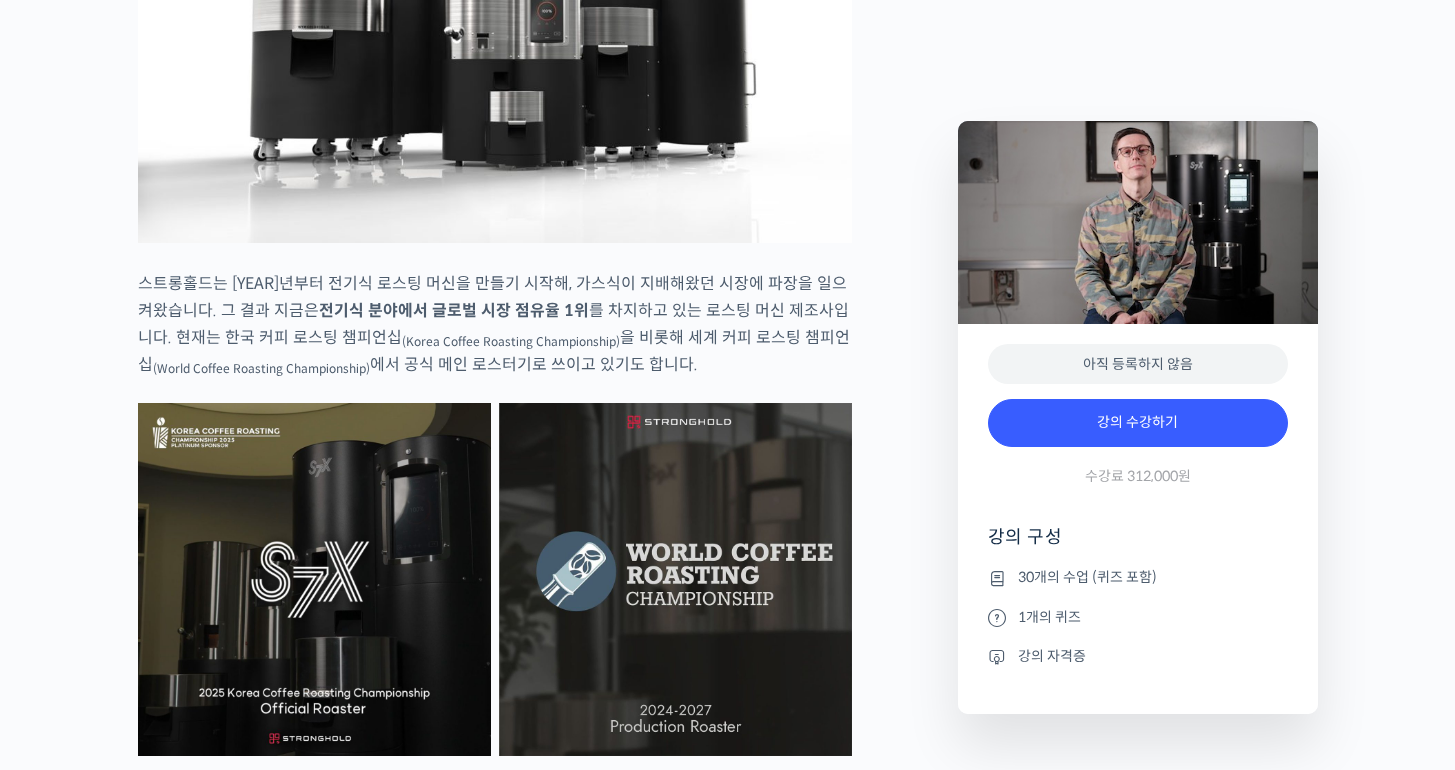 scroll, scrollTop: 2173, scrollLeft: 0, axis: vertical 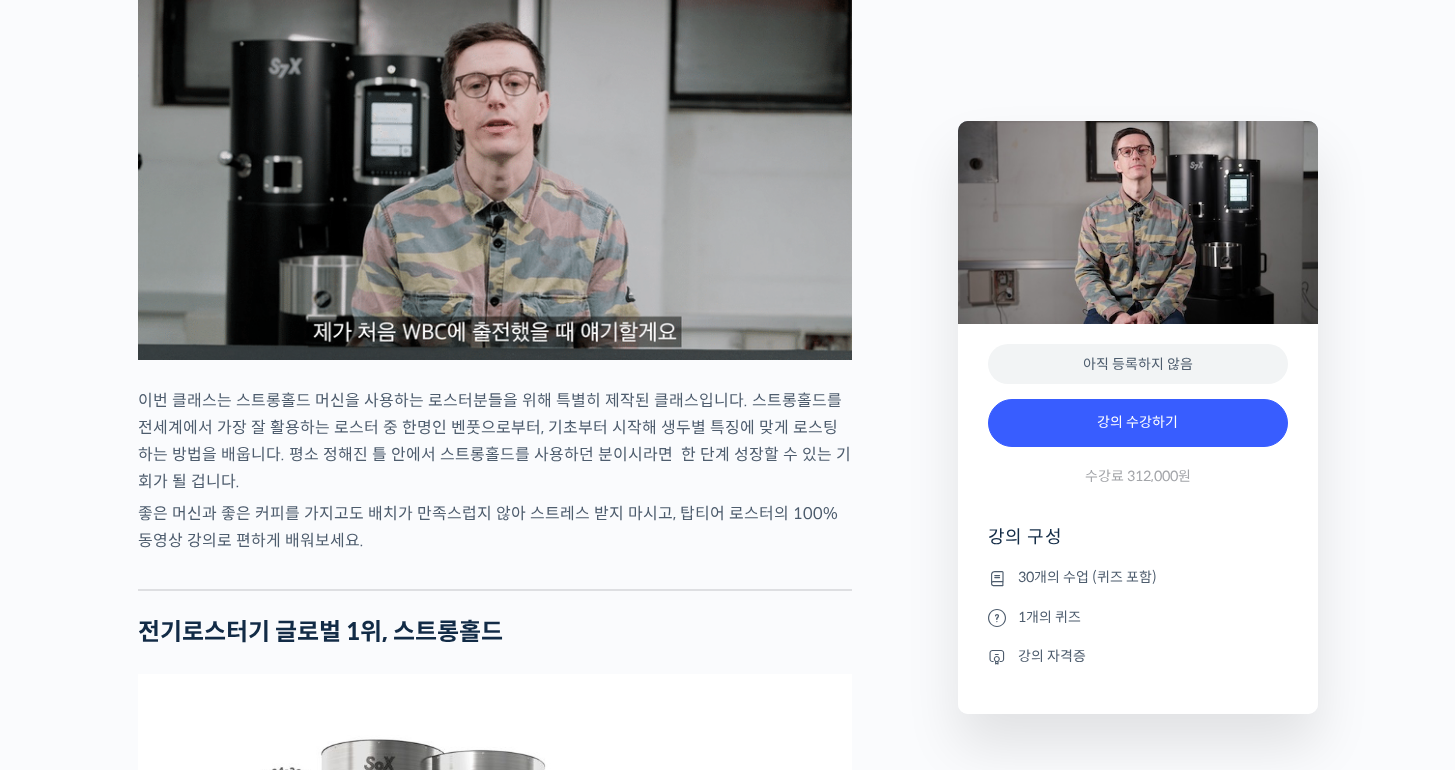 click at bounding box center (495, 159) 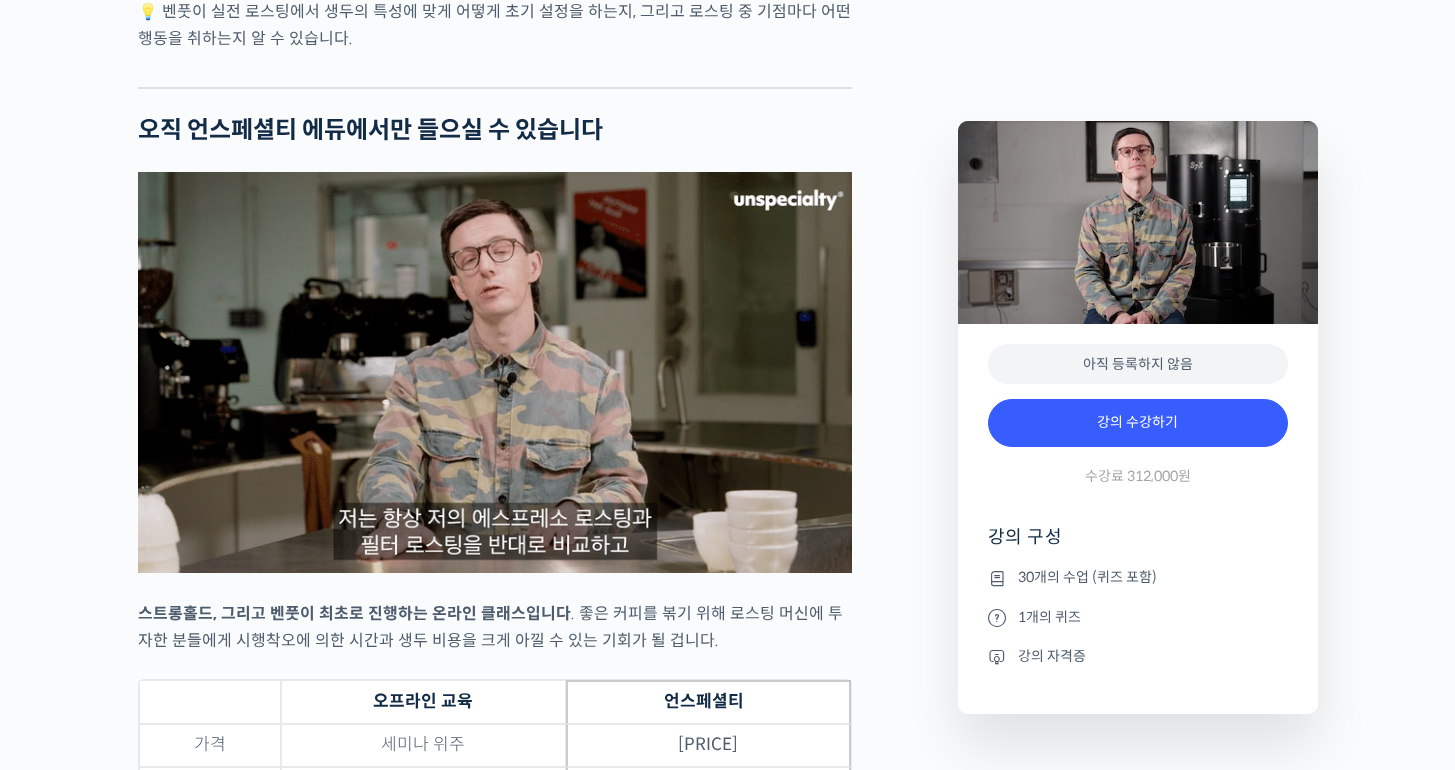 scroll, scrollTop: 5717, scrollLeft: 0, axis: vertical 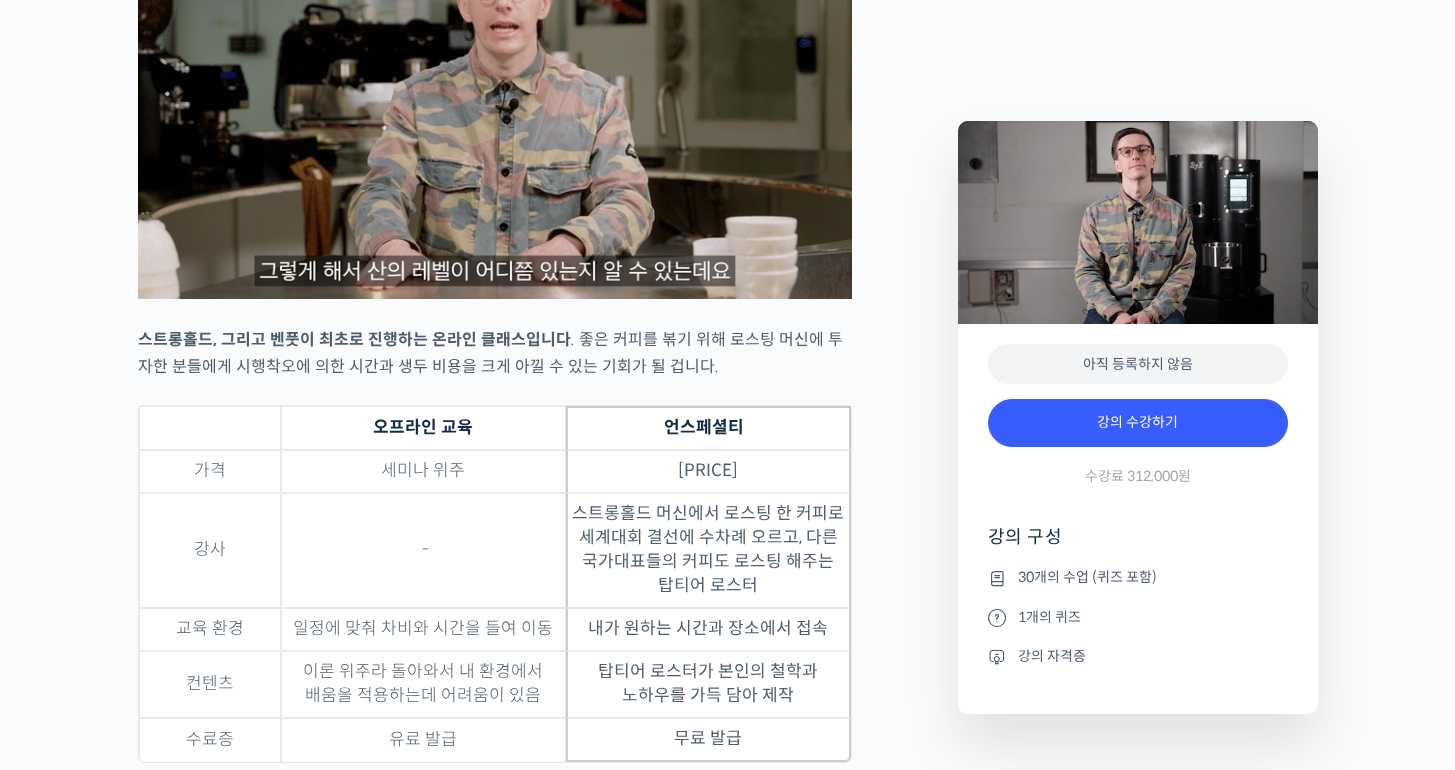 click at bounding box center (495, 98) 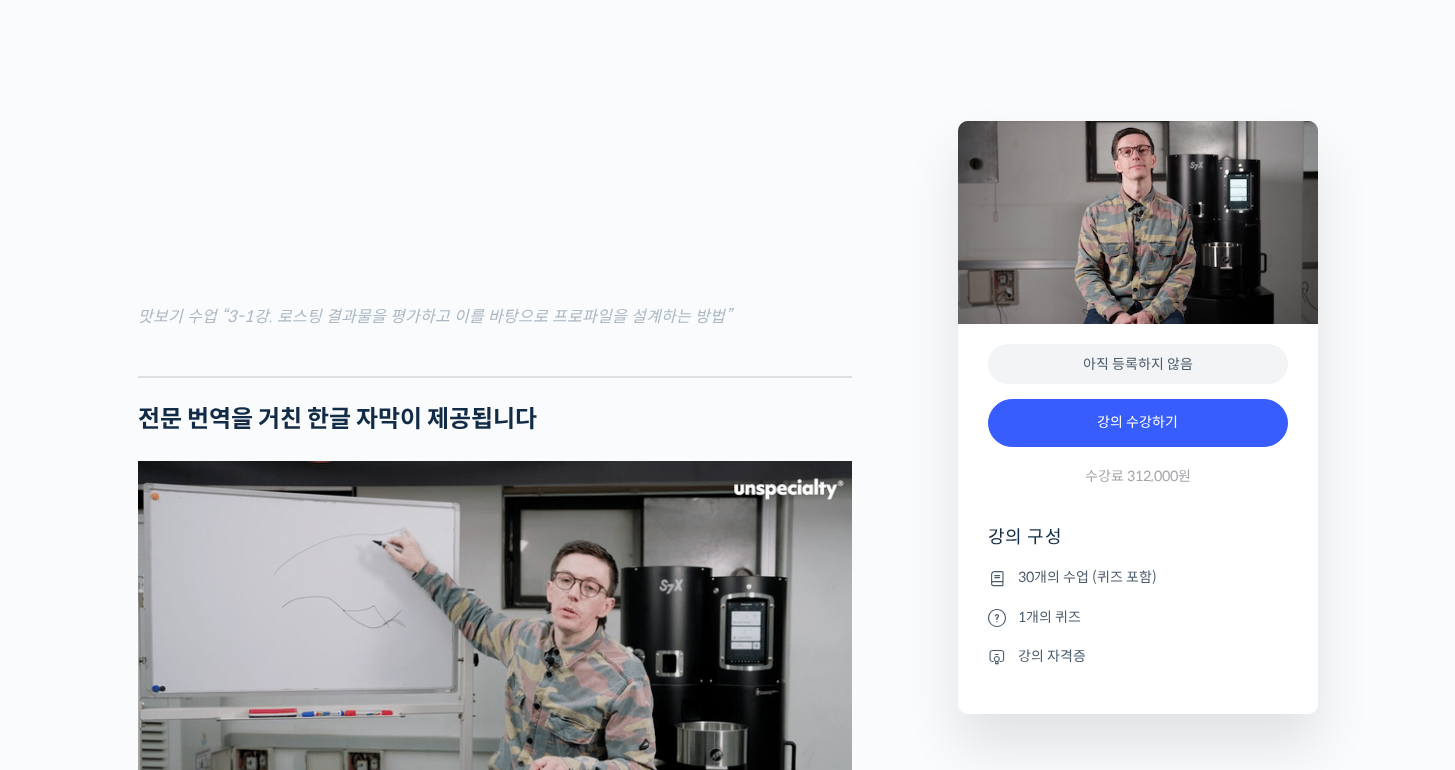 scroll, scrollTop: 6540, scrollLeft: 0, axis: vertical 